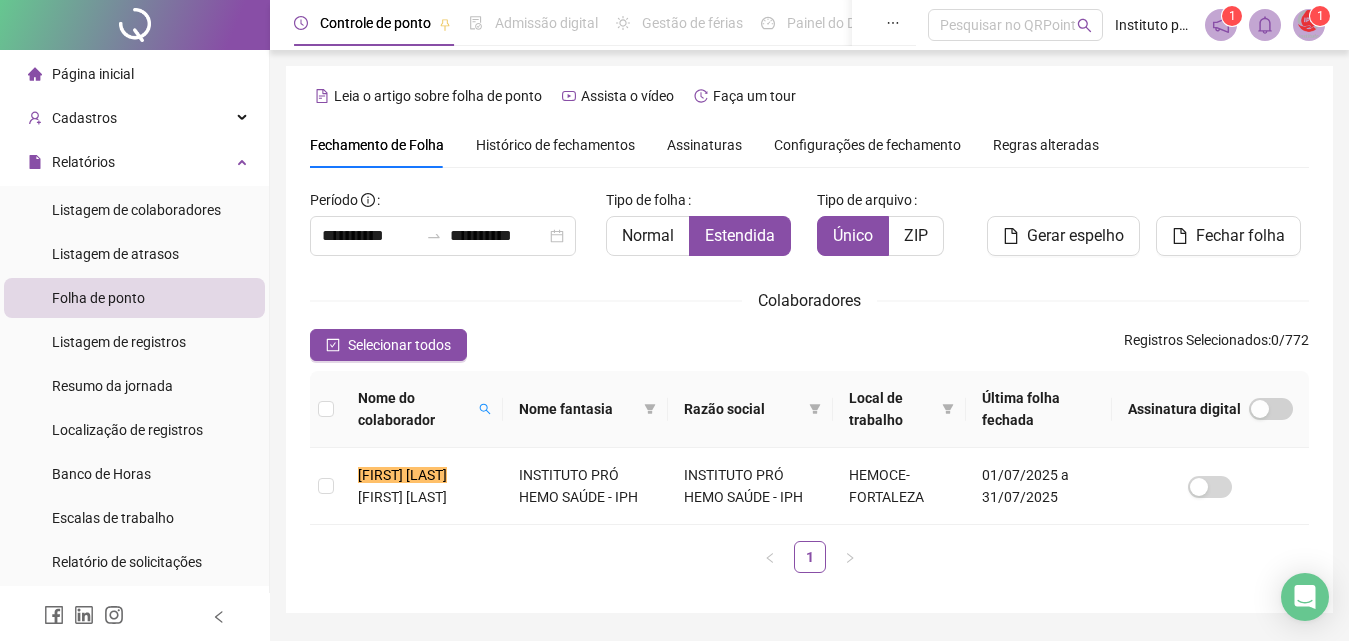scroll, scrollTop: 58, scrollLeft: 0, axis: vertical 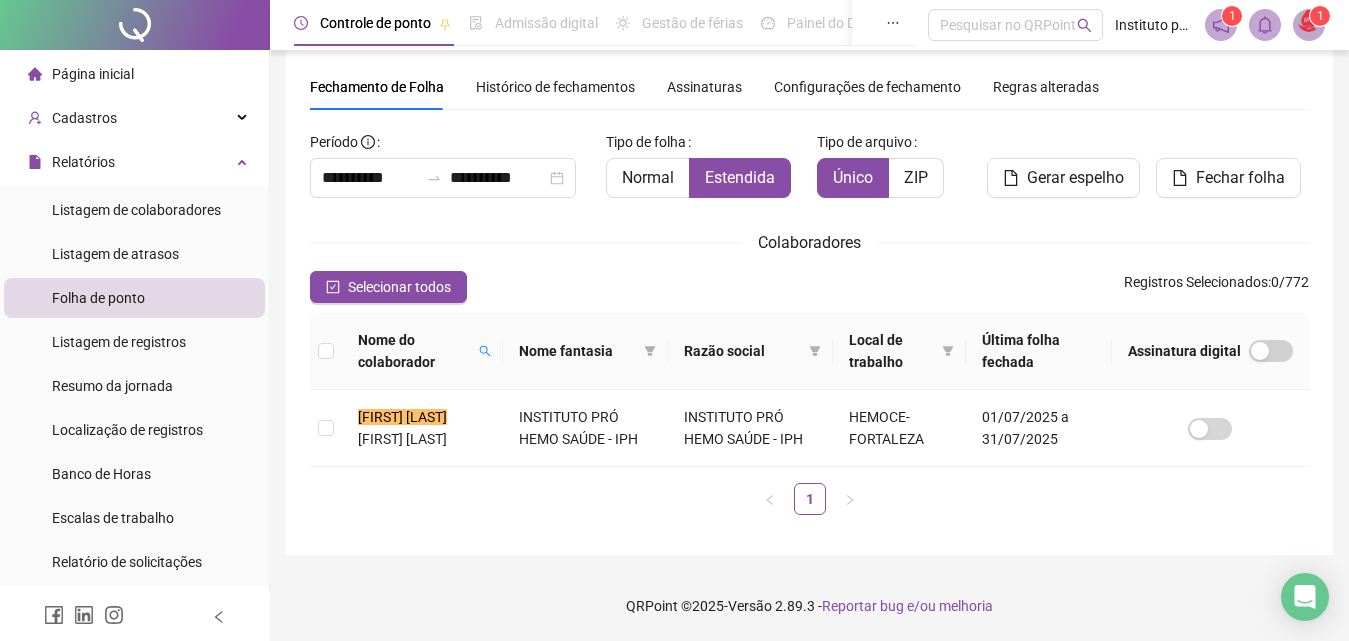 click on "Histórico de fechamentos" at bounding box center (555, 87) 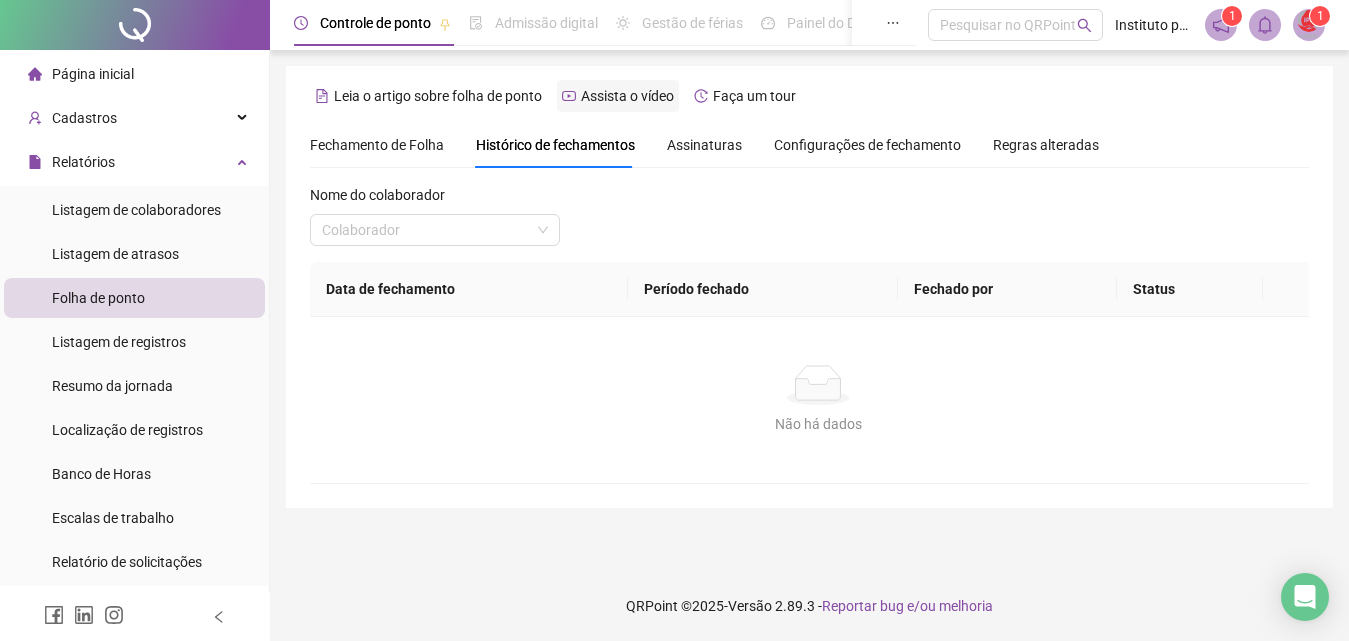 scroll, scrollTop: 0, scrollLeft: 0, axis: both 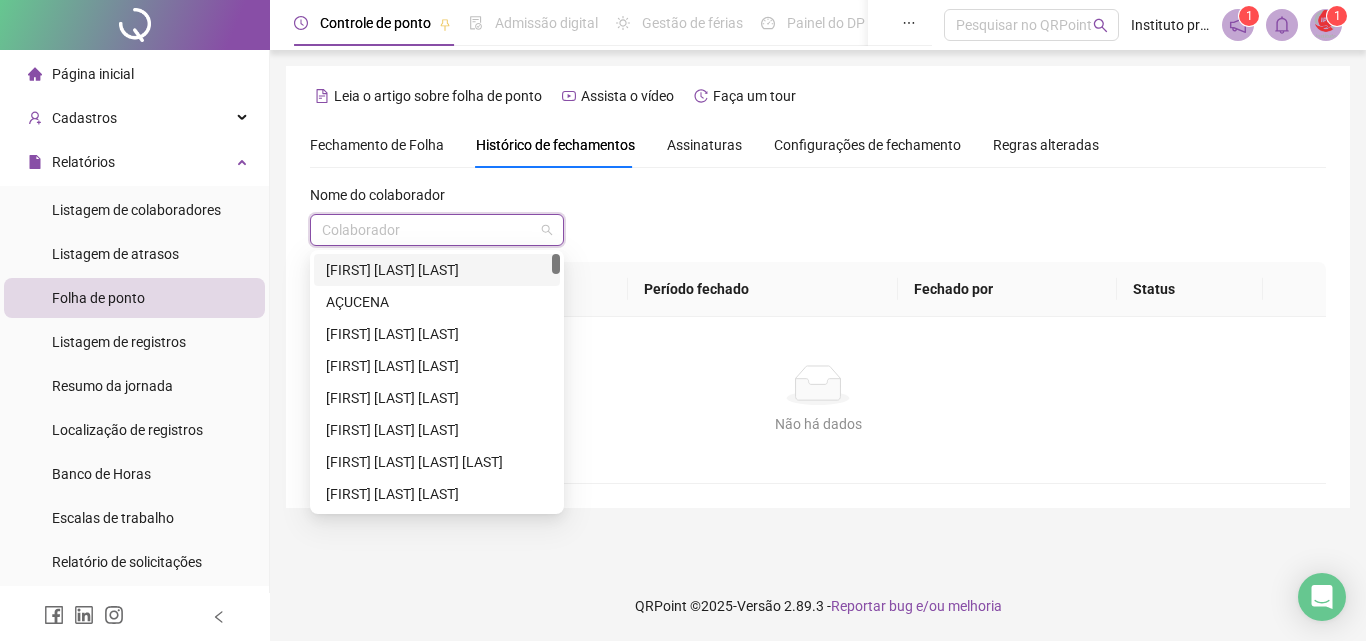 click at bounding box center [428, 230] 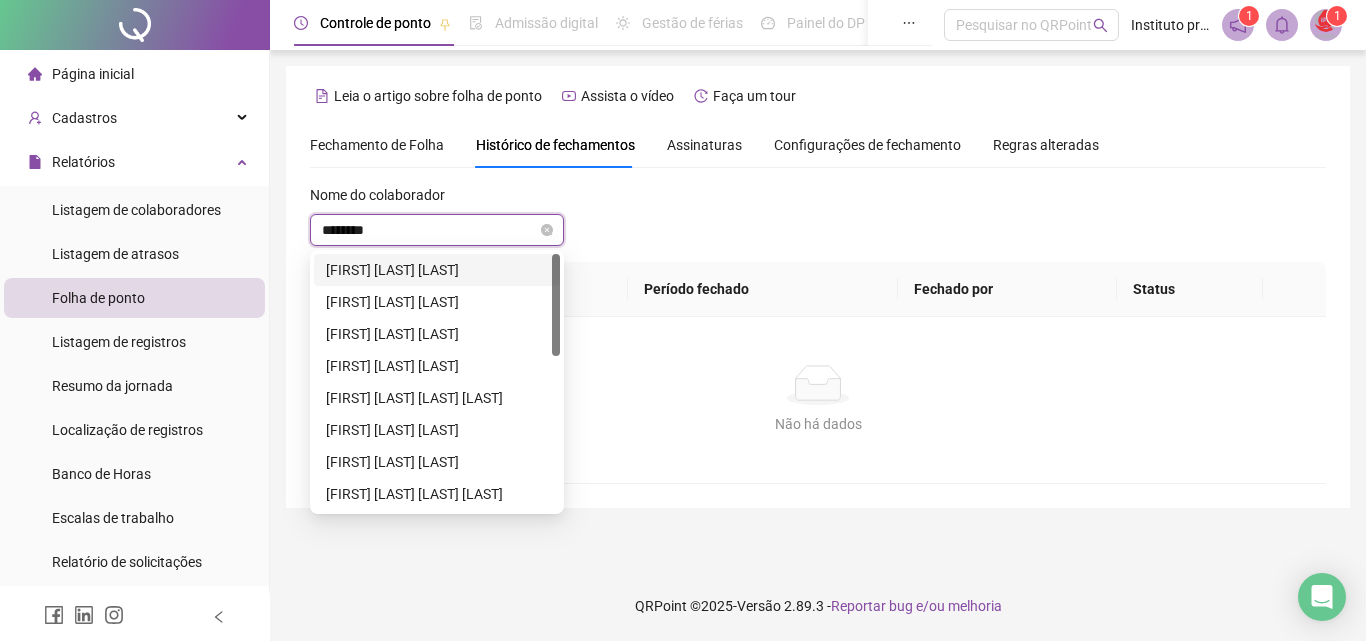 type on "********" 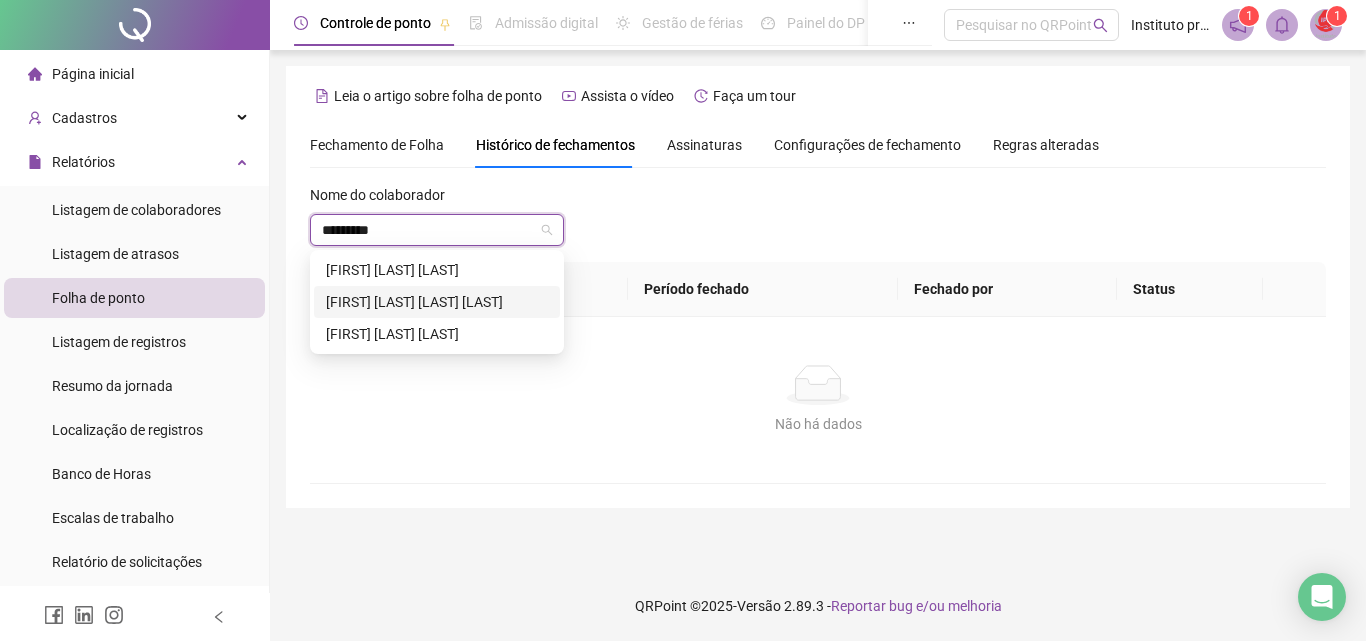 click on "[FIRST] [LAST] [LAST] [LAST]" at bounding box center (437, 302) 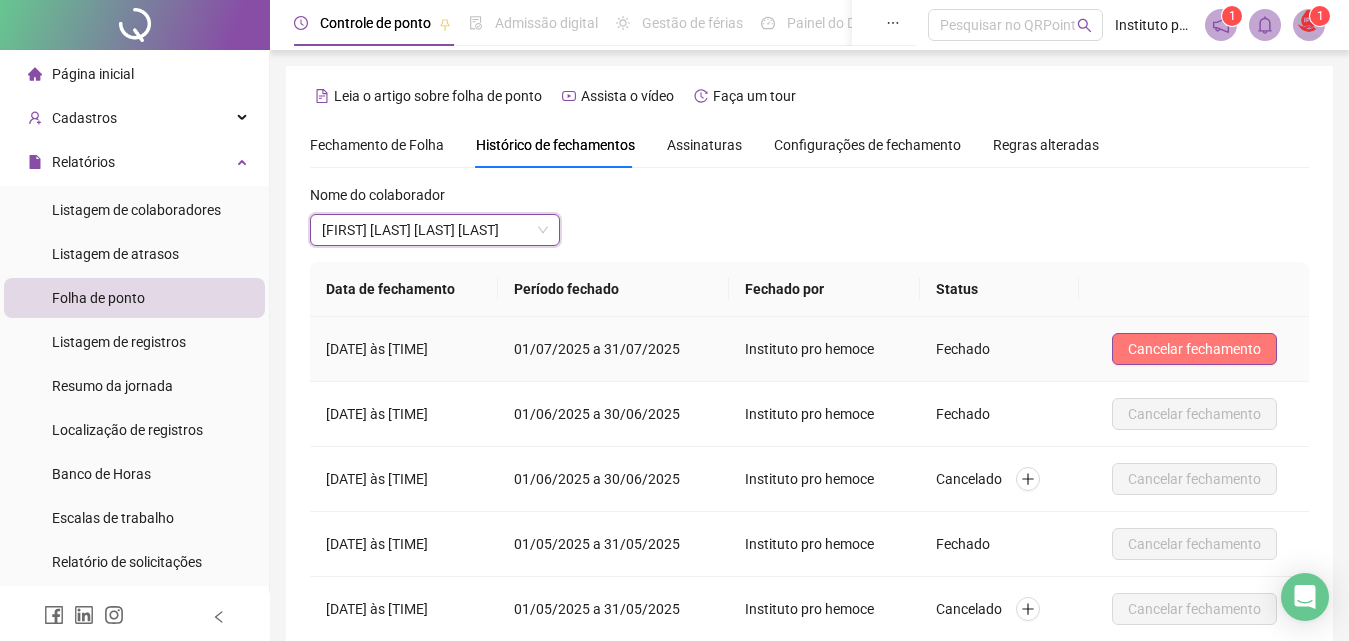 click on "Cancelar fechamento" at bounding box center (1194, 349) 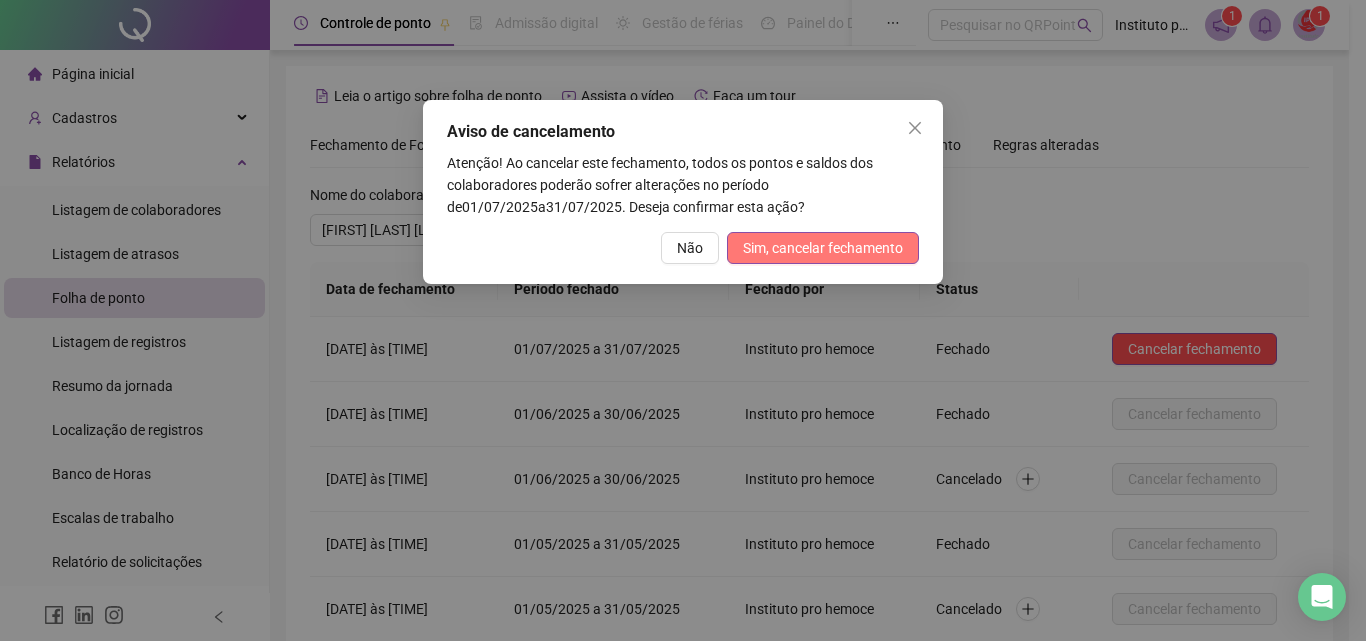click on "Sim, cancelar fechamento" at bounding box center [823, 248] 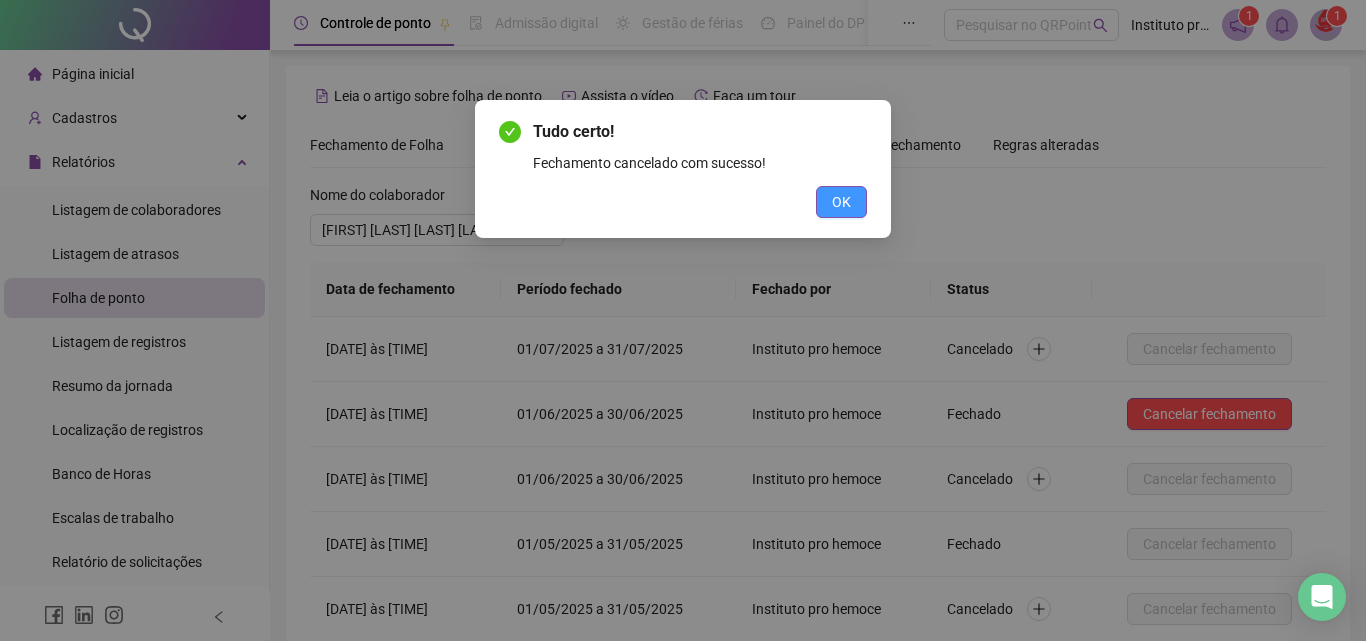 click on "OK" at bounding box center [841, 202] 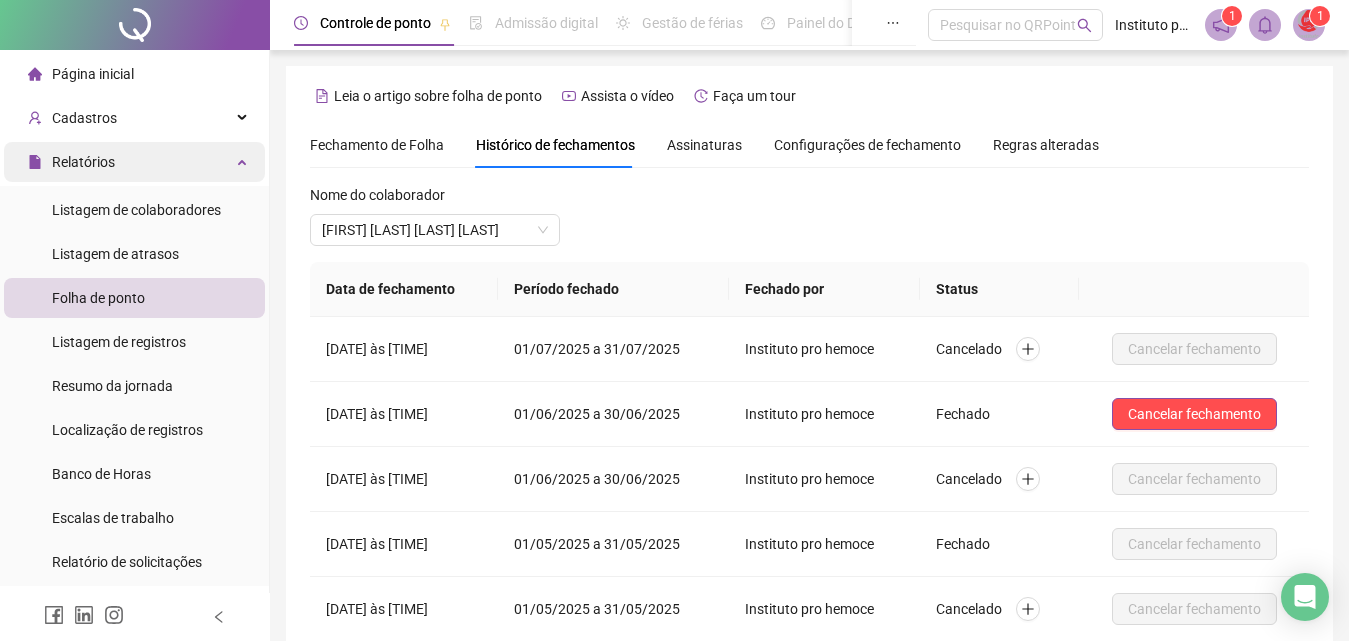 click on "Relatórios" at bounding box center (134, 162) 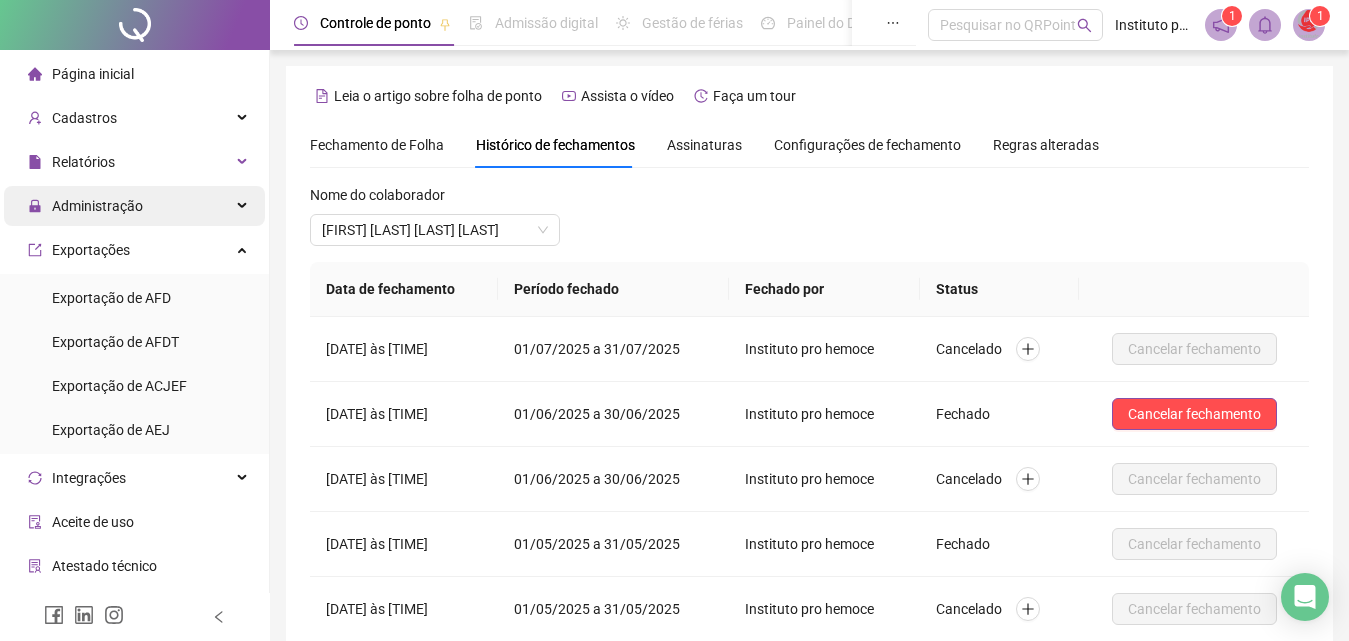 click on "Administração" at bounding box center (134, 206) 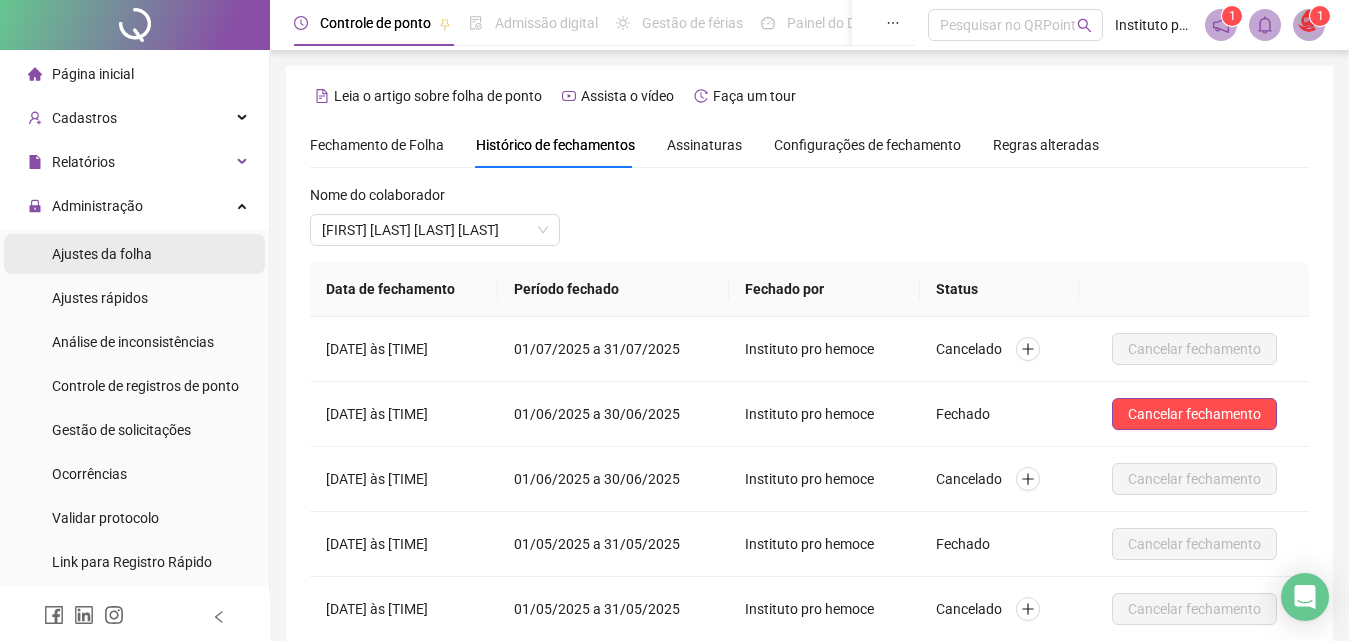 click on "Ajustes da folha" at bounding box center (134, 254) 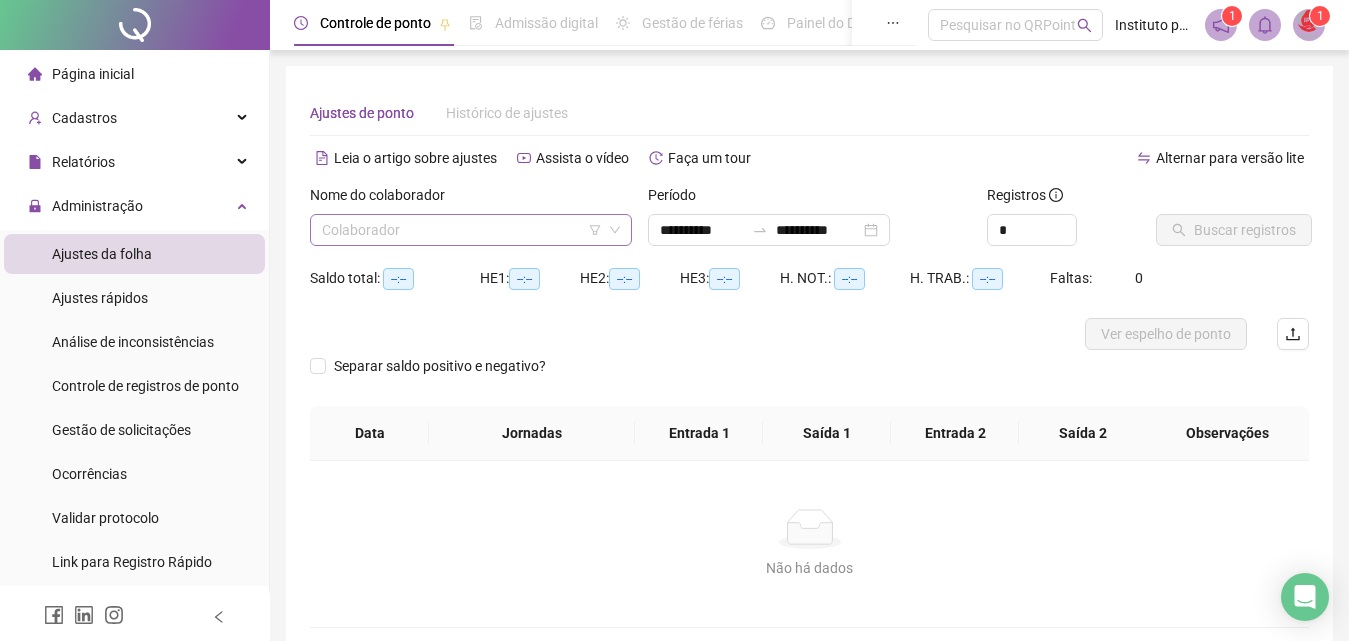 click at bounding box center [462, 230] 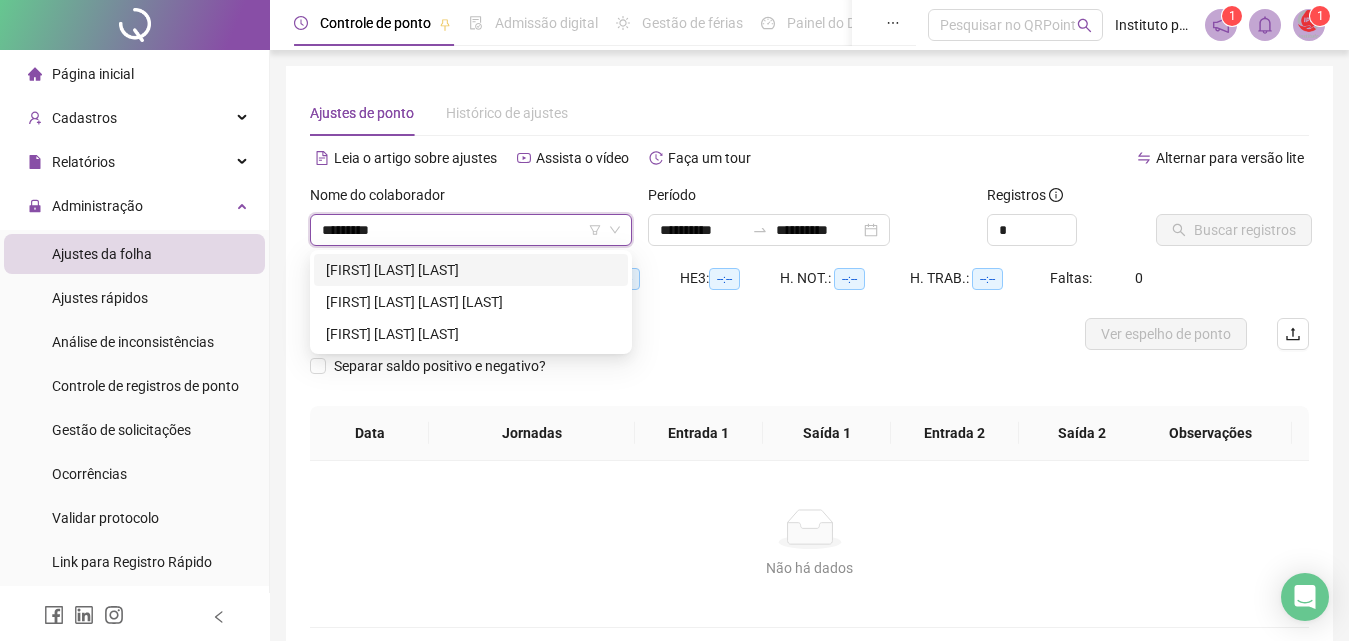 type on "**********" 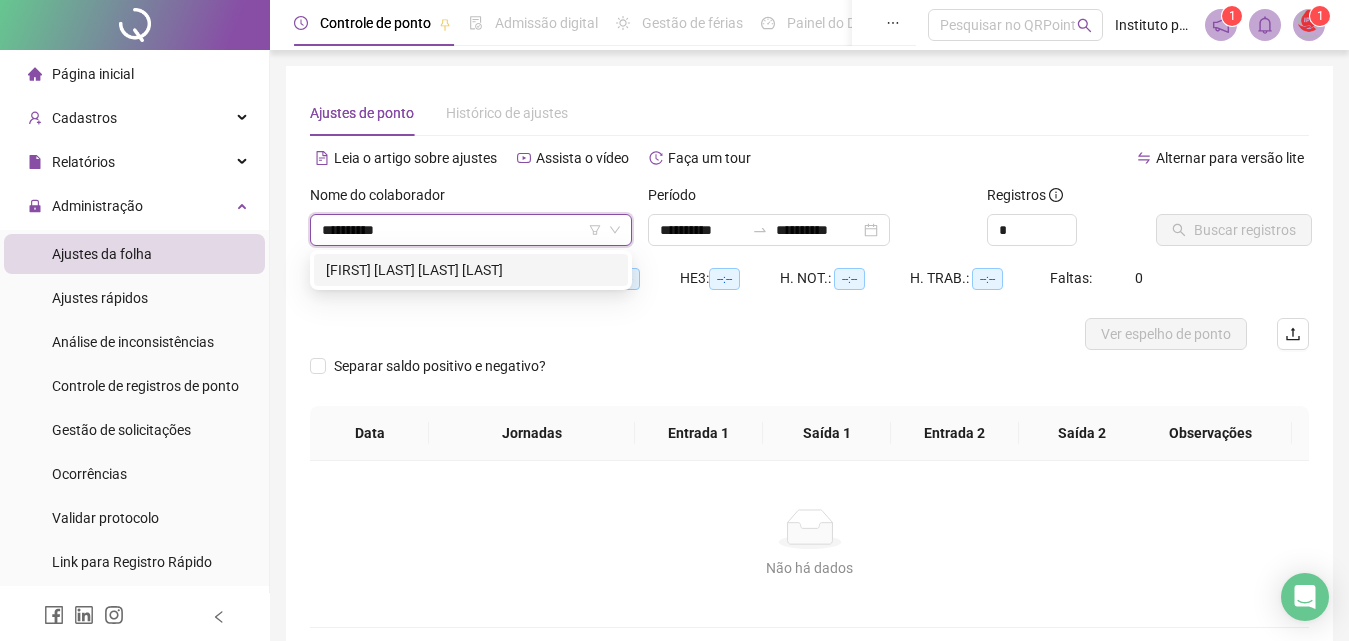 drag, startPoint x: 490, startPoint y: 278, endPoint x: 560, endPoint y: 260, distance: 72.277245 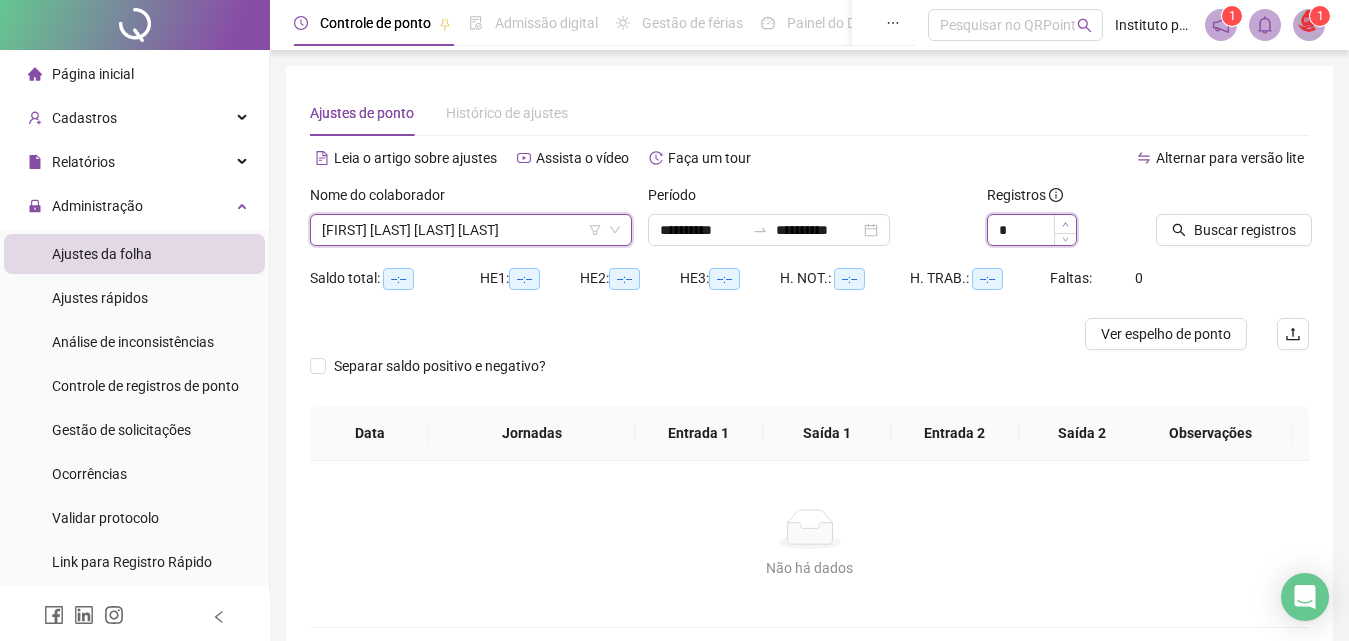 click at bounding box center (1065, 224) 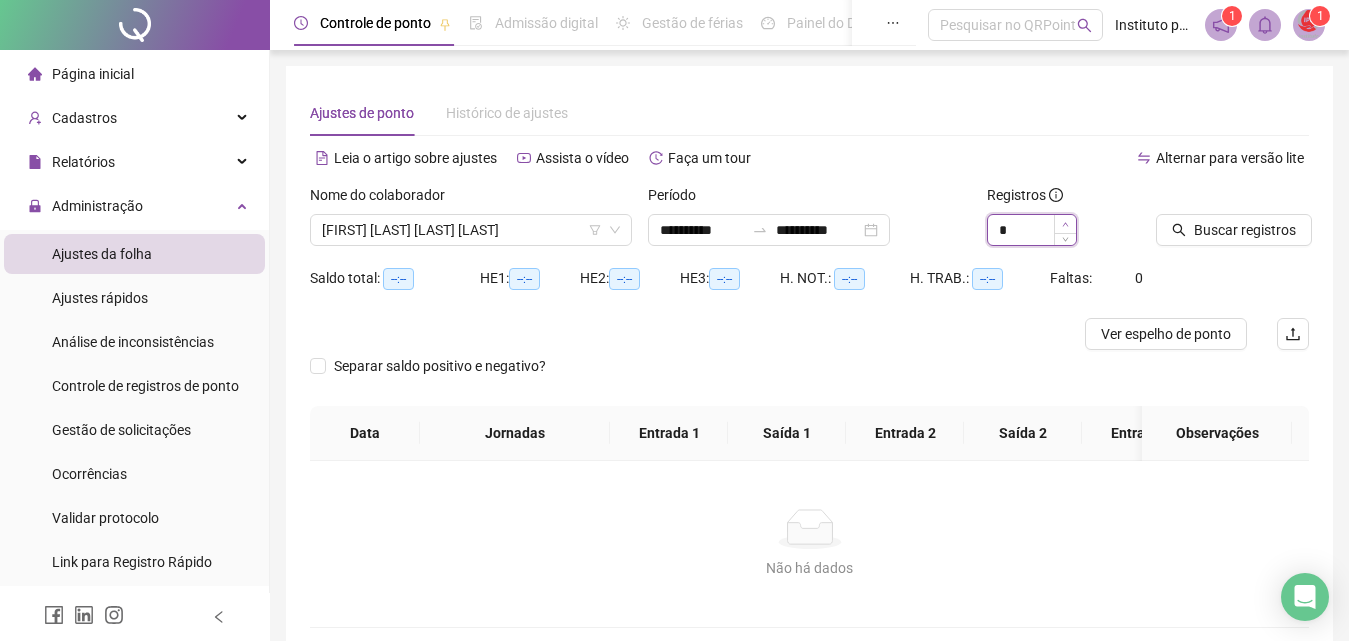 click at bounding box center [1065, 224] 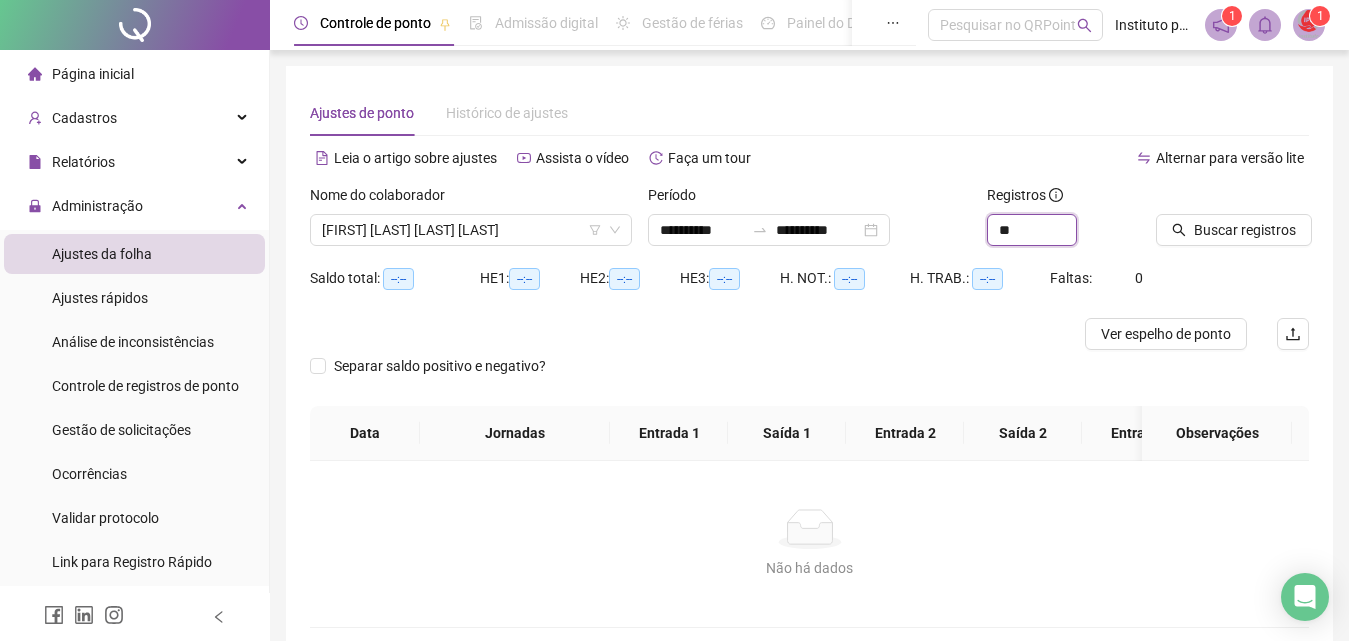 click on "**" at bounding box center [1063, 230] 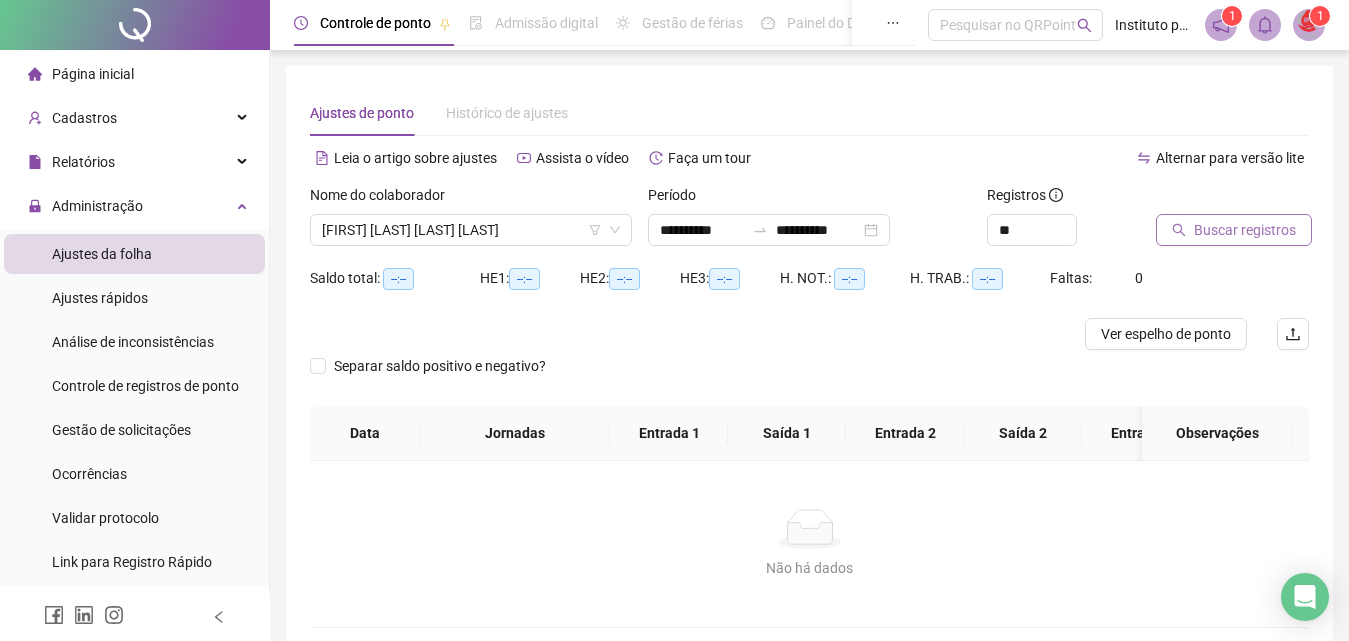 click on "Buscar registros" at bounding box center (1245, 230) 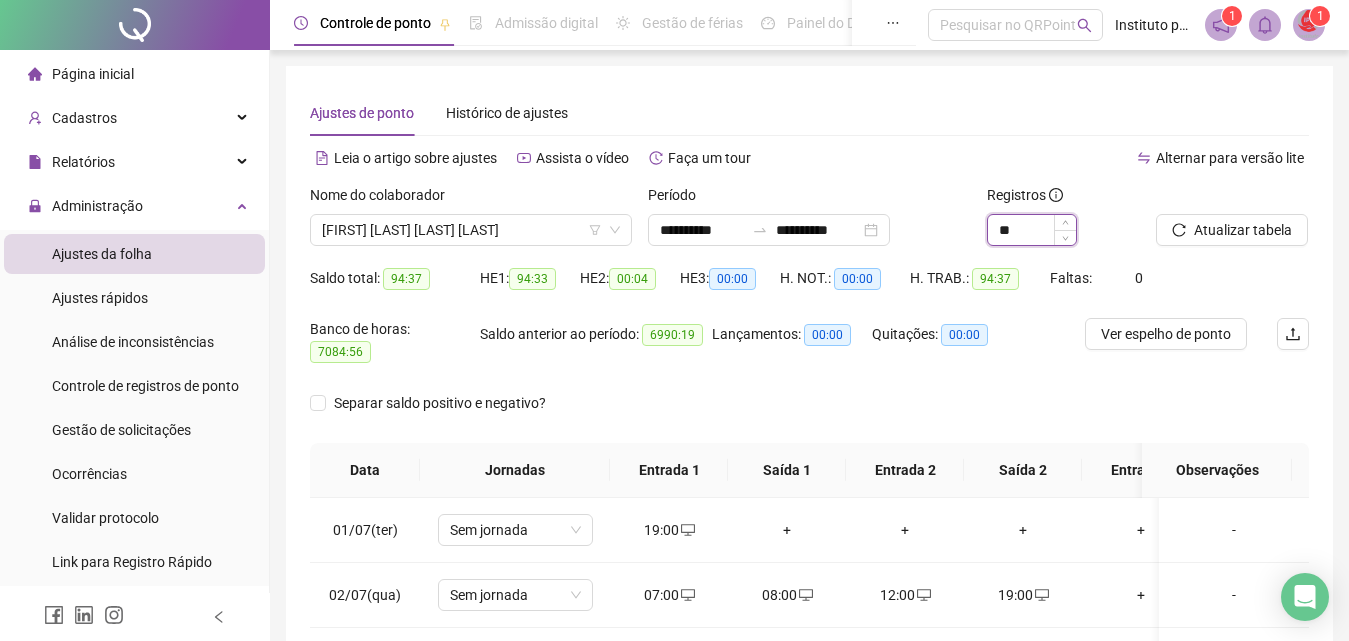 click at bounding box center (1065, 222) 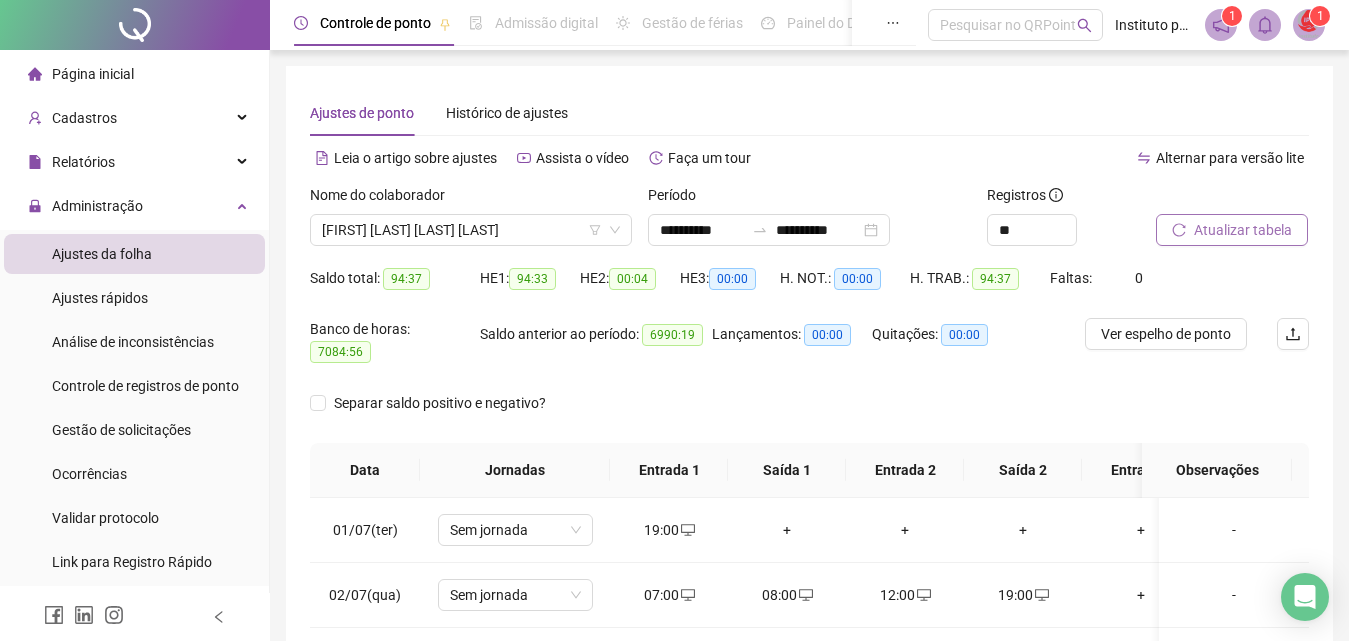 click on "Atualizar tabela" at bounding box center [1232, 230] 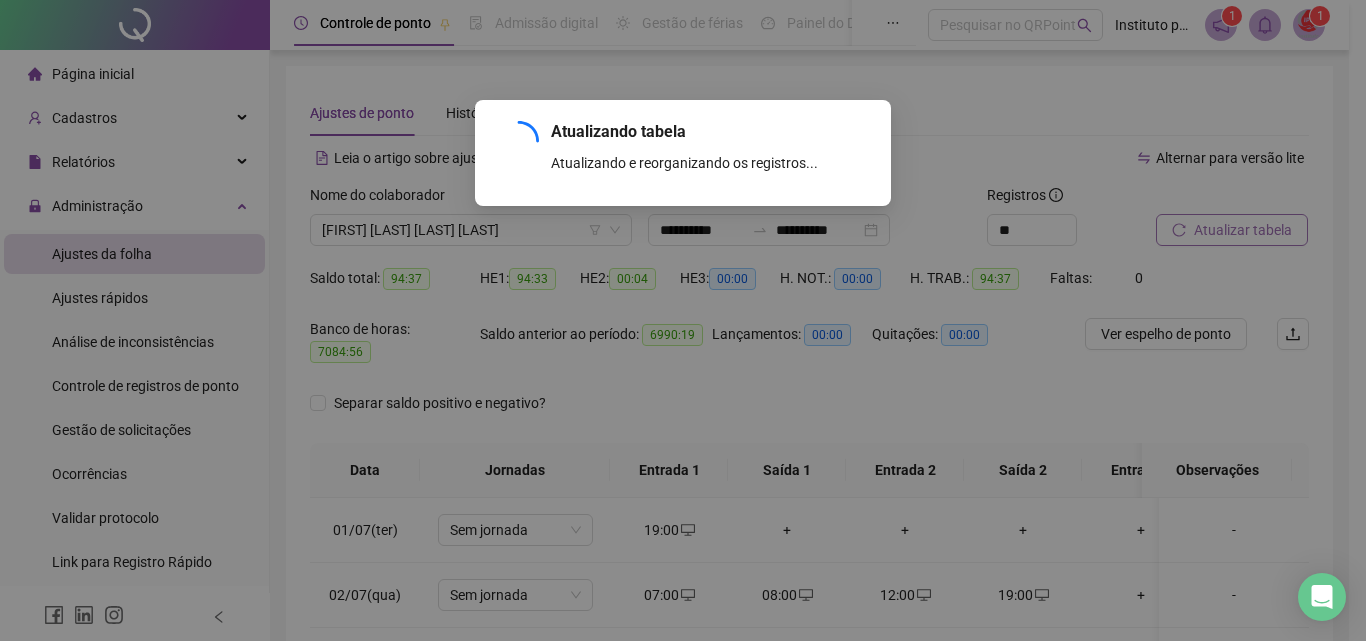 click on "Atualizando tabela Atualizando e reorganizando os registros... OK" at bounding box center [683, 320] 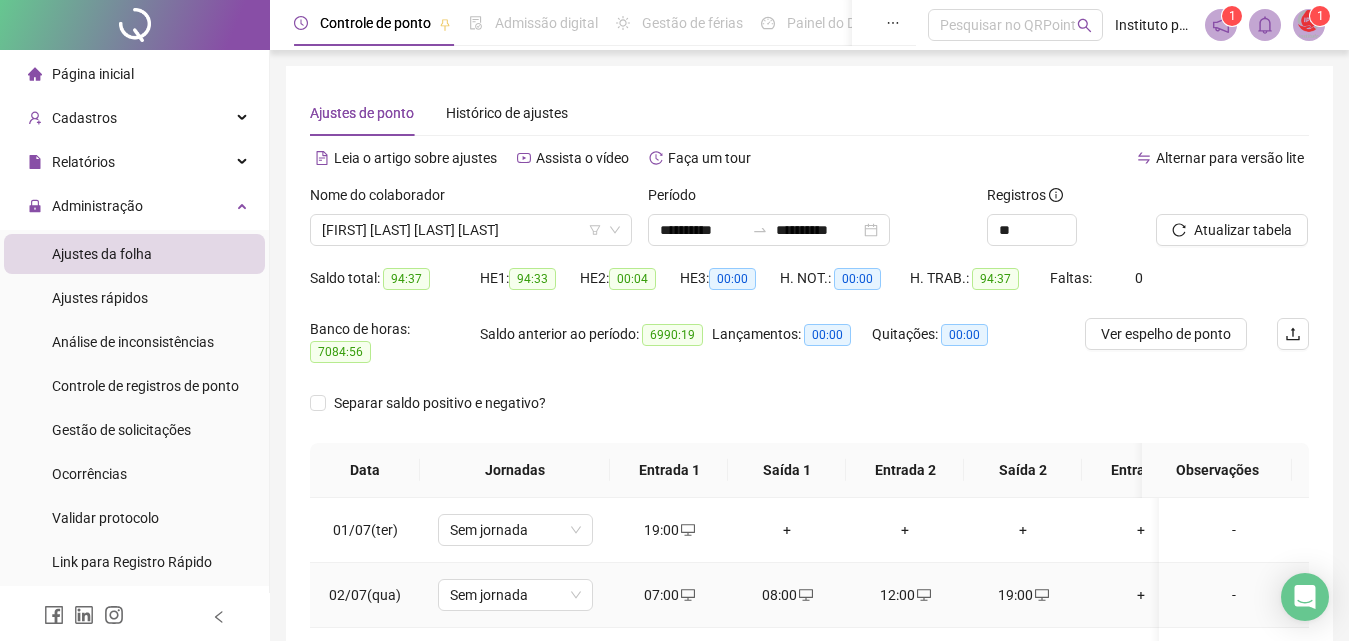 click at bounding box center (687, 595) 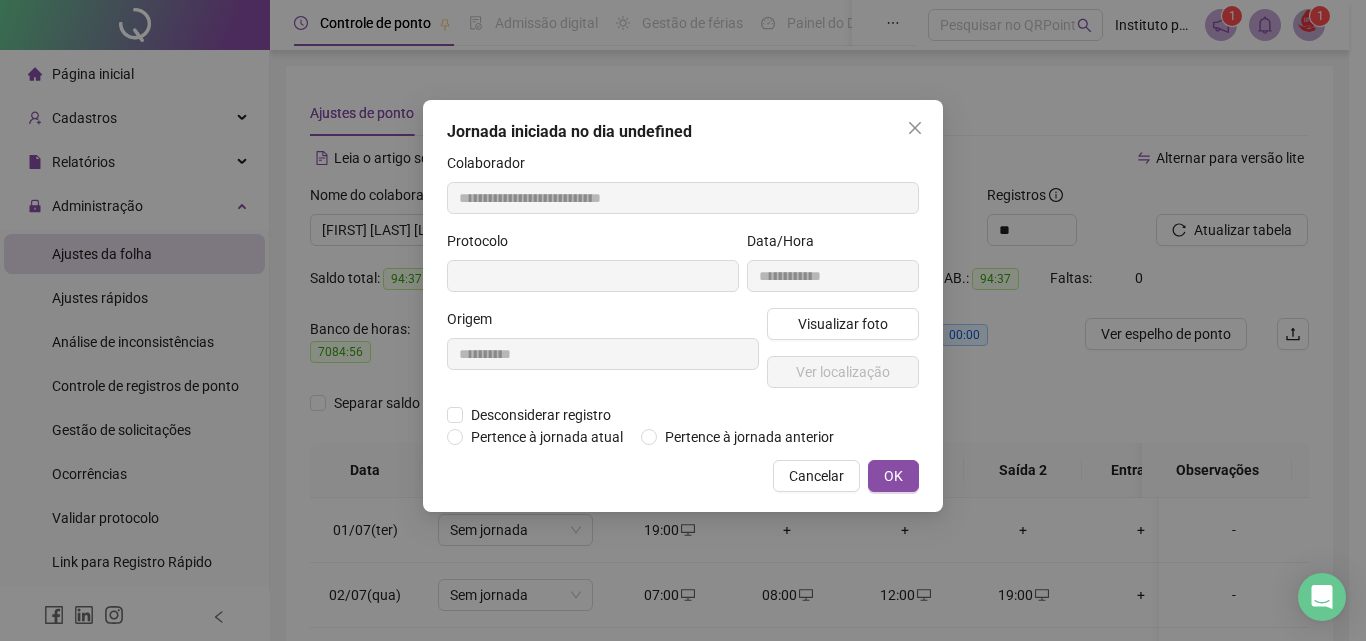 drag, startPoint x: 787, startPoint y: 440, endPoint x: 929, endPoint y: 493, distance: 151.56847 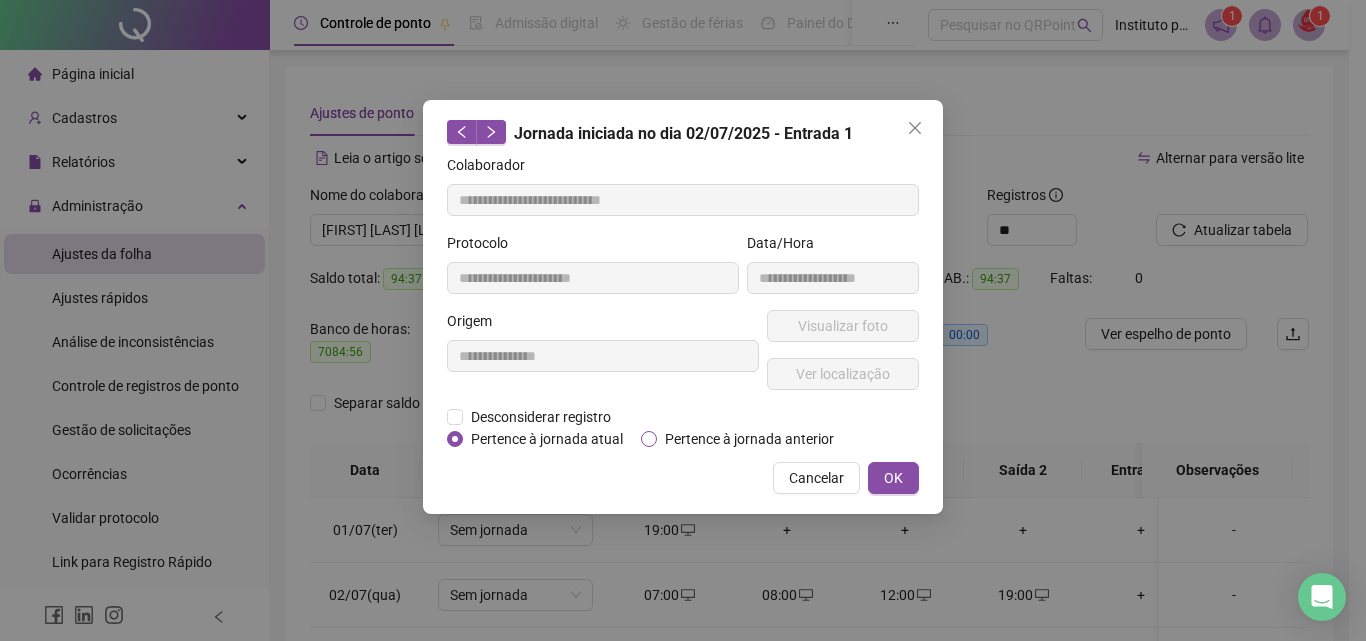 click on "Pertence à jornada anterior" at bounding box center (749, 439) 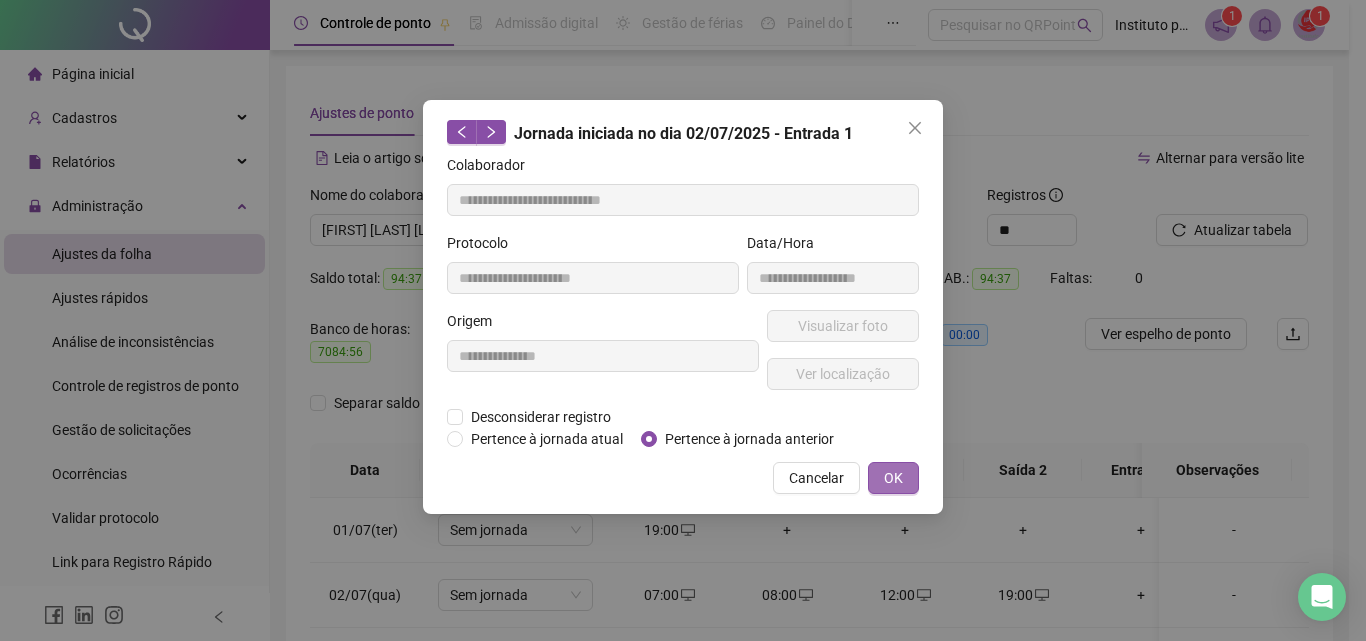 click on "OK" at bounding box center (893, 478) 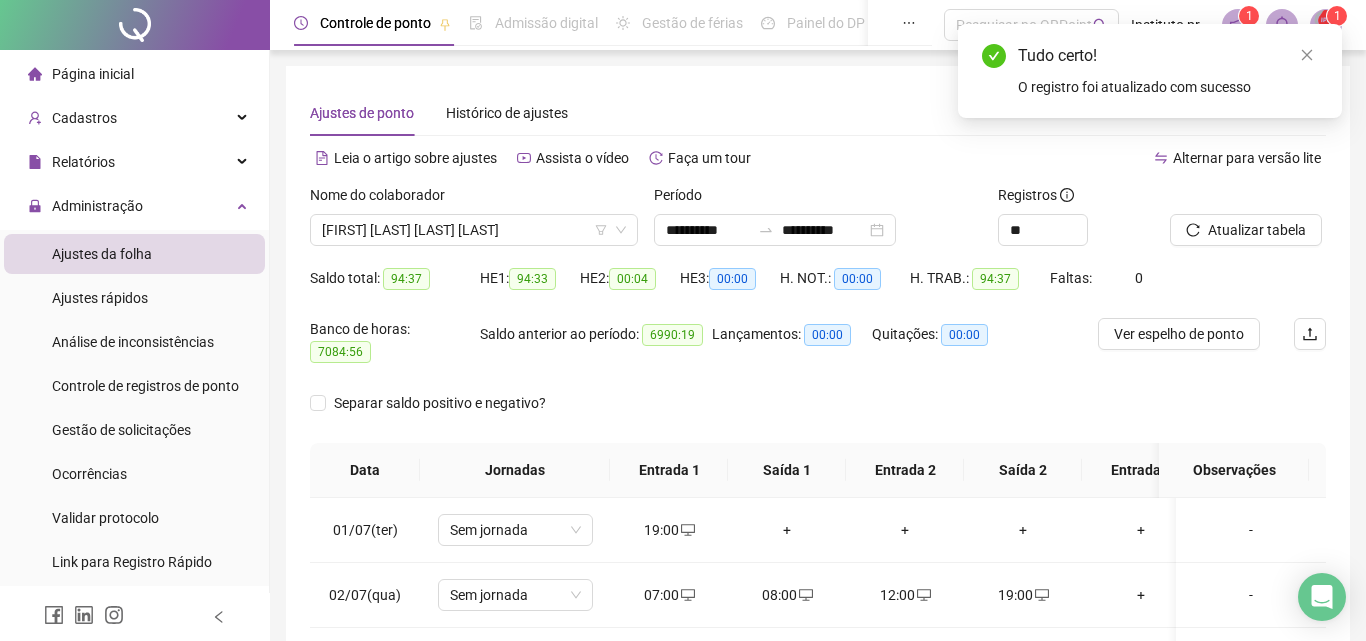 click on "Atualizar tabela" at bounding box center [1257, 230] 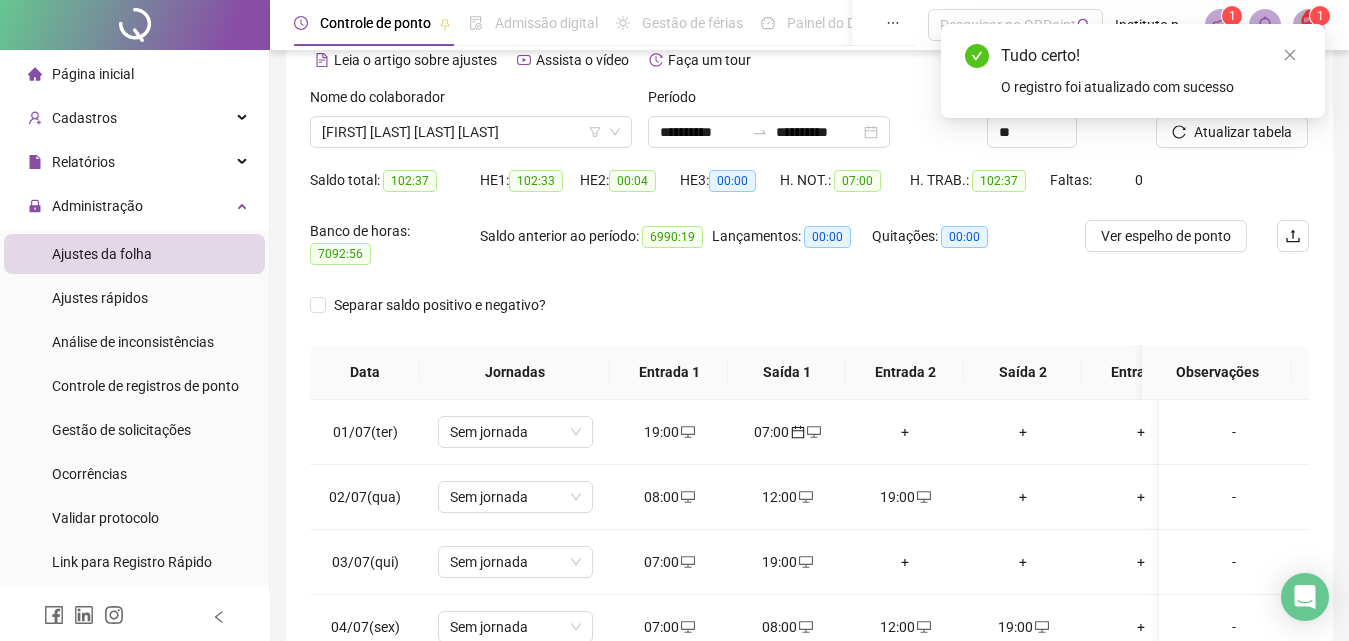 scroll, scrollTop: 100, scrollLeft: 0, axis: vertical 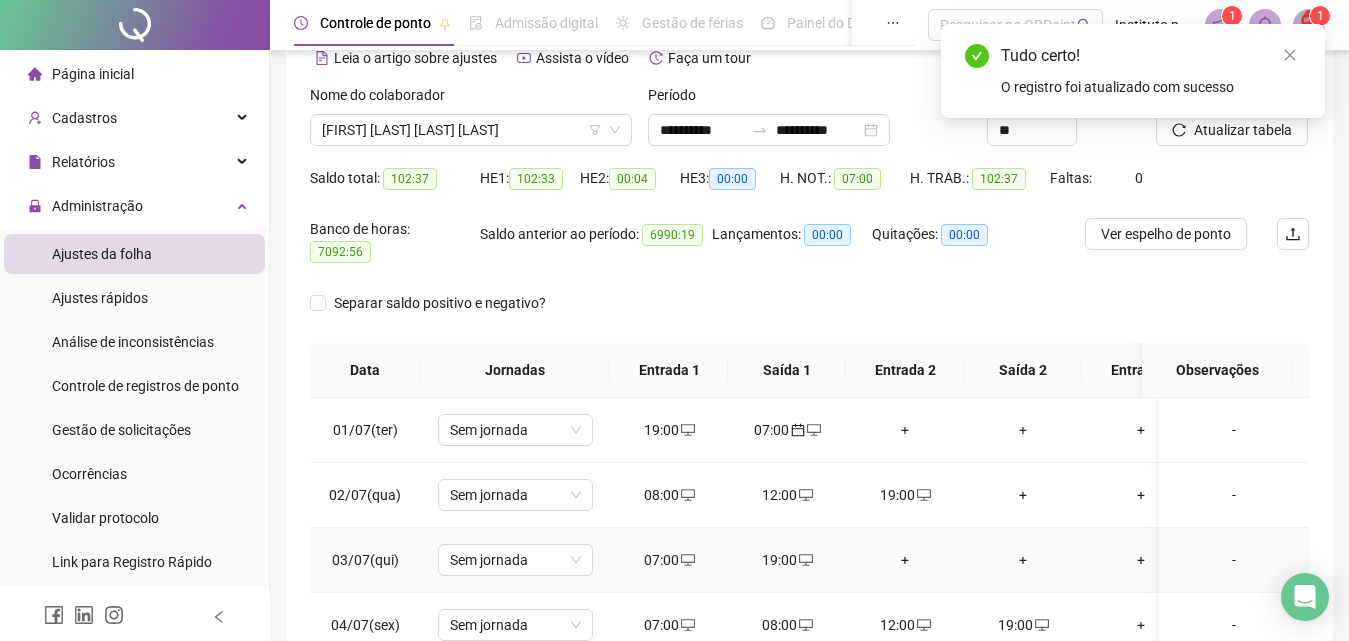click on "07:00" at bounding box center (669, 560) 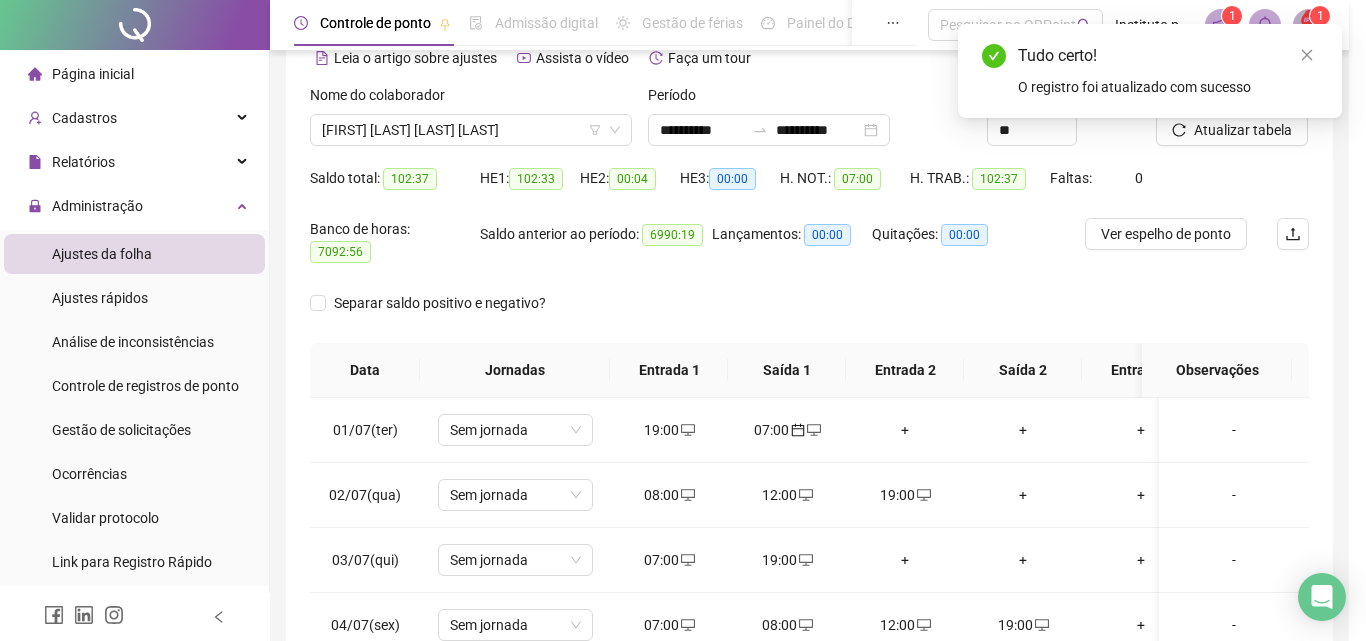 type on "**********" 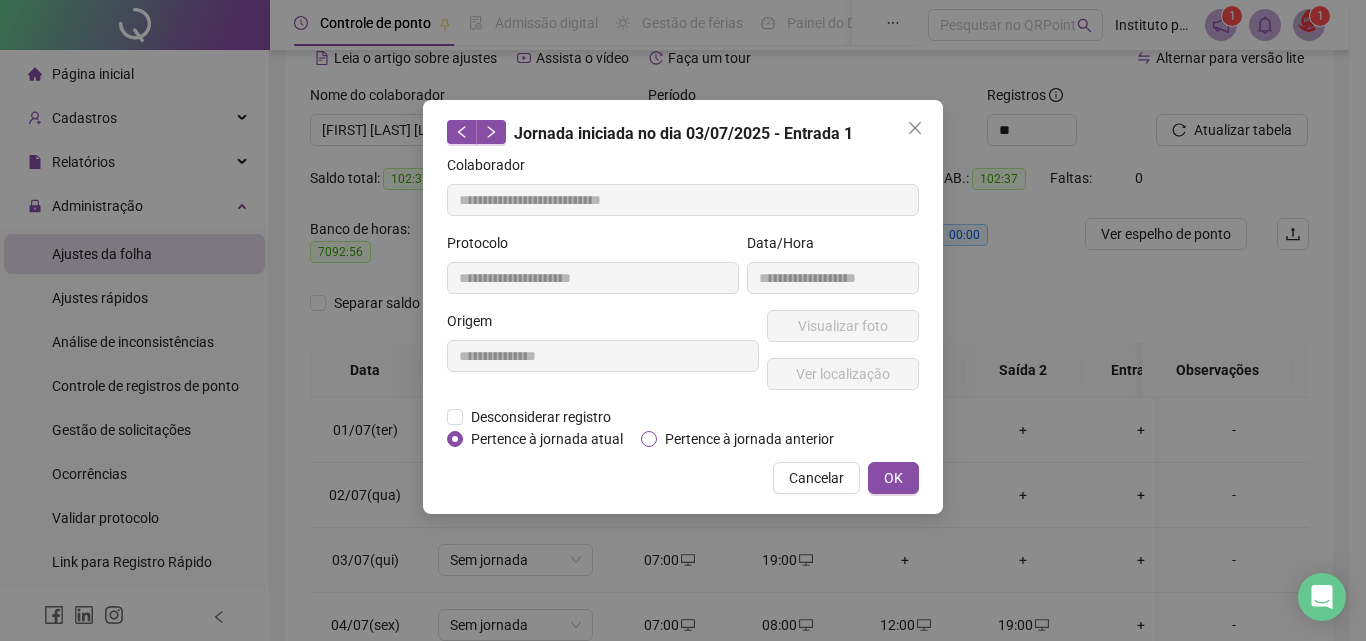 click on "Pertence à jornada anterior" at bounding box center [749, 439] 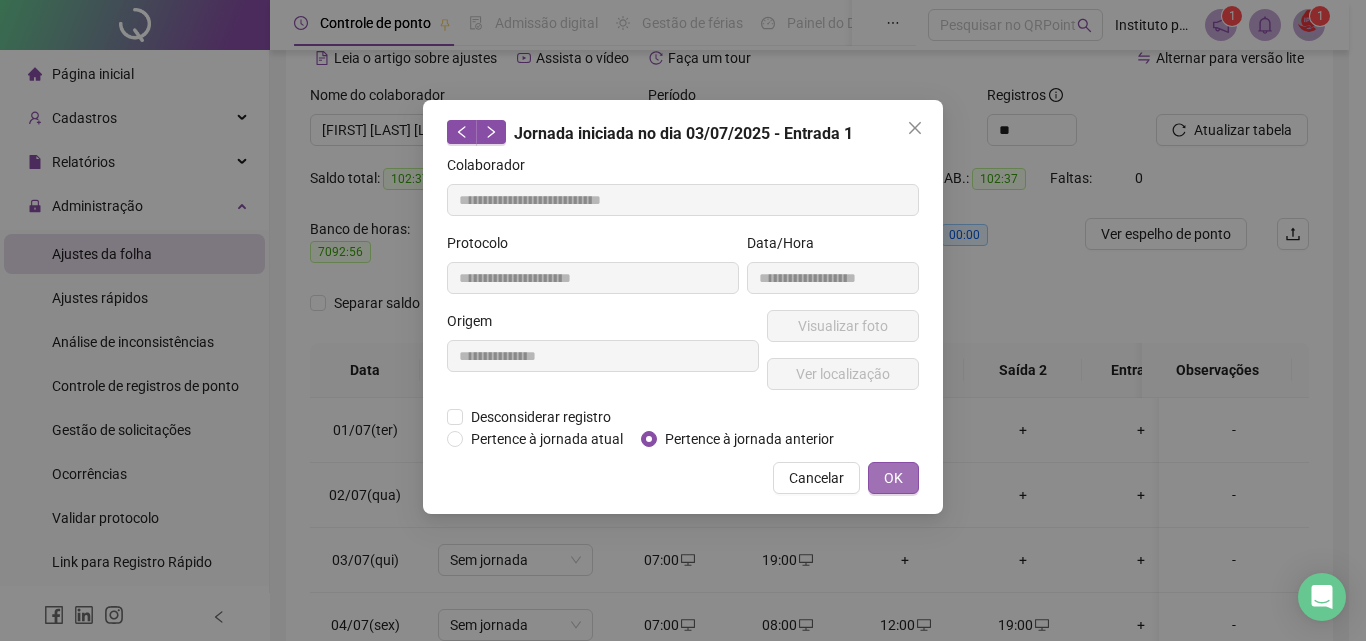 click on "OK" at bounding box center [893, 478] 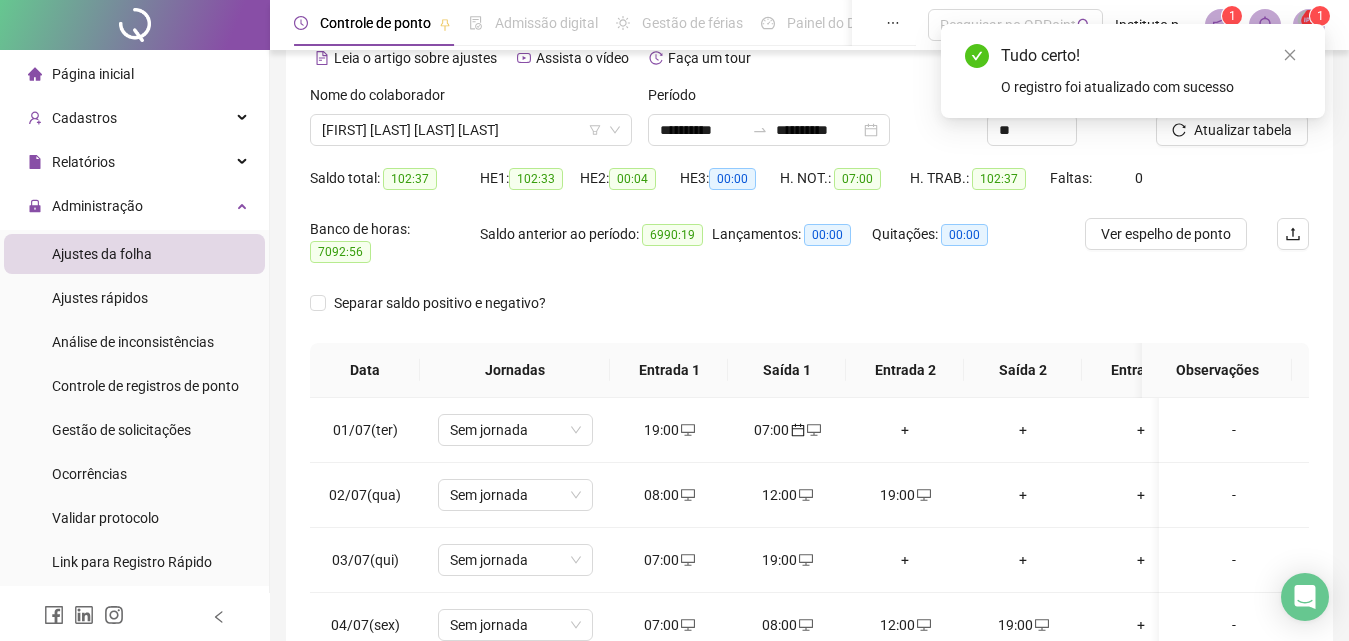 click on "Tudo certo! O registro foi atualizado com sucesso" at bounding box center (1133, 71) 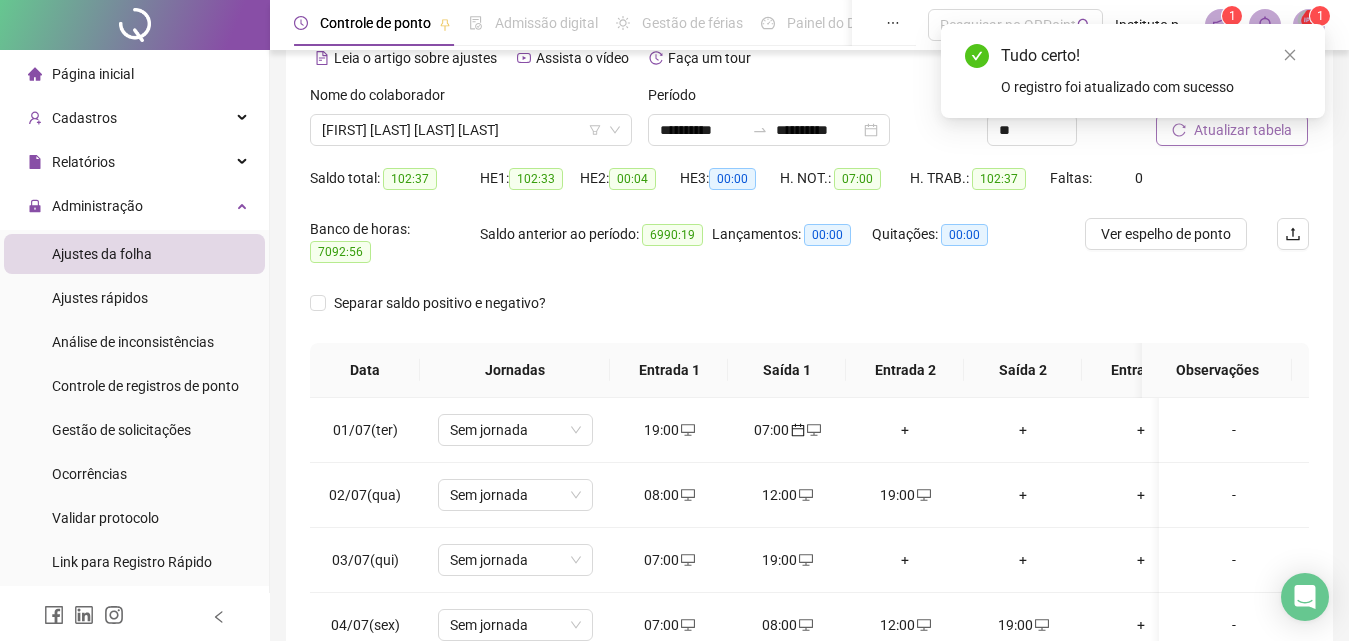 click on "Atualizar tabela" at bounding box center [1243, 130] 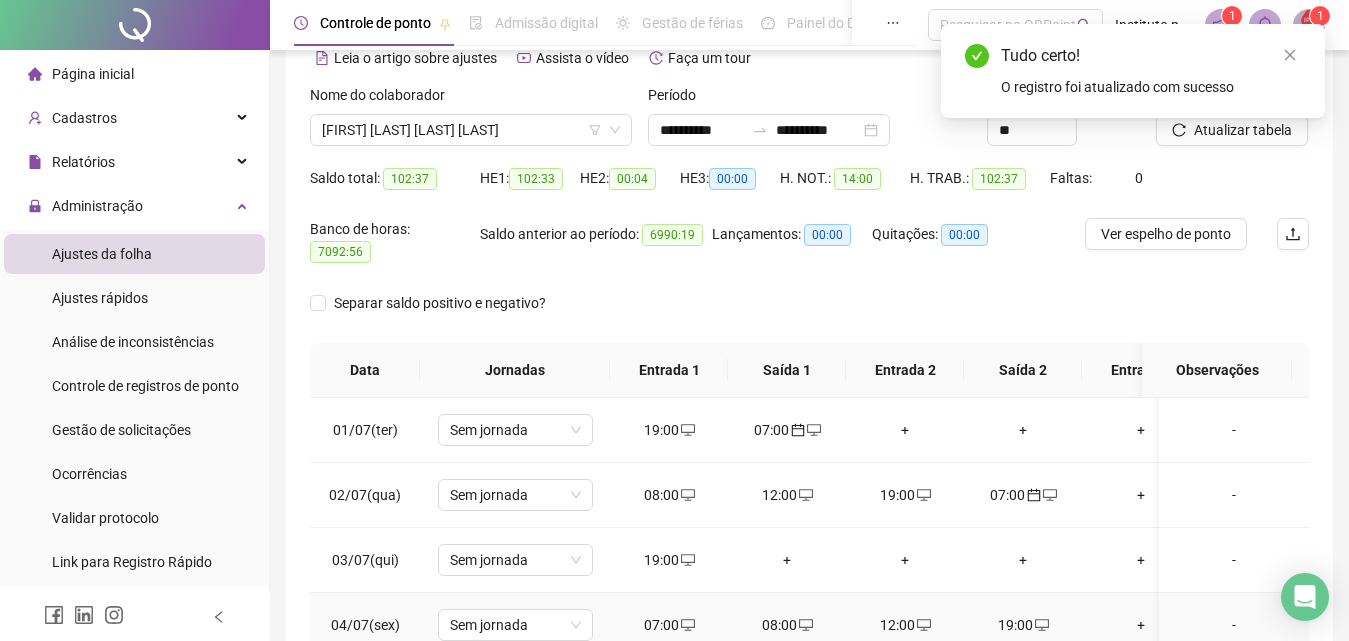 click on "07:00" at bounding box center (669, 625) 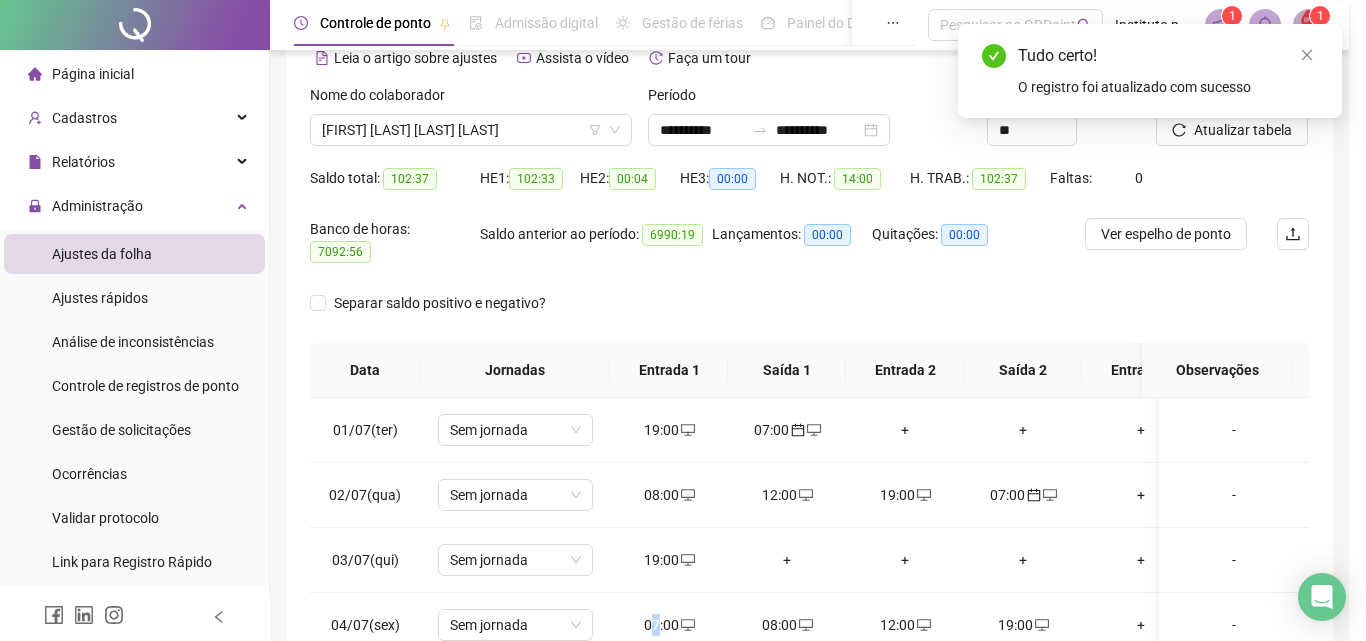 type on "**********" 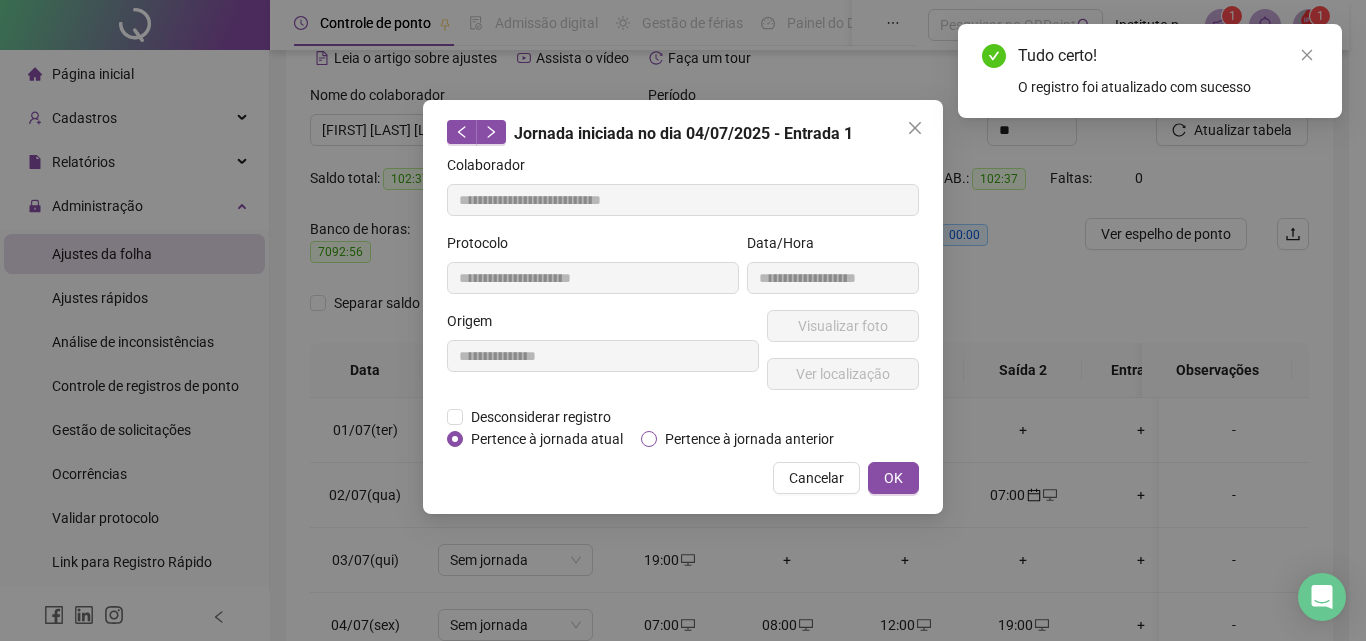 click on "Pertence à jornada anterior" at bounding box center (749, 439) 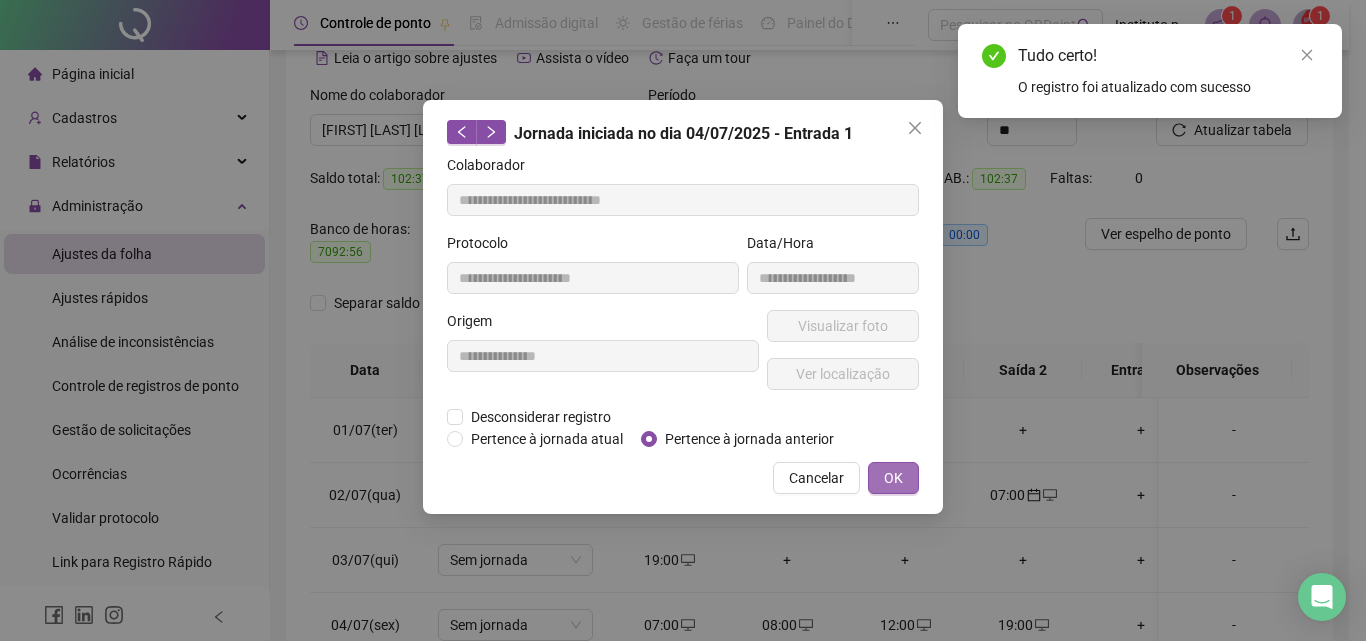 click on "OK" at bounding box center (893, 478) 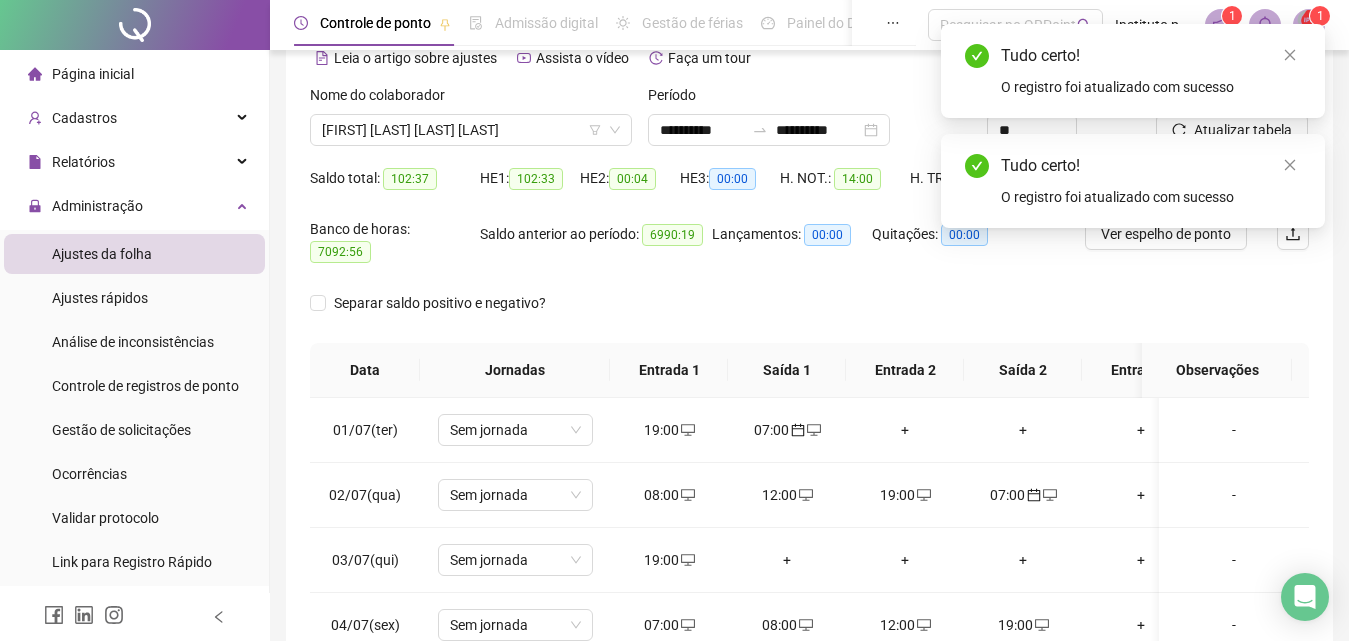 click on "Tudo certo! O registro foi atualizado com sucesso" at bounding box center (1133, 181) 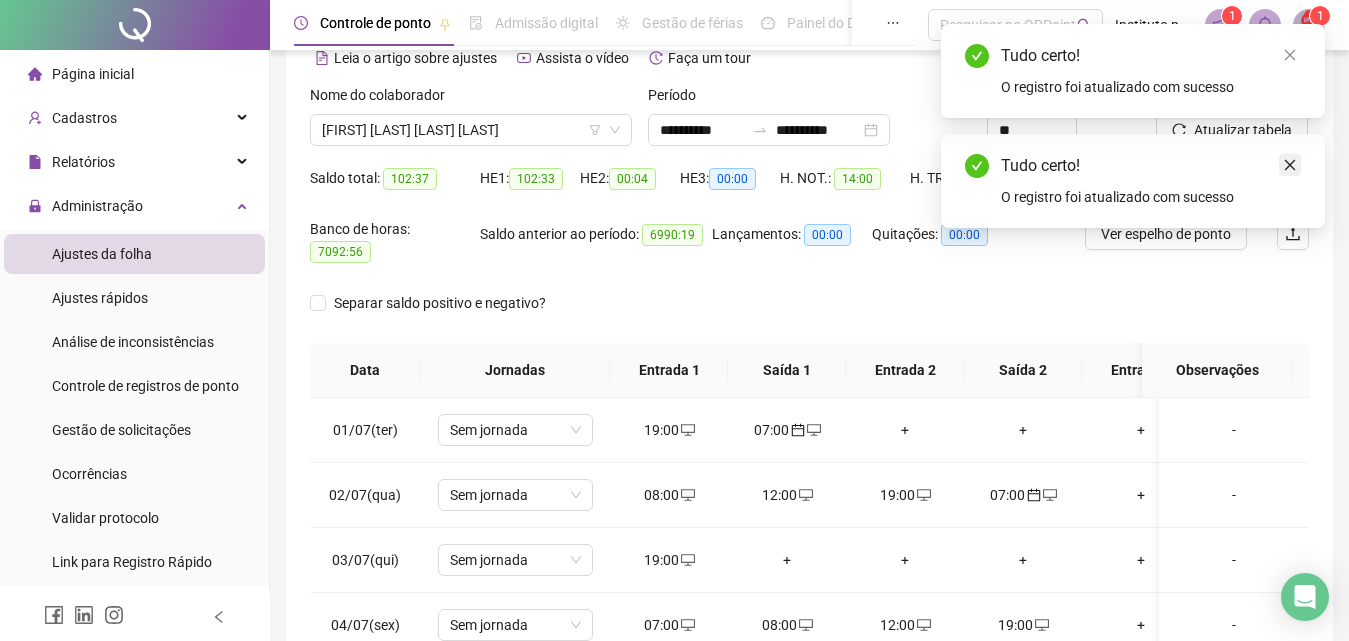click at bounding box center (1290, 165) 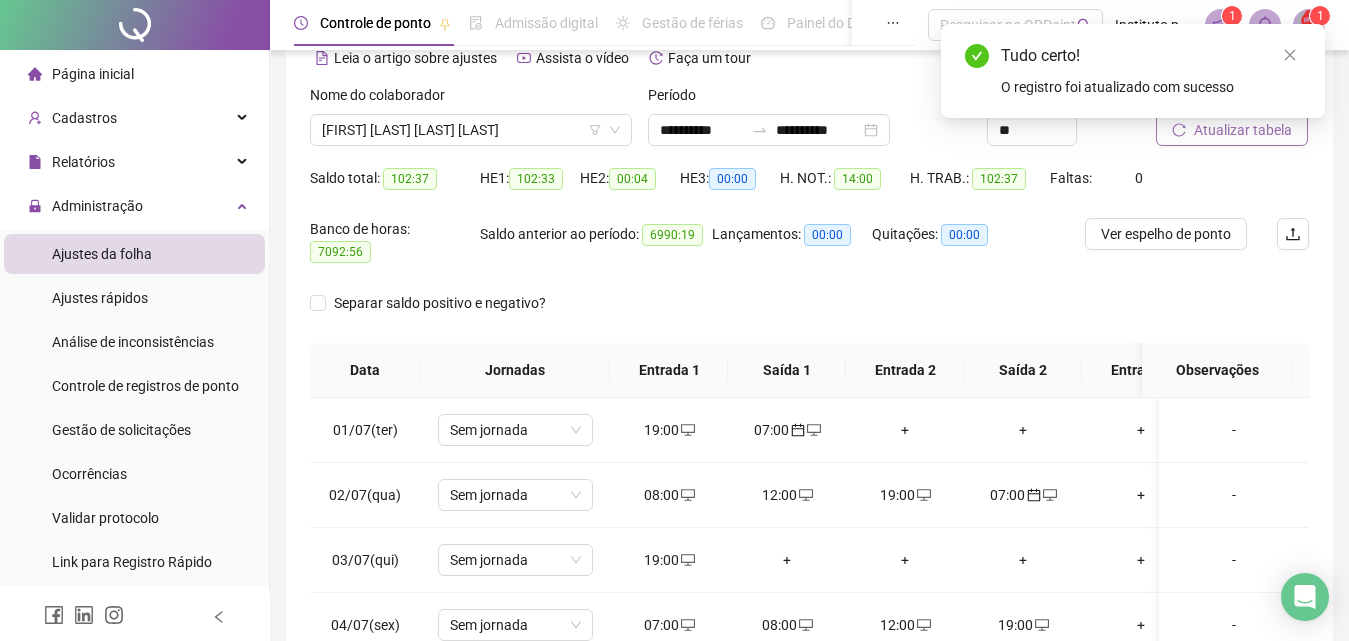 click on "Atualizar tabela" at bounding box center [1243, 130] 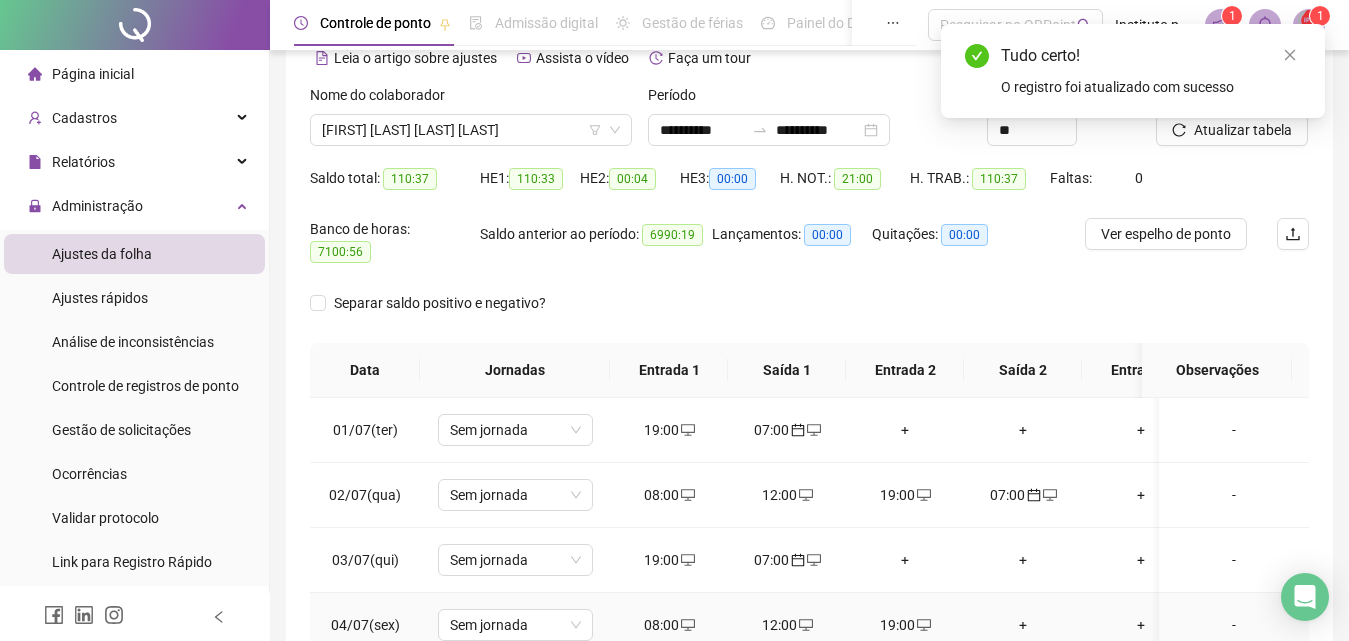 scroll, scrollTop: 100, scrollLeft: 0, axis: vertical 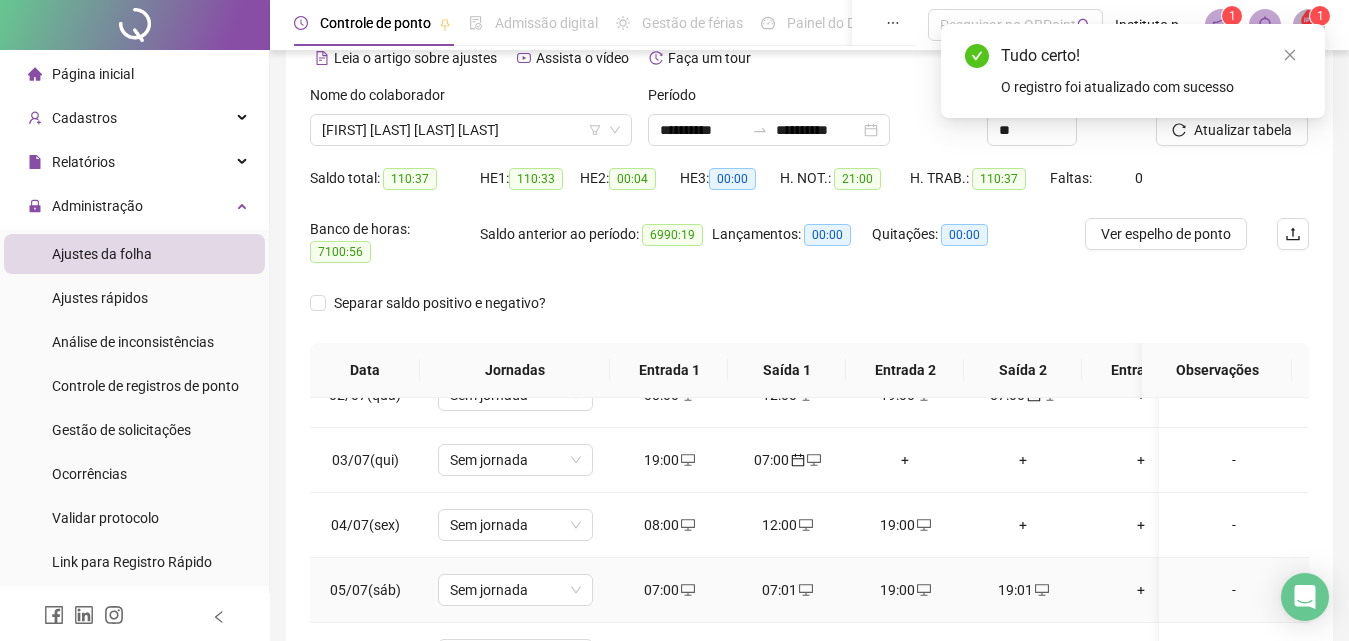 click 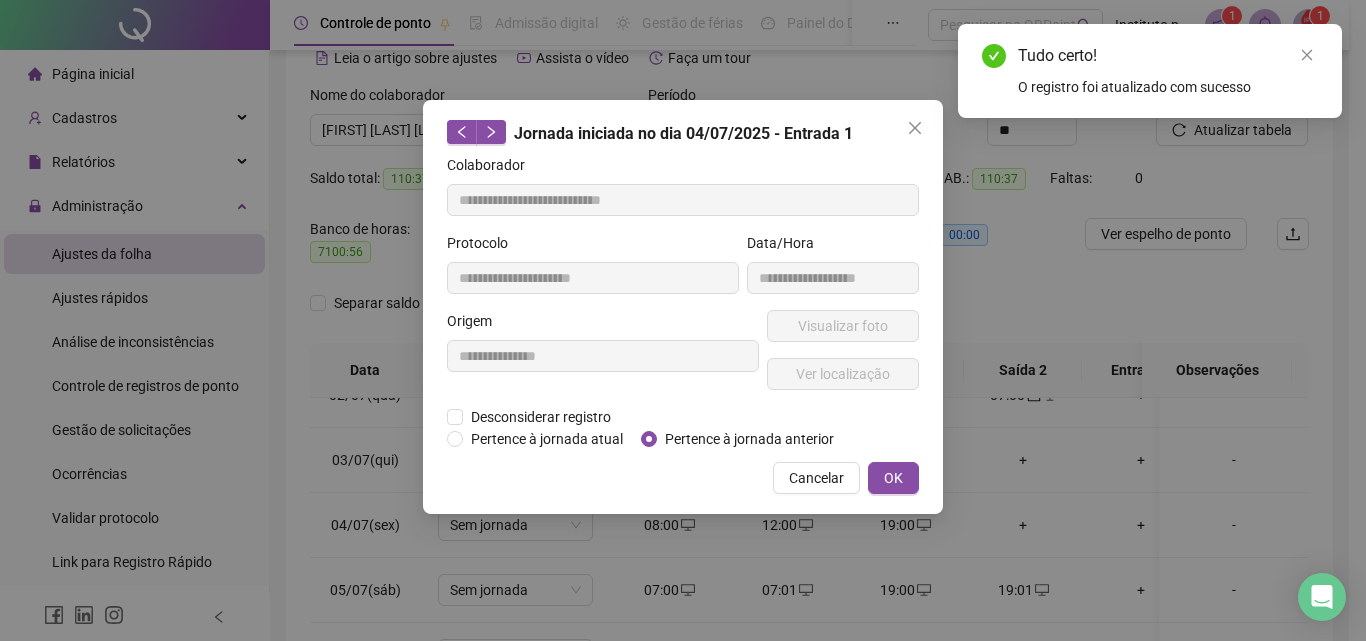 type on "**********" 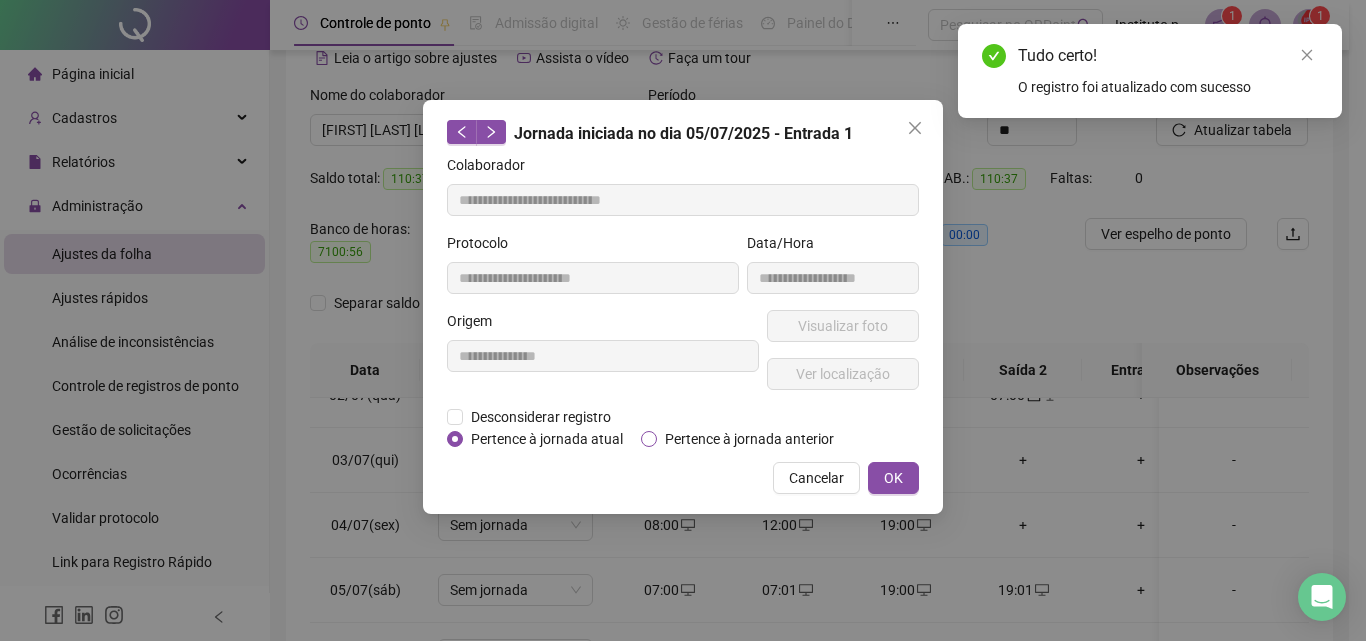 drag, startPoint x: 683, startPoint y: 437, endPoint x: 711, endPoint y: 445, distance: 29.12044 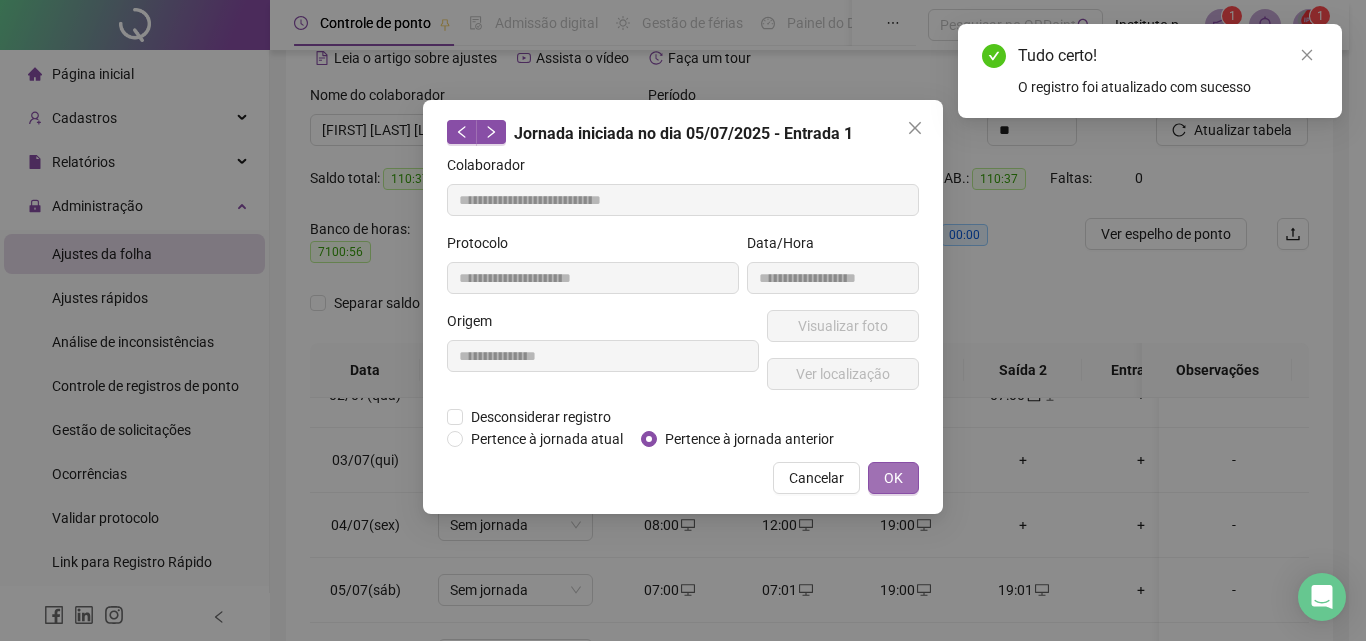 click on "OK" at bounding box center (893, 478) 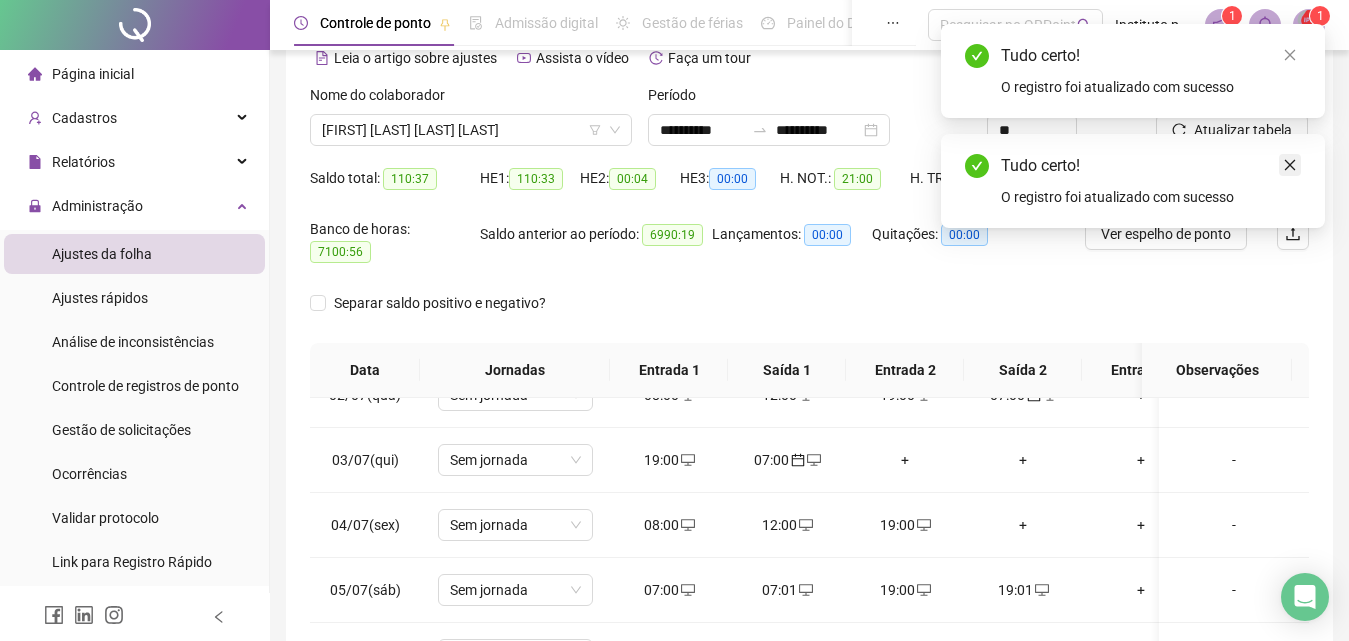 click 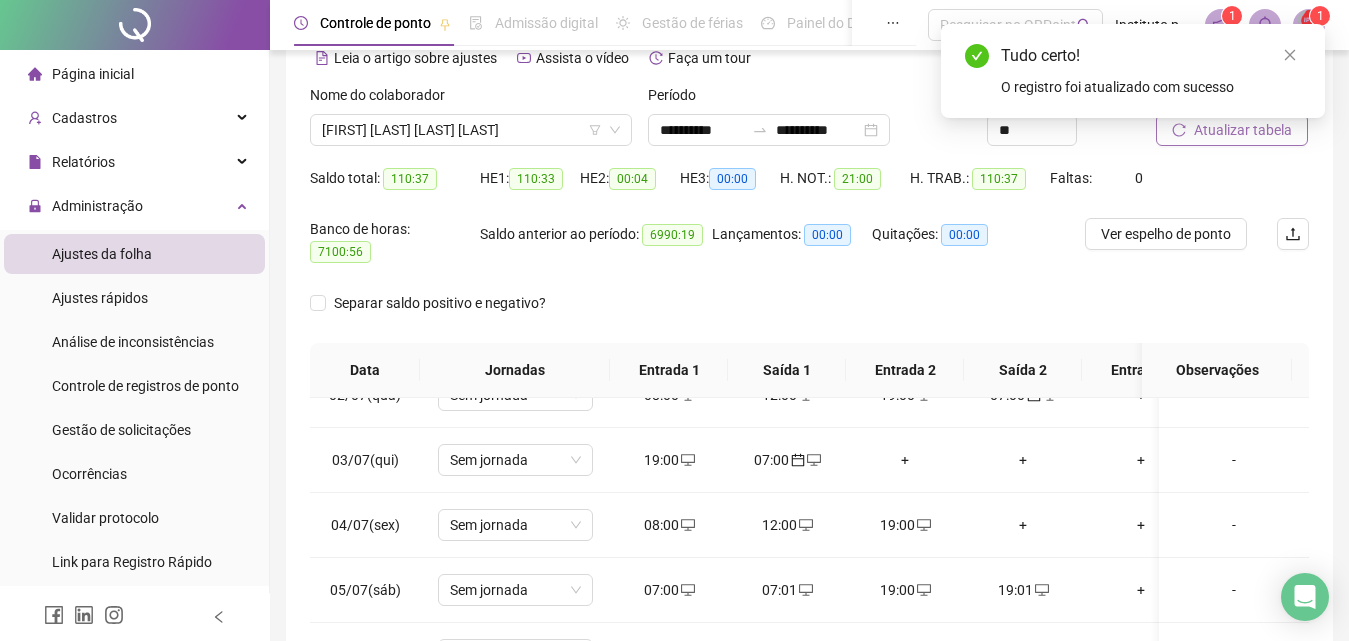 click on "Atualizar tabela" at bounding box center [1243, 130] 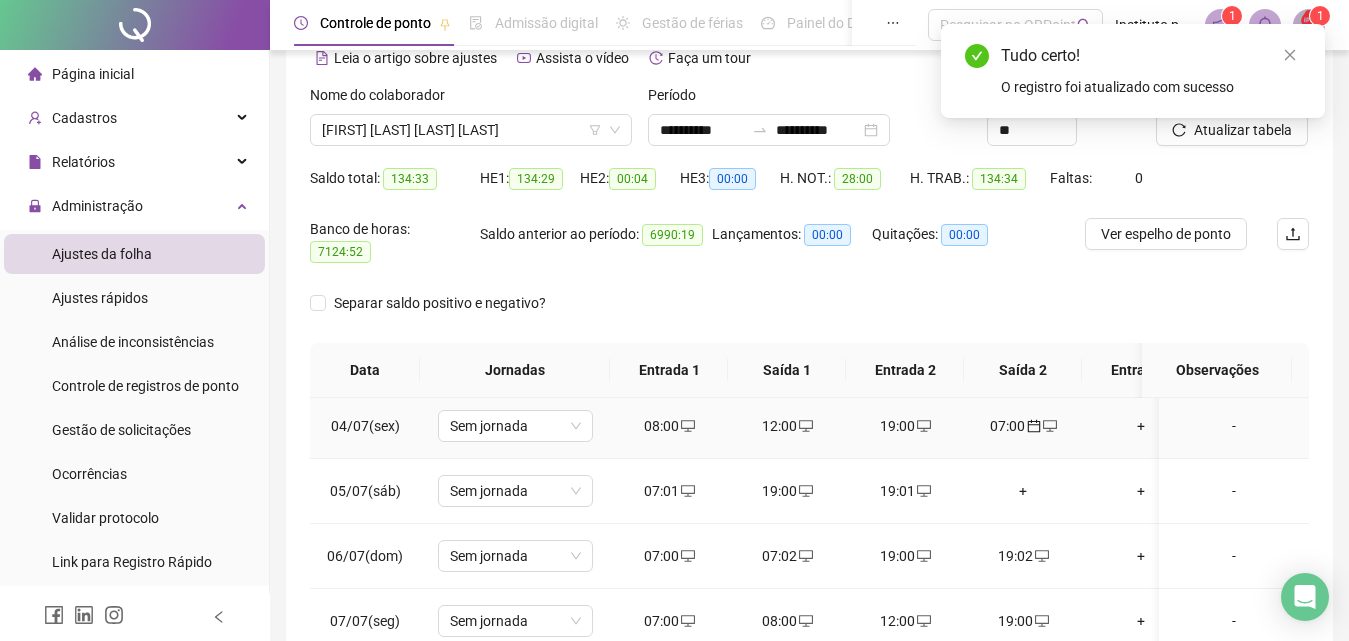 scroll, scrollTop: 300, scrollLeft: 0, axis: vertical 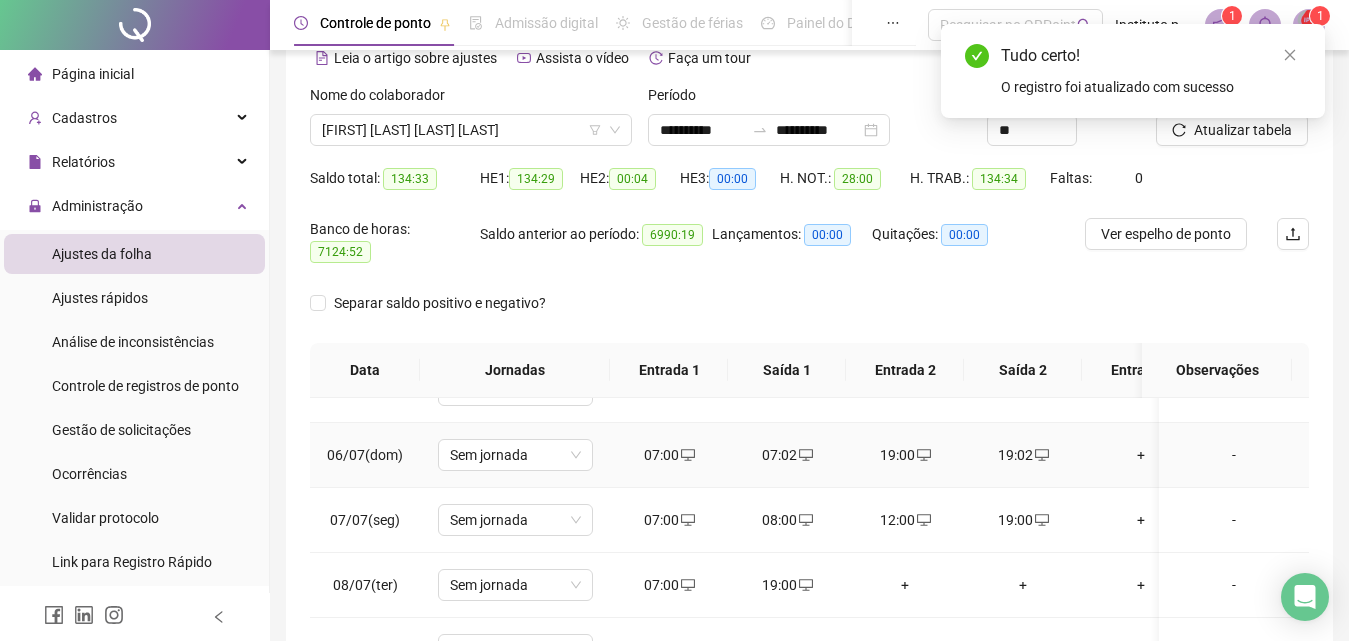 click 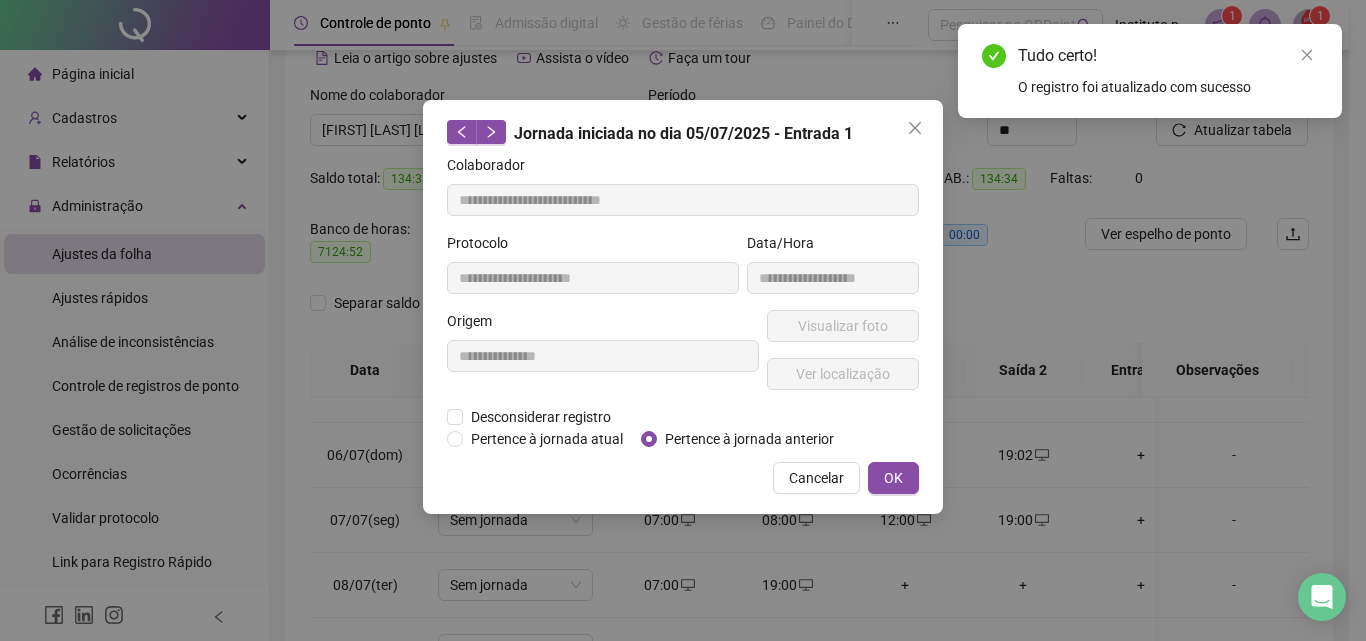 type on "**********" 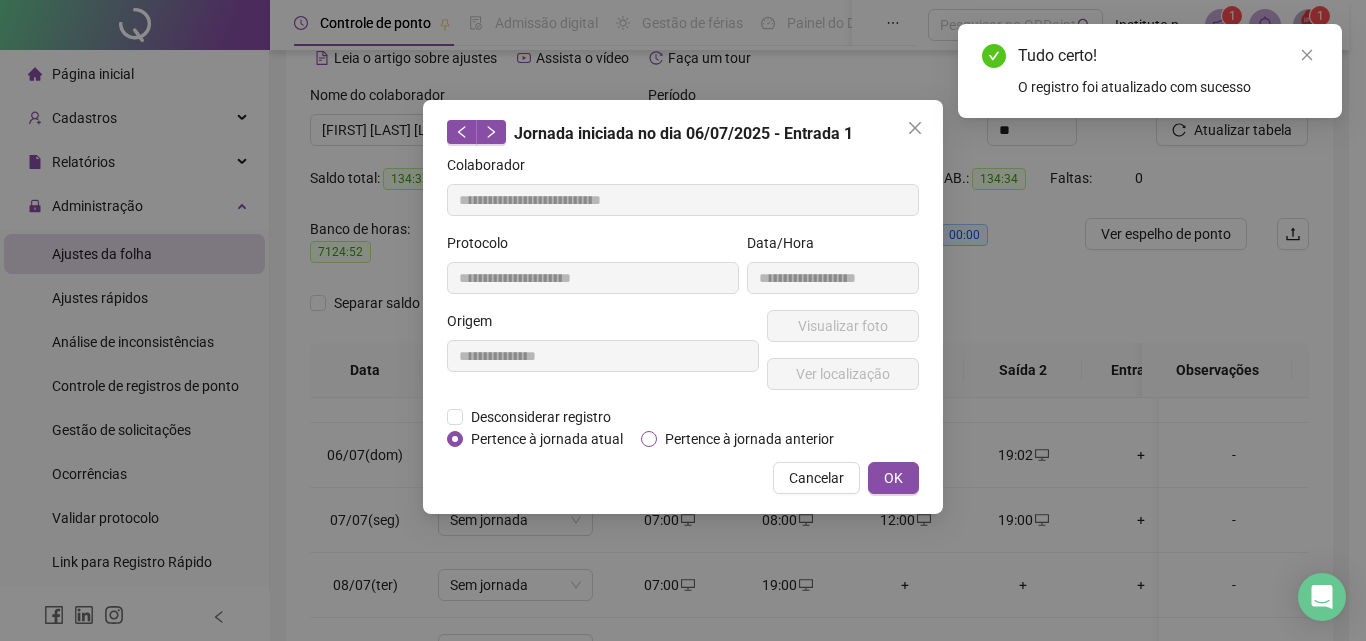 click on "Pertence à jornada anterior" at bounding box center [749, 439] 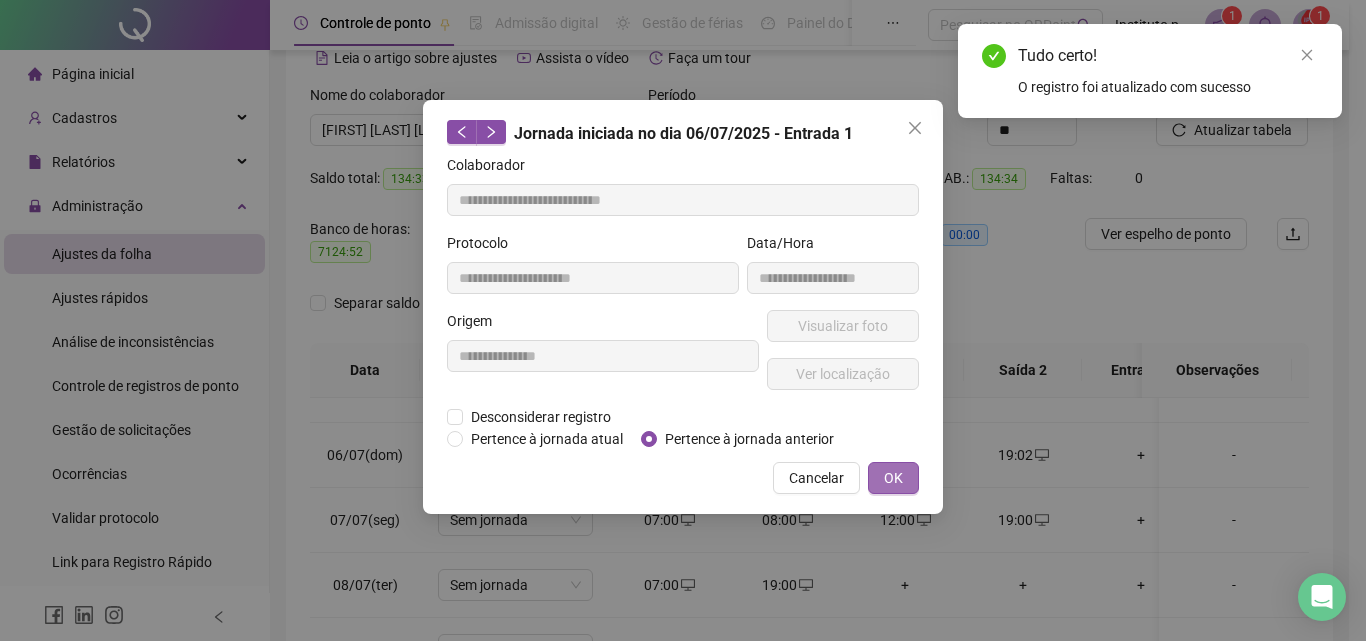 click on "OK" at bounding box center [893, 478] 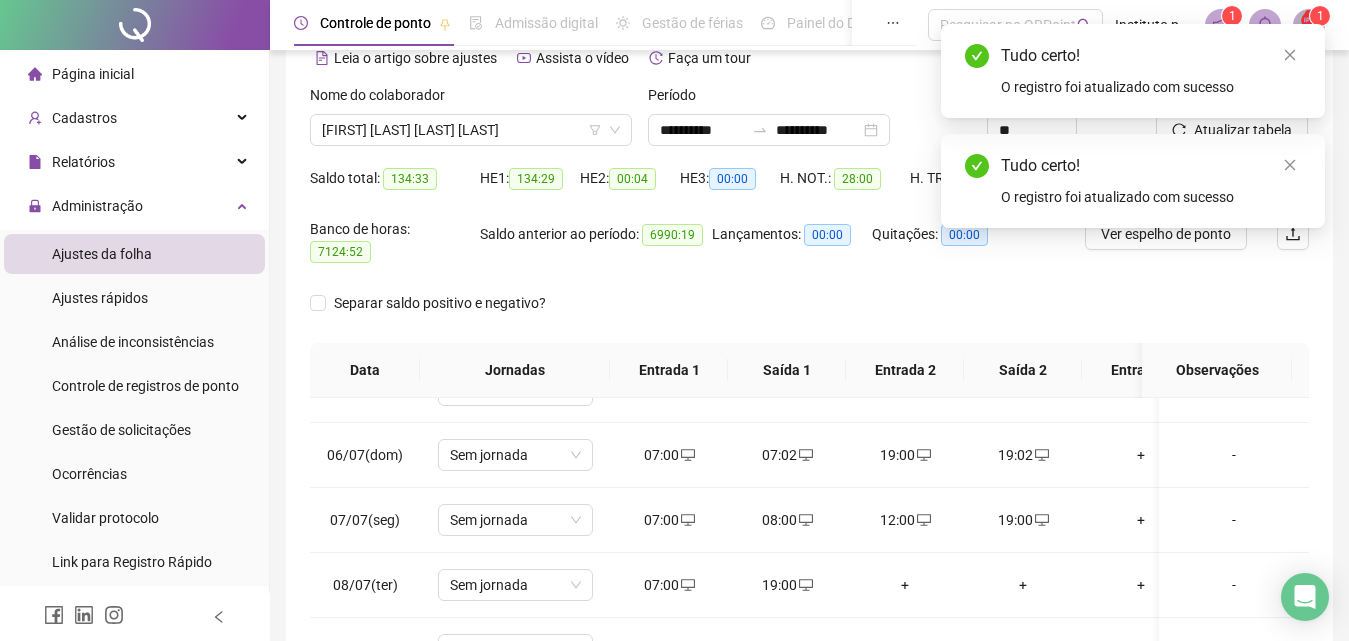 click 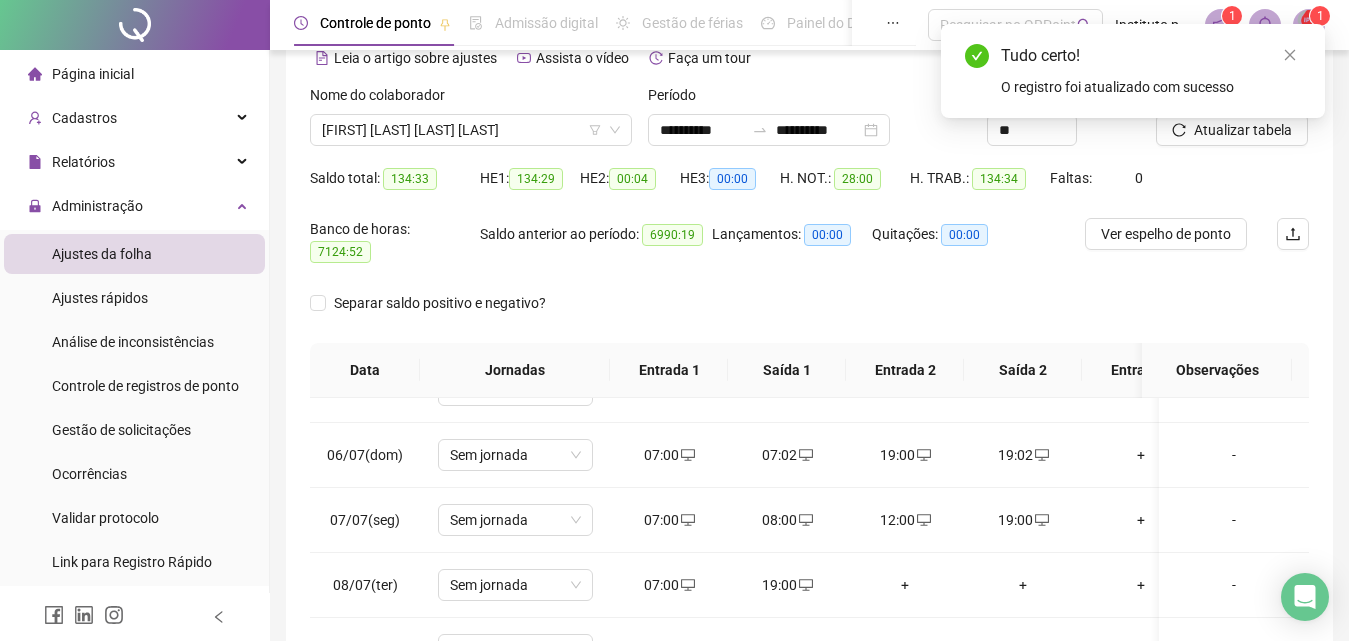 click on "Tudo certo! O registro foi atualizado com sucesso" at bounding box center [1133, 71] 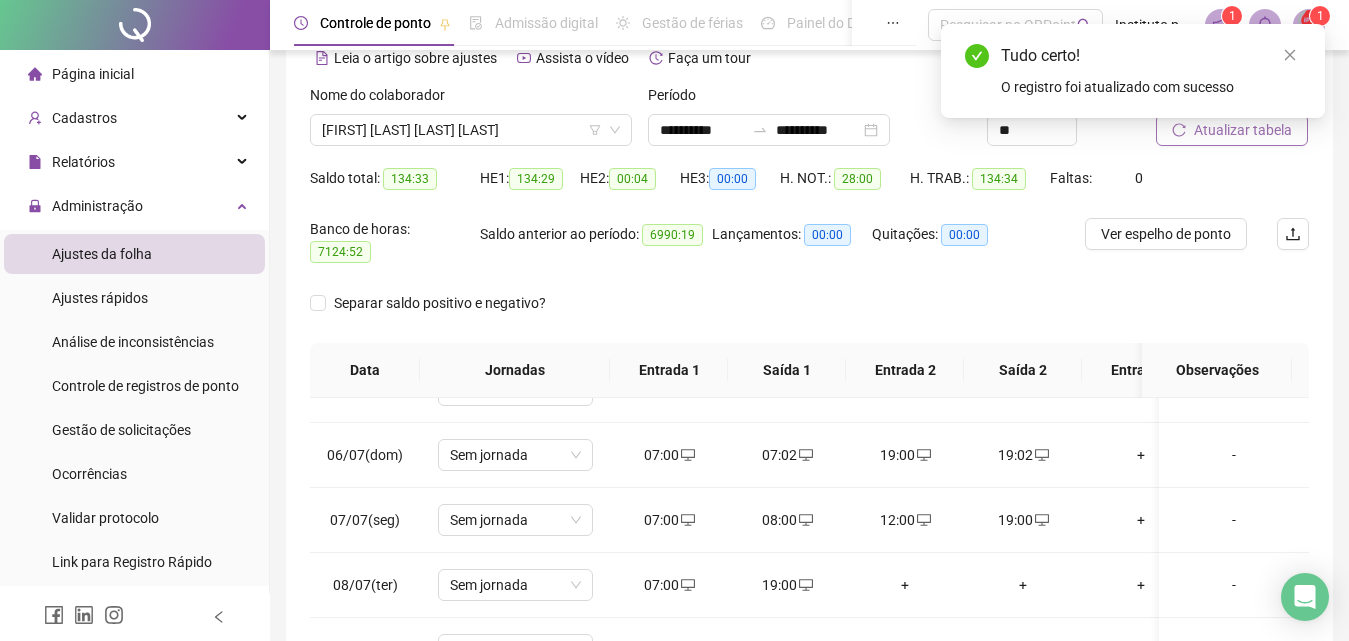 click on "Atualizar tabela" at bounding box center (1243, 130) 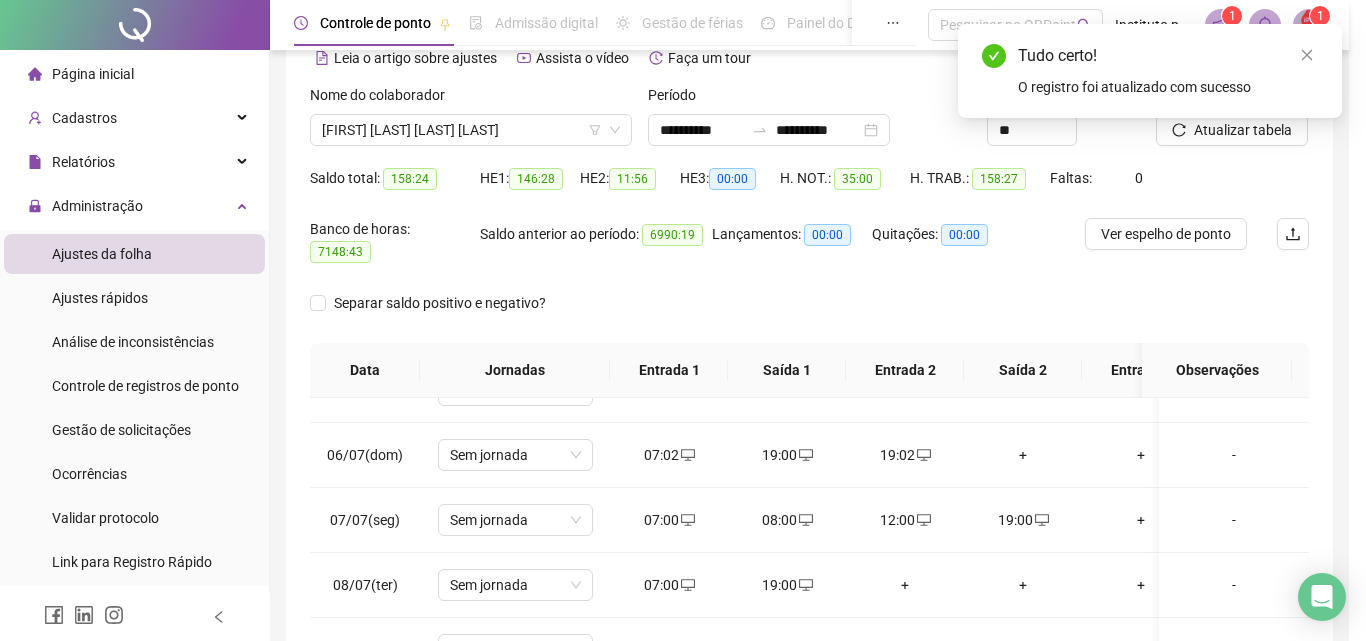 click on "Atualizando tabela Atualizando e reorganizando os registros... OK" at bounding box center [683, 320] 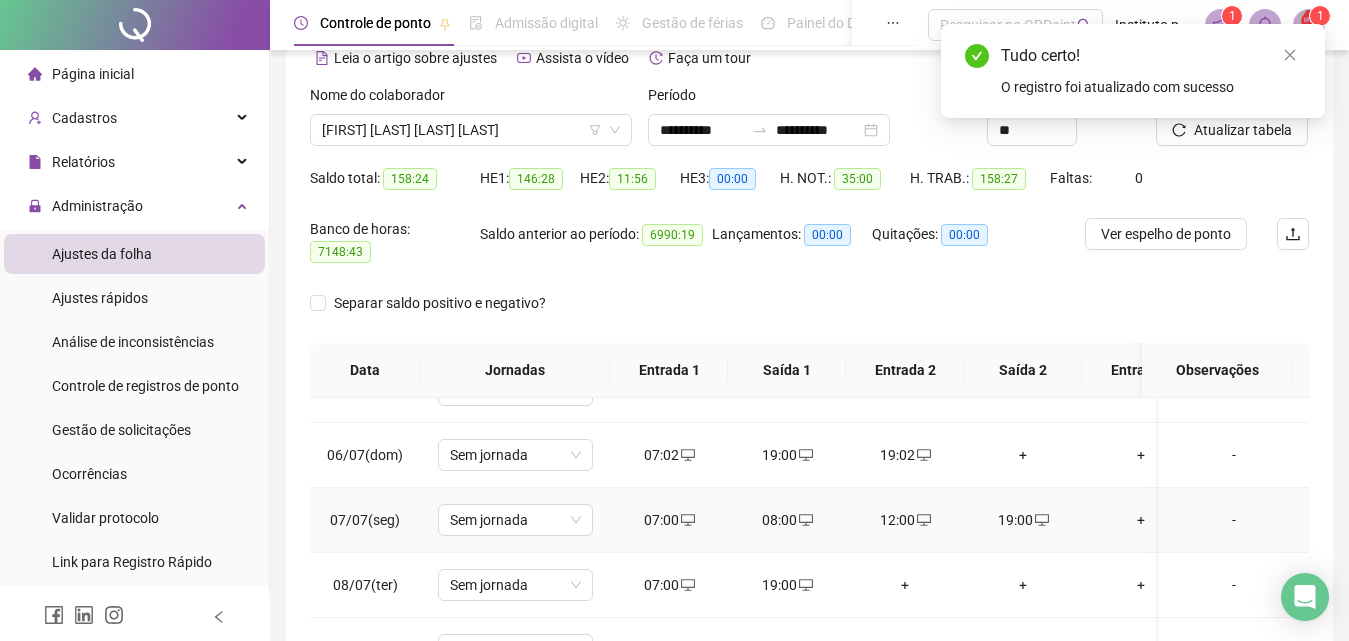 scroll, scrollTop: 200, scrollLeft: 0, axis: vertical 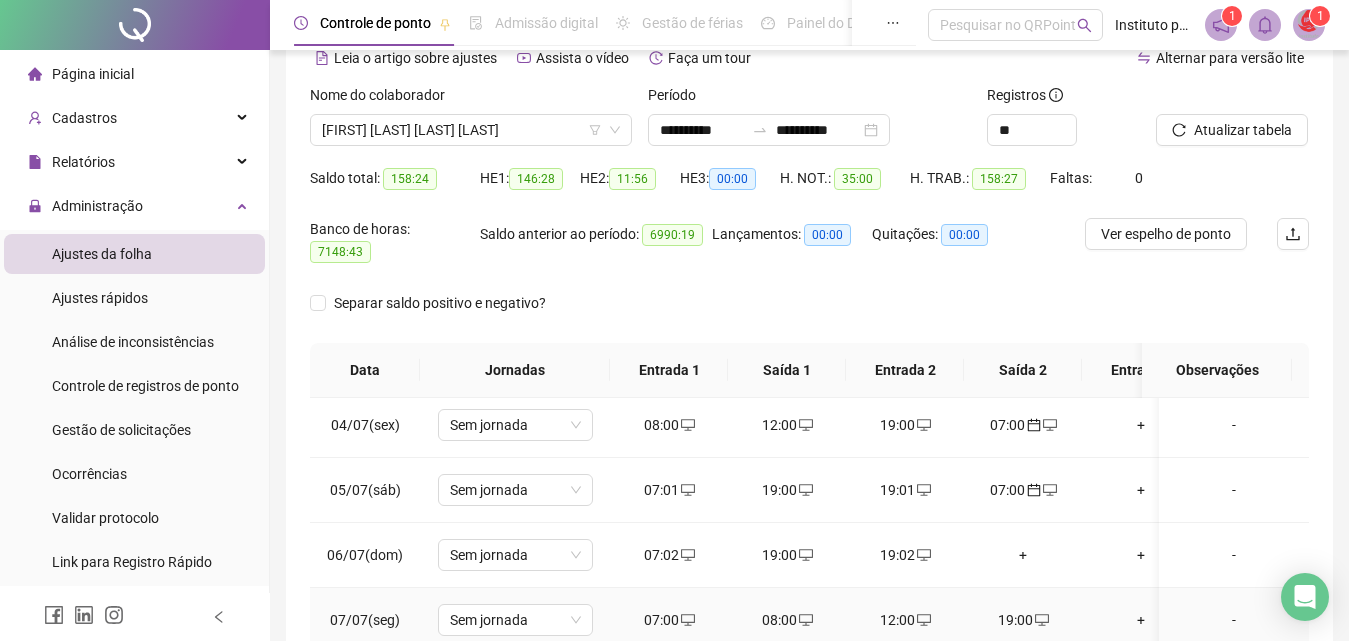 click on "07:00" at bounding box center (669, 620) 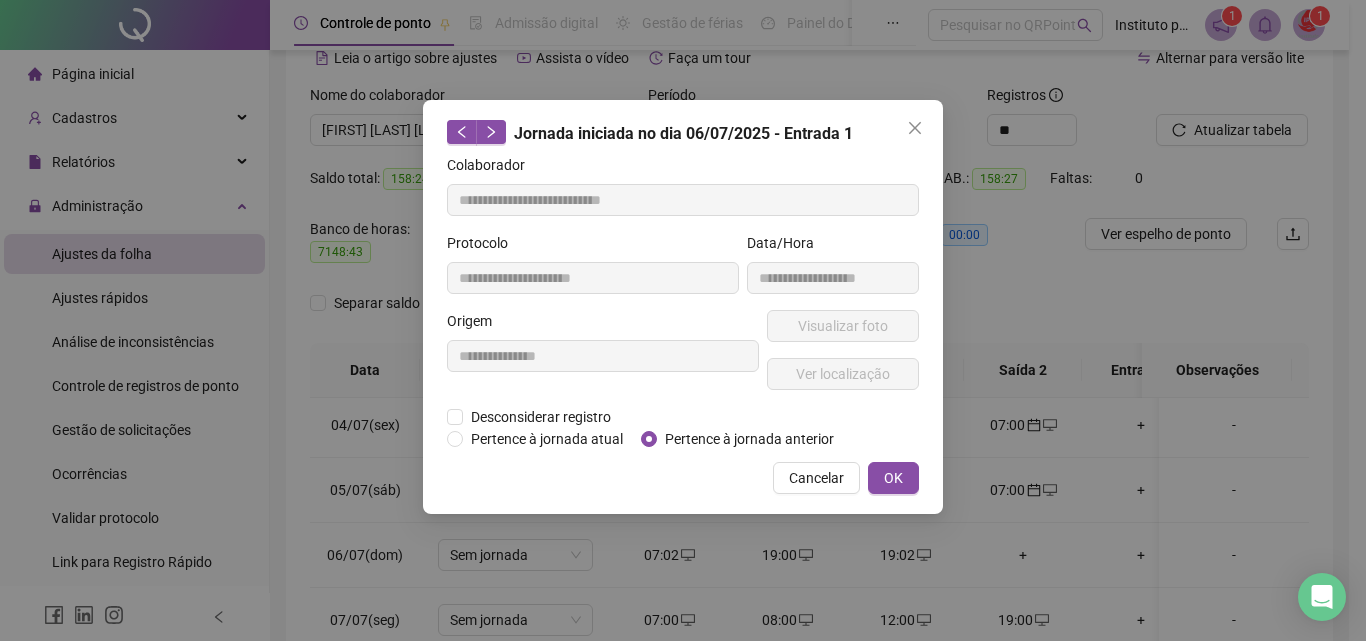 type on "**********" 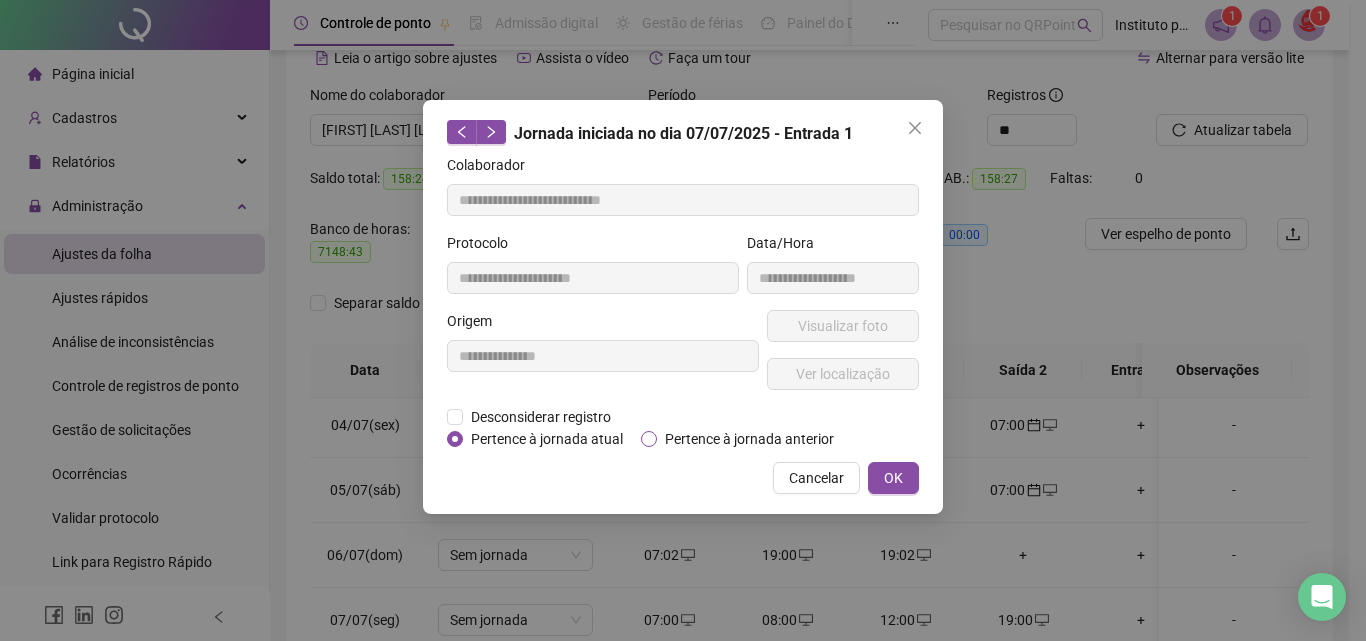 click on "Pertence à jornada anterior" at bounding box center (749, 439) 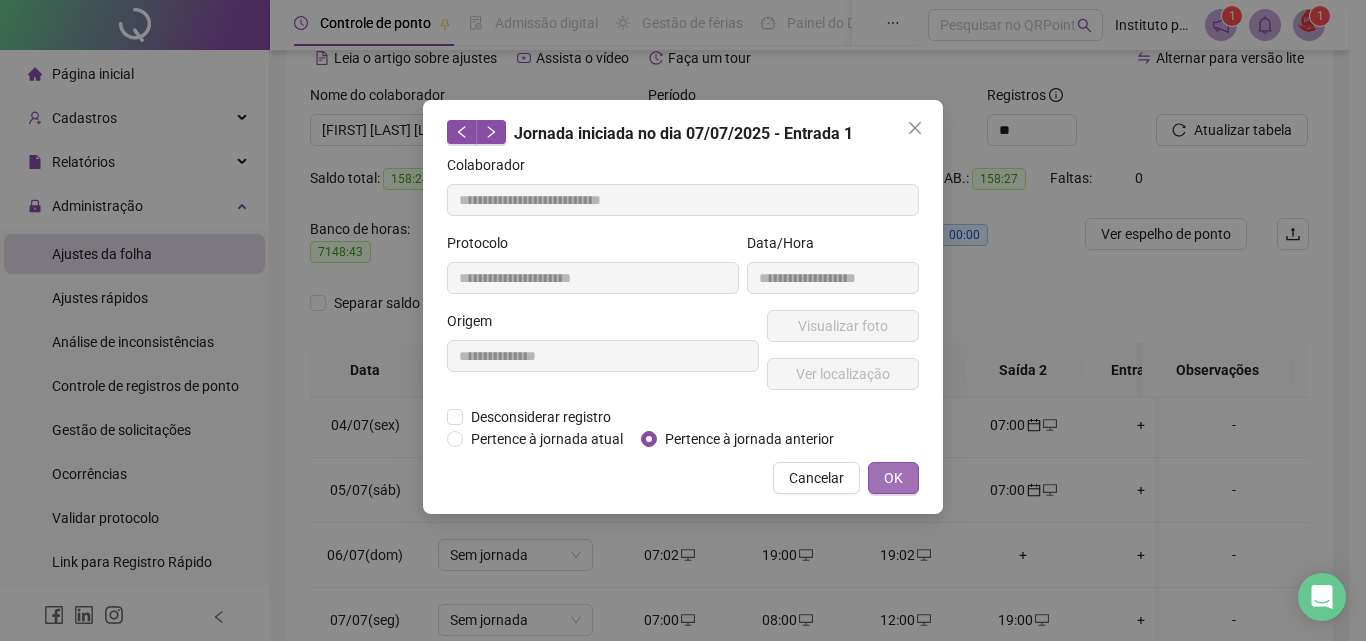 click on "OK" at bounding box center [893, 478] 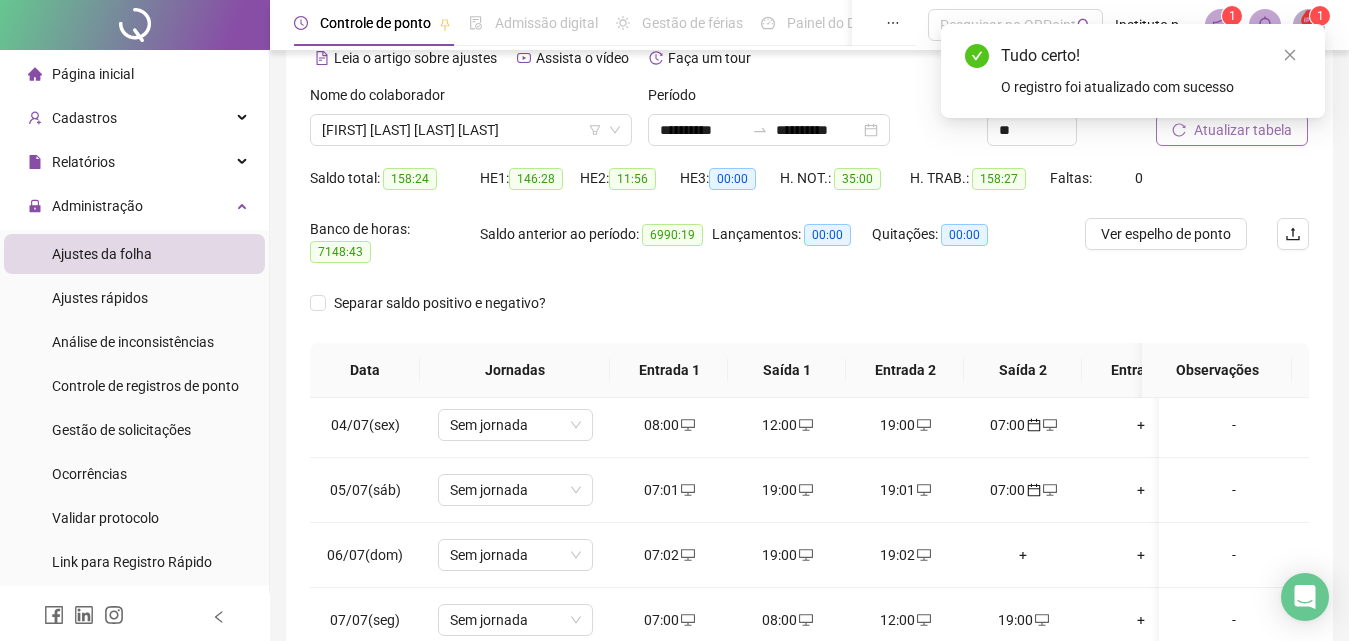 click on "Atualizar tabela" at bounding box center [1243, 130] 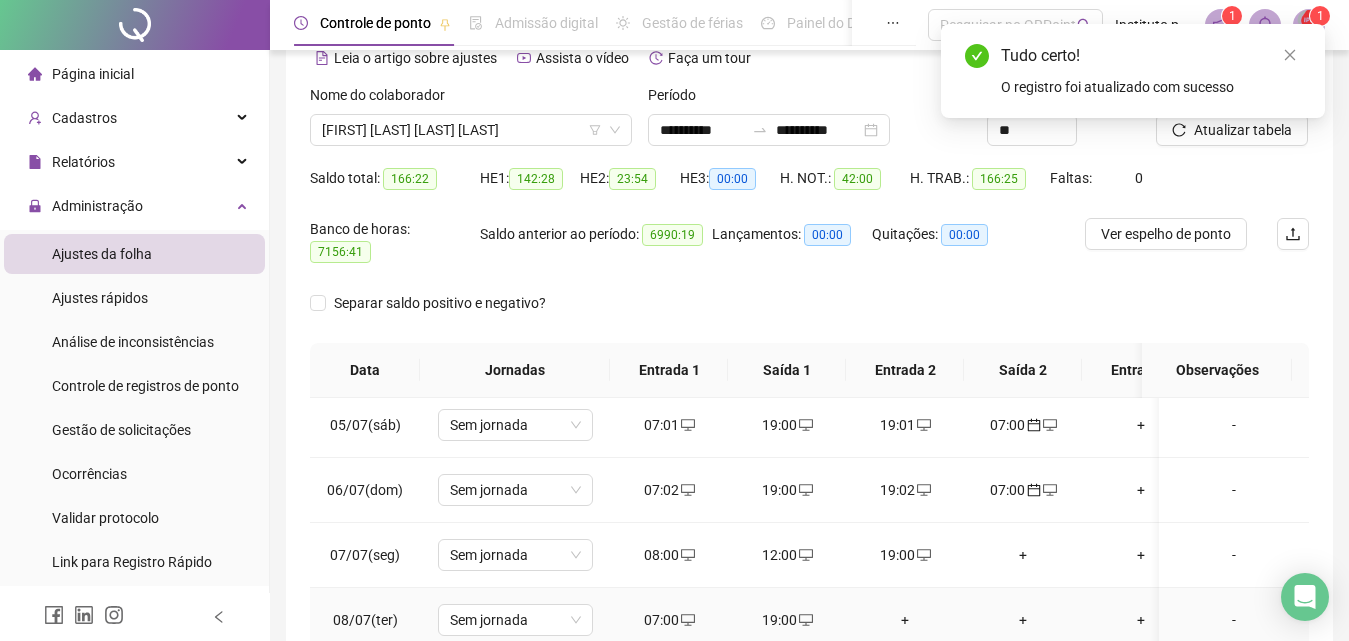 scroll, scrollTop: 300, scrollLeft: 0, axis: vertical 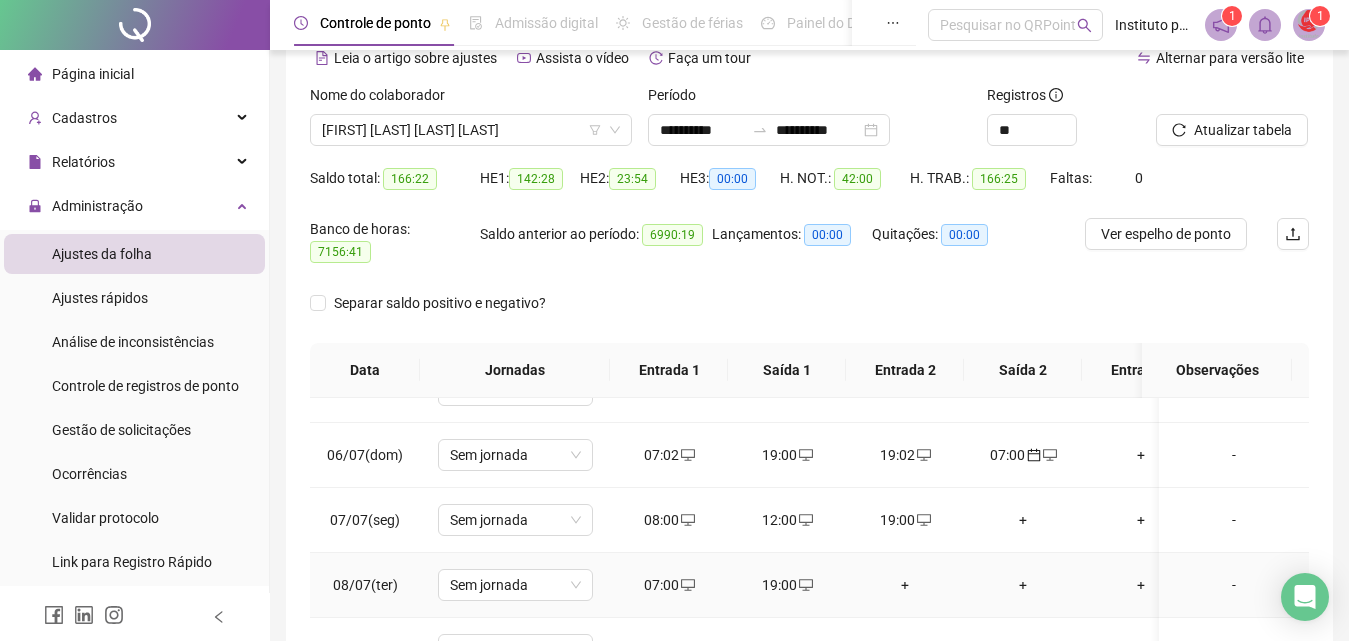click on "07:00" at bounding box center (669, 585) 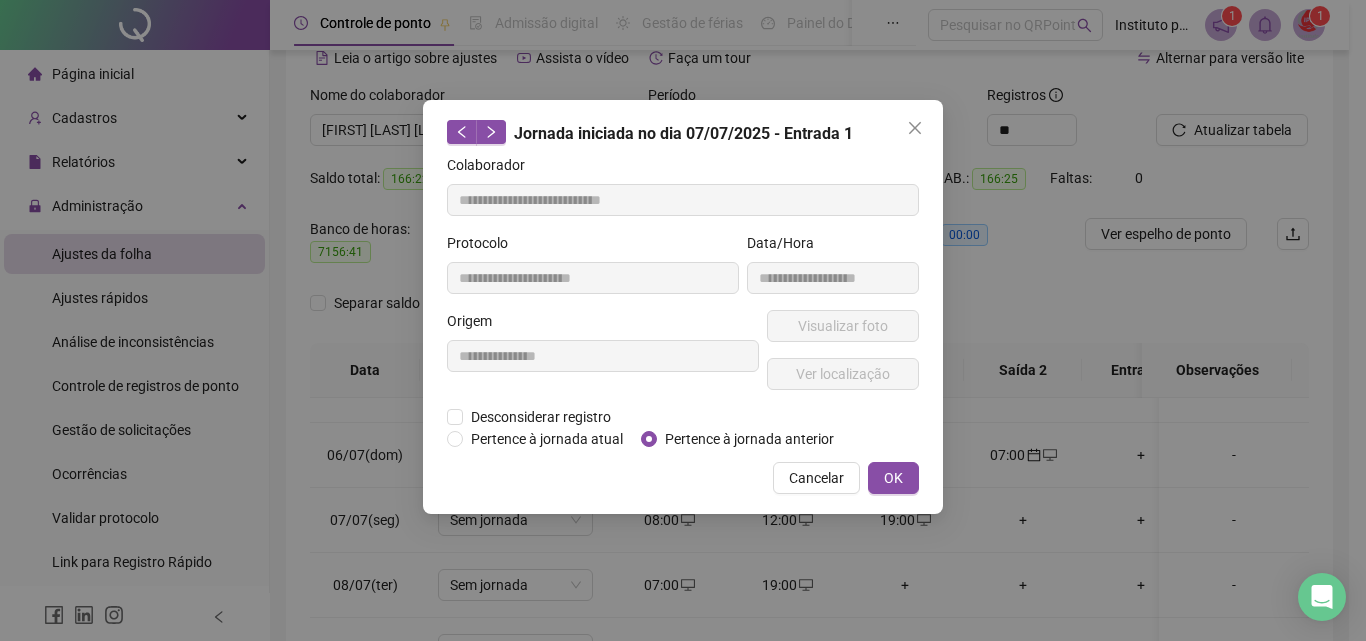 type on "**********" 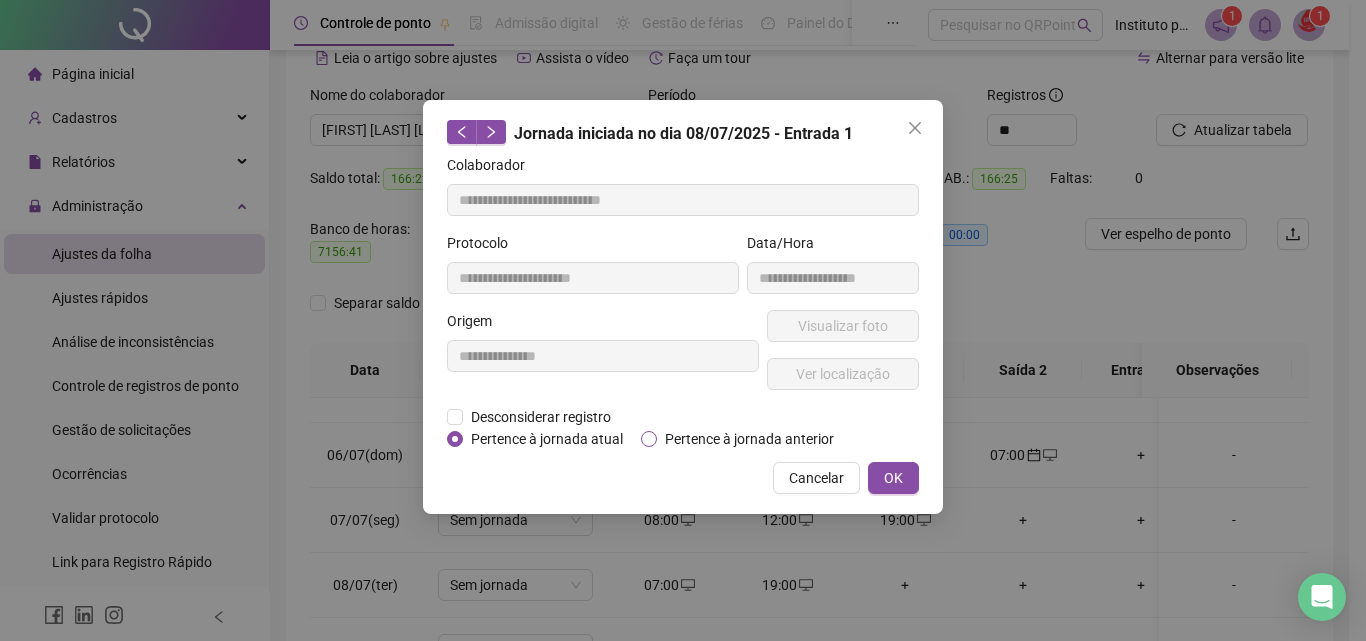 click on "Pertence à jornada anterior" at bounding box center [749, 439] 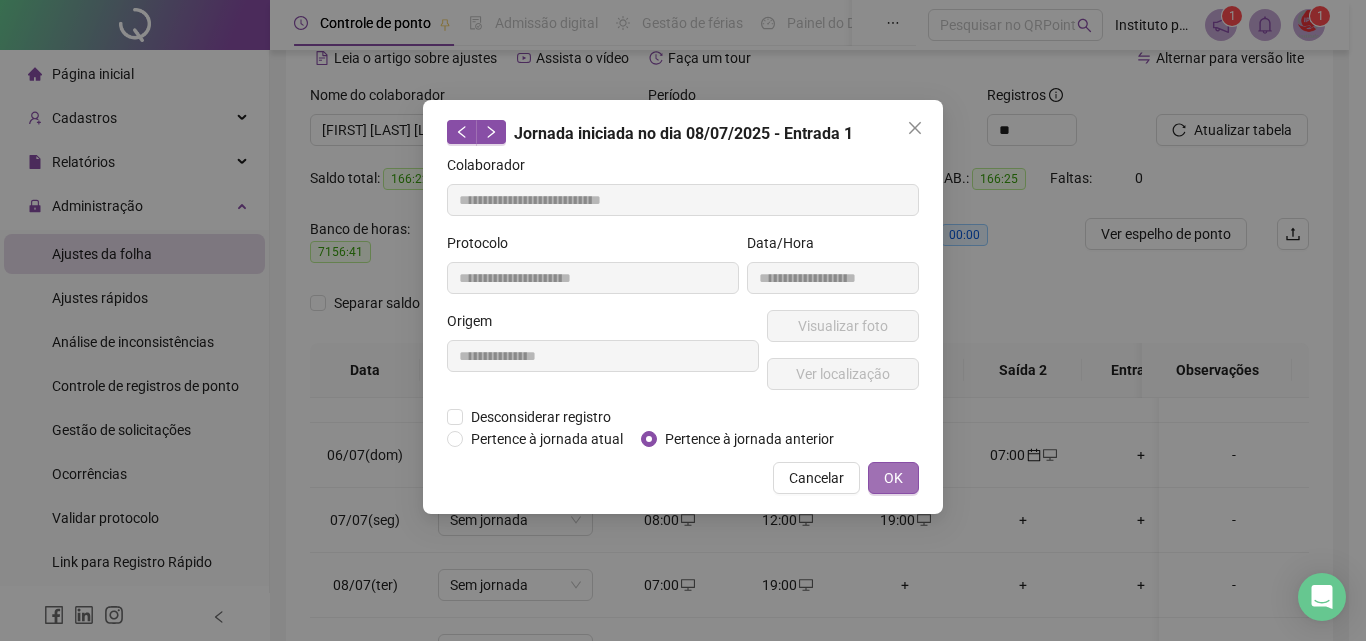 click on "OK" at bounding box center [893, 478] 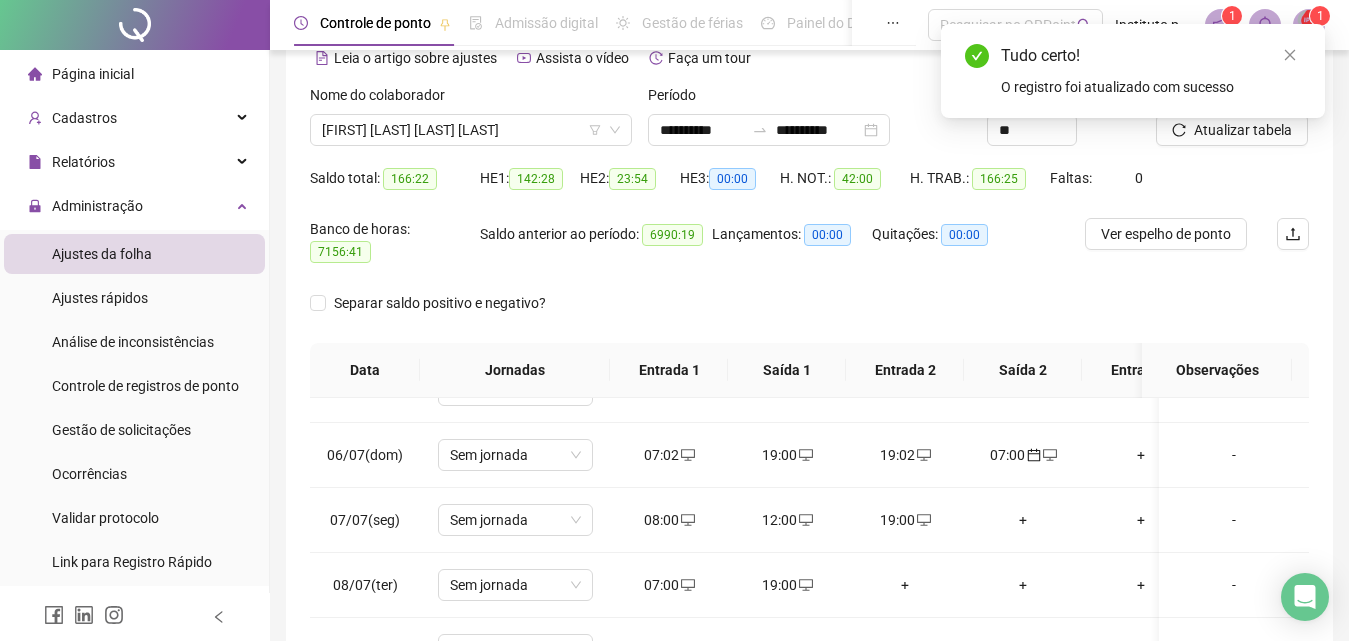 click on "Atualizar tabela" at bounding box center [1243, 130] 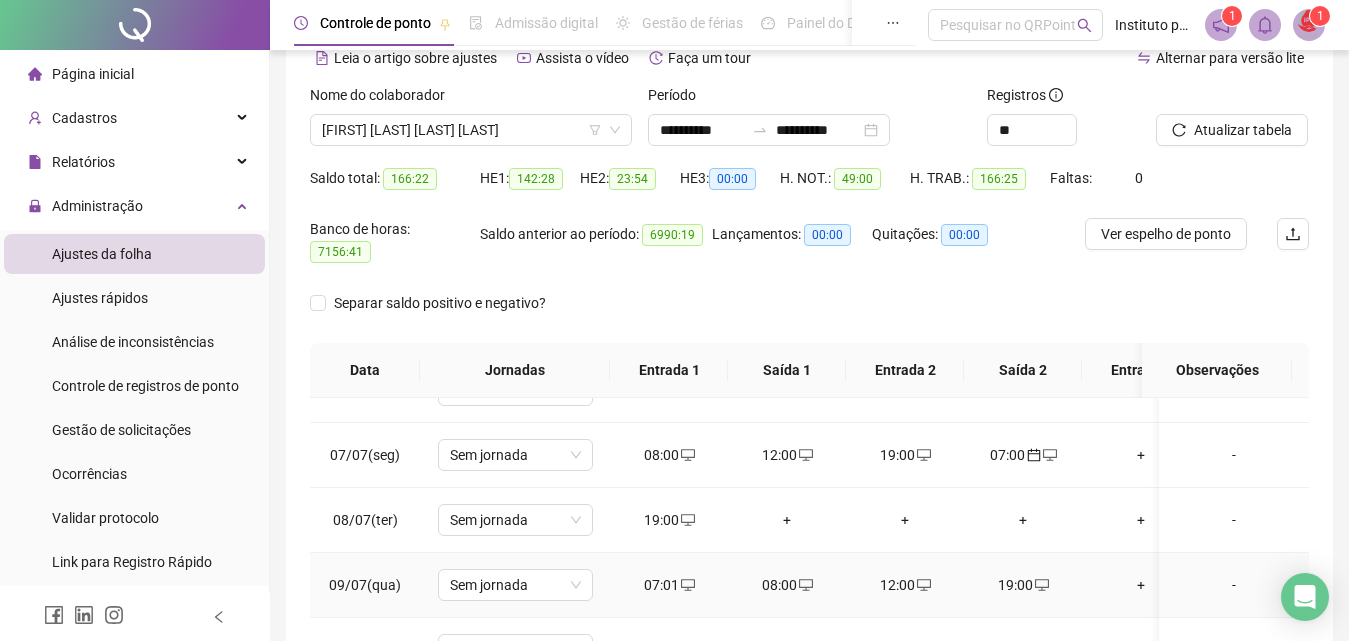 scroll, scrollTop: 400, scrollLeft: 0, axis: vertical 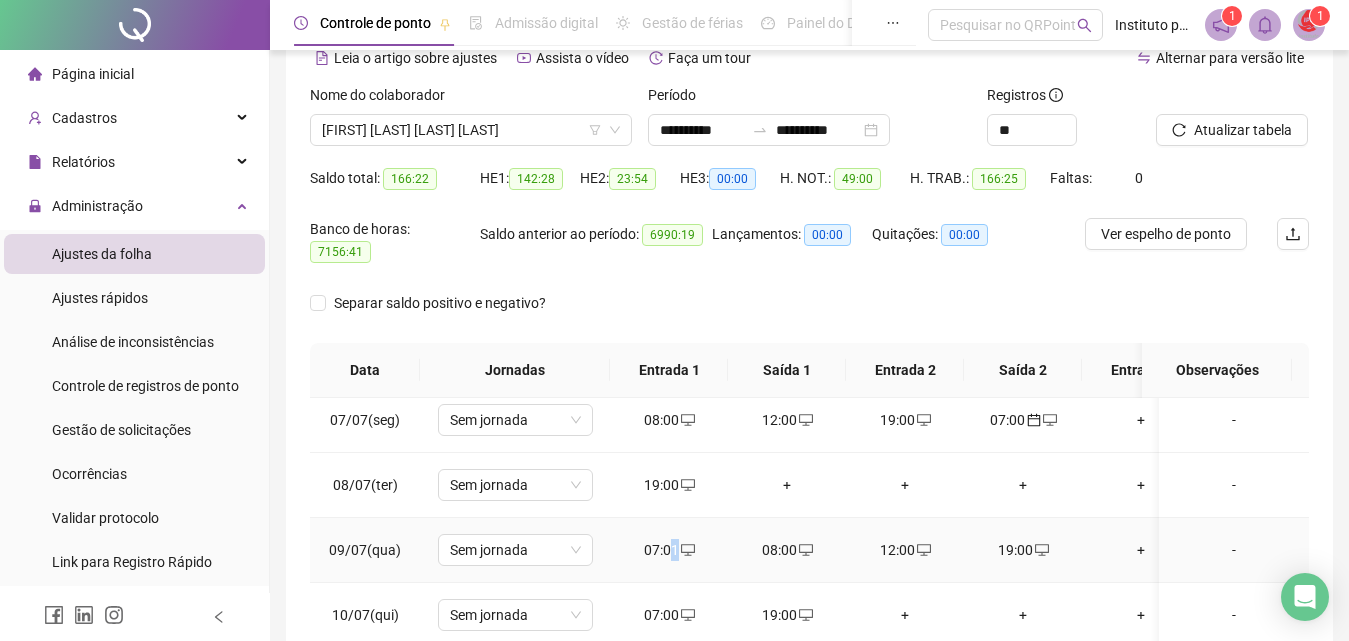 click on "07:01" at bounding box center (669, 550) 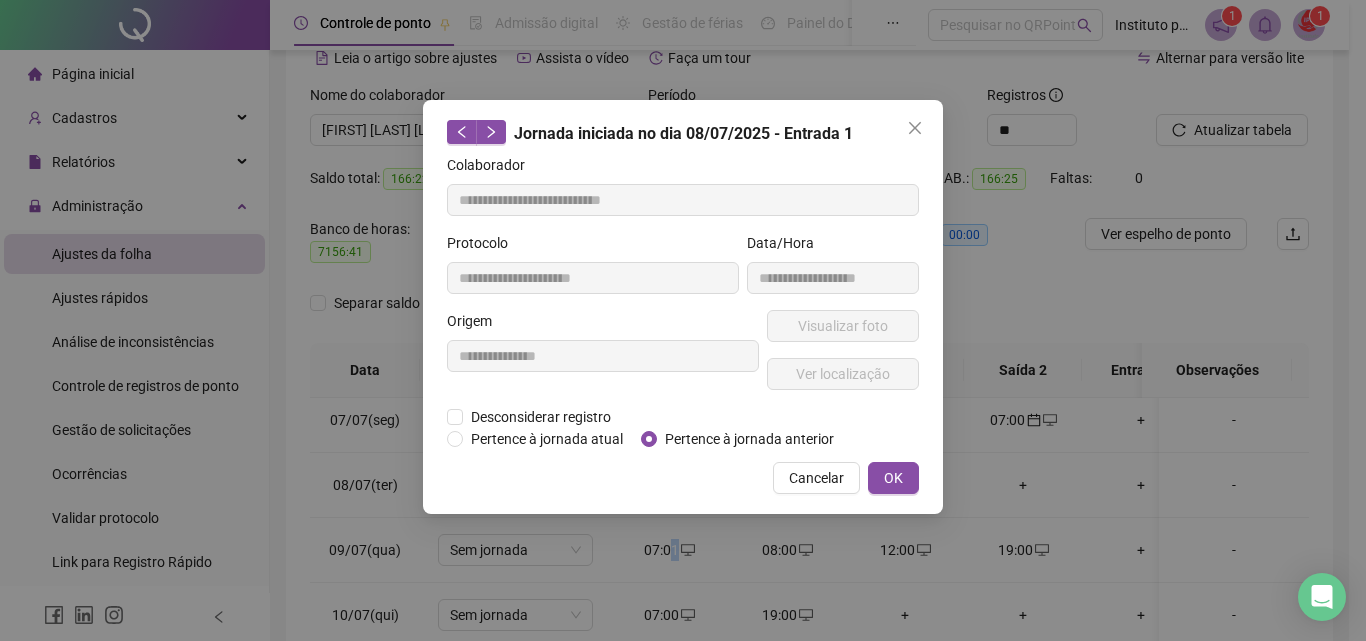 type on "**********" 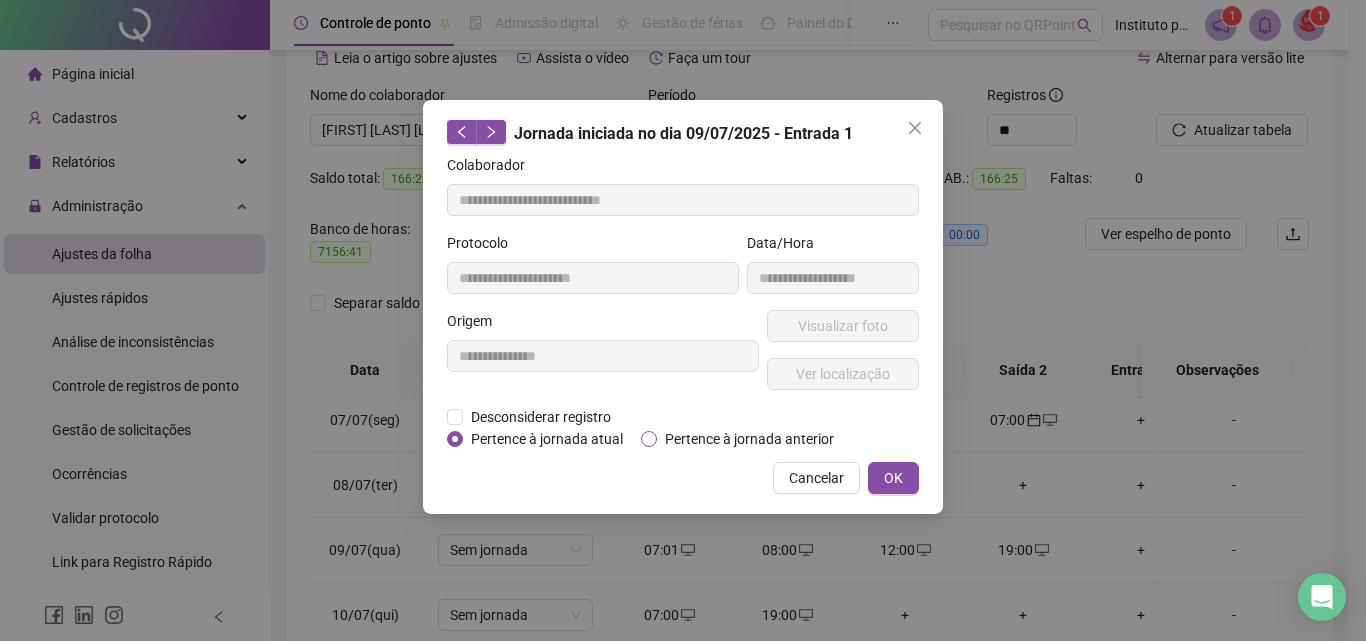 click on "Pertence à jornada anterior" at bounding box center (749, 439) 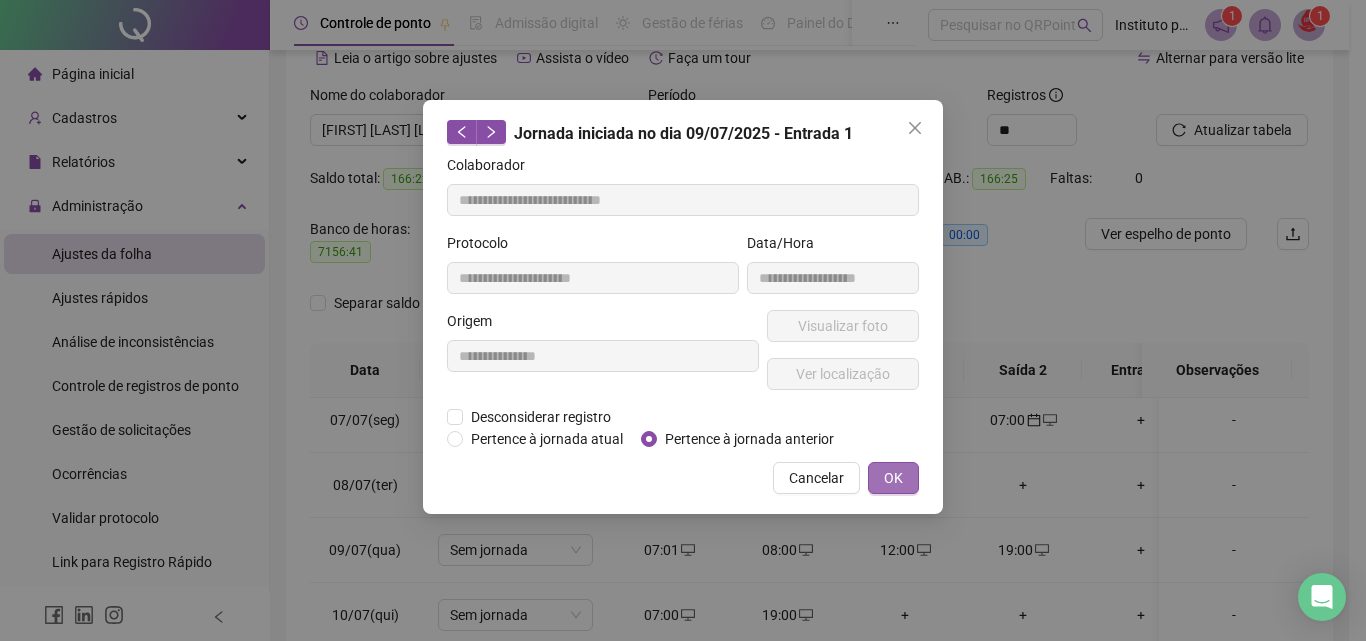 click on "OK" at bounding box center (893, 478) 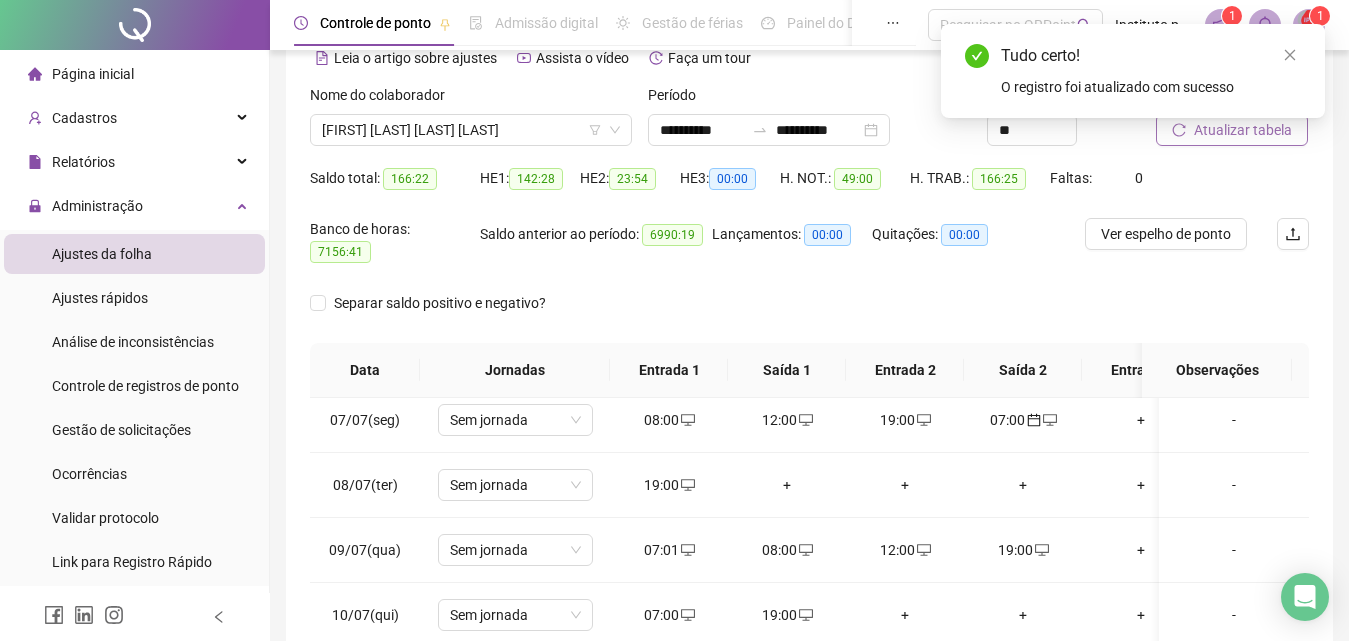 click on "Atualizar tabela" at bounding box center (1243, 130) 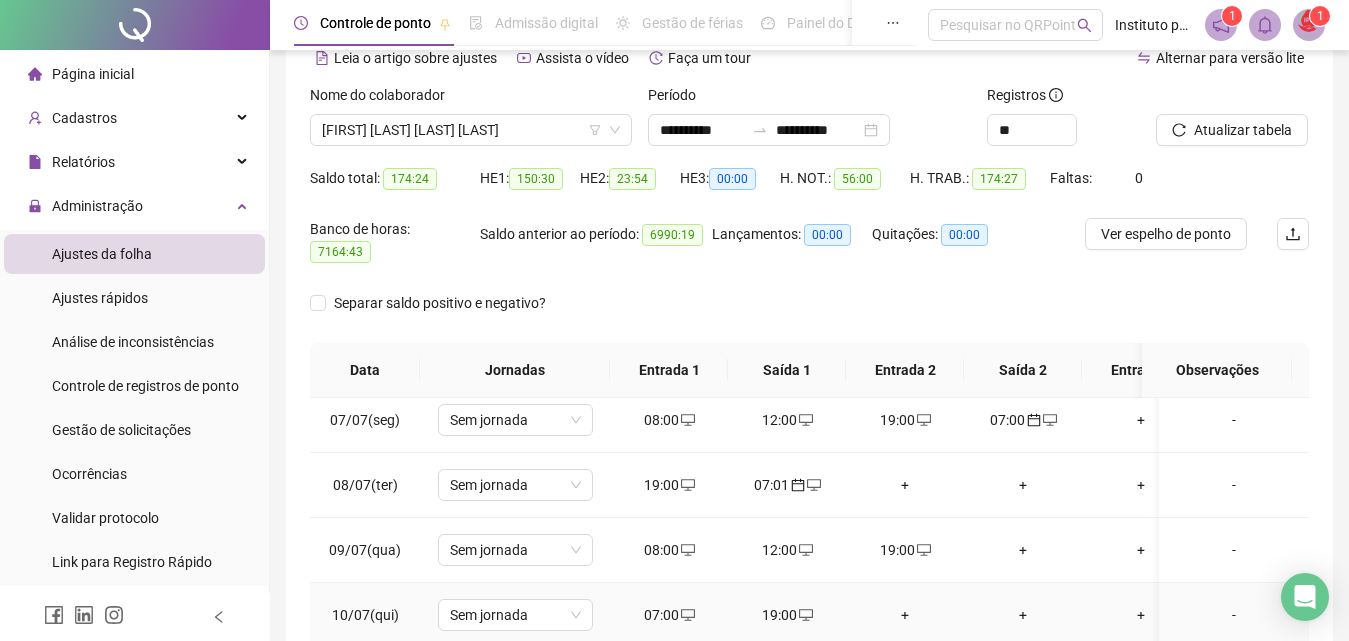 click on "07:00" at bounding box center [669, 615] 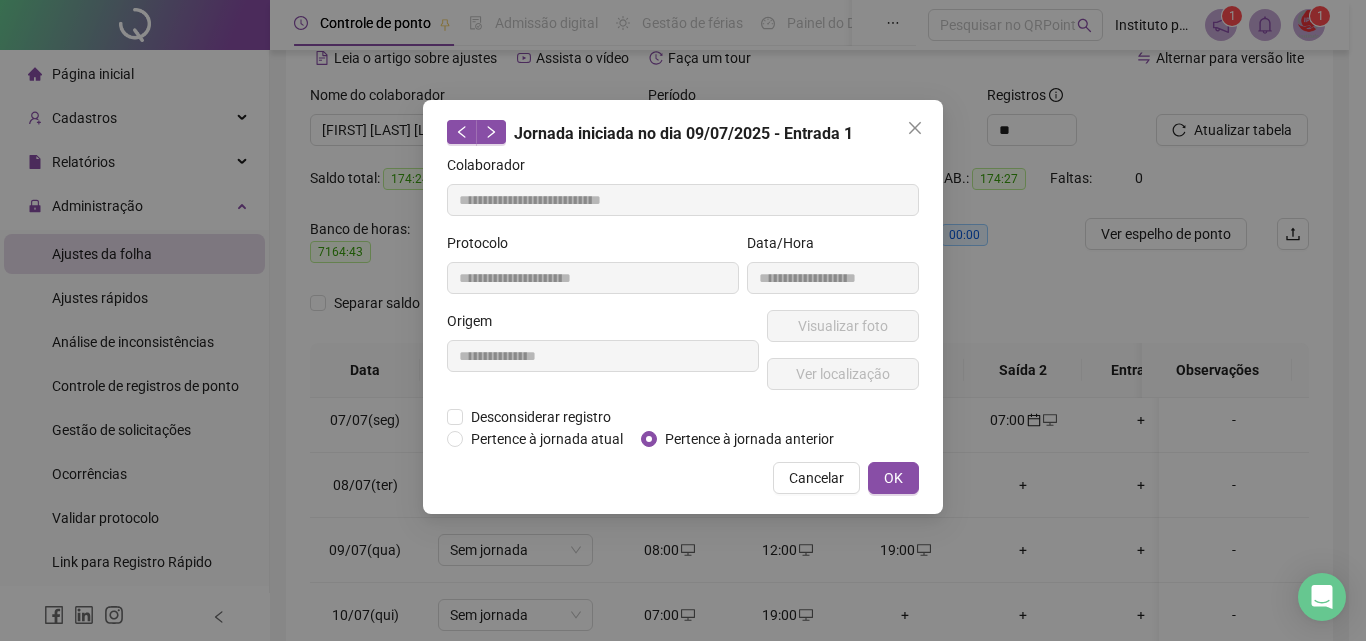 type on "**********" 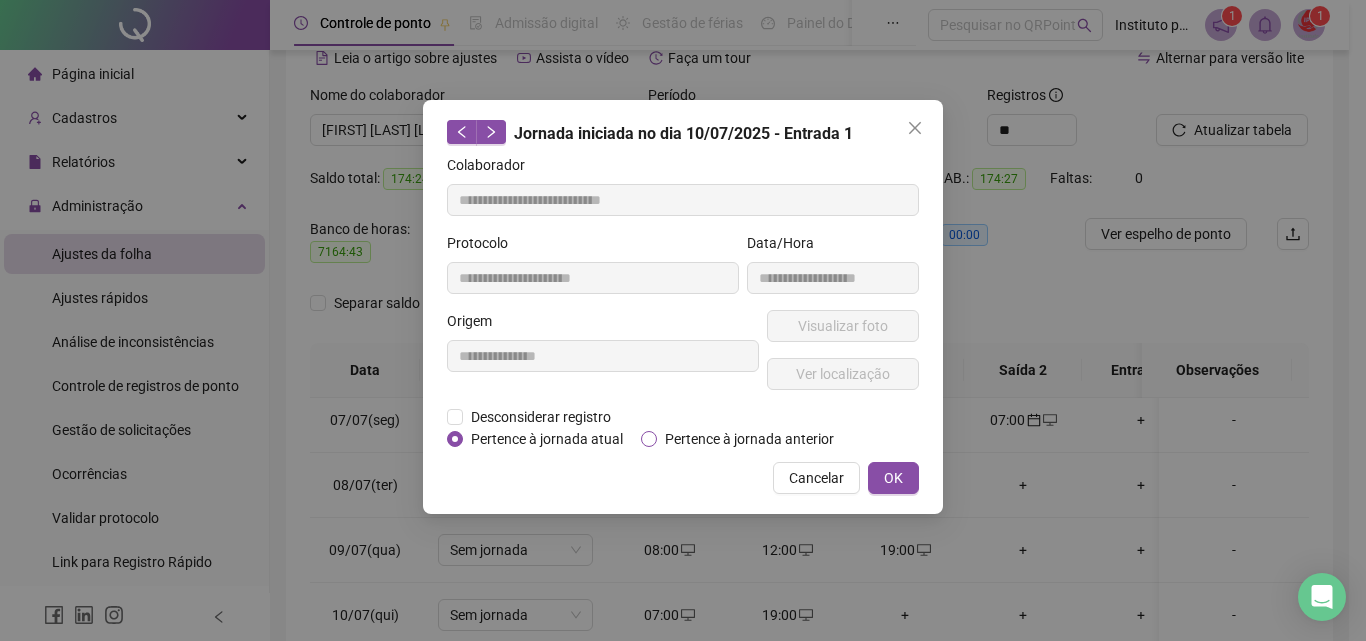 click on "Pertence à jornada anterior" at bounding box center [749, 439] 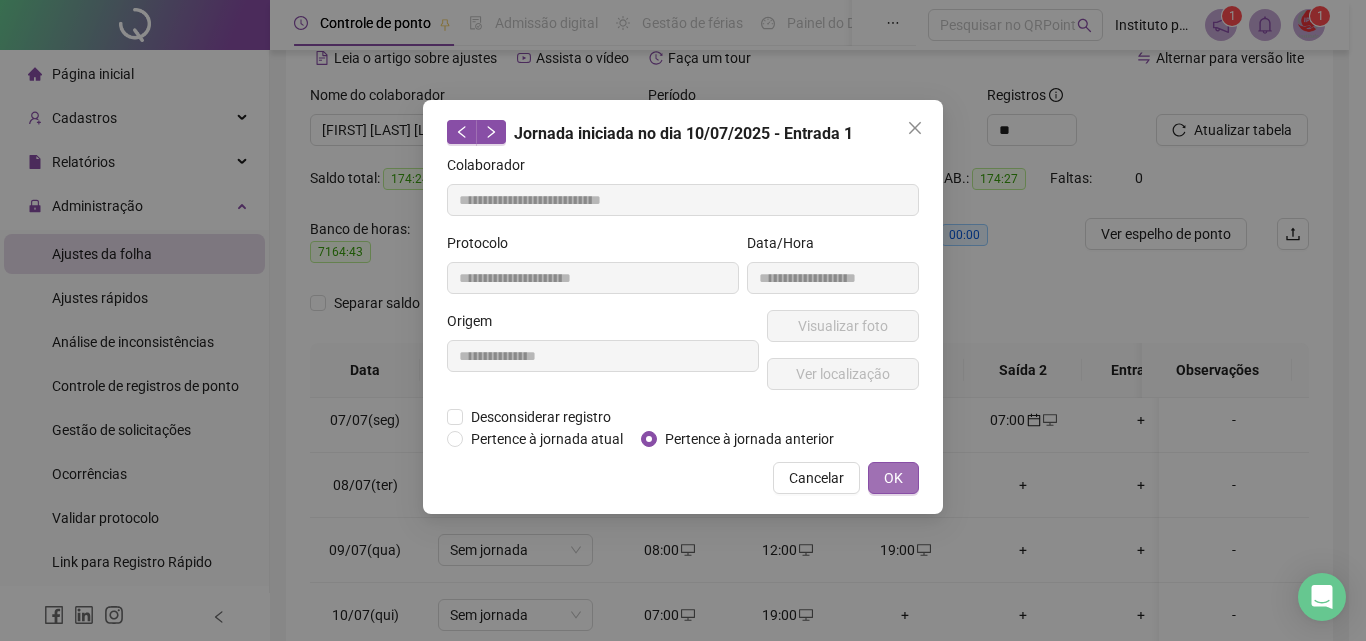 click on "OK" at bounding box center (893, 478) 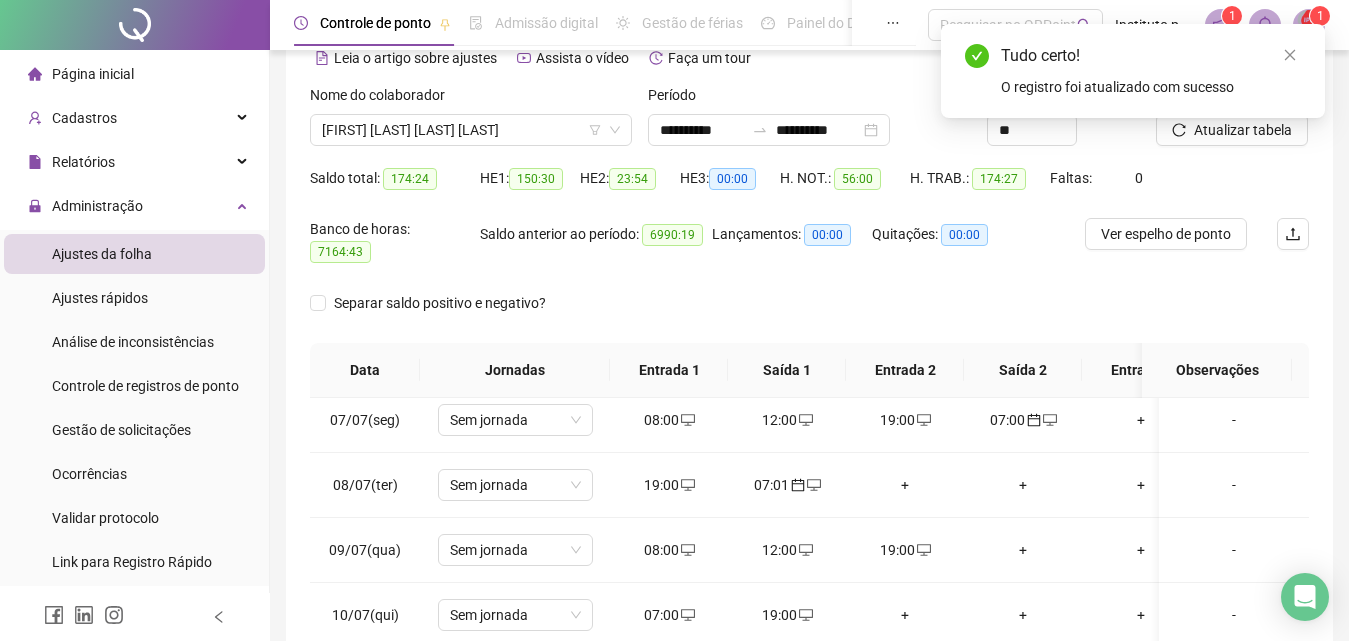 click on "Tudo certo! O registro foi atualizado com sucesso" at bounding box center (1133, 71) 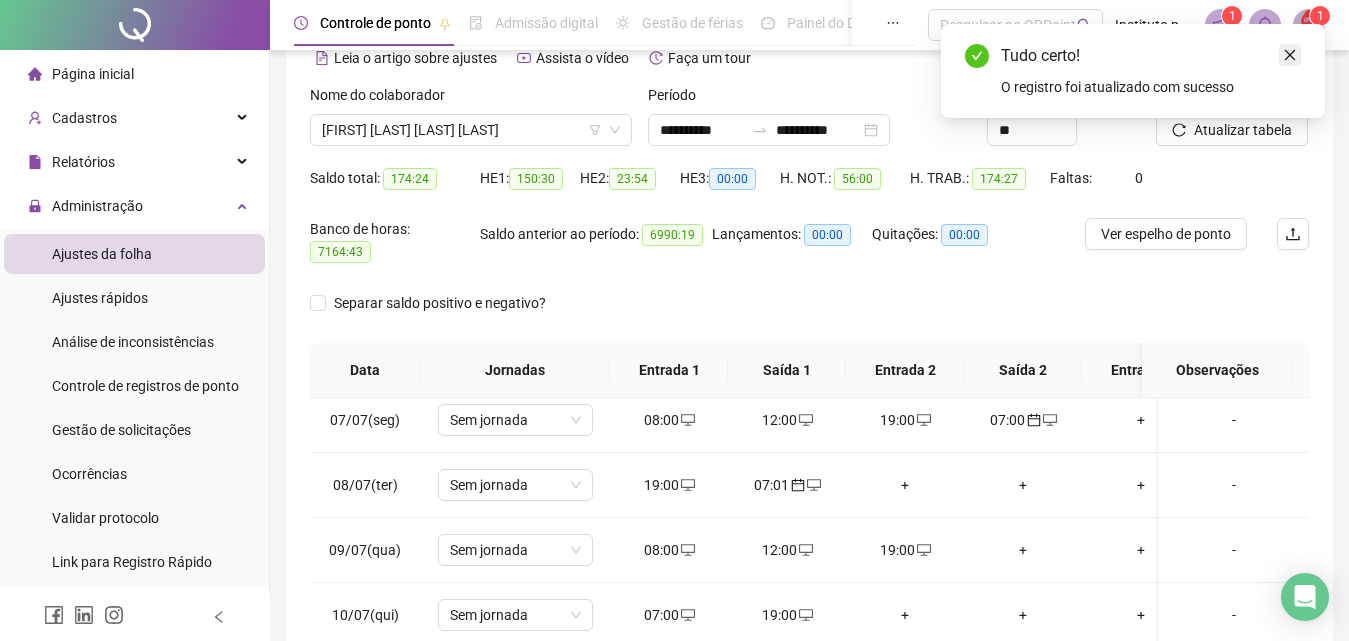 click at bounding box center (1290, 55) 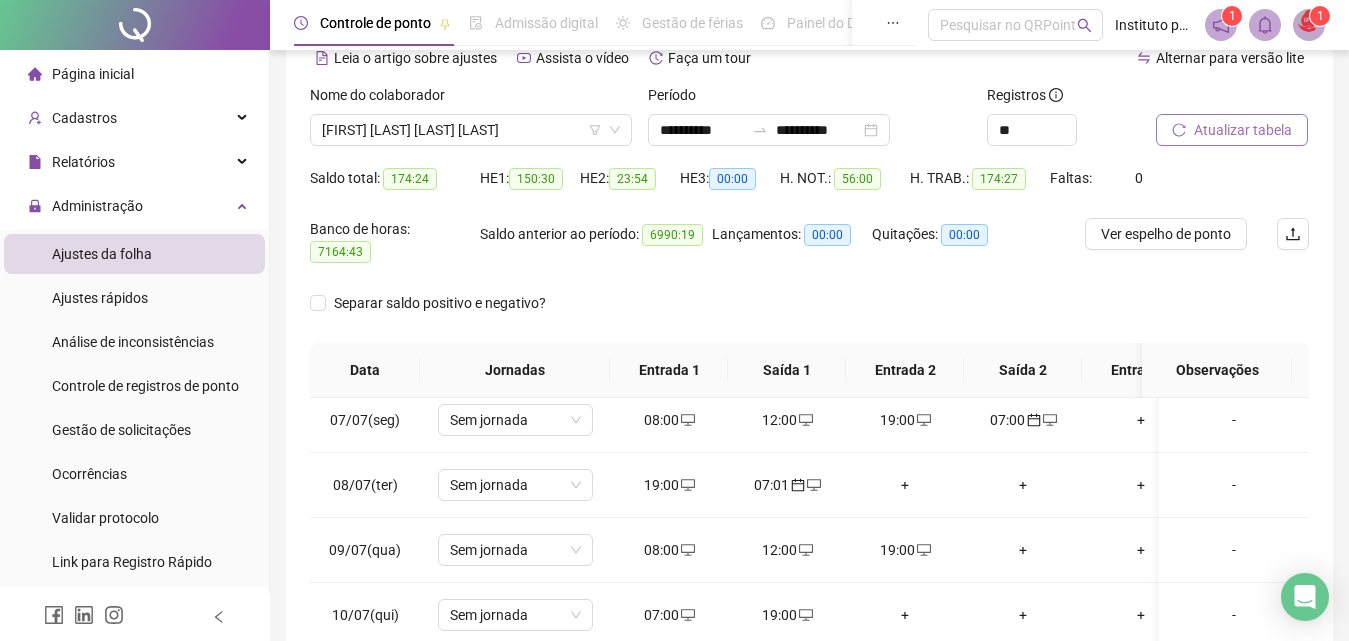 click on "Atualizar tabela" at bounding box center [1243, 130] 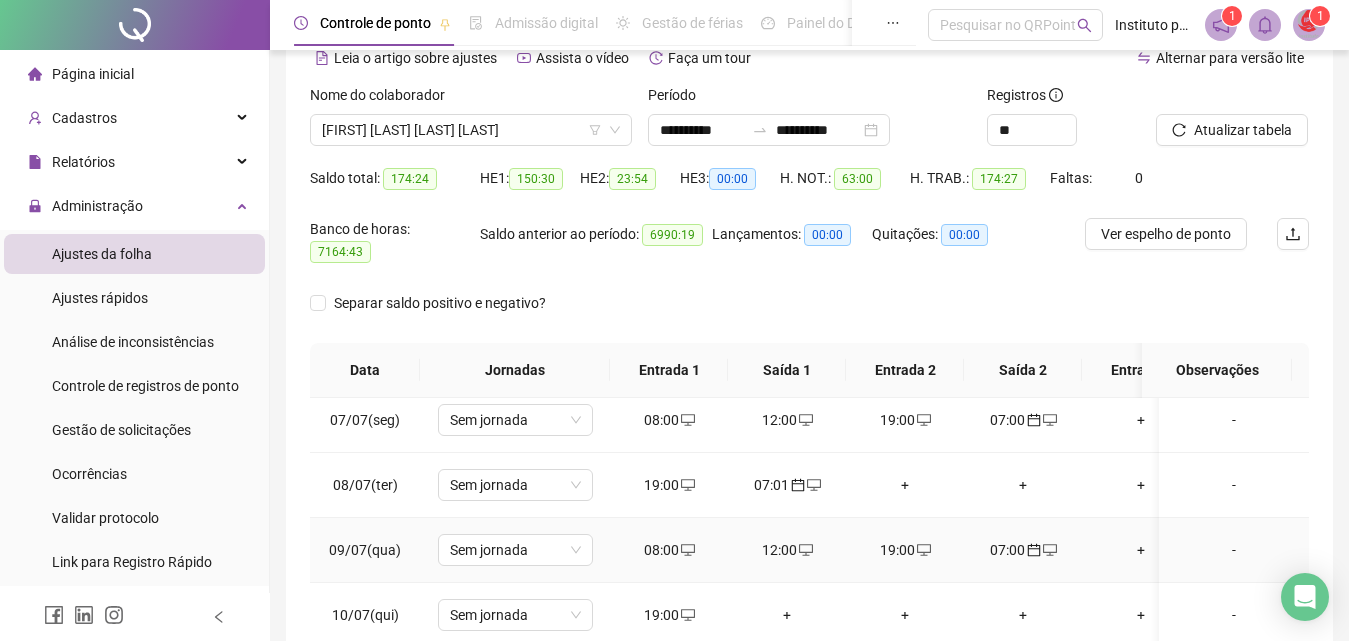 scroll, scrollTop: 500, scrollLeft: 0, axis: vertical 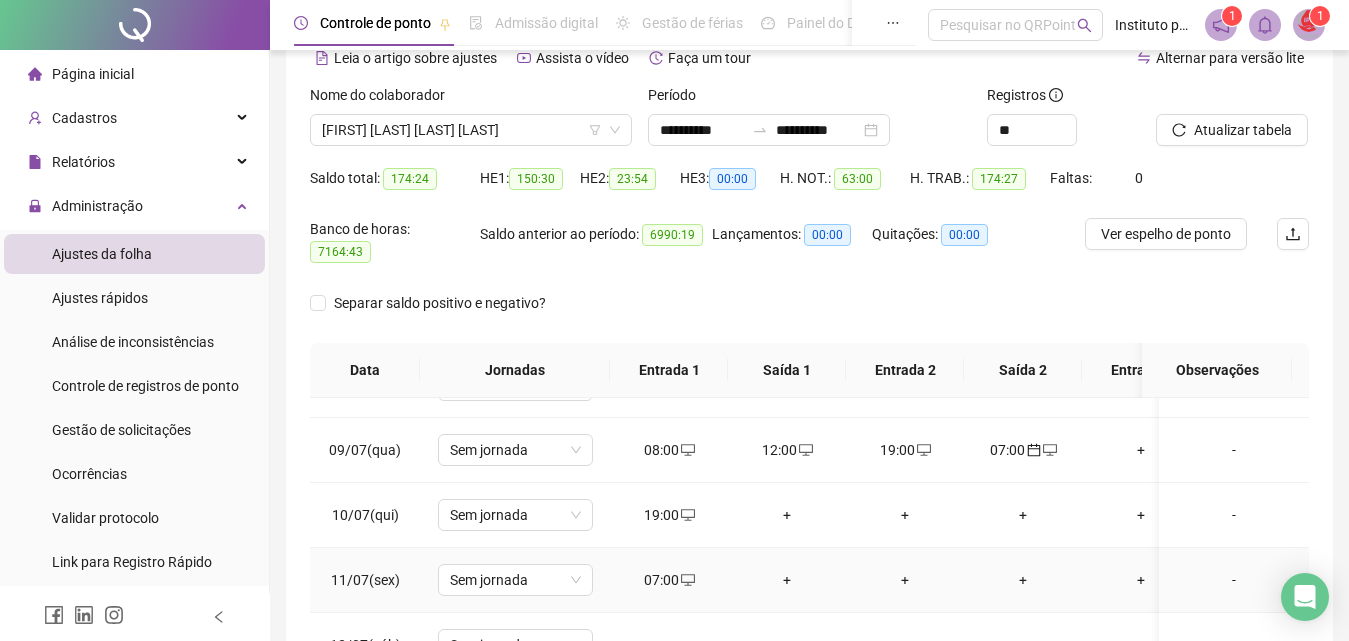click on "07:00" at bounding box center (669, 580) 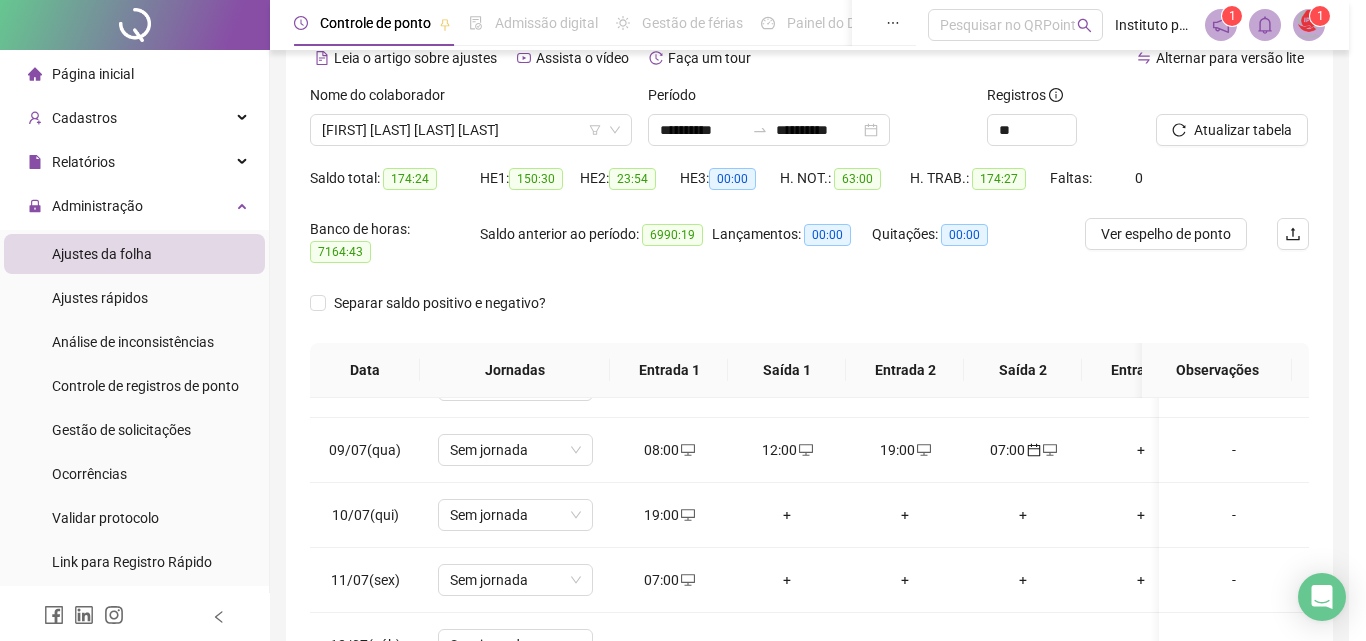 type on "**********" 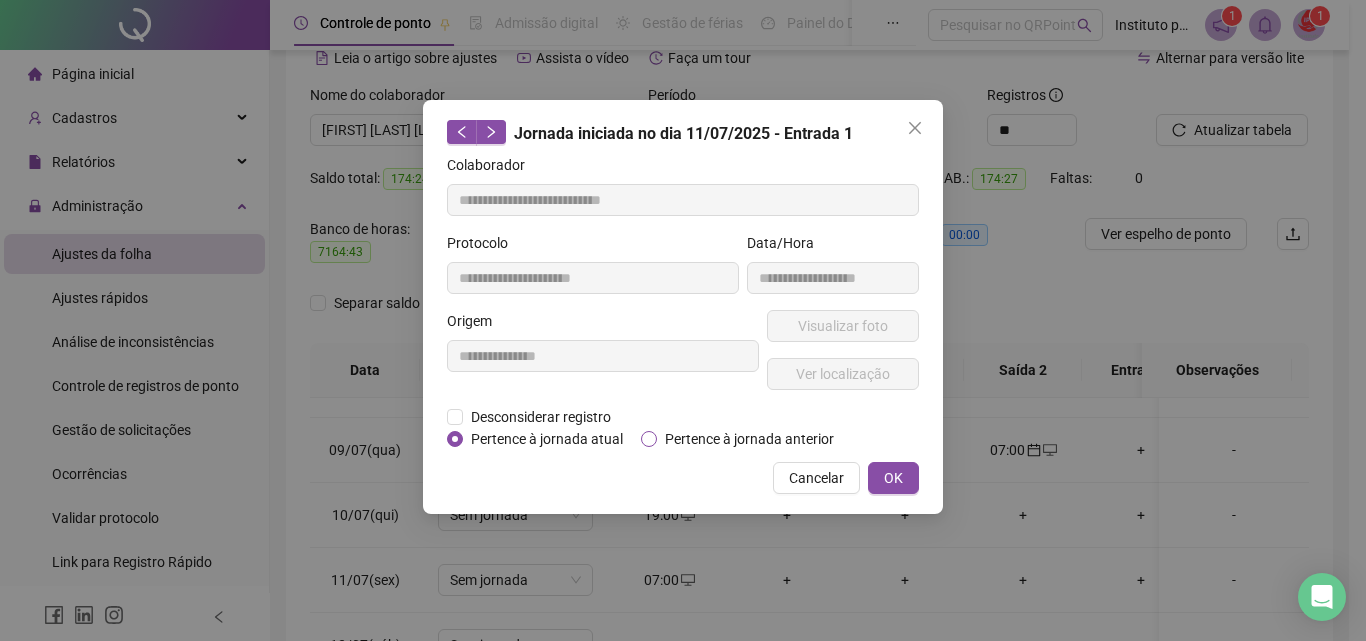 click on "Pertence à jornada anterior" at bounding box center (749, 439) 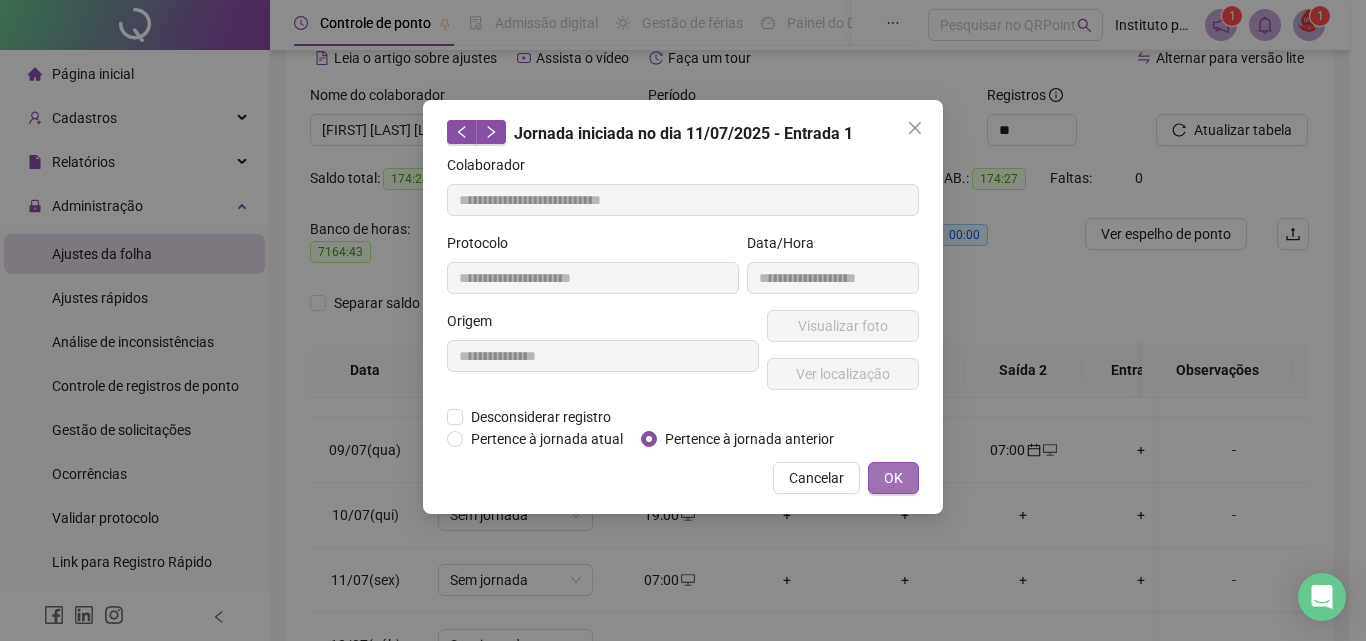 click on "OK" at bounding box center [893, 478] 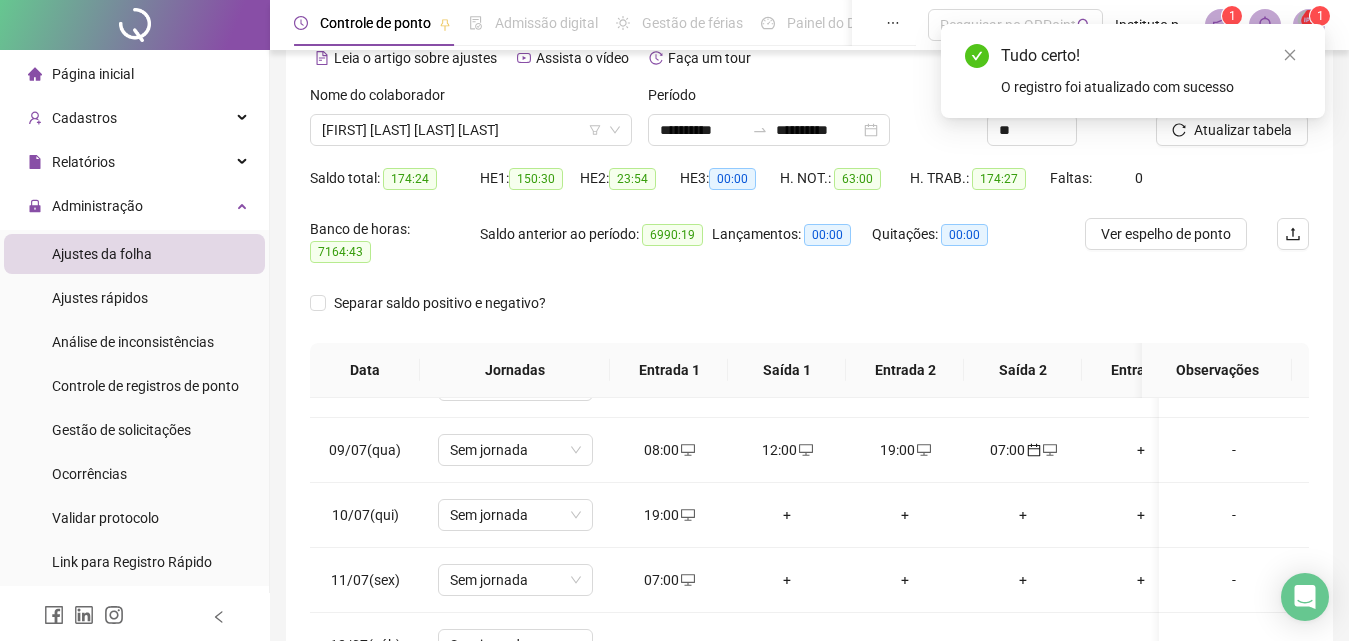 click on "Atualizar tabela" at bounding box center (1243, 130) 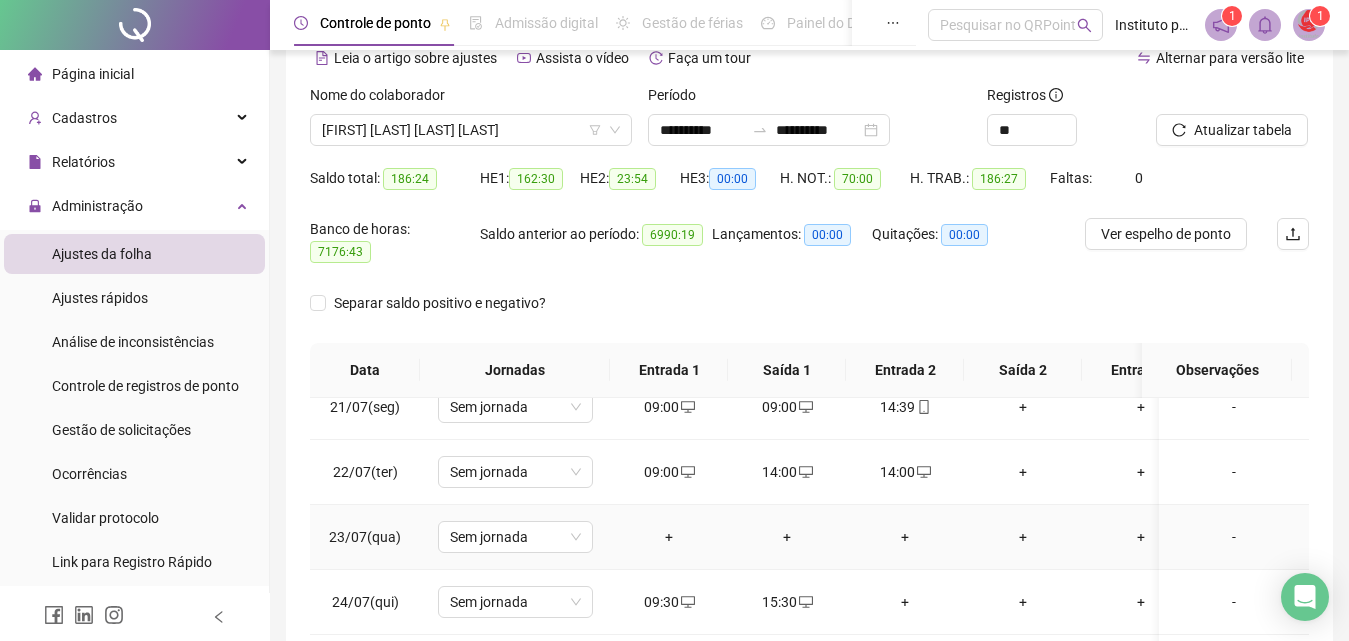 scroll, scrollTop: 1300, scrollLeft: 0, axis: vertical 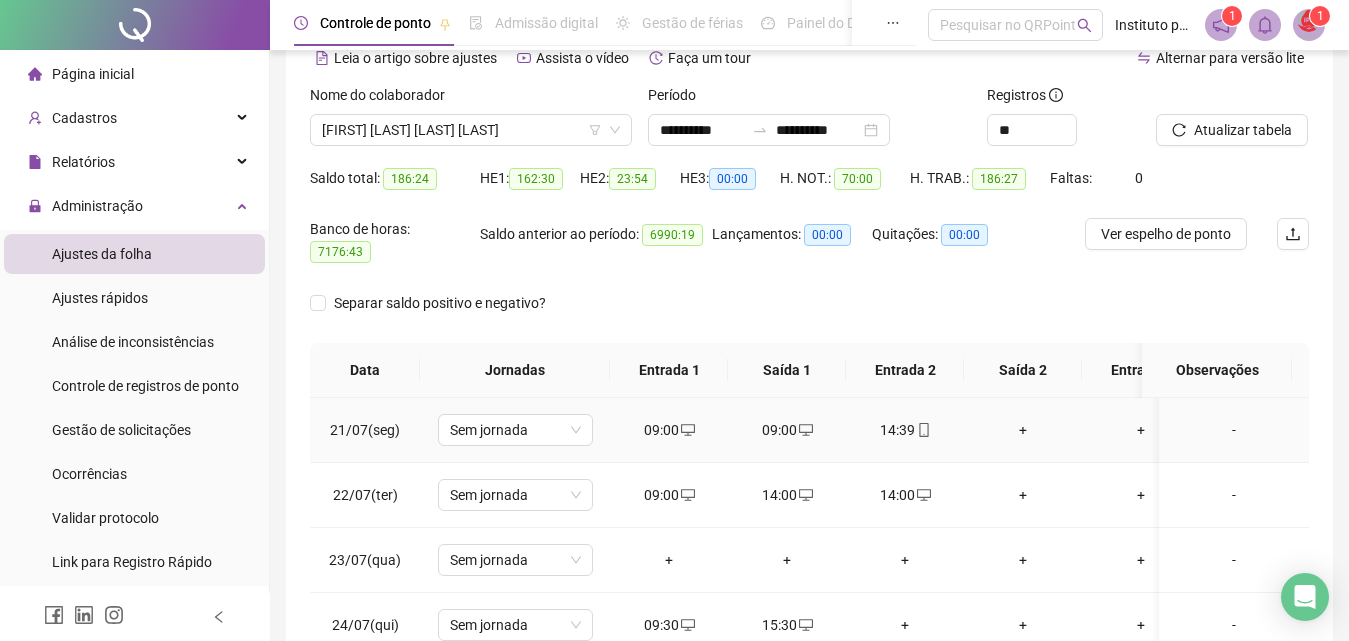 click on "09:00" at bounding box center (787, 430) 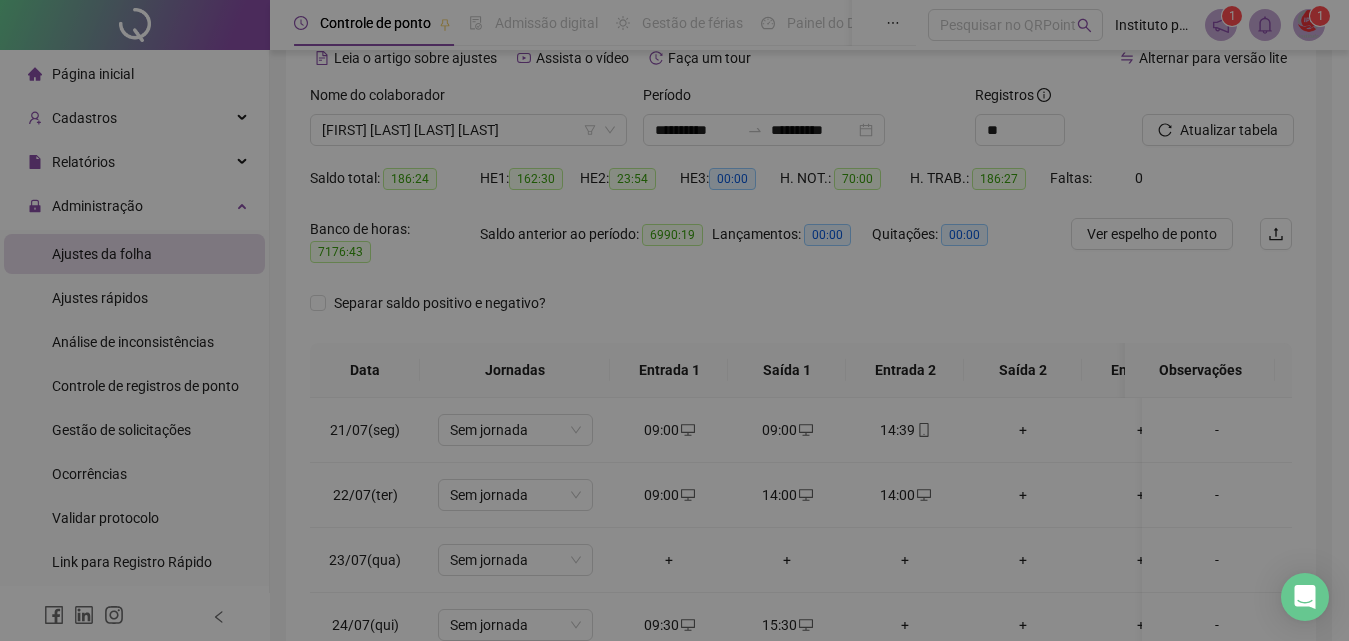 type on "**********" 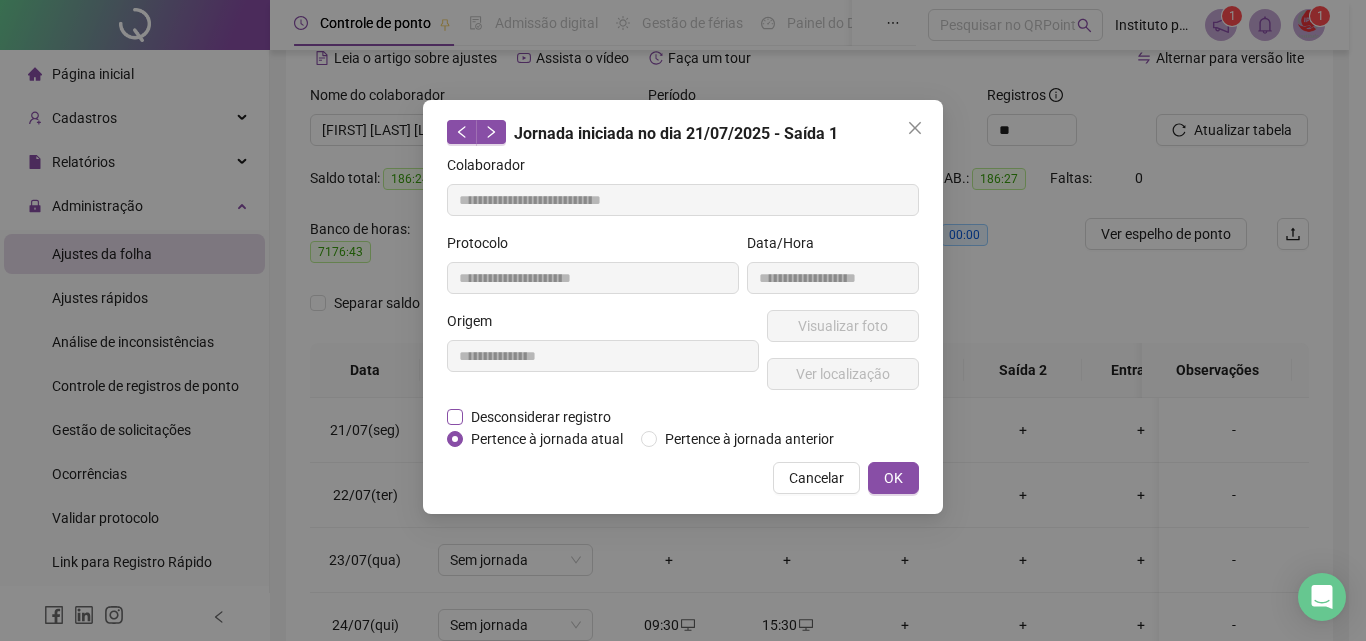 click on "Desconsiderar registro" at bounding box center [541, 417] 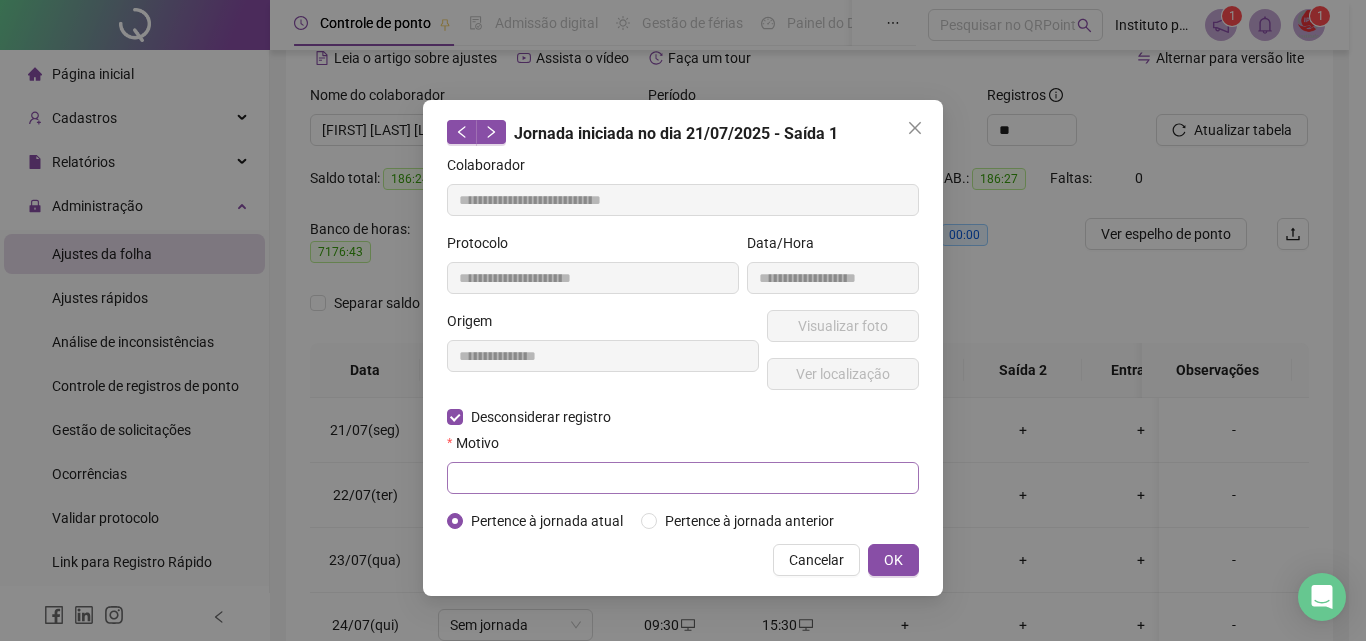 drag, startPoint x: 612, startPoint y: 451, endPoint x: 611, endPoint y: 462, distance: 11.045361 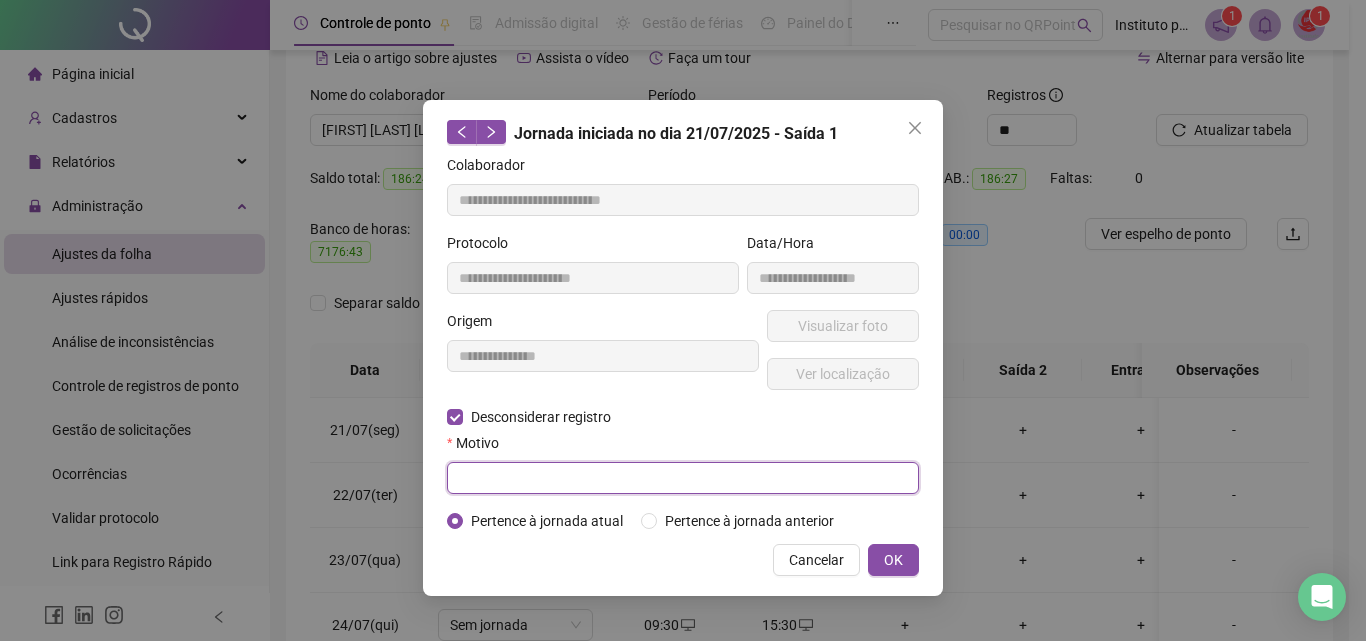 click at bounding box center [683, 478] 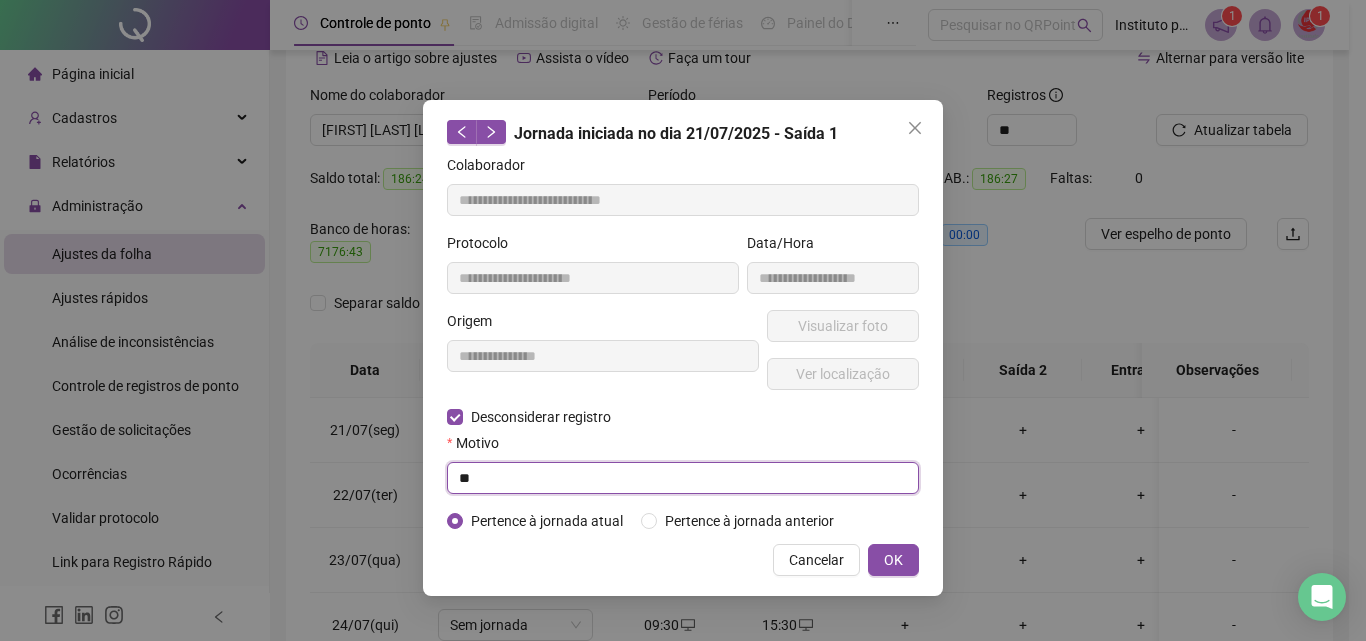 type on "*" 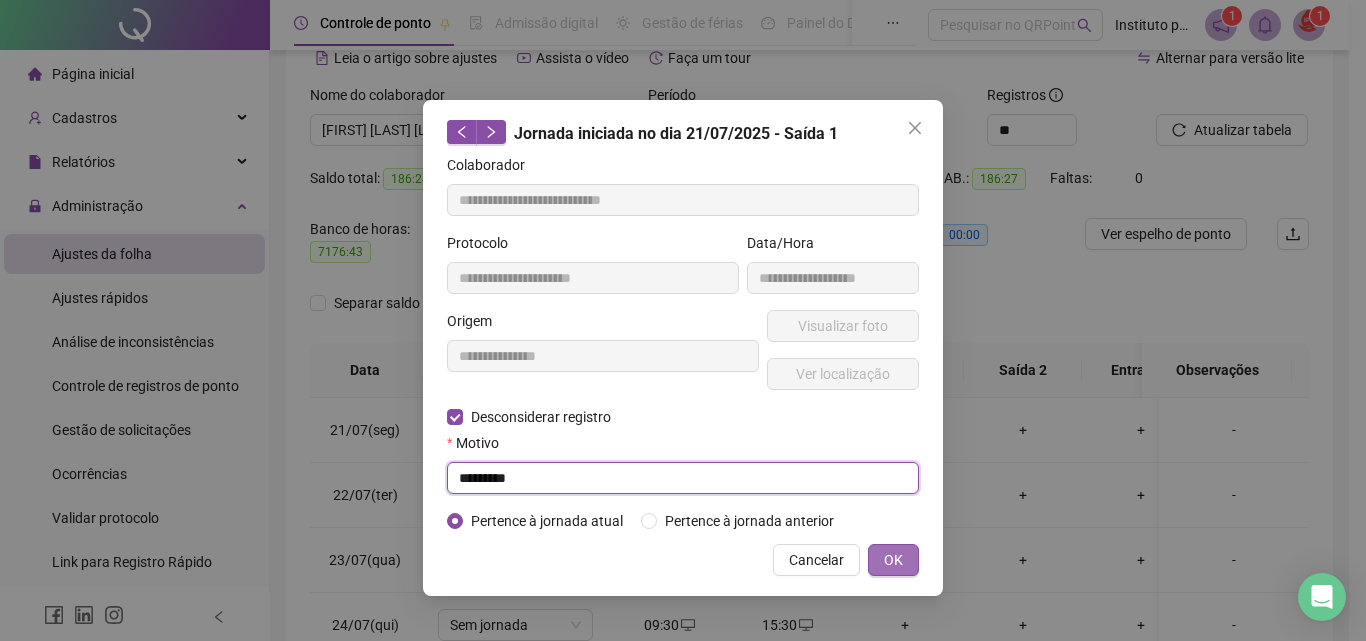 type on "*********" 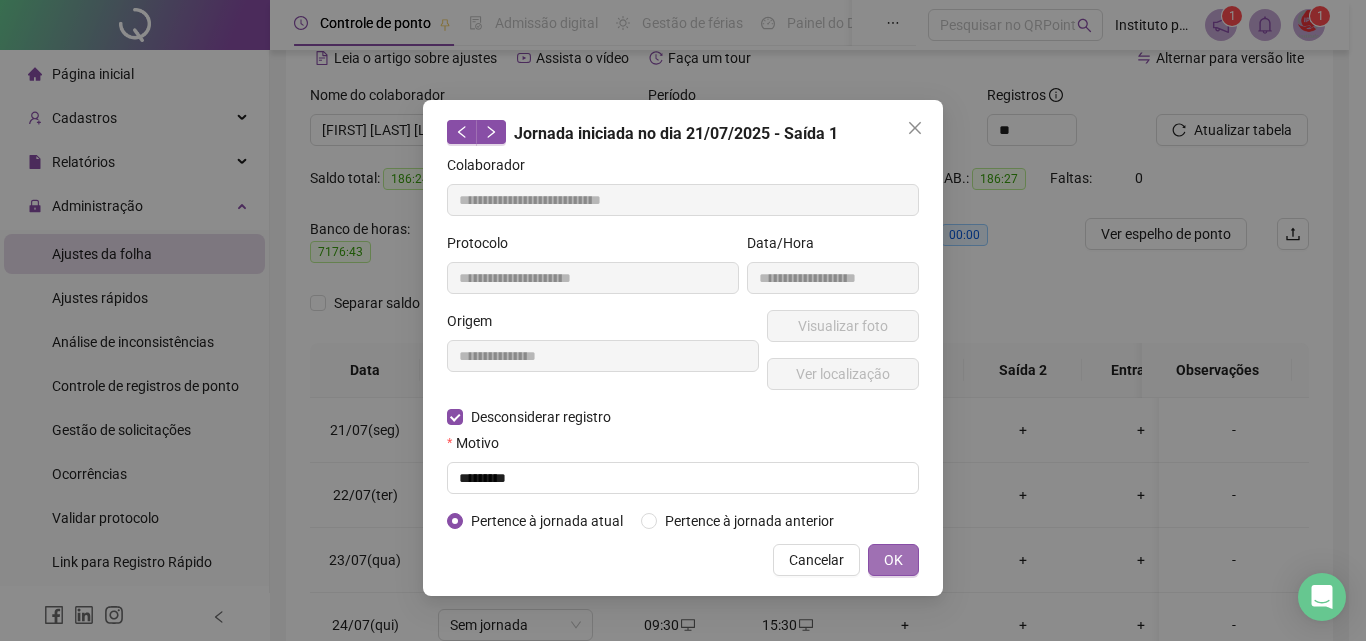 click on "OK" at bounding box center [893, 560] 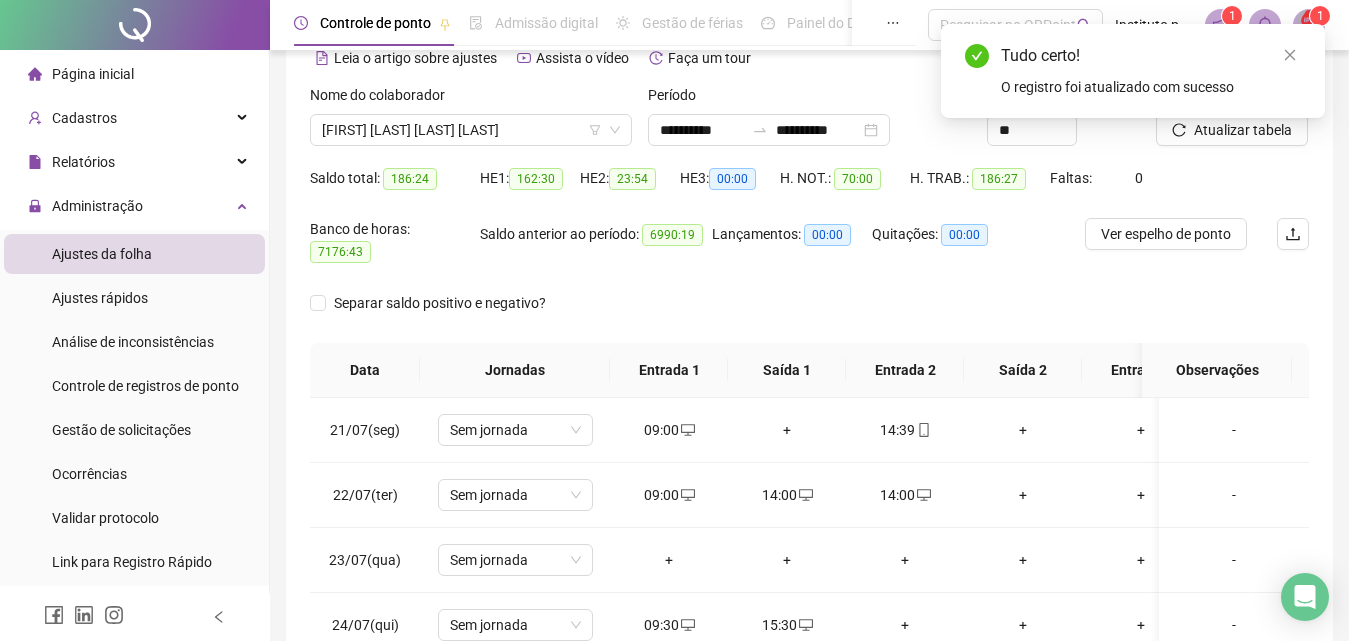 click on "Tudo certo! O registro foi atualizado com sucesso" at bounding box center (1133, 71) 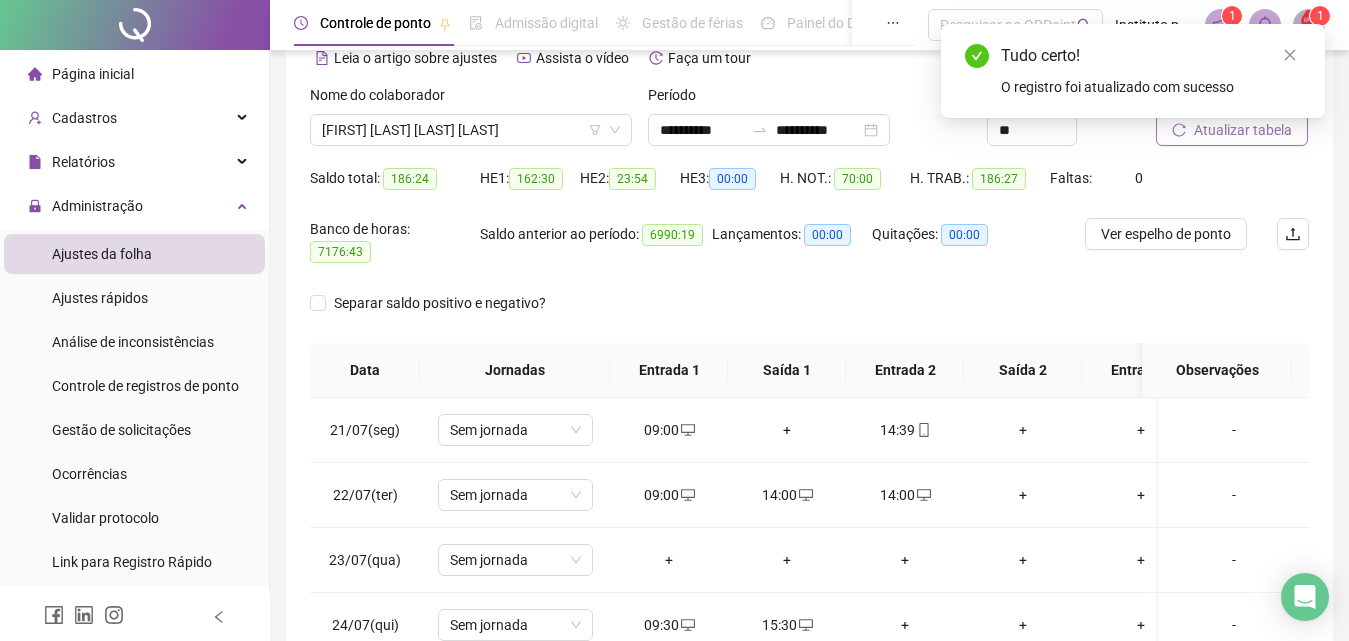 click on "Atualizar tabela" at bounding box center [1243, 130] 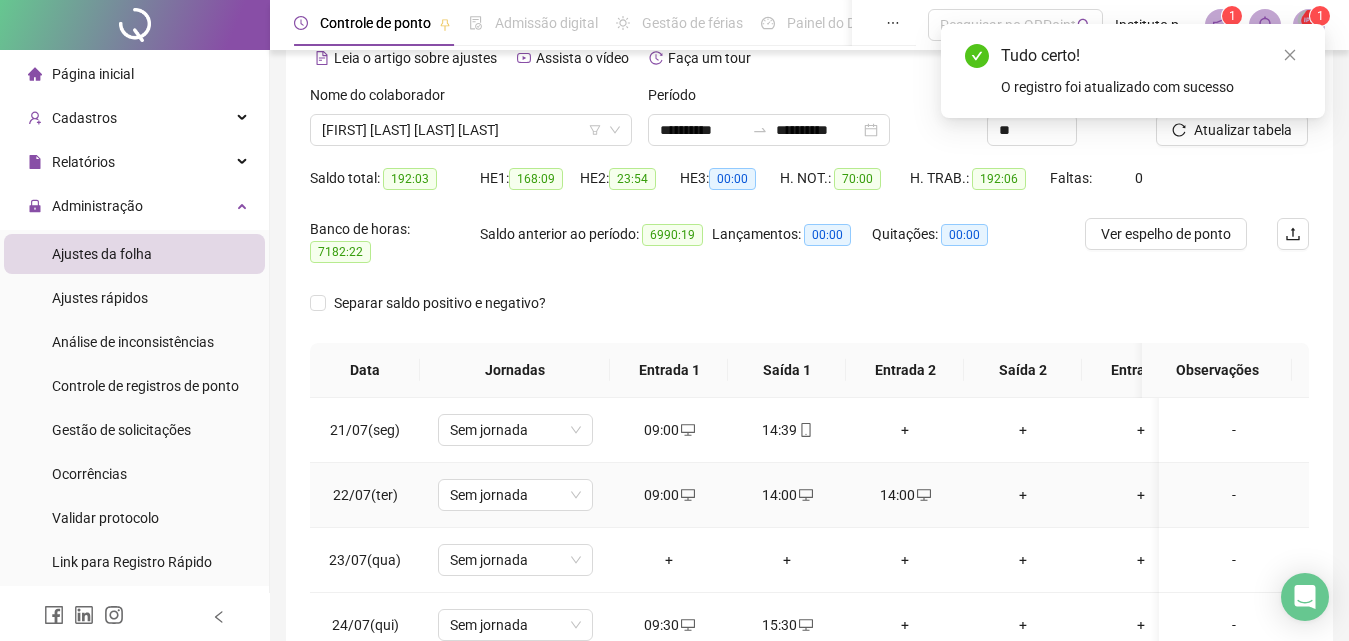 click 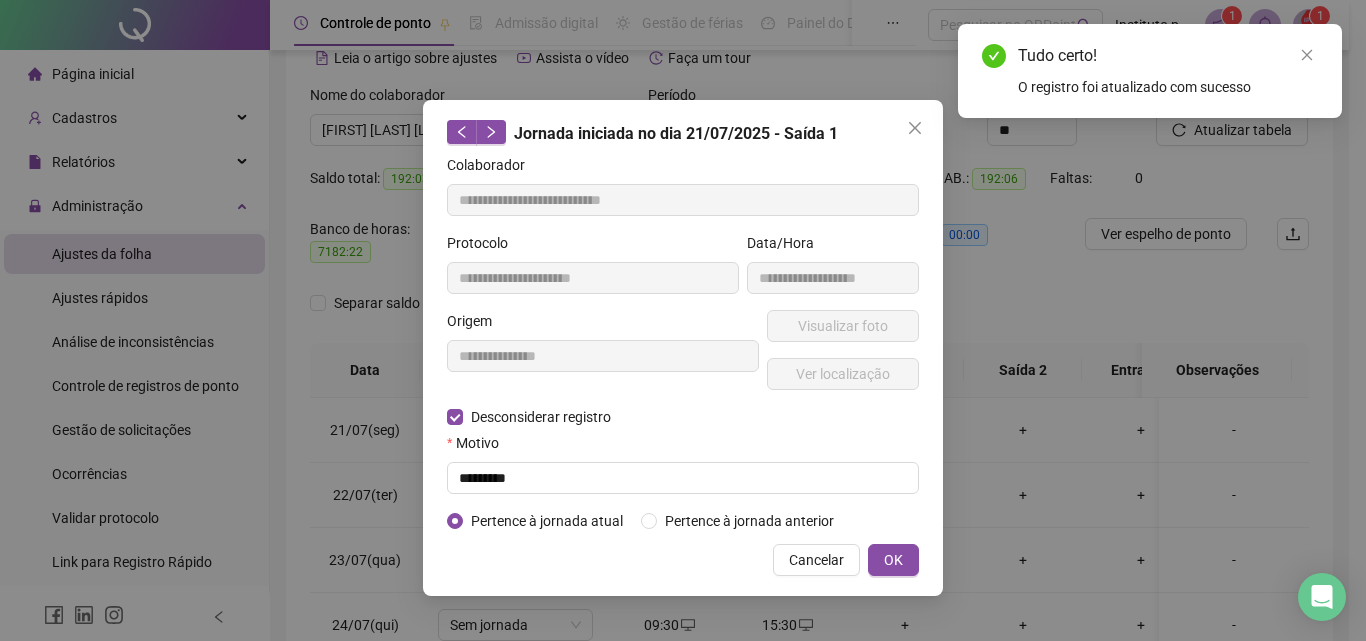 type on "**********" 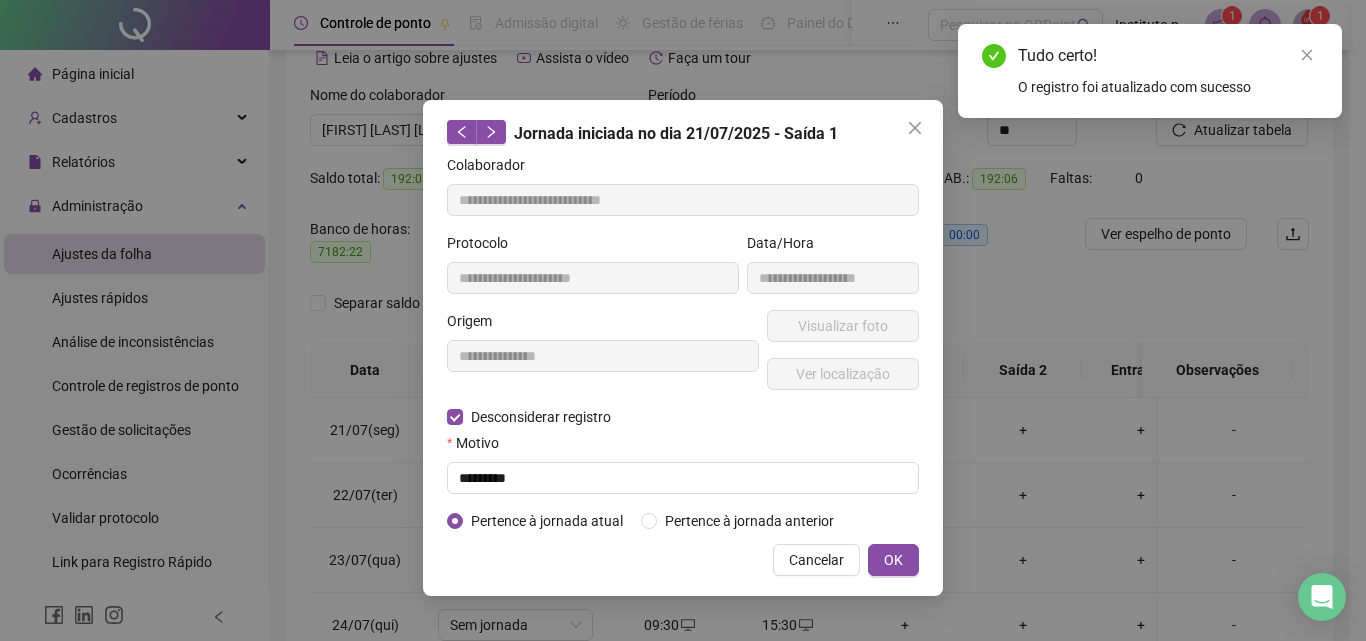 type on "**********" 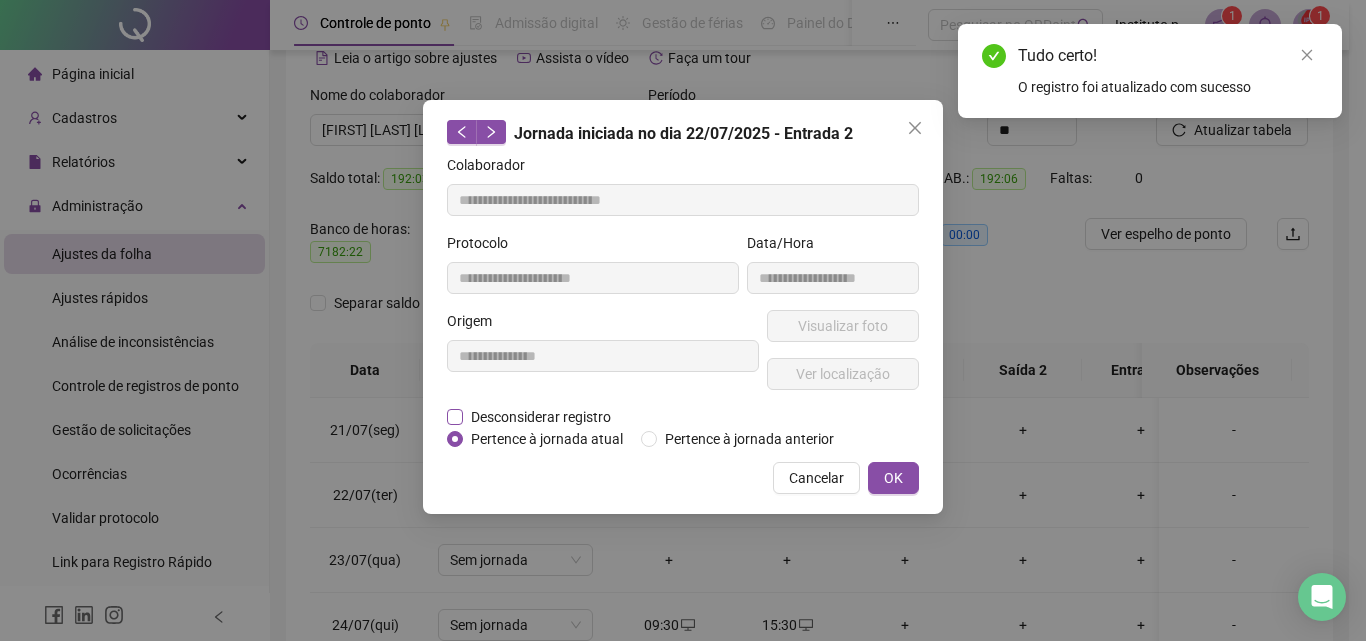 click on "Desconsiderar registro" at bounding box center (541, 417) 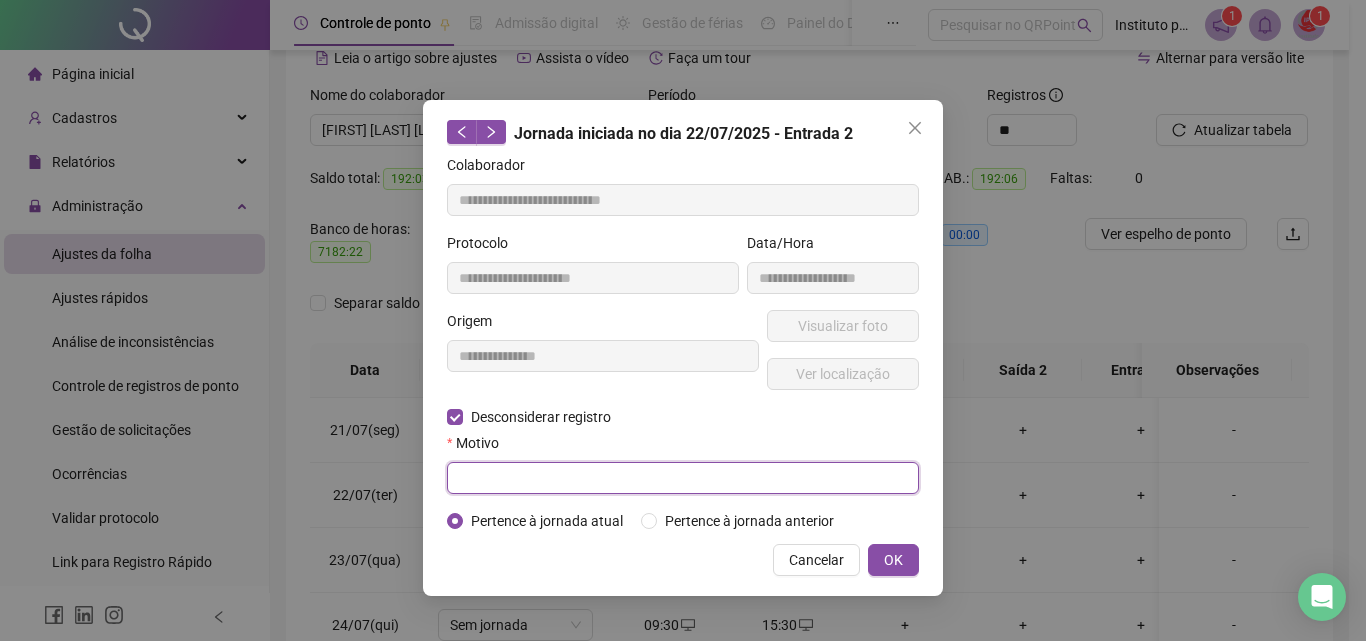 click at bounding box center [683, 478] 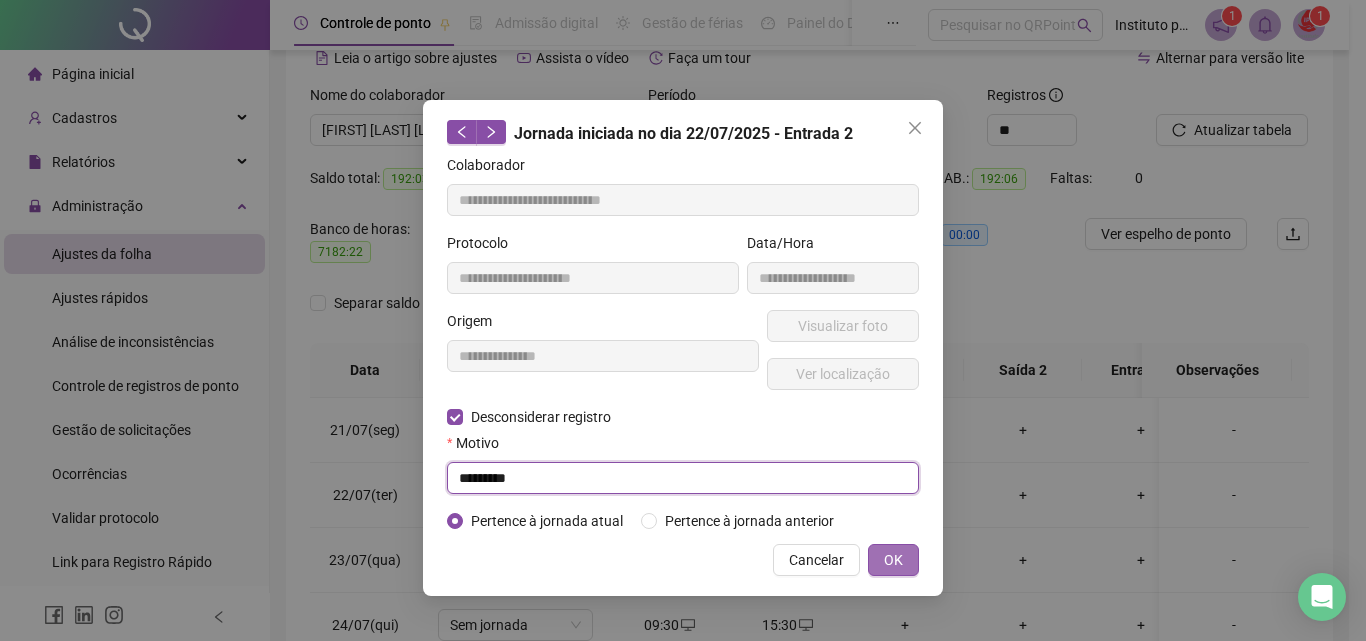 type on "*********" 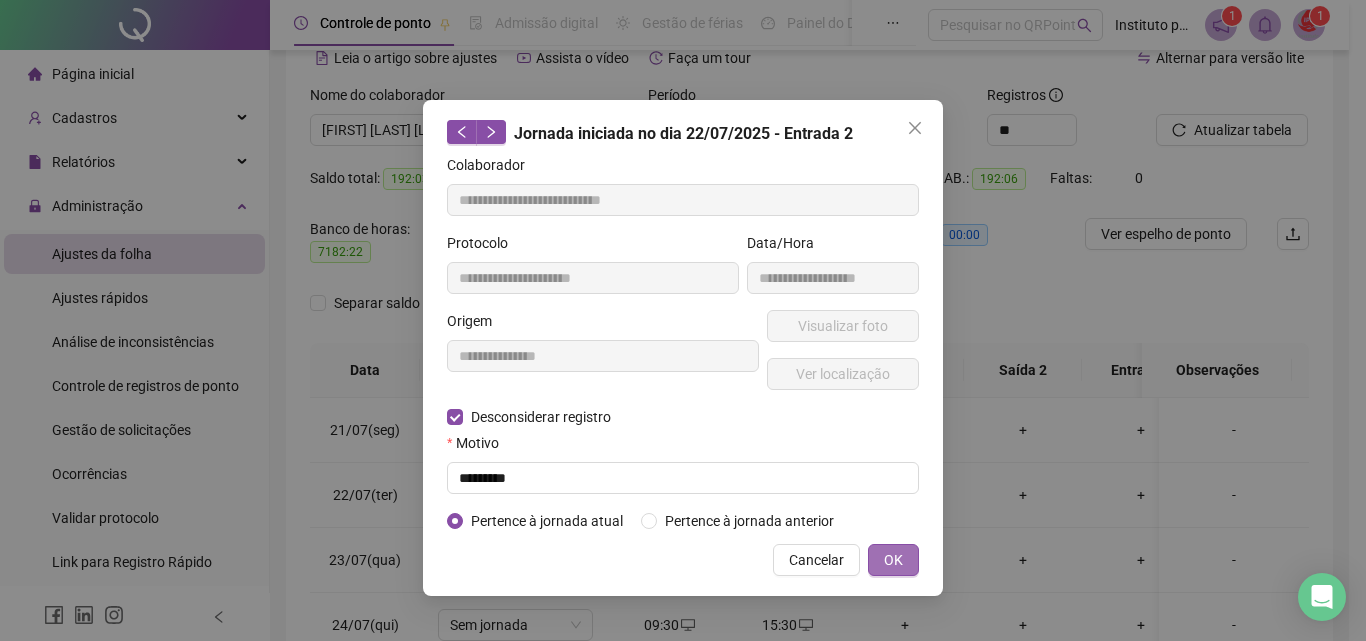 click on "OK" at bounding box center (893, 560) 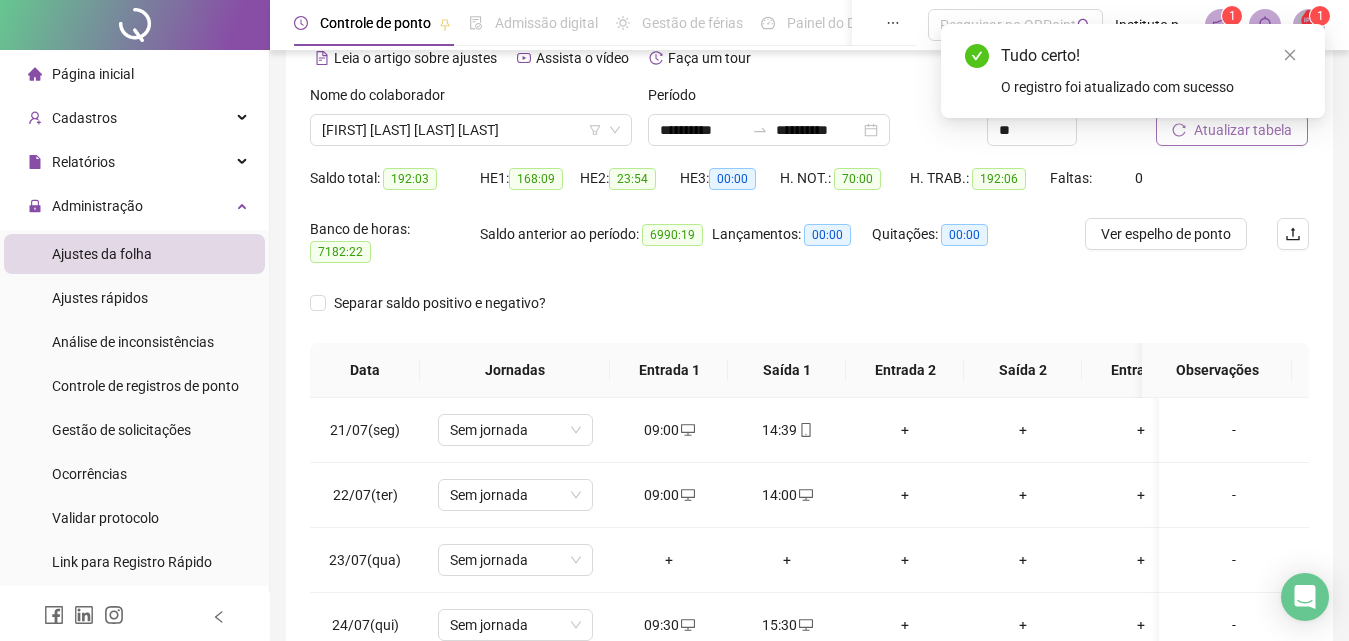click on "Atualizar tabela" at bounding box center [1243, 130] 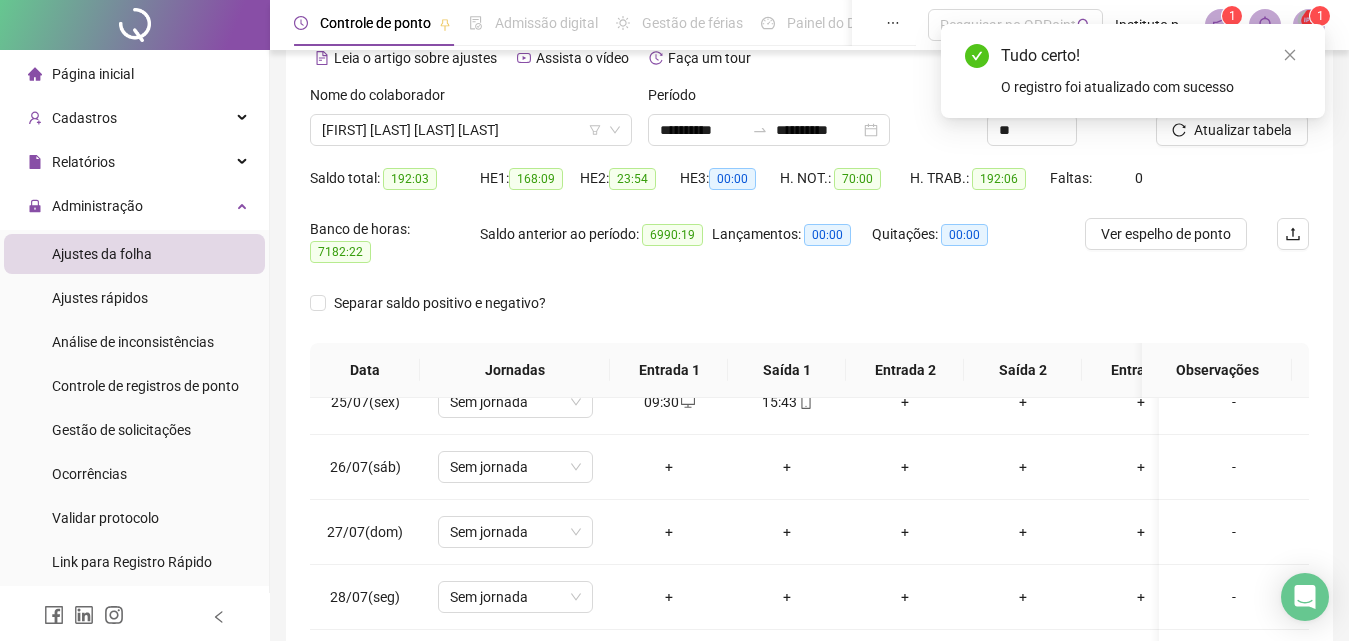 scroll, scrollTop: 1605, scrollLeft: 0, axis: vertical 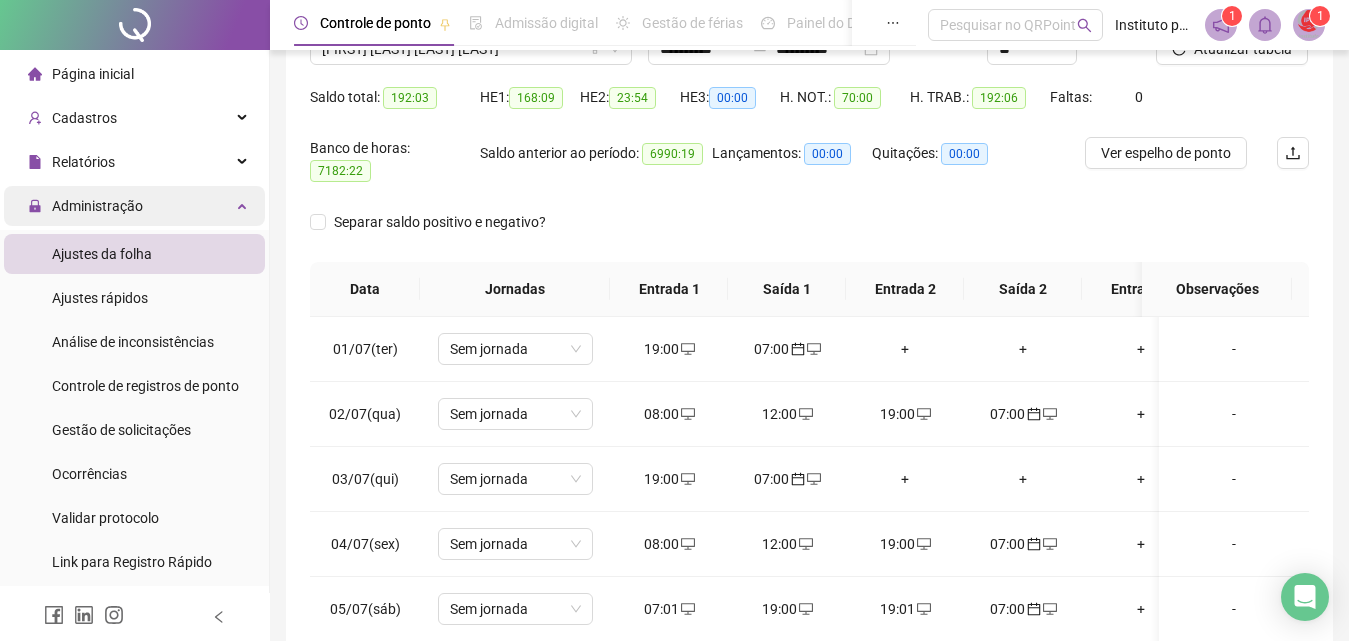 click on "Administração" at bounding box center [97, 206] 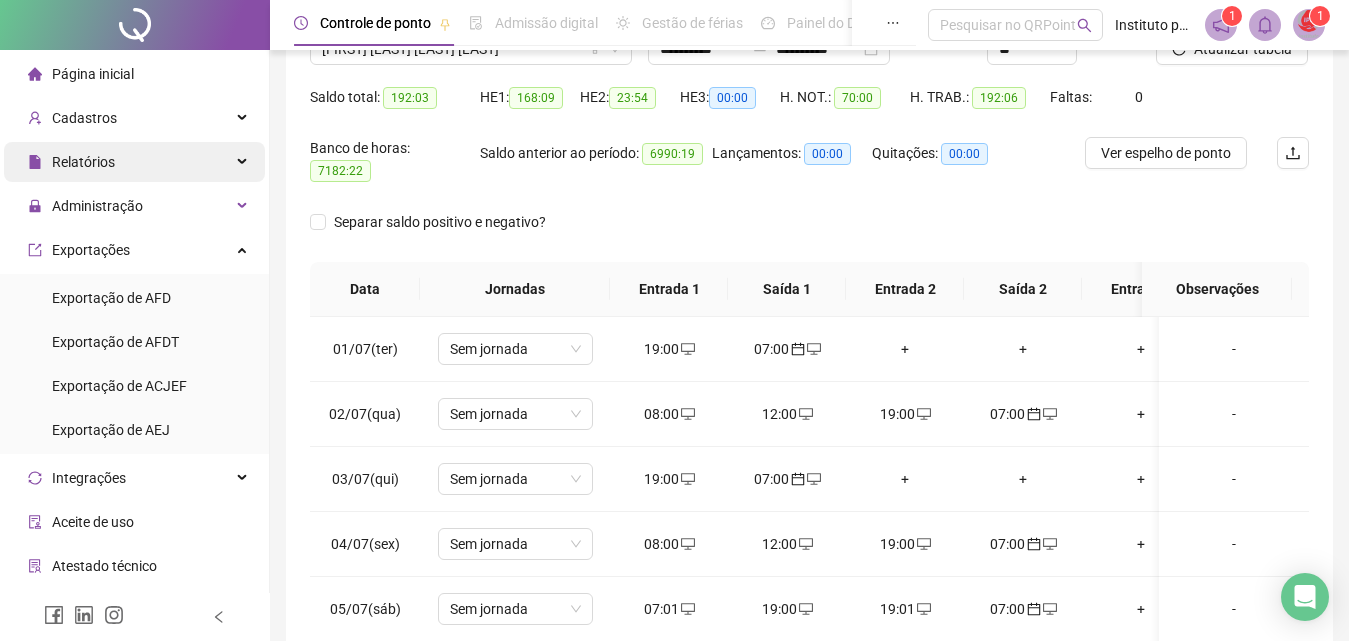 click on "Relatórios" at bounding box center (134, 162) 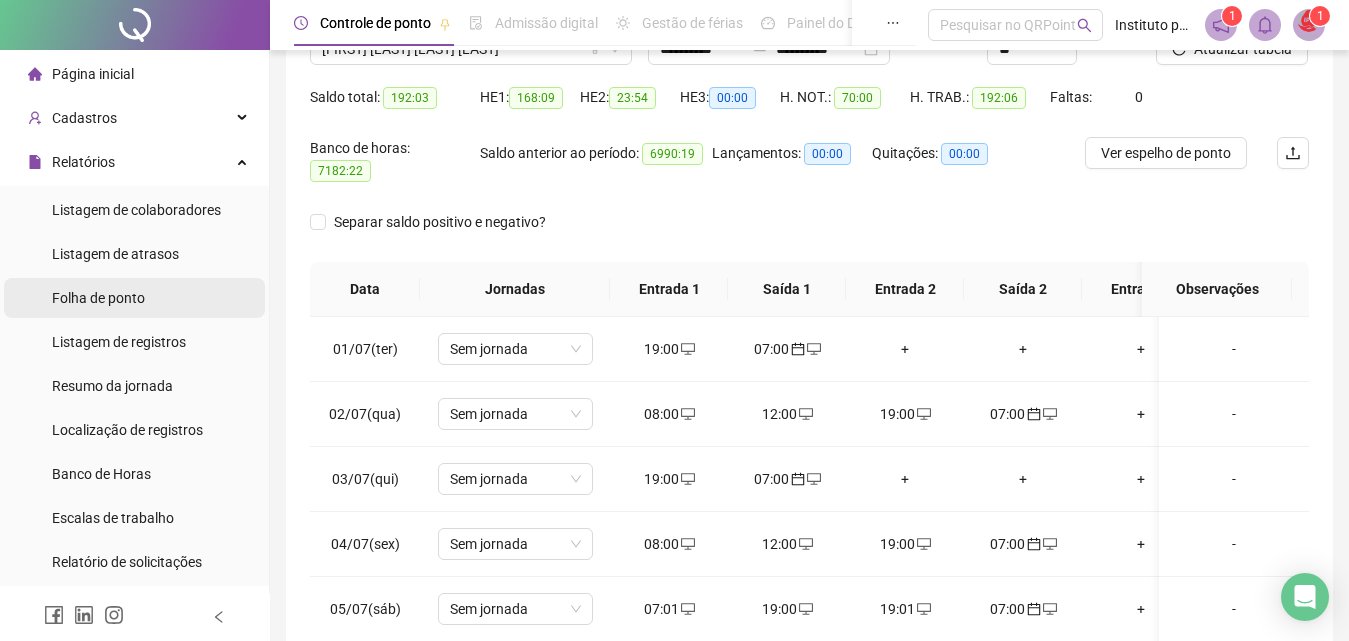 click on "Folha de ponto" at bounding box center (134, 298) 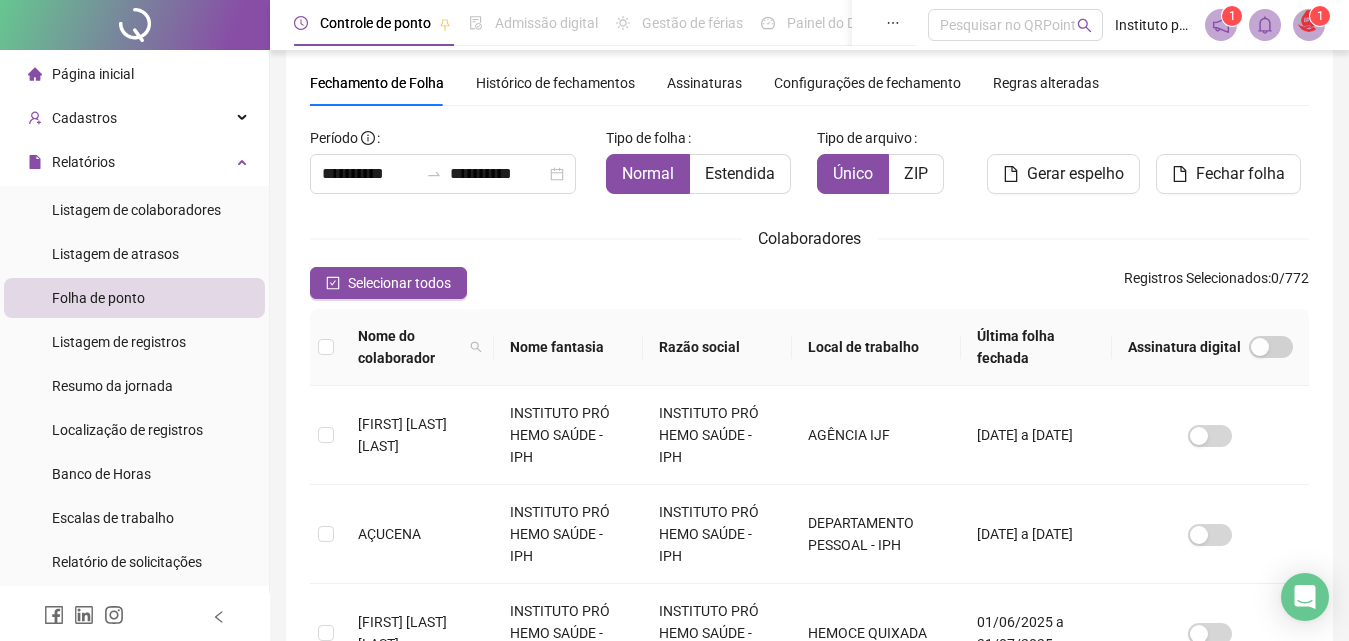 scroll, scrollTop: 89, scrollLeft: 0, axis: vertical 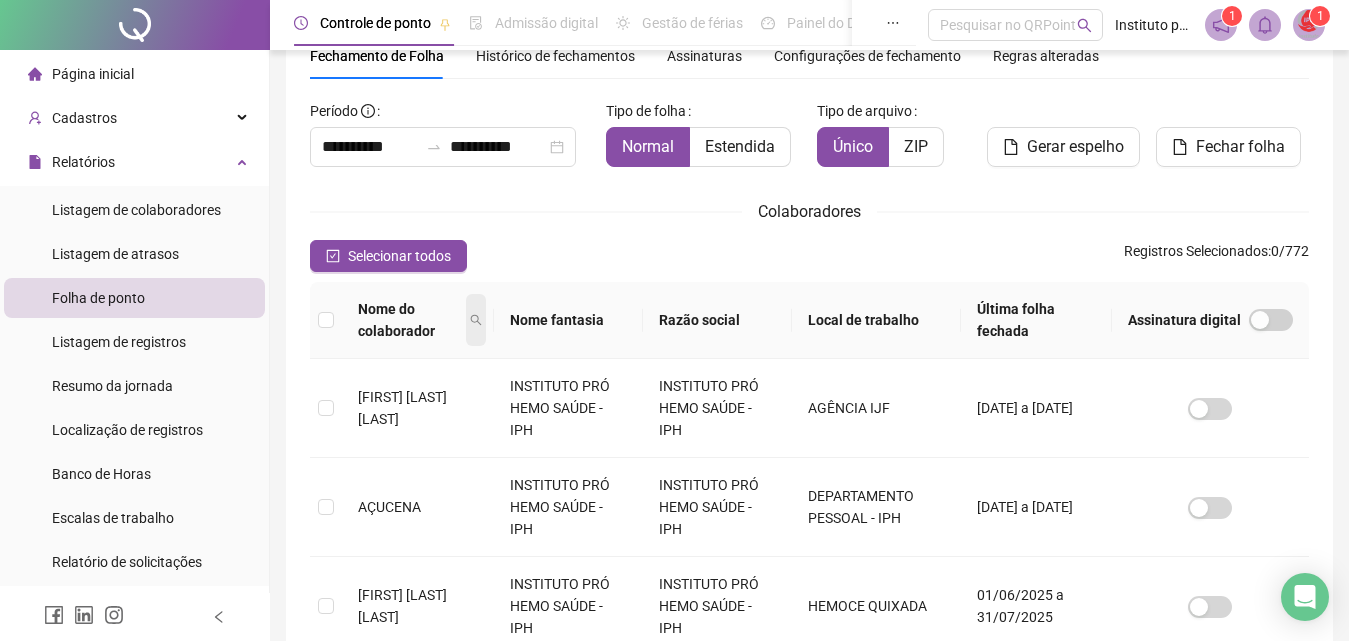 click at bounding box center (476, 320) 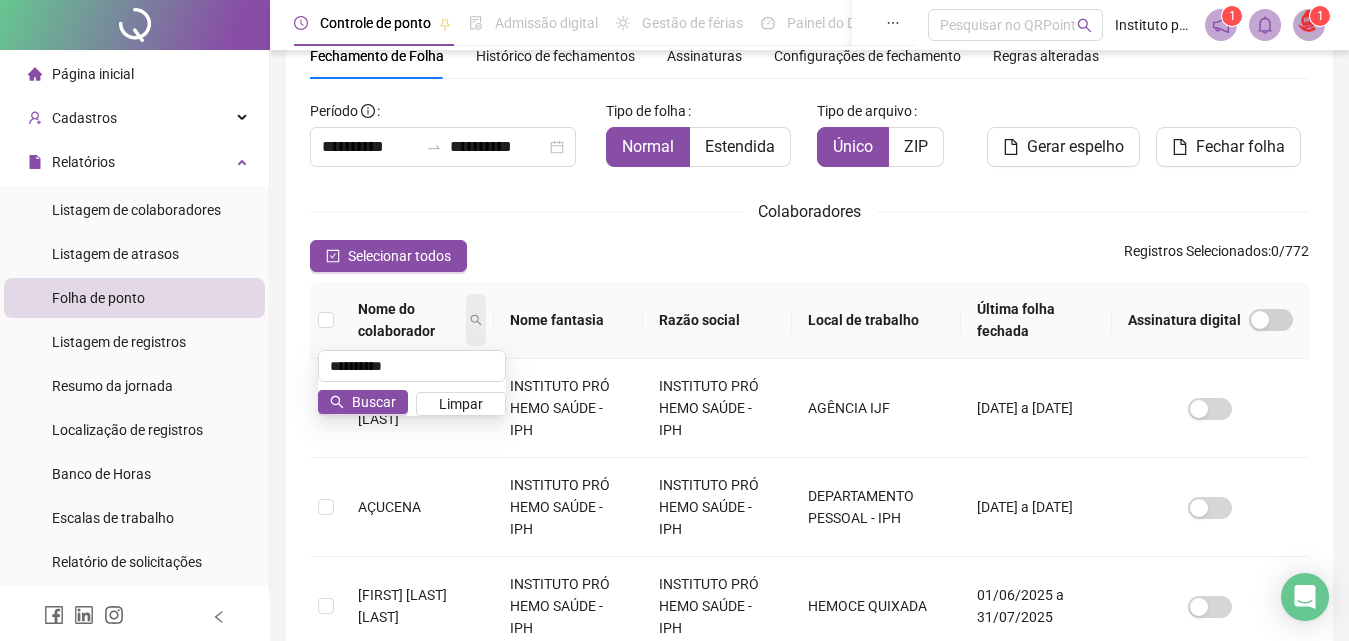 type on "**********" 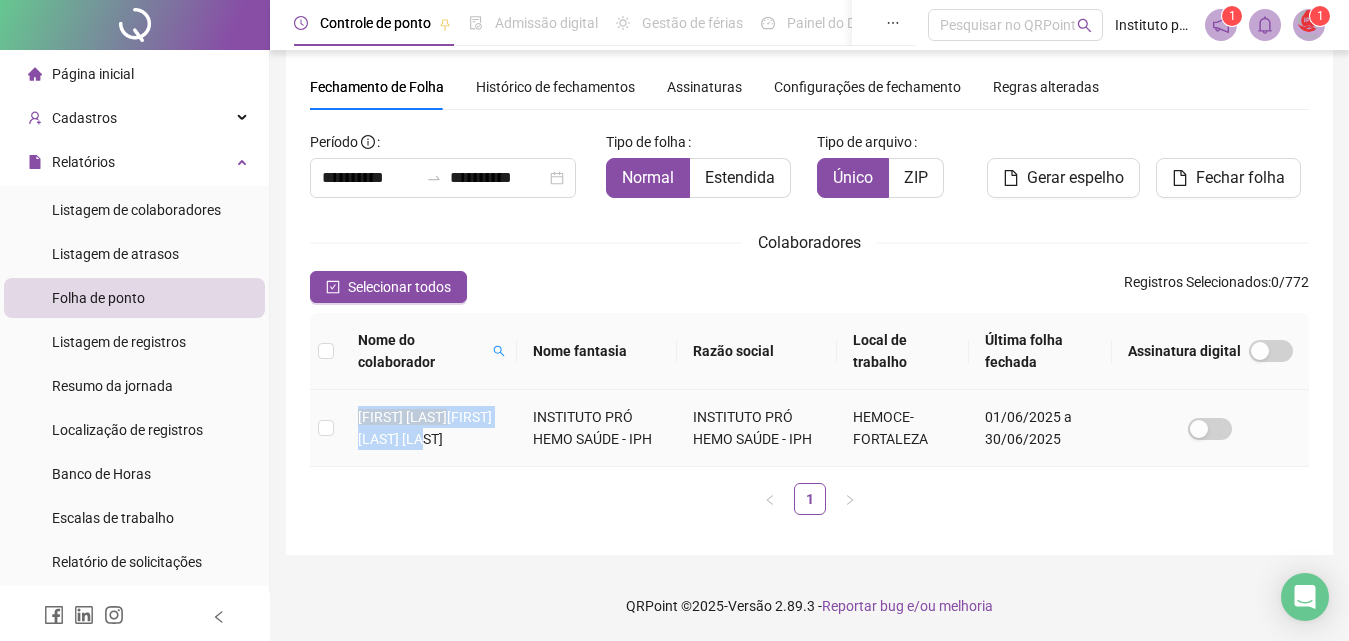 drag, startPoint x: 447, startPoint y: 441, endPoint x: 344, endPoint y: 420, distance: 105.11898 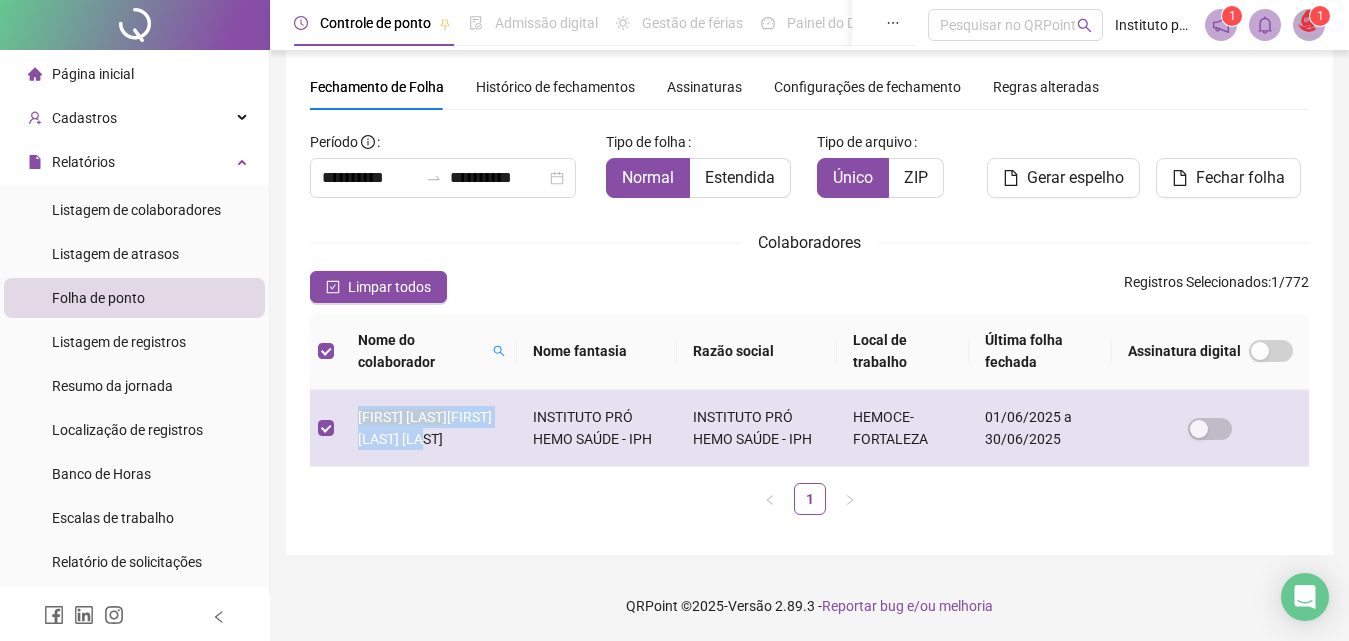 copy on "[FIRST] [LAST] [LAST] [LAST]" 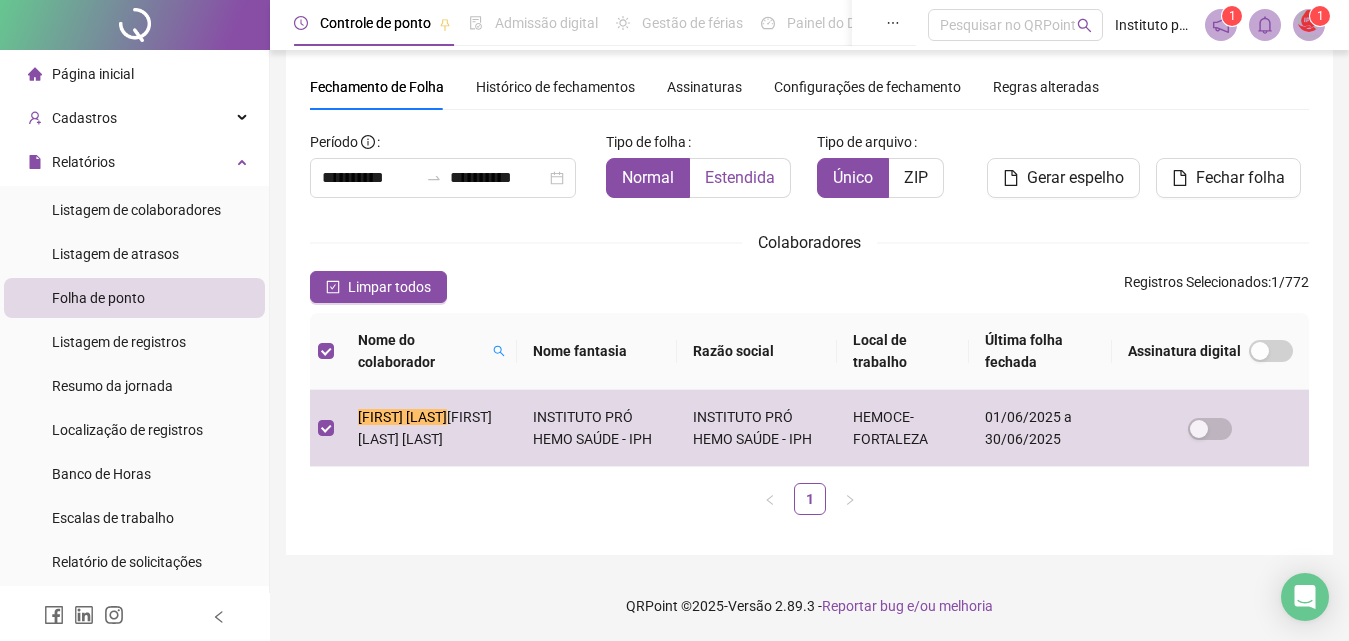 click on "Estendida" at bounding box center (740, 178) 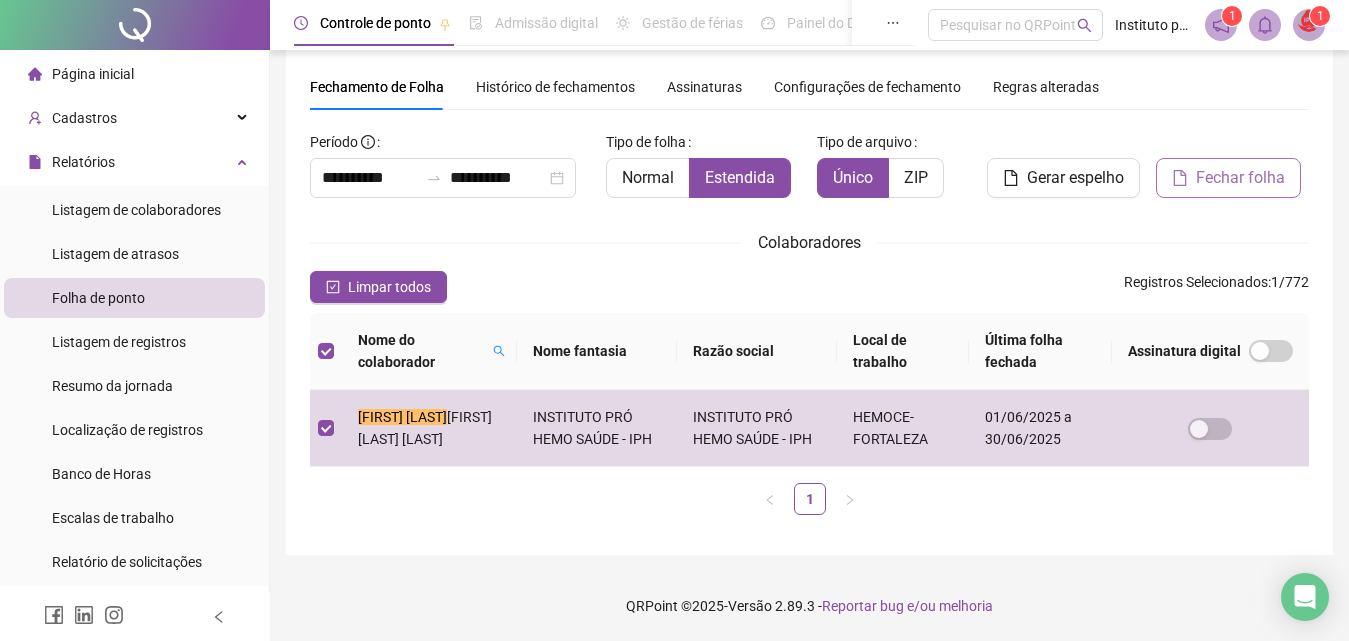 click on "Fechar folha" at bounding box center (1240, 178) 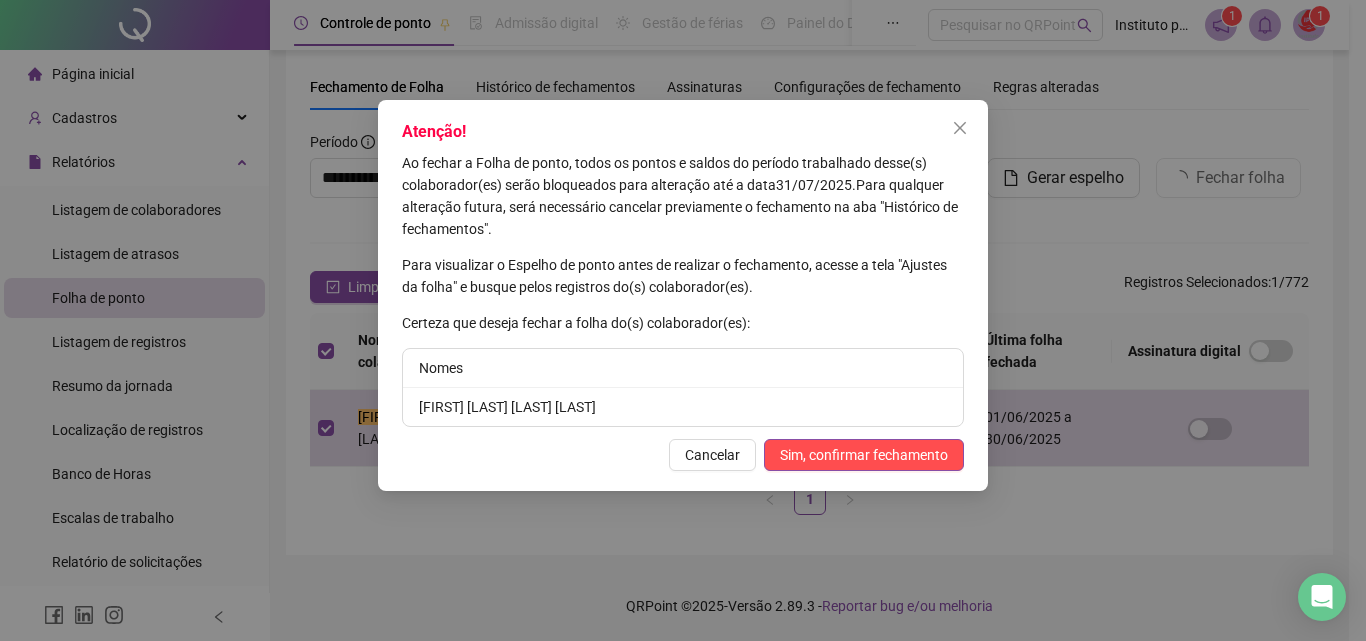 click on "Atenção! Ao fechar a Folha de ponto, todos os pontos e saldos do período trabalhado desse(s)
colaborador(es) serão bloqueados para alteração até a data  [DATE] .  Para qualquer alteração futura, será necessário cancelar previamente o fechamento na aba
"Histórico de fechamentos". Para visualizar o Espelho de ponto antes de realizar o fechamento, acesse a tela "Ajustes da
folha" e busque pelos registros do(s) colaborador(es). Certeza que deseja fechar a folha do(s) colaborador(es): Nomes [FIRST] [LAST] [LAST] Cancelar Sim, confirmar fechamento" at bounding box center [683, 295] 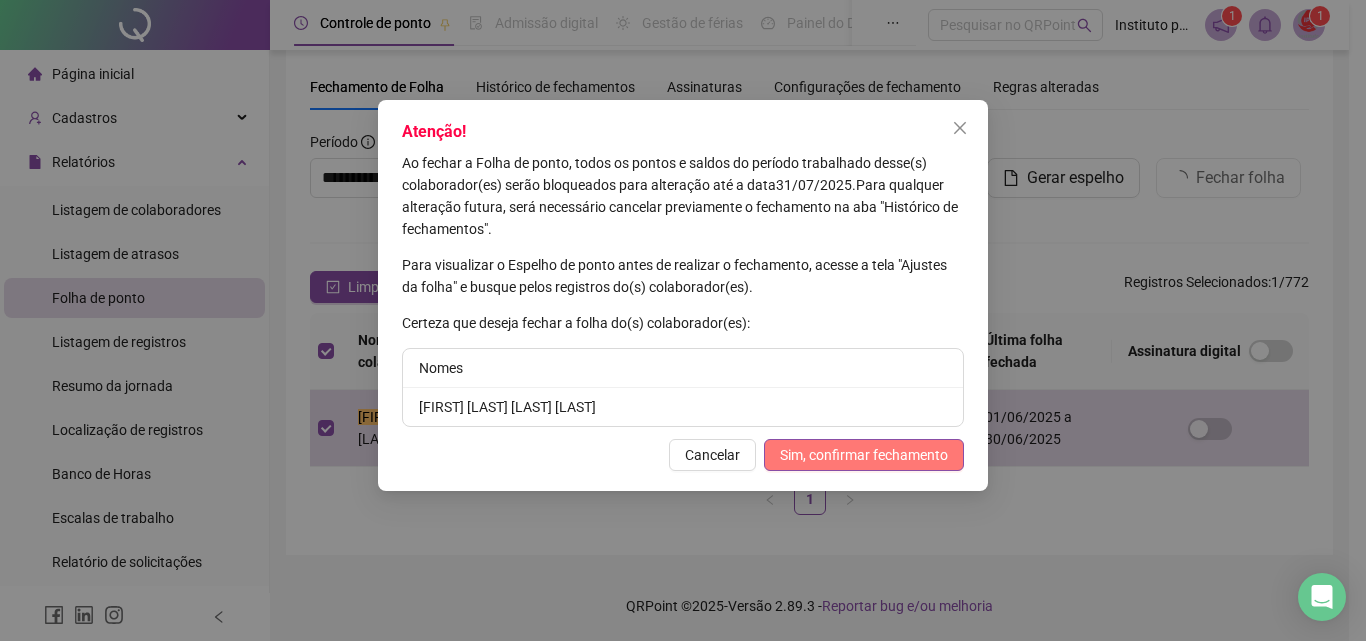click on "Sim, confirmar fechamento" at bounding box center [864, 455] 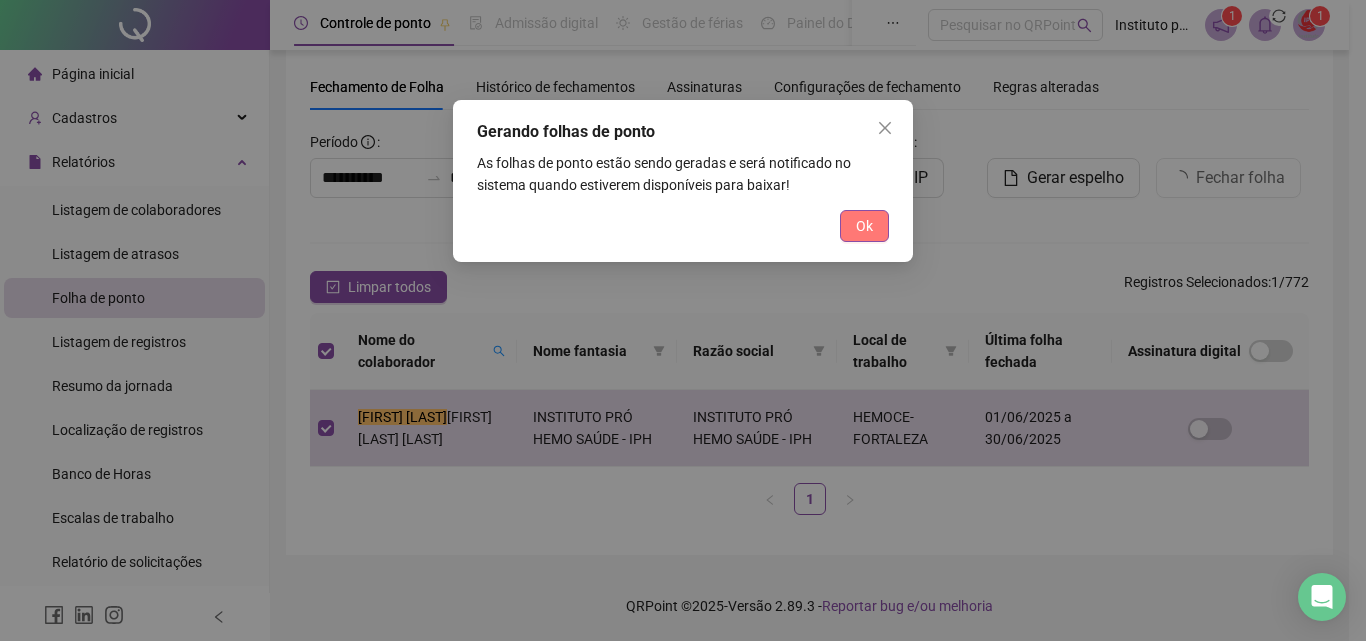 click on "Ok" at bounding box center (864, 226) 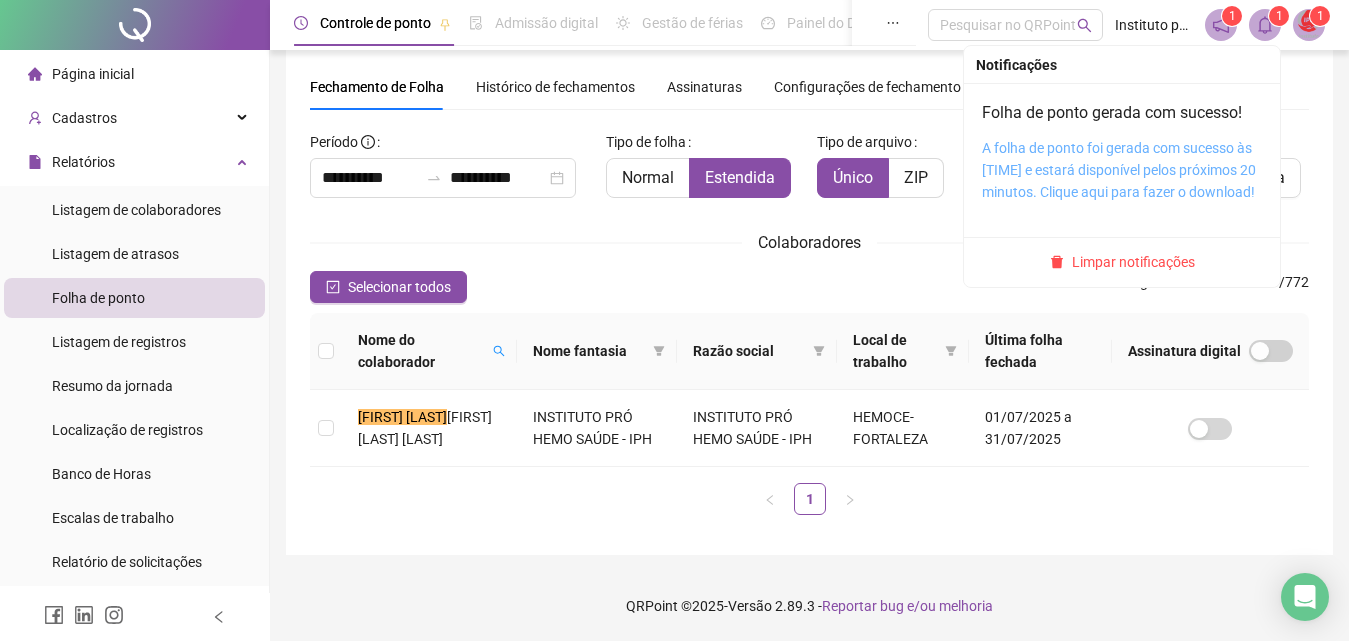 click on "A folha de ponto foi gerada com sucesso às [TIME] e estará disponível pelos próximos 20 minutos.
Clique aqui para fazer o download!" at bounding box center [1119, 170] 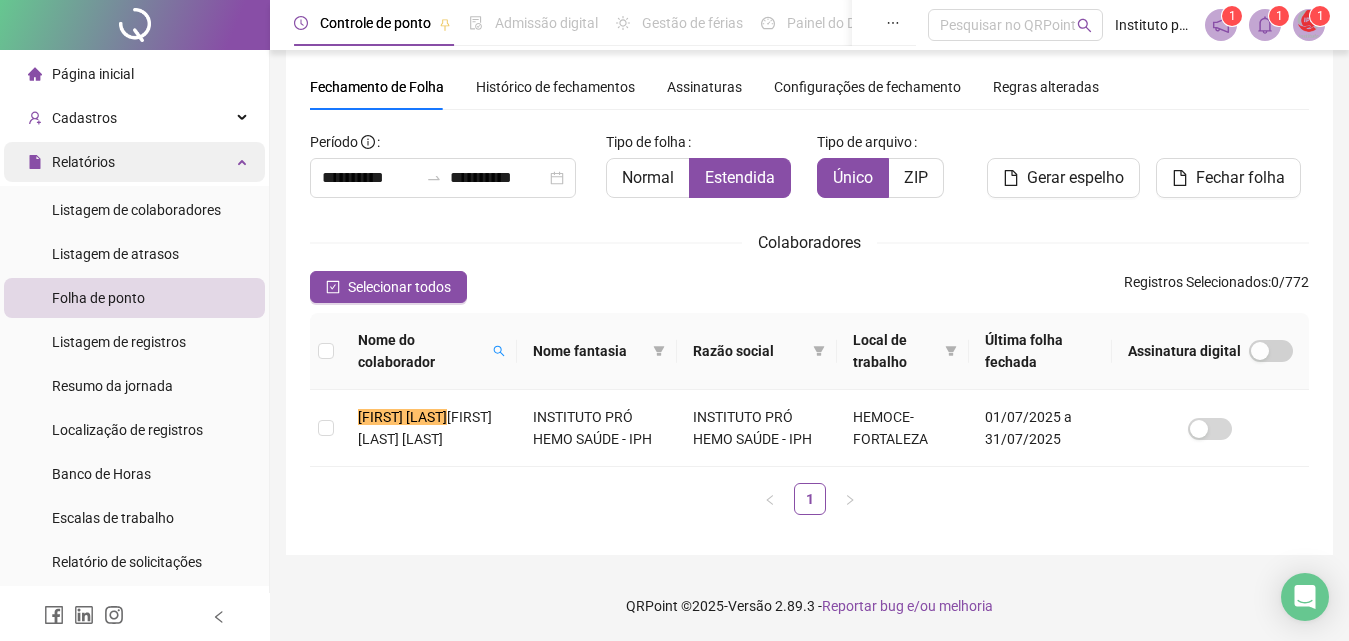 click on "Relatórios" at bounding box center (83, 162) 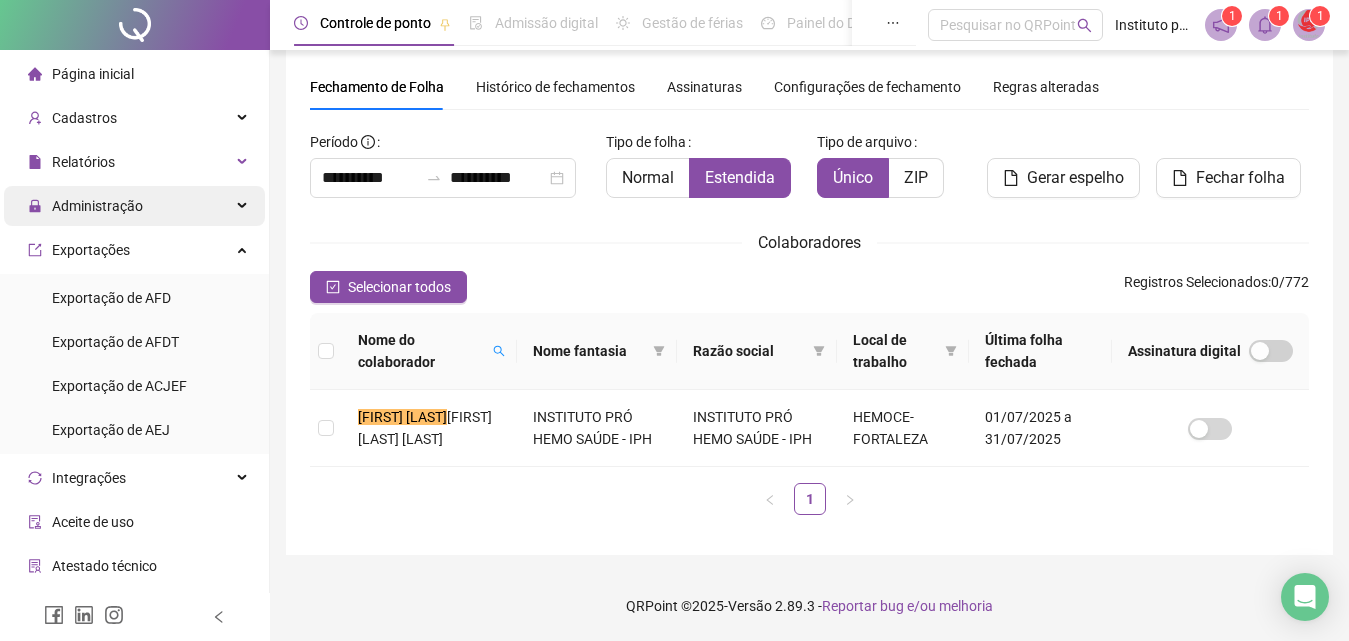 click on "Administração" at bounding box center [134, 206] 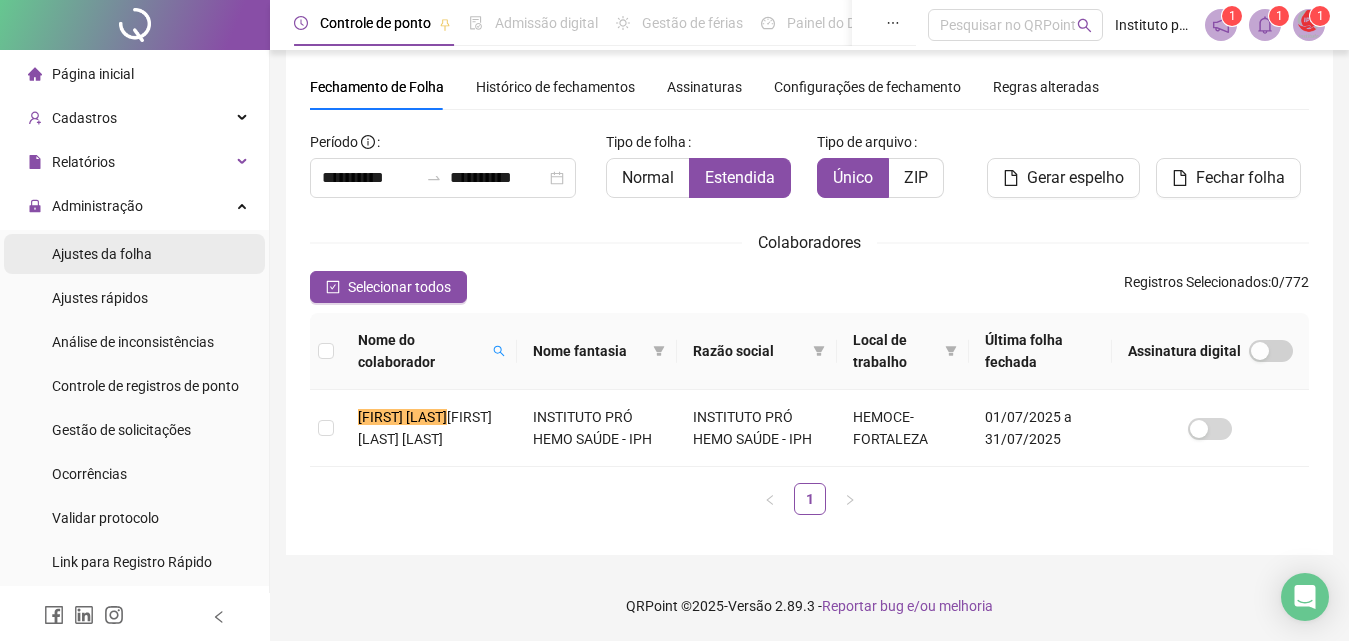 click on "Ajustes da folha" at bounding box center [134, 254] 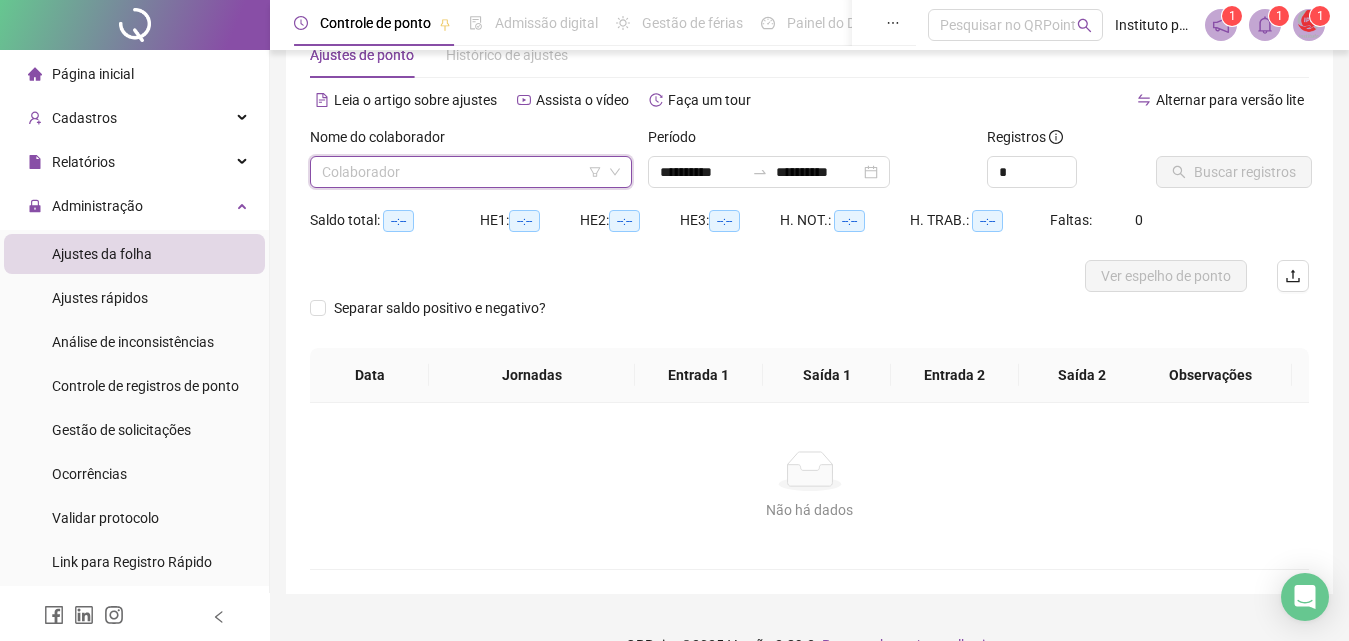 click at bounding box center [462, 172] 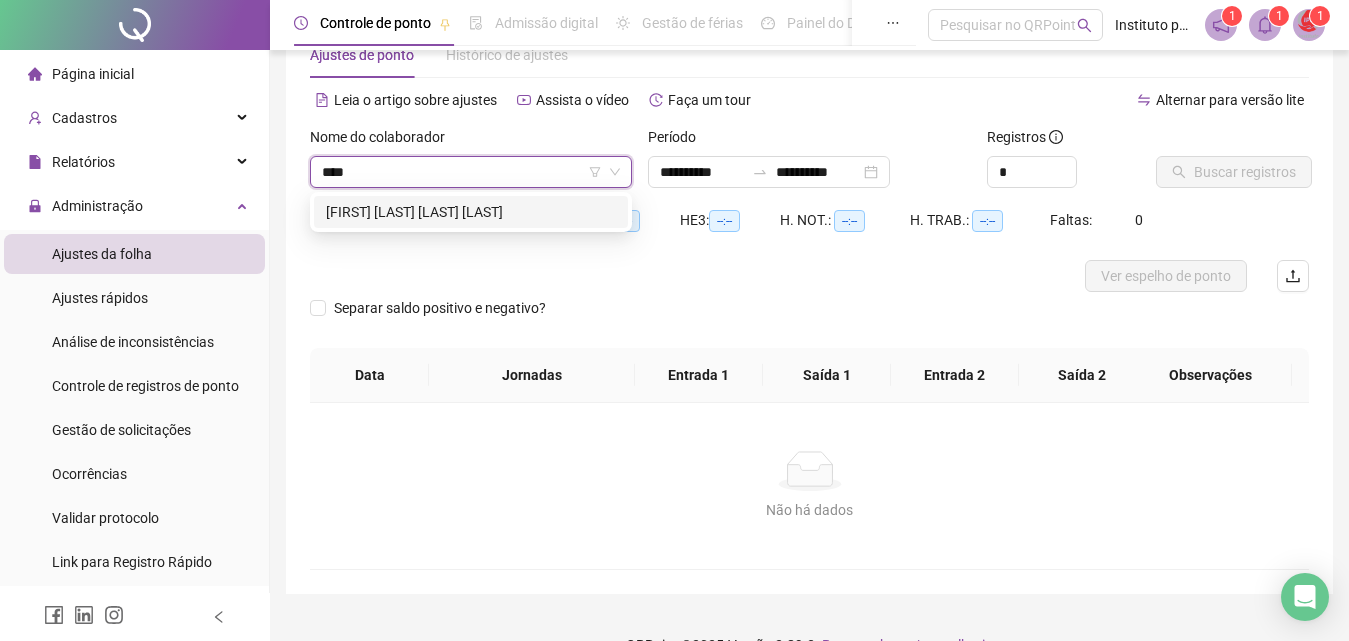 type on "*****" 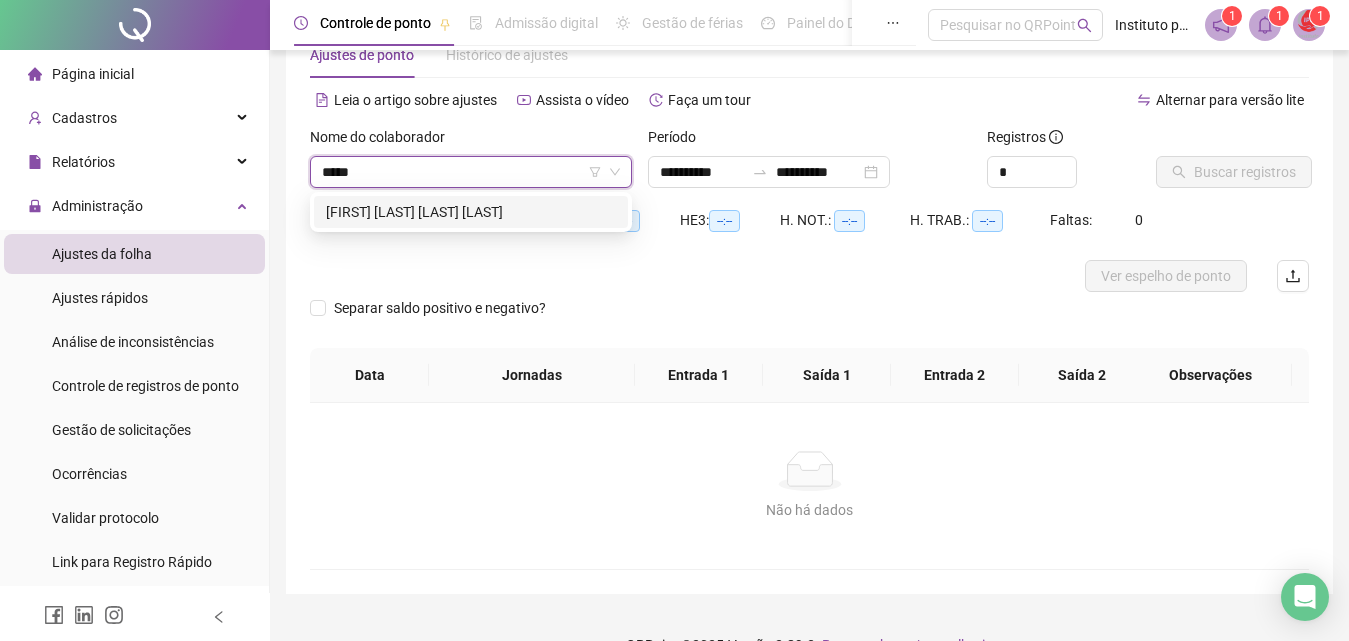 click on "[FIRST] [LAST] [LAST] [LAST]" at bounding box center (471, 212) 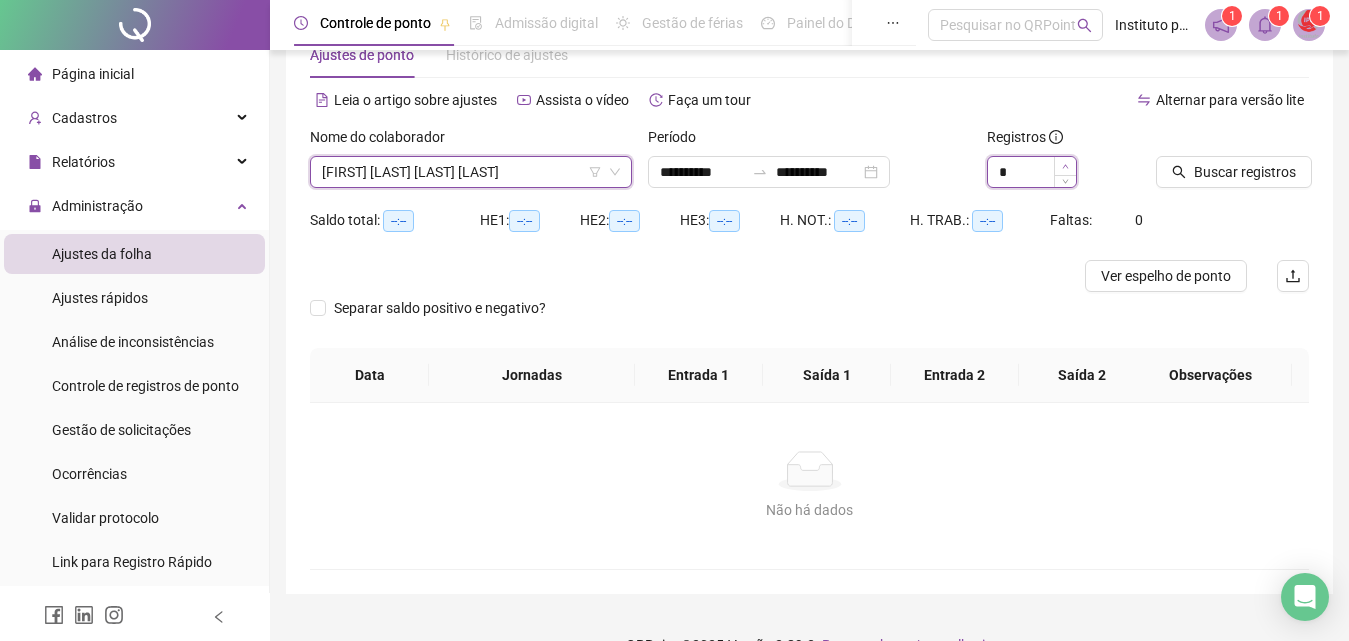 click at bounding box center [1065, 166] 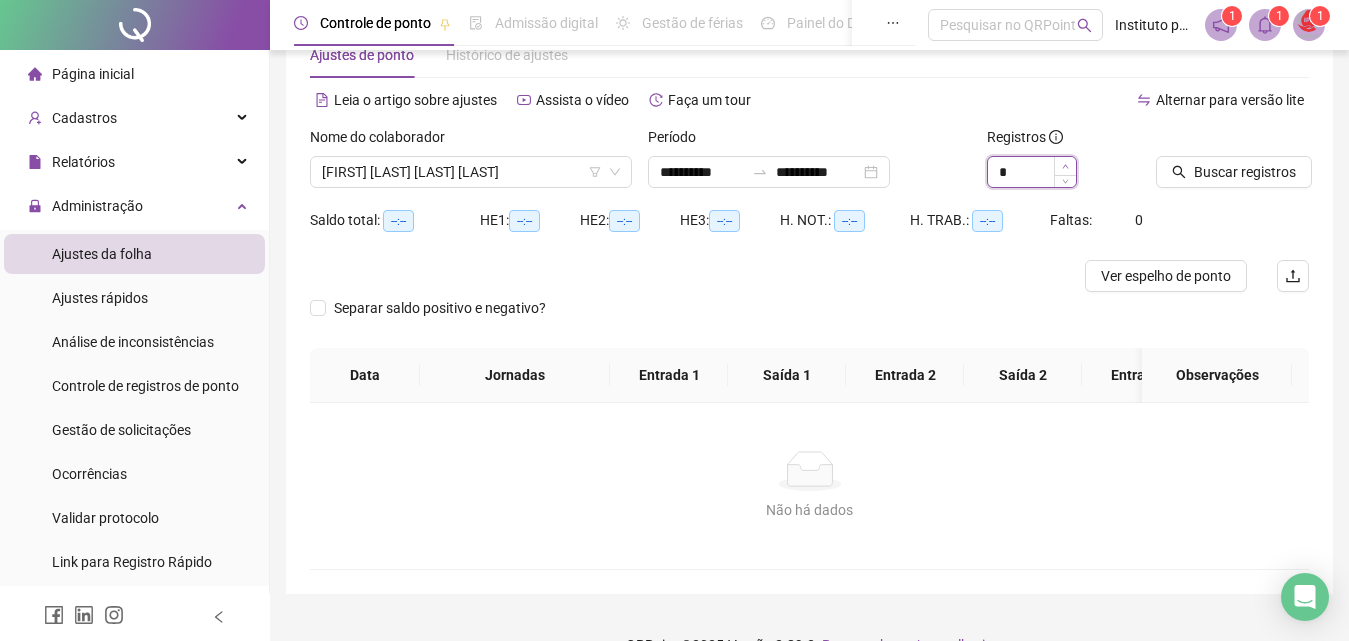 click at bounding box center [1065, 166] 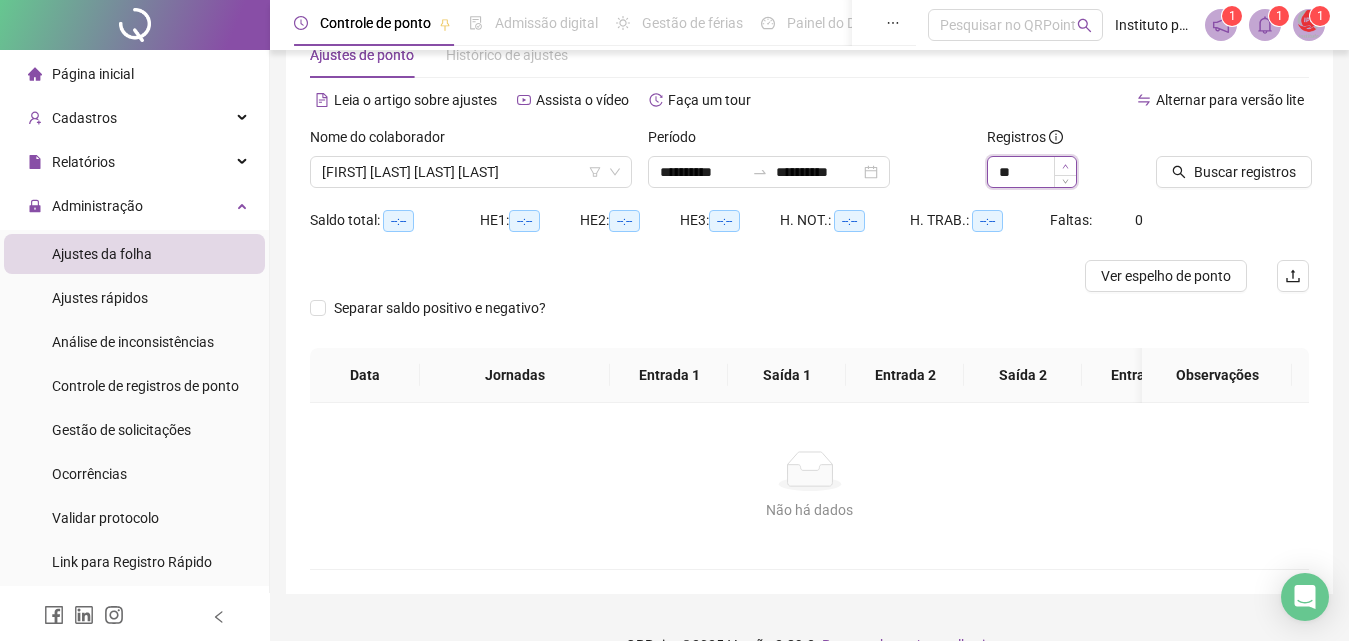 click at bounding box center [1065, 166] 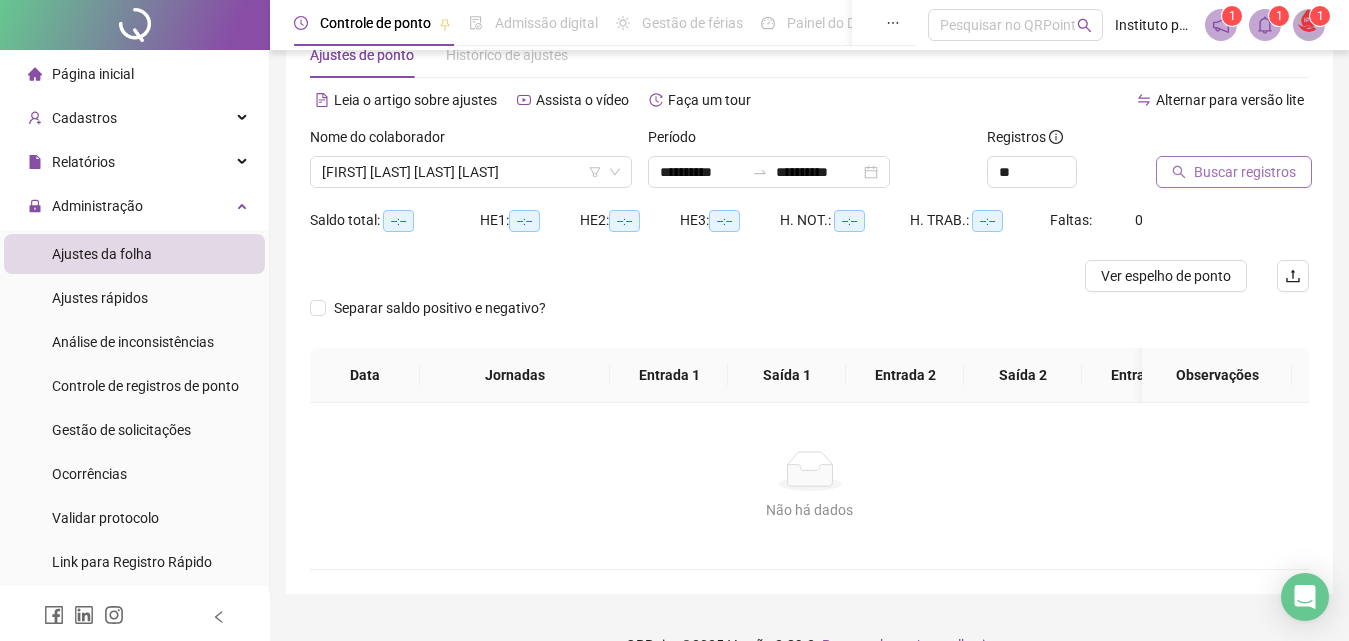 click on "Buscar registros" at bounding box center [1234, 172] 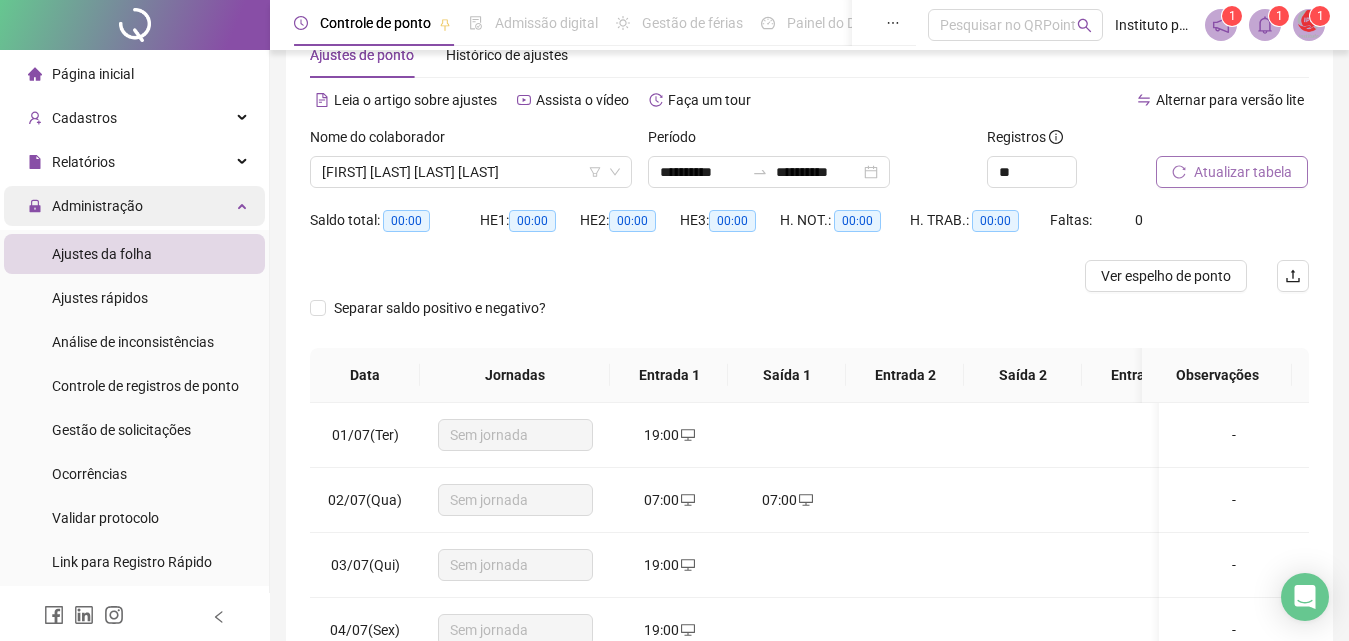 click on "Administração" at bounding box center [134, 206] 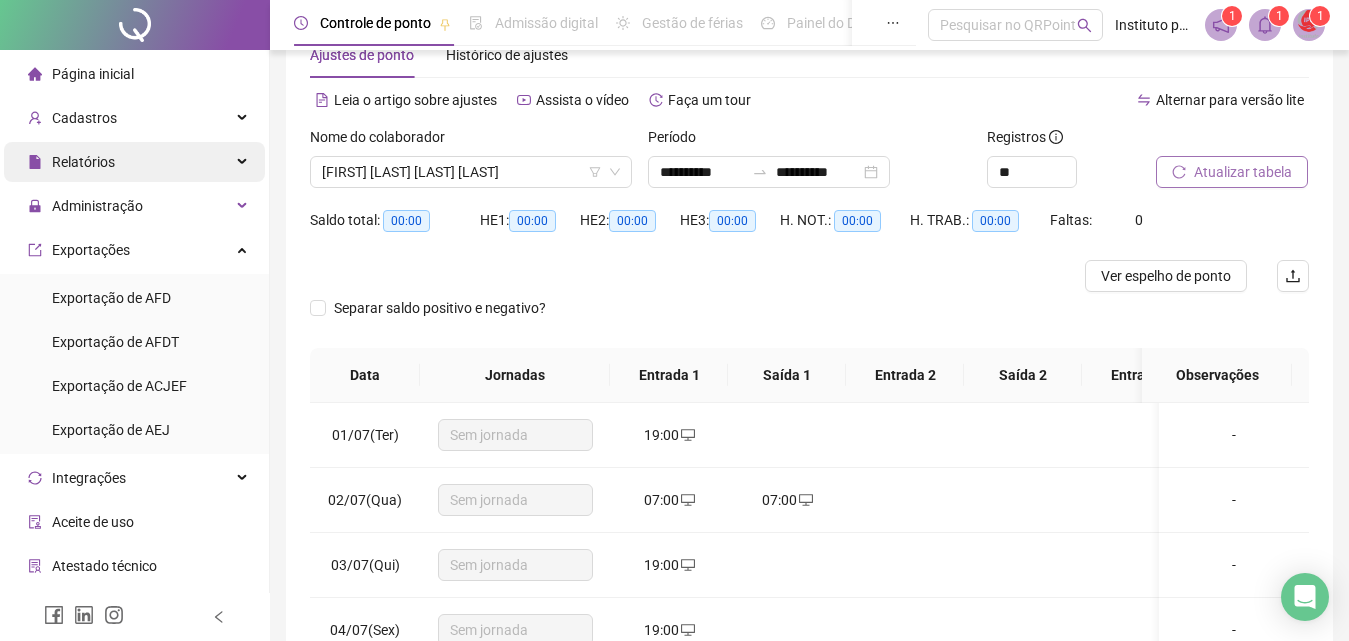 click on "Relatórios" at bounding box center [134, 162] 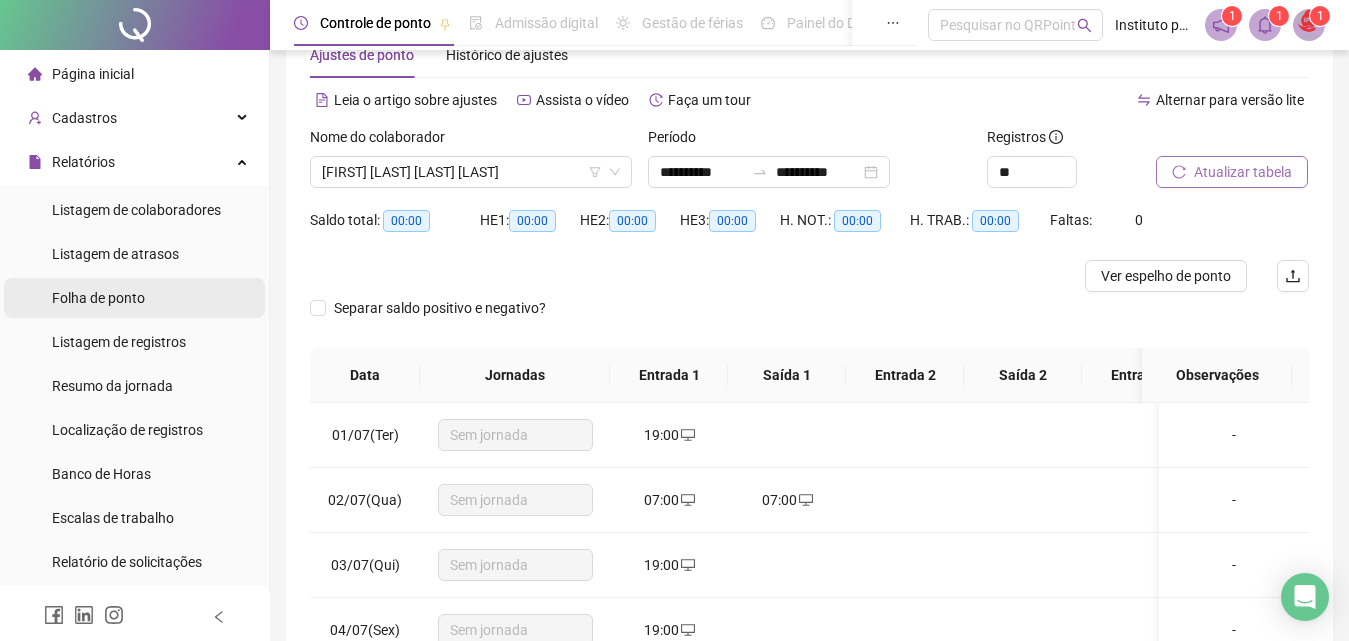 click on "Folha de ponto" at bounding box center (134, 298) 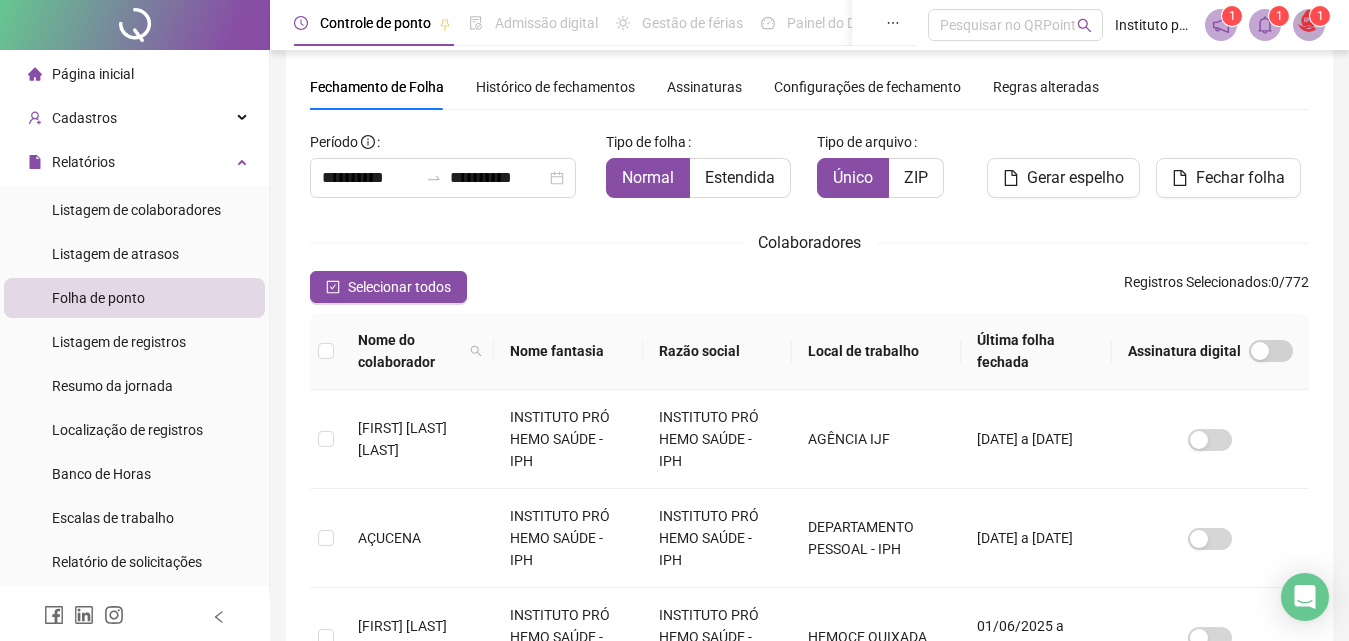 scroll, scrollTop: 89, scrollLeft: 0, axis: vertical 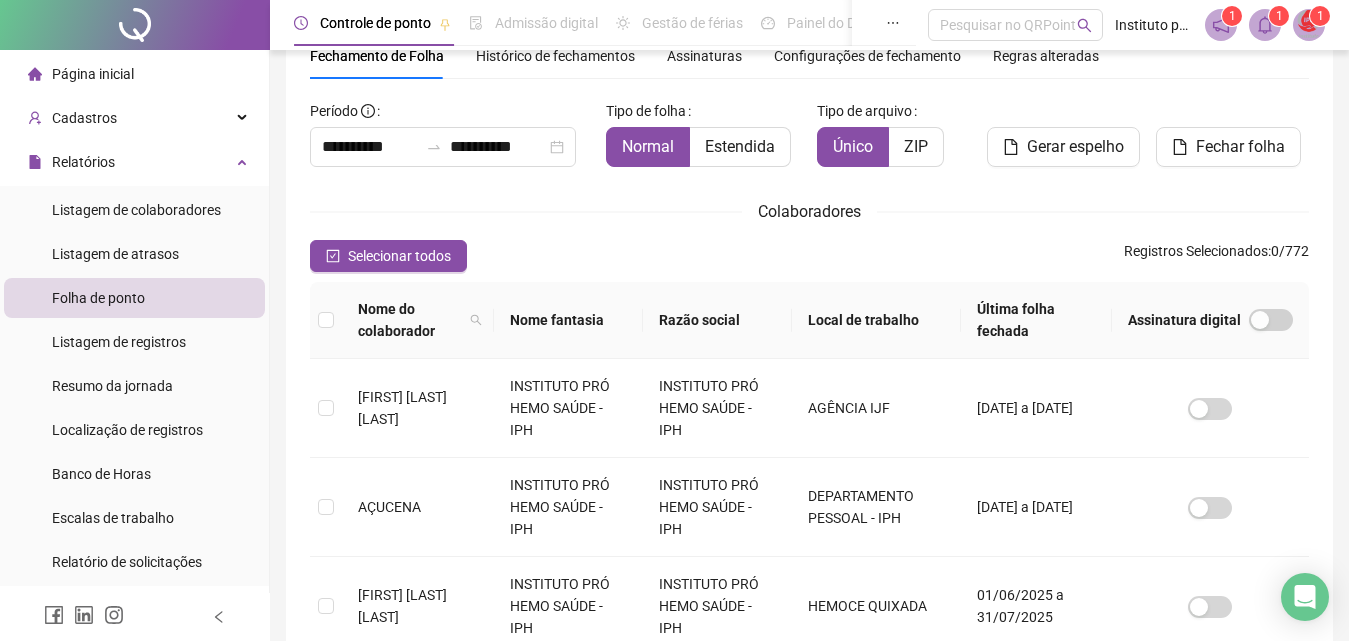 click on "Histórico de fechamentos" at bounding box center (555, 56) 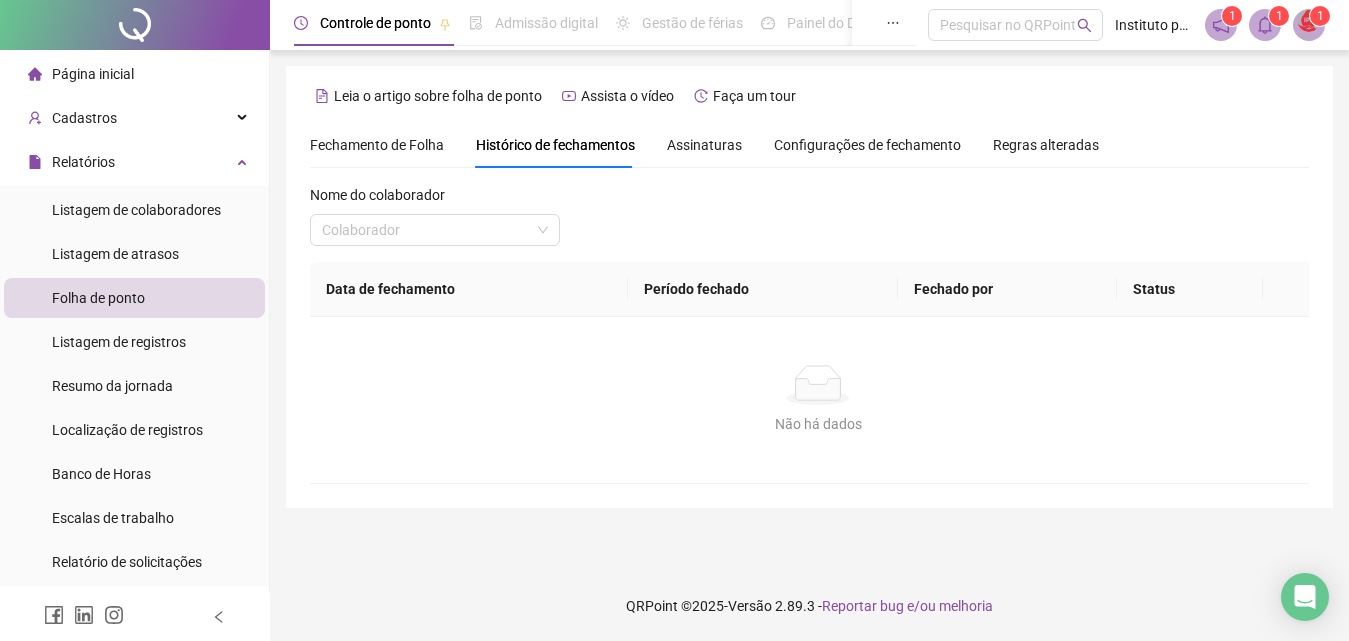scroll, scrollTop: 0, scrollLeft: 0, axis: both 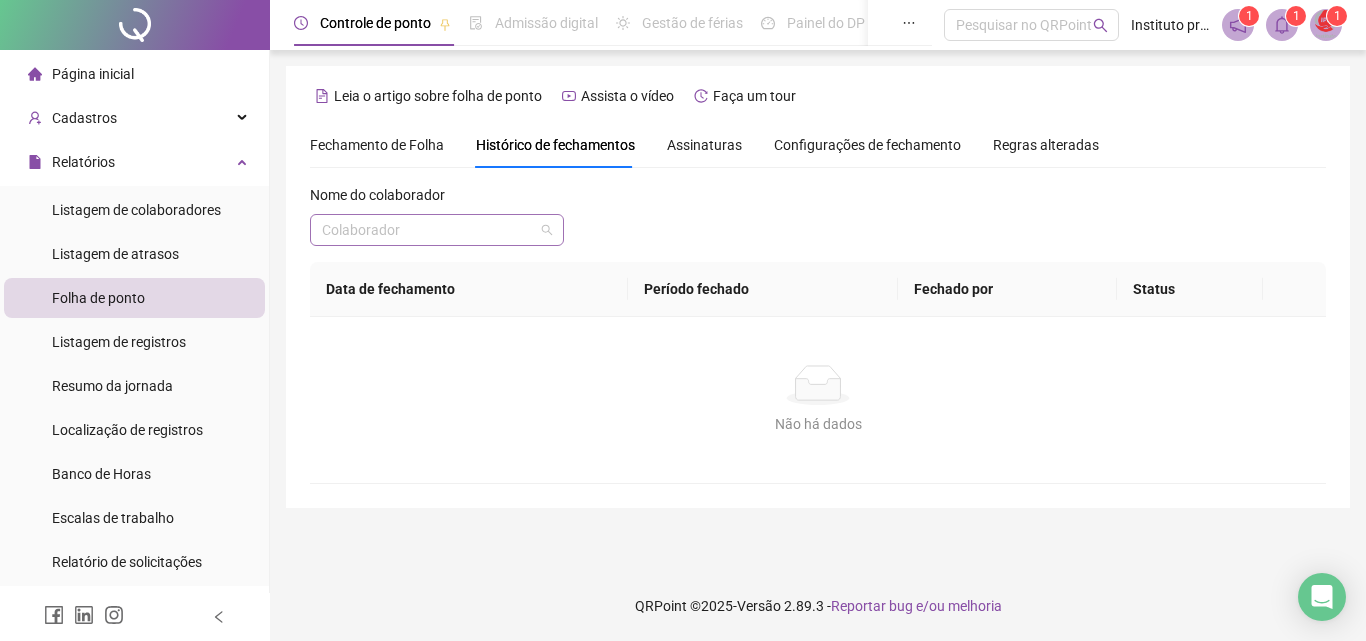 click at bounding box center (428, 230) 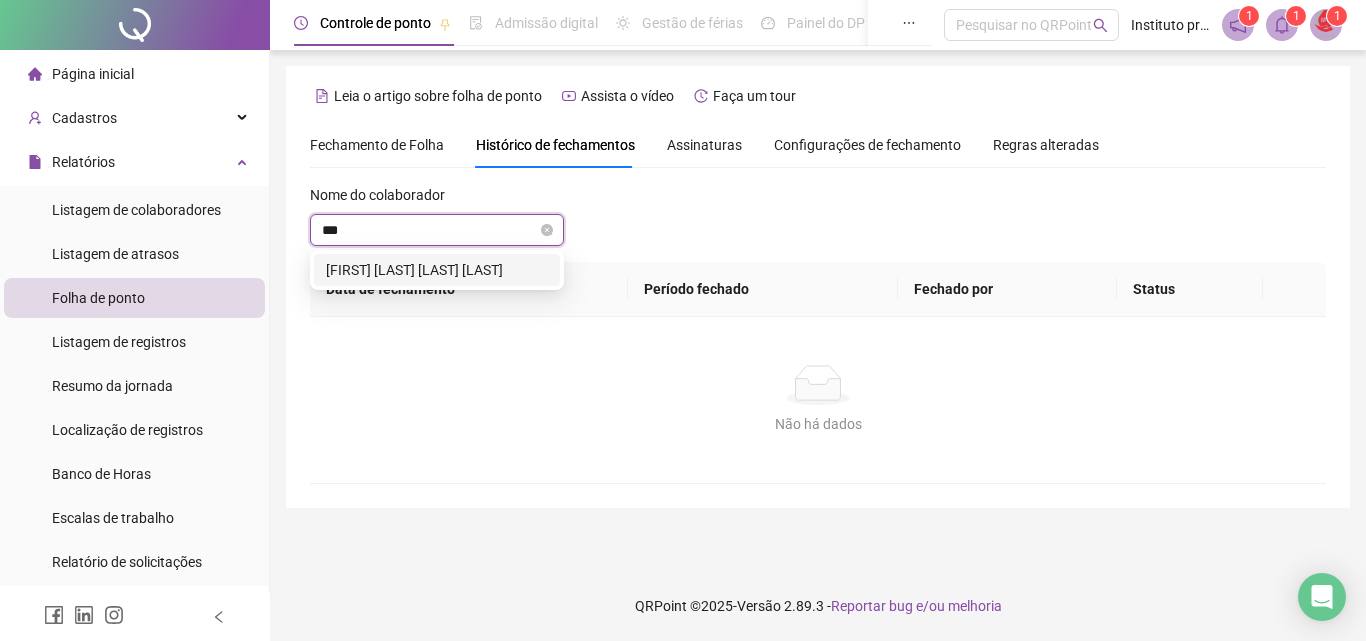 type on "****" 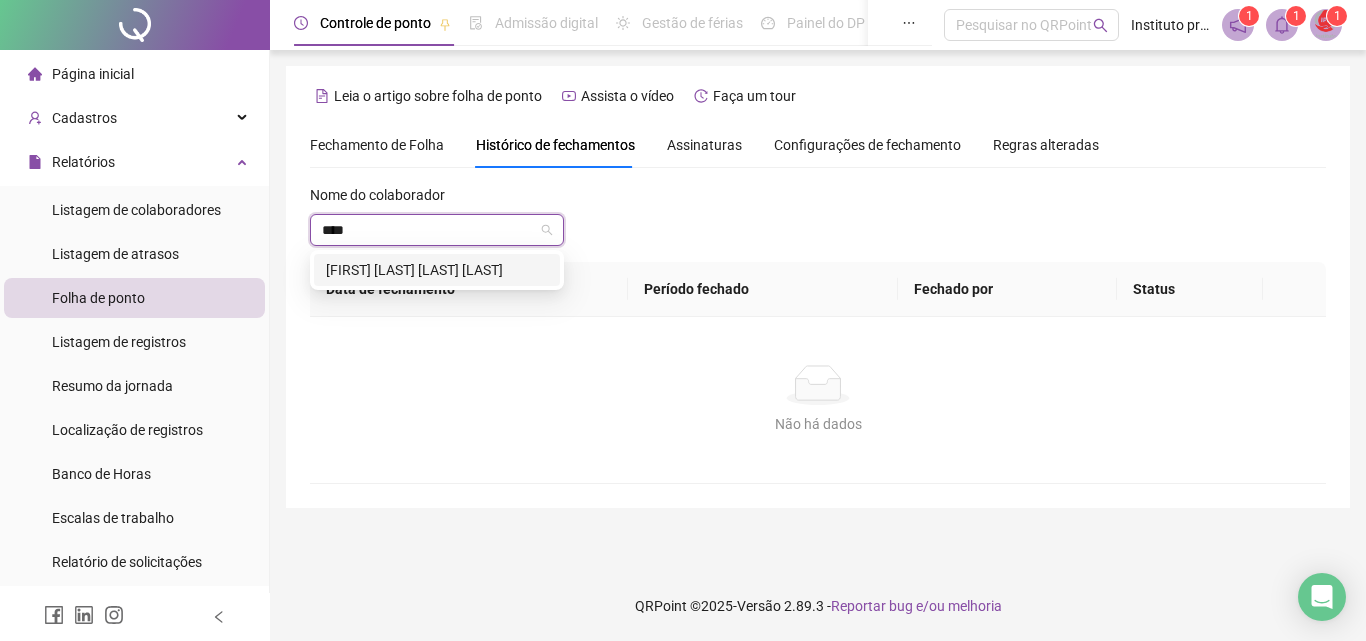 click on "[FIRST] [LAST] [LAST] [LAST]" at bounding box center (437, 270) 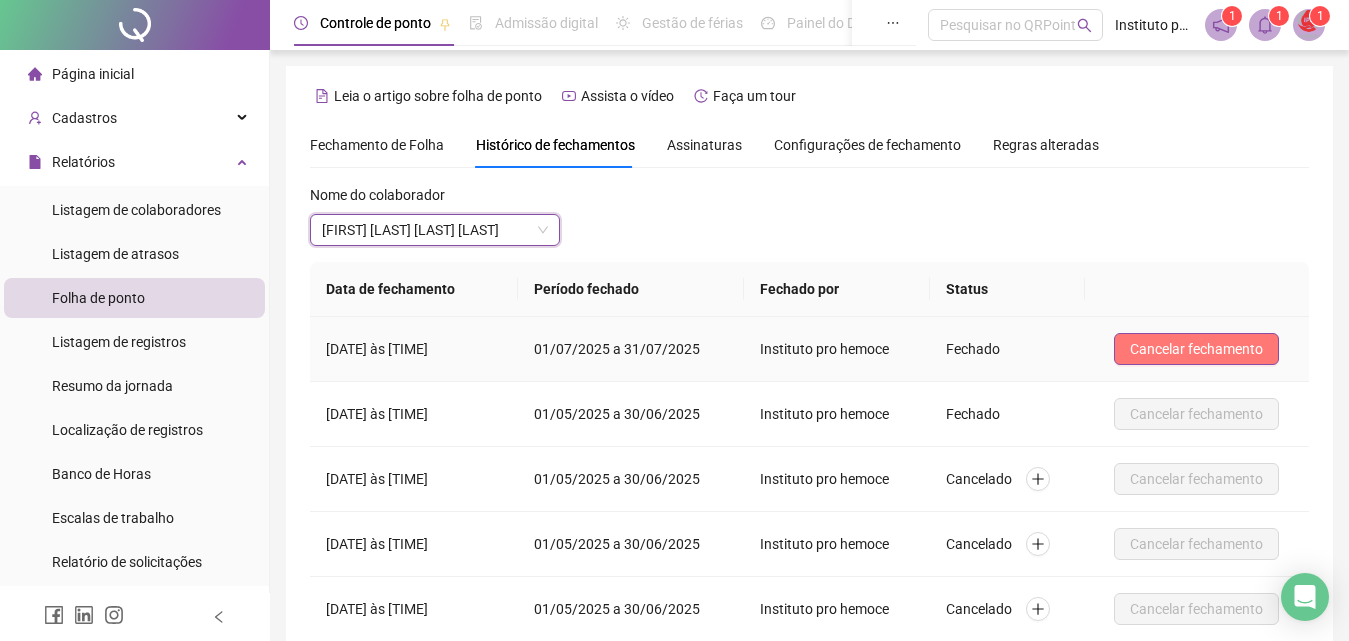 click on "Cancelar fechamento" at bounding box center [1196, 349] 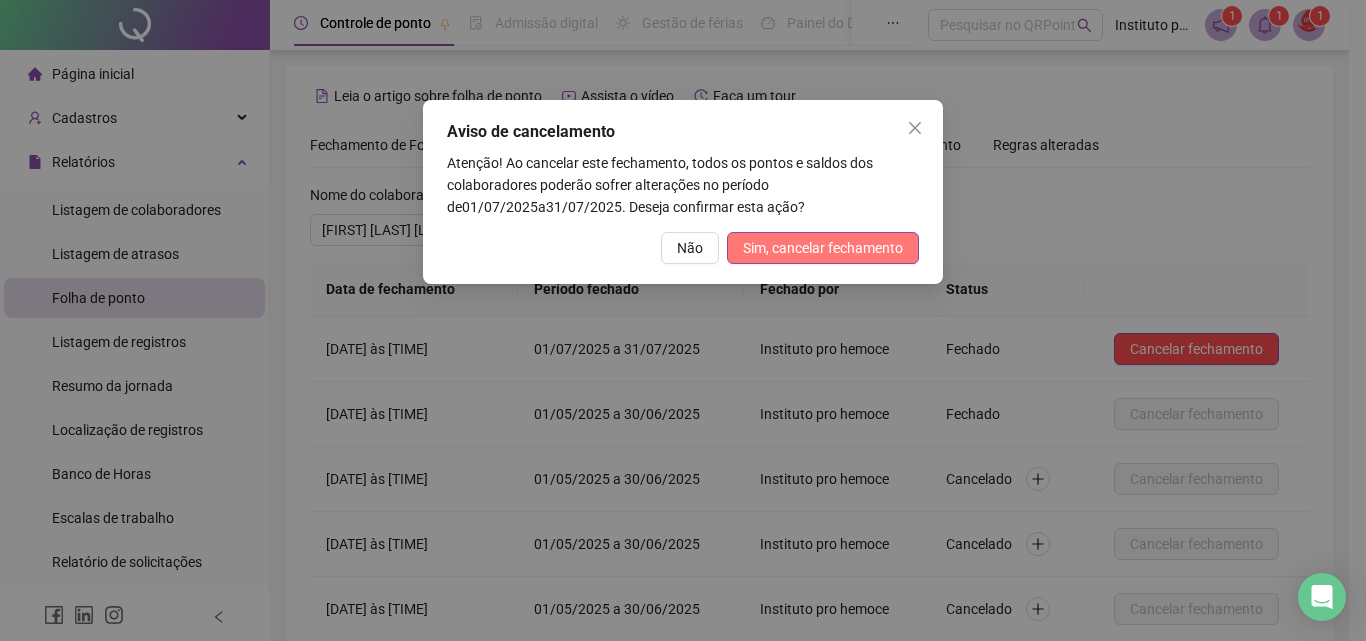click on "Sim, cancelar fechamento" at bounding box center [823, 248] 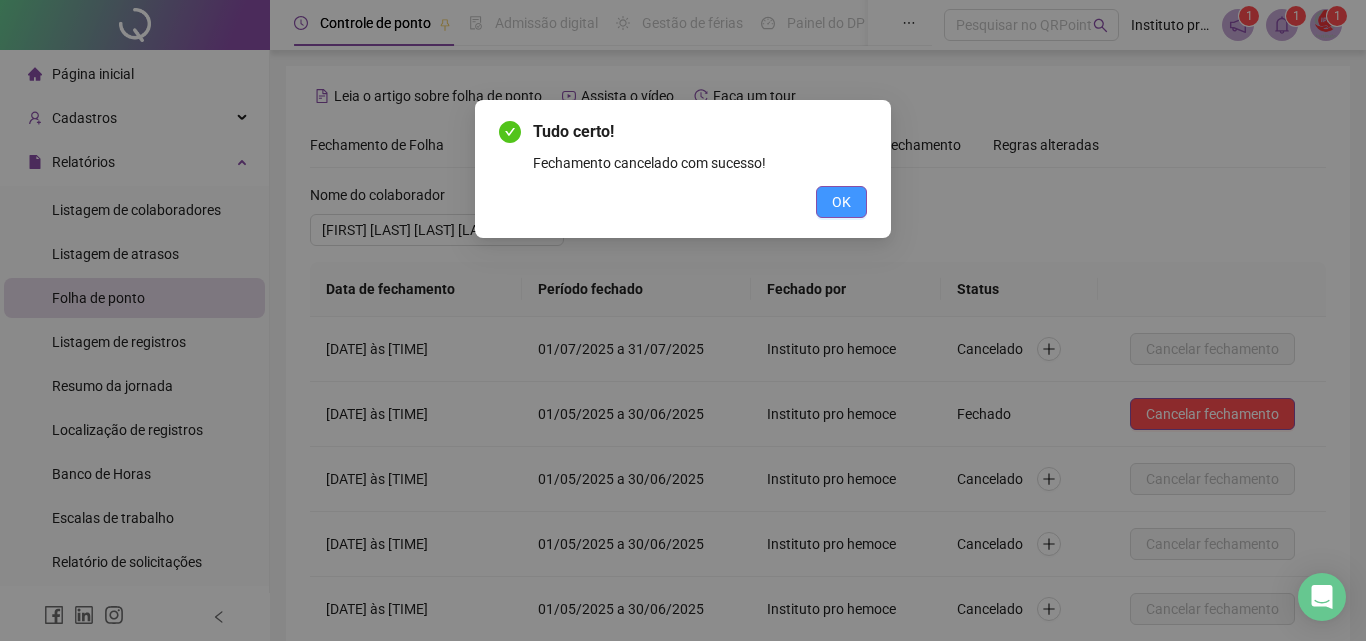 drag, startPoint x: 825, startPoint y: 193, endPoint x: 829, endPoint y: 204, distance: 11.7046995 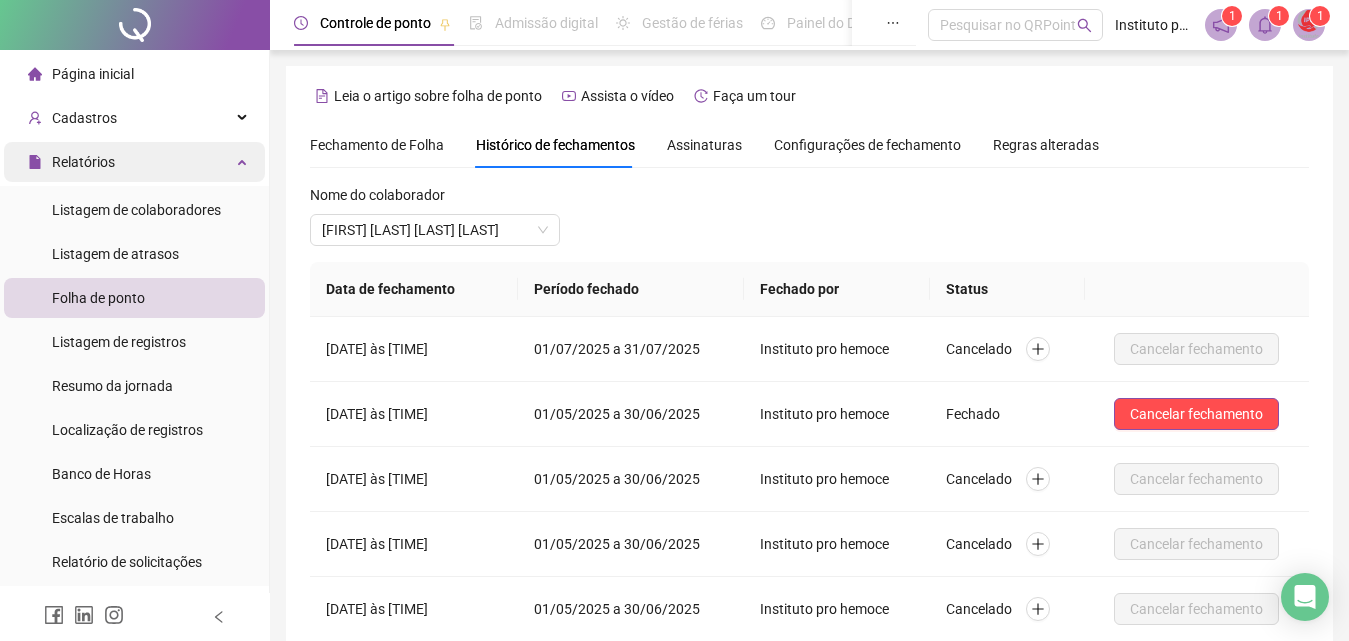 click on "Relatórios" at bounding box center (134, 162) 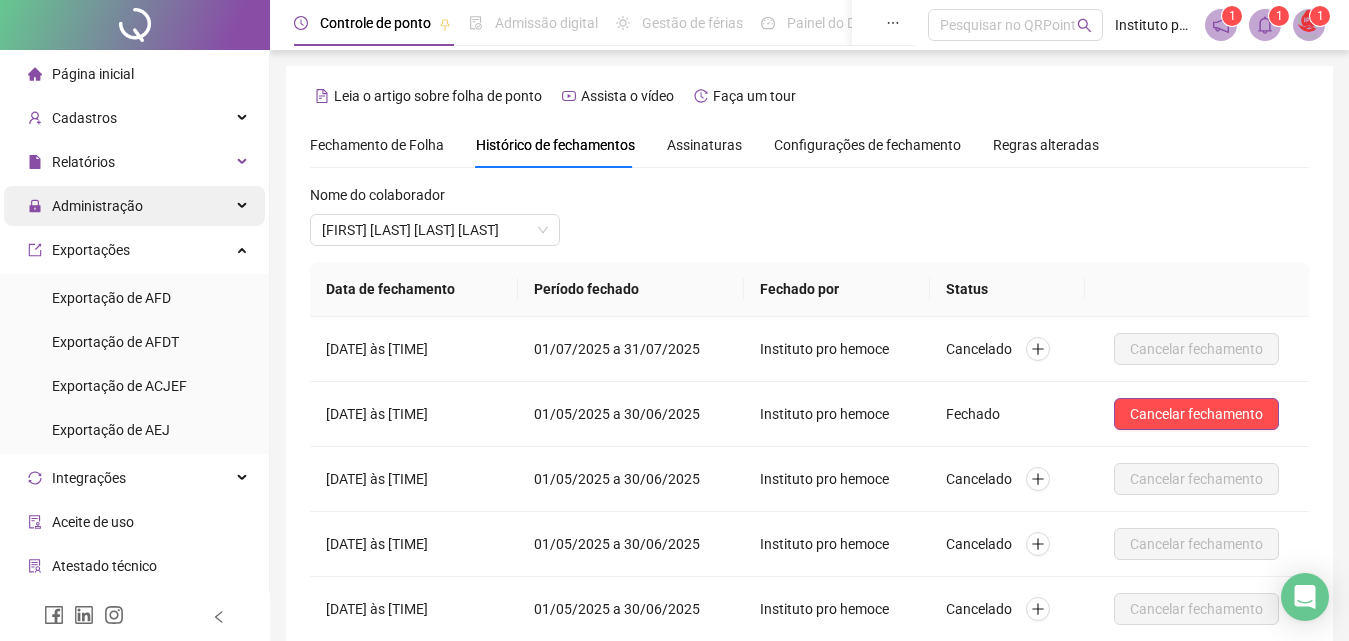 click on "Administração" at bounding box center [134, 206] 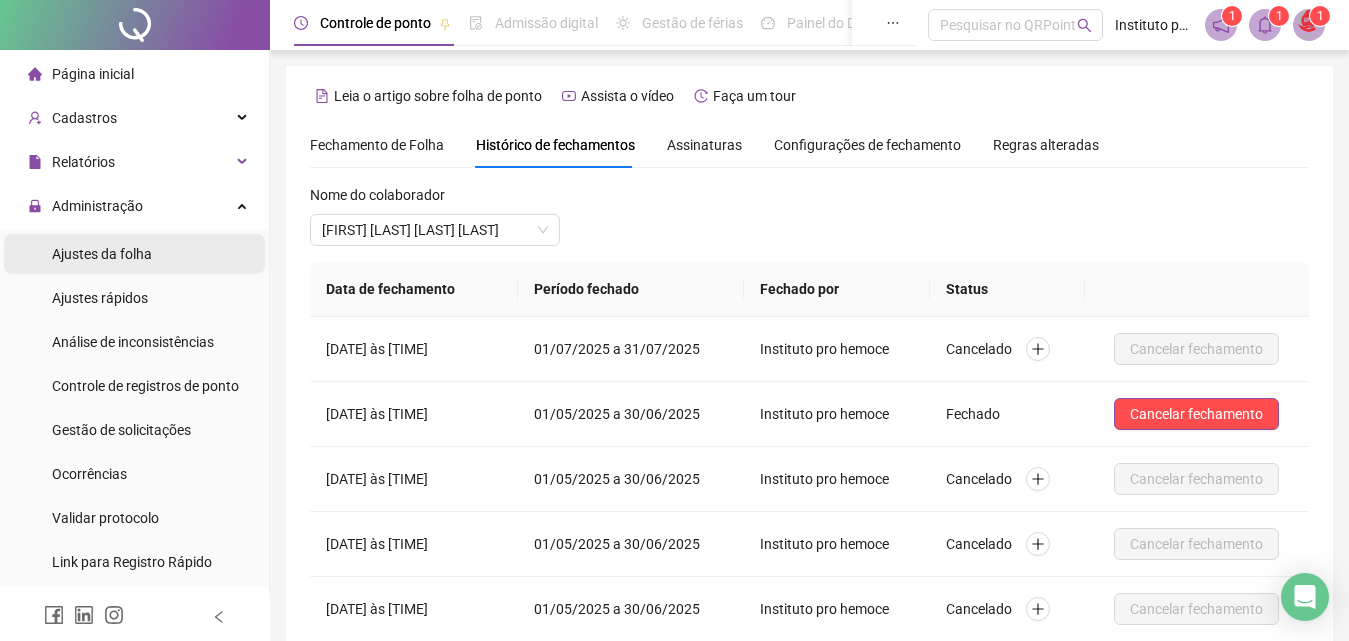 click on "Ajustes da folha" at bounding box center (134, 254) 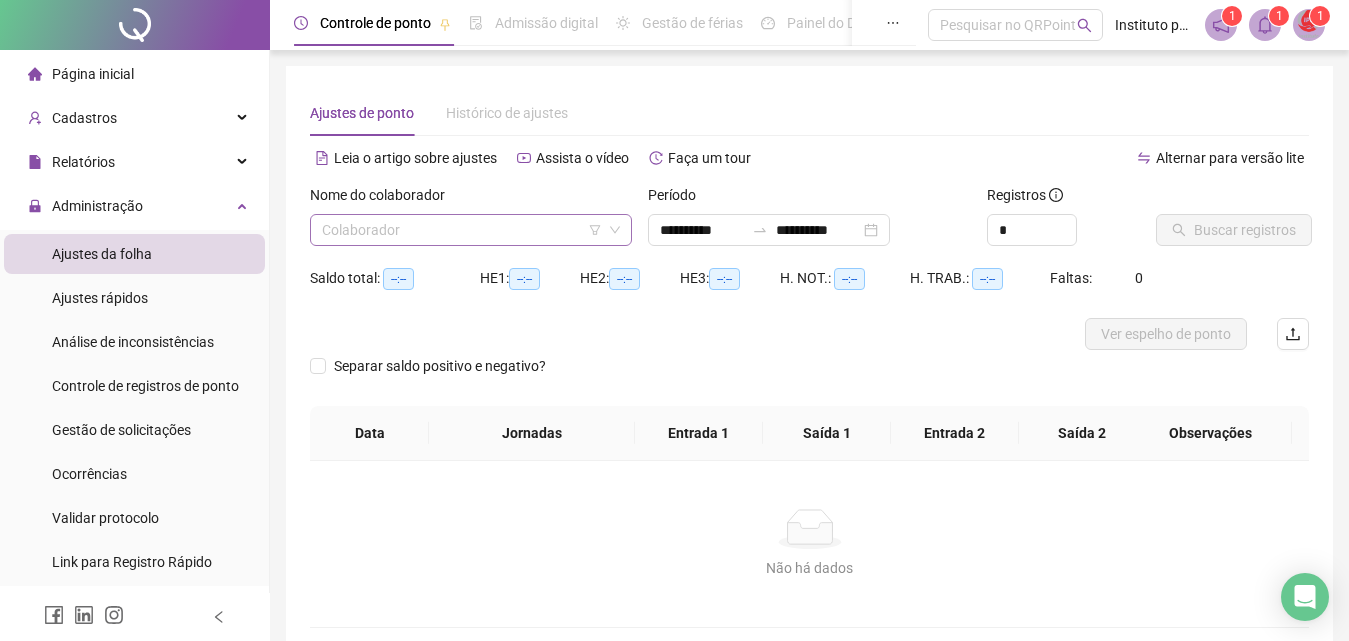 click at bounding box center (462, 230) 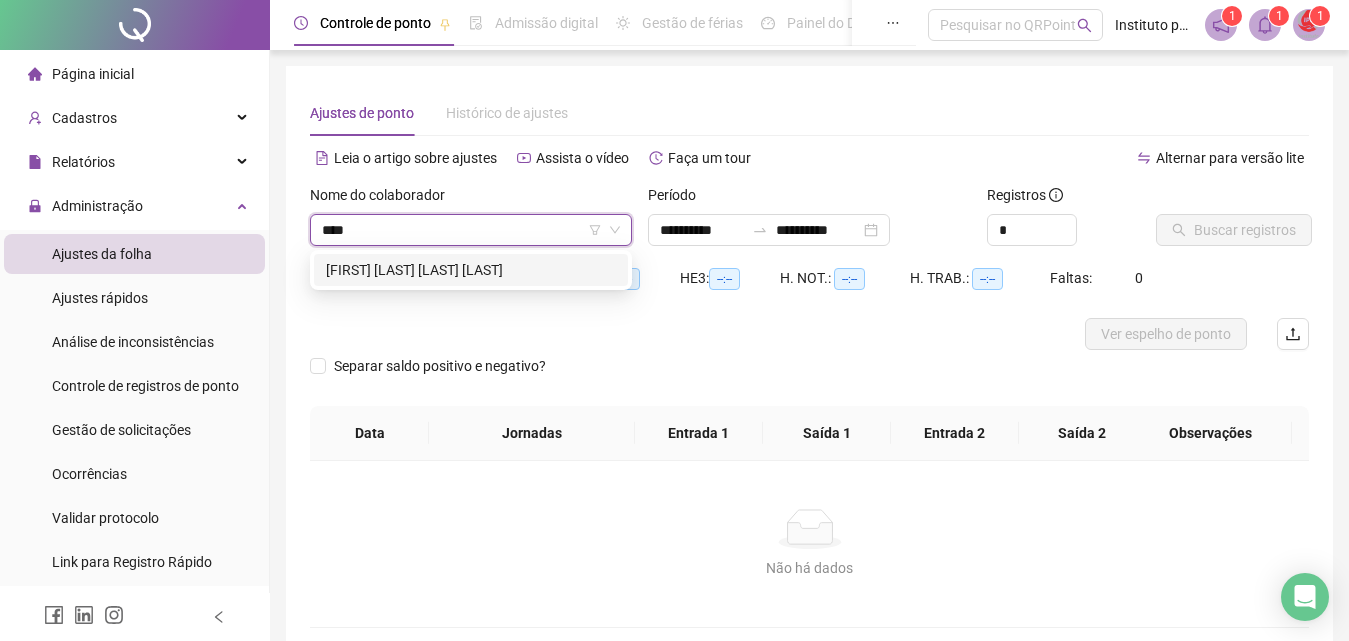 type on "*****" 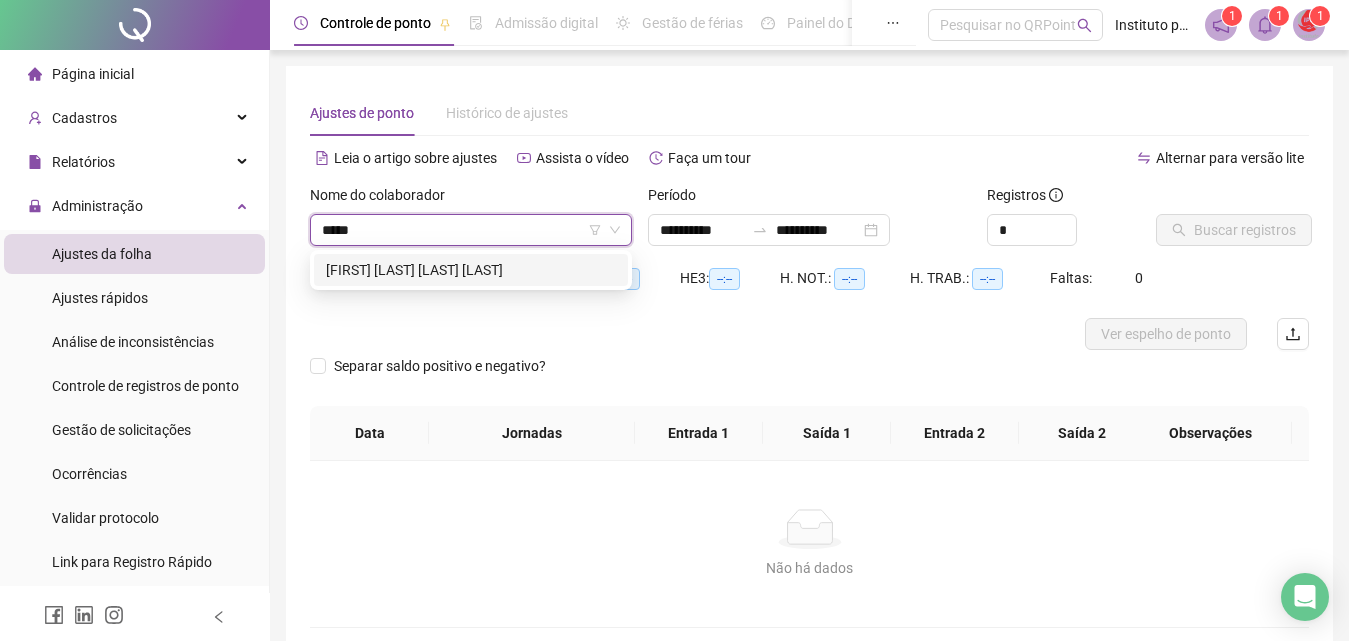 type 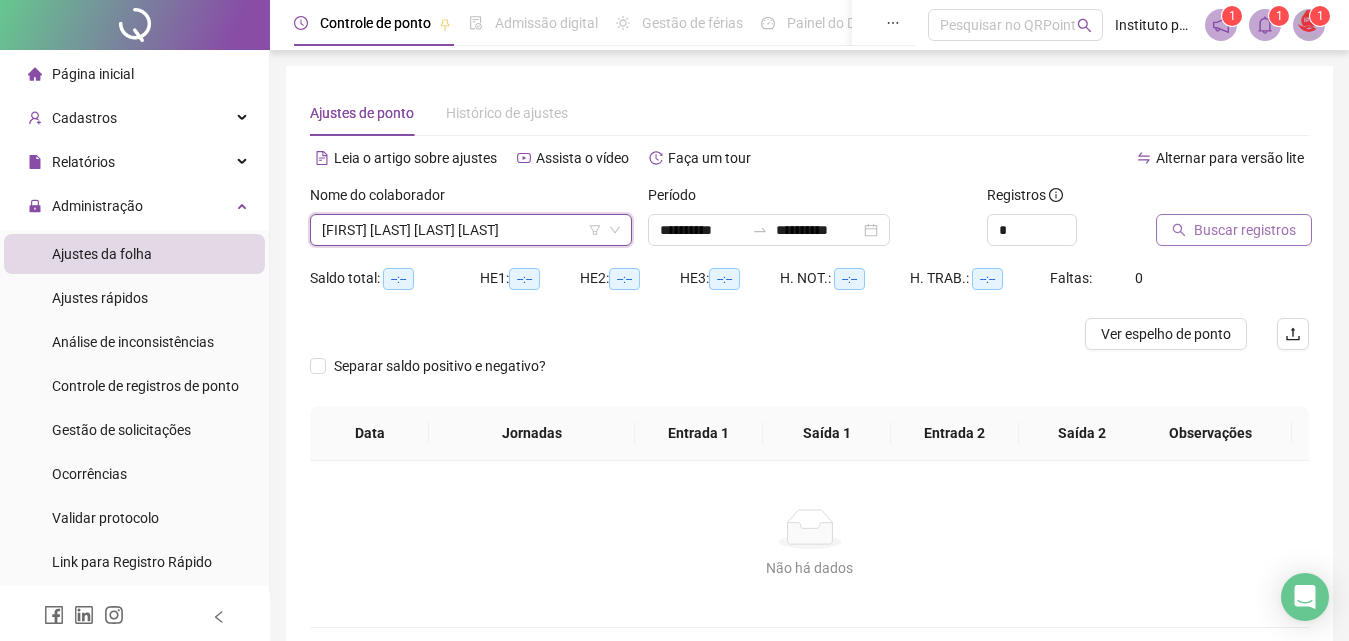 click on "Buscar registros" at bounding box center (1245, 230) 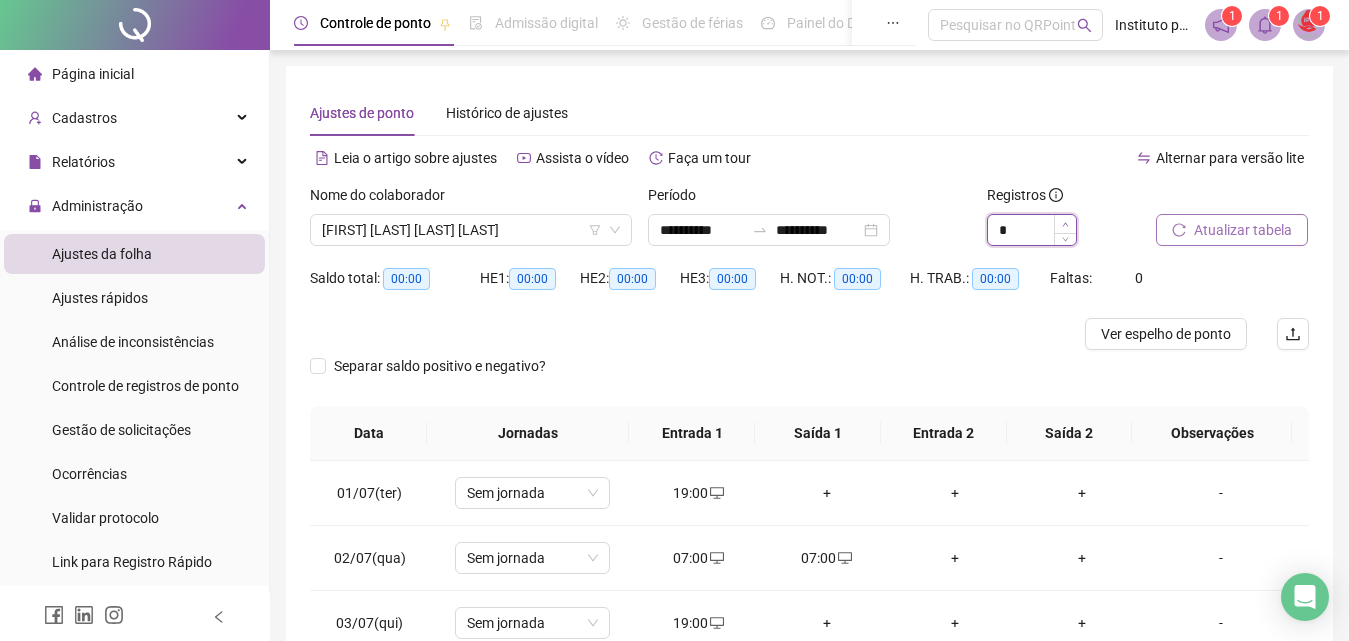 click at bounding box center (1065, 224) 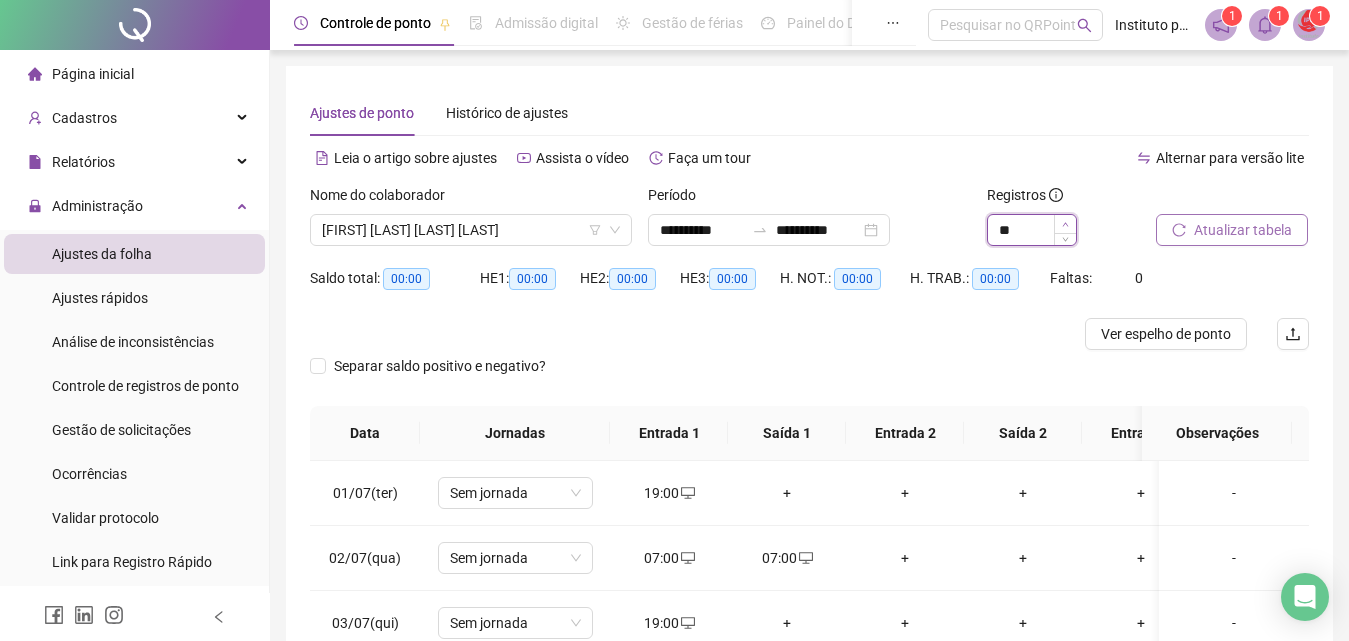 type on "**" 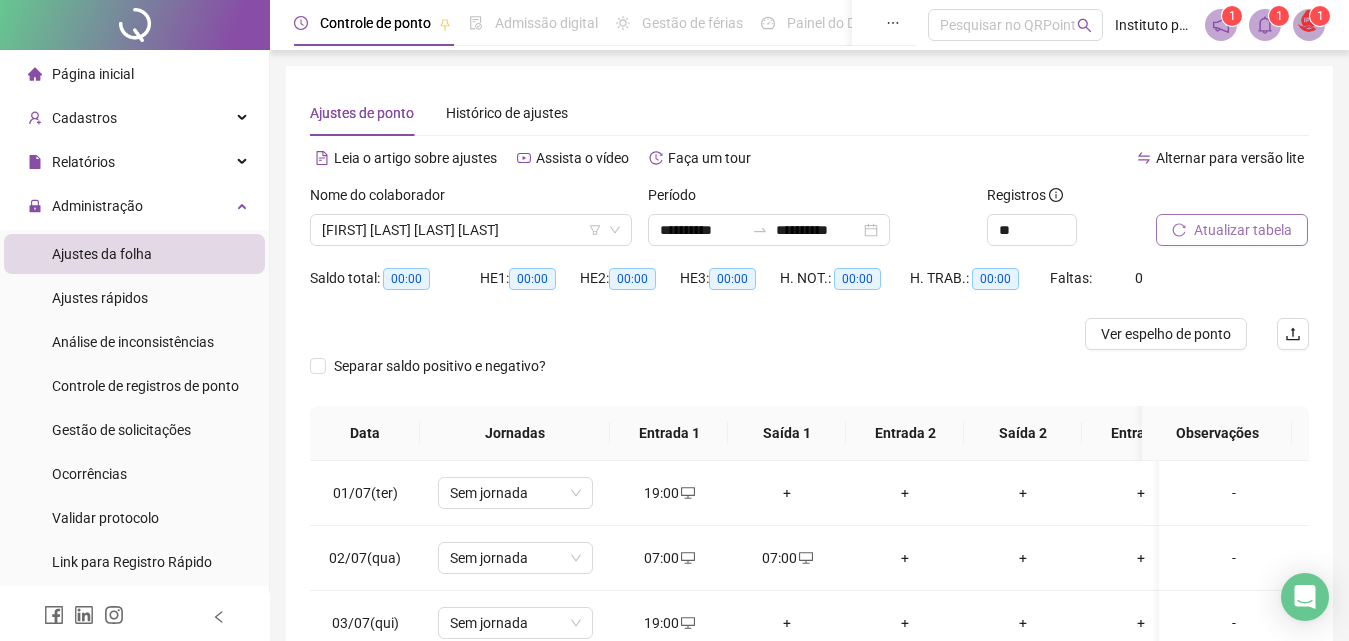 click on "Atualizar tabela" at bounding box center [1243, 230] 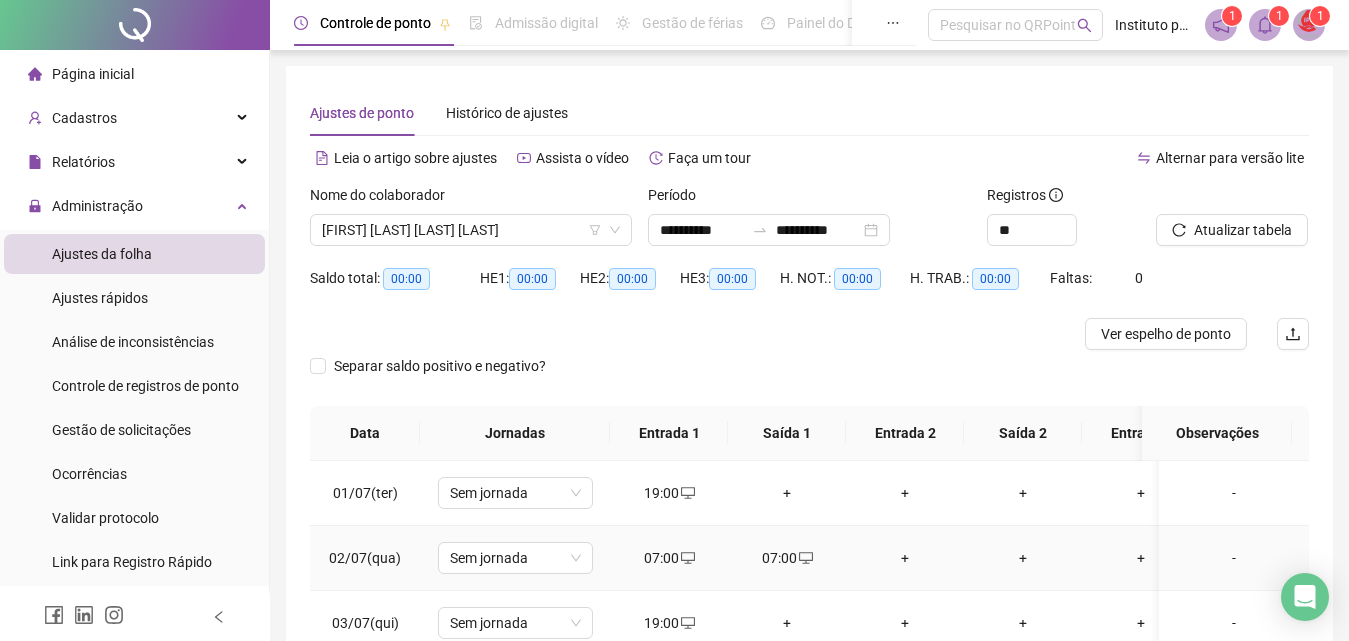 click on "07:00" at bounding box center (669, 558) 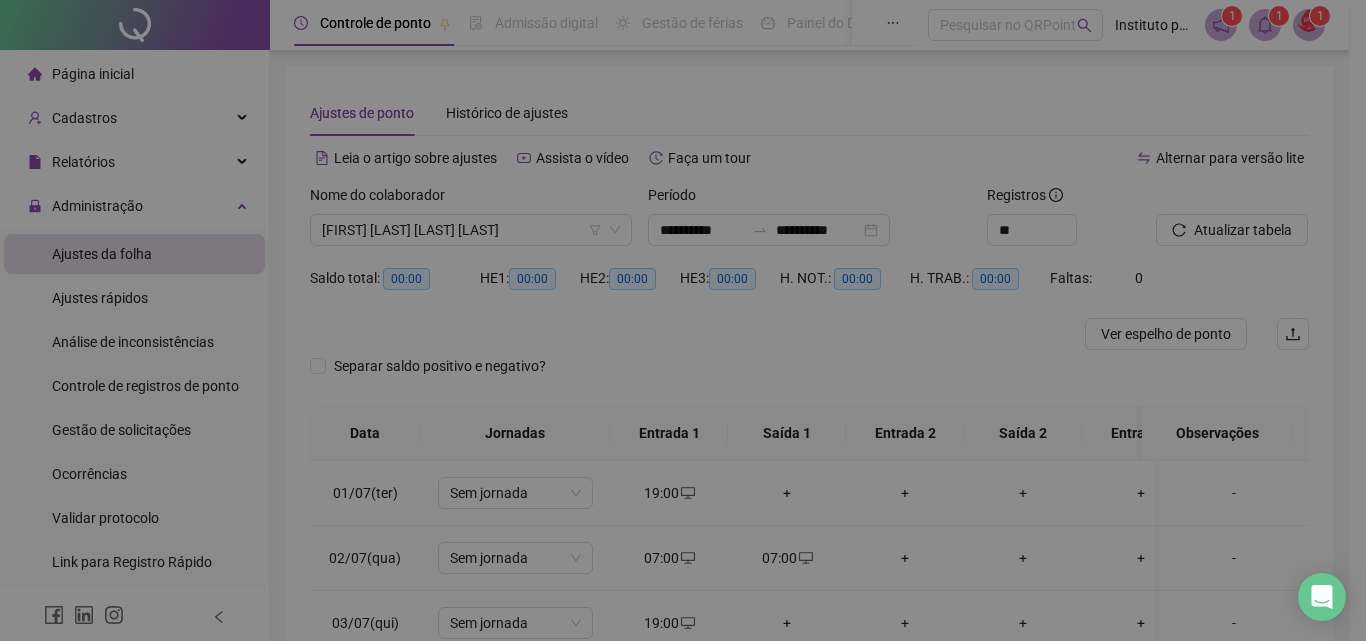 type on "**********" 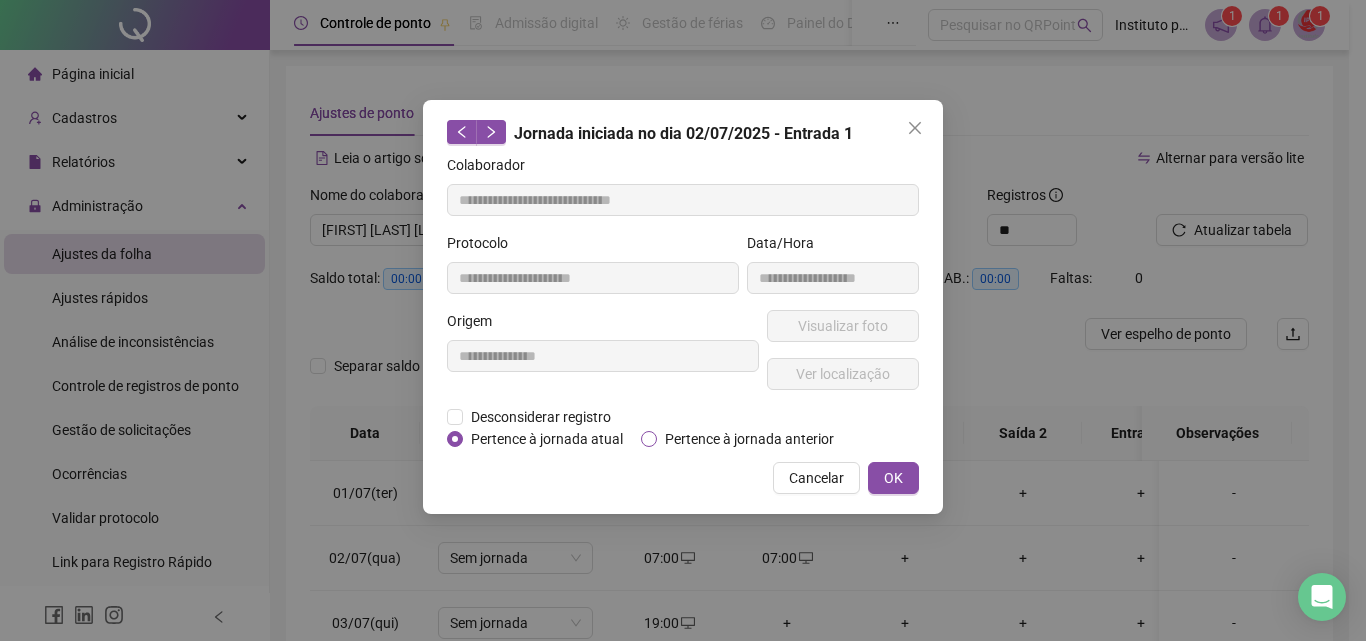 click on "Pertence à jornada anterior" at bounding box center [749, 439] 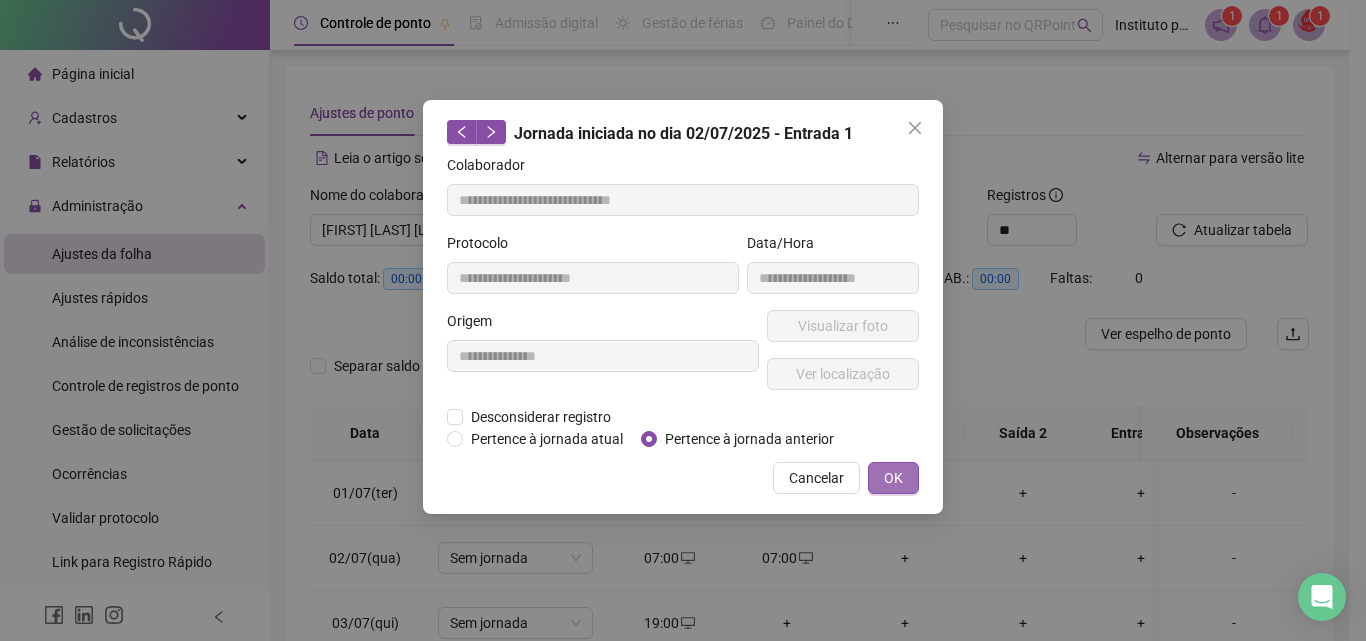 click on "OK" at bounding box center (893, 478) 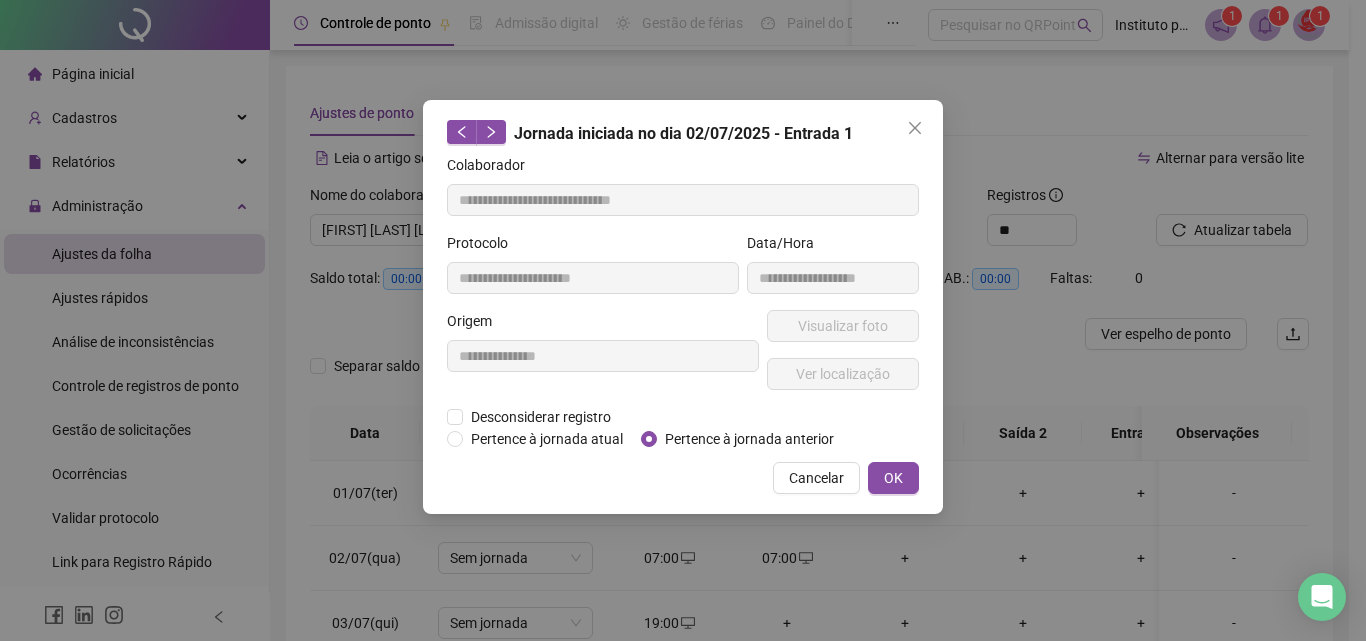 click on "**********" at bounding box center (683, 320) 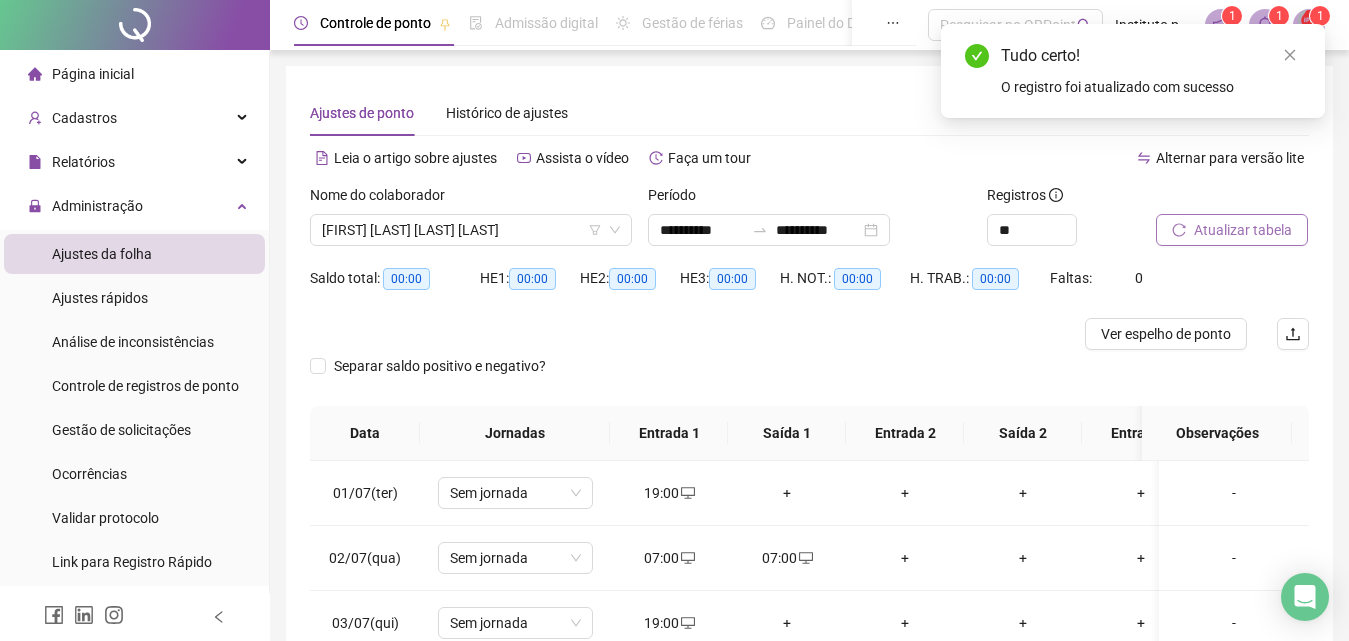 click on "Atualizar tabela" at bounding box center (1243, 230) 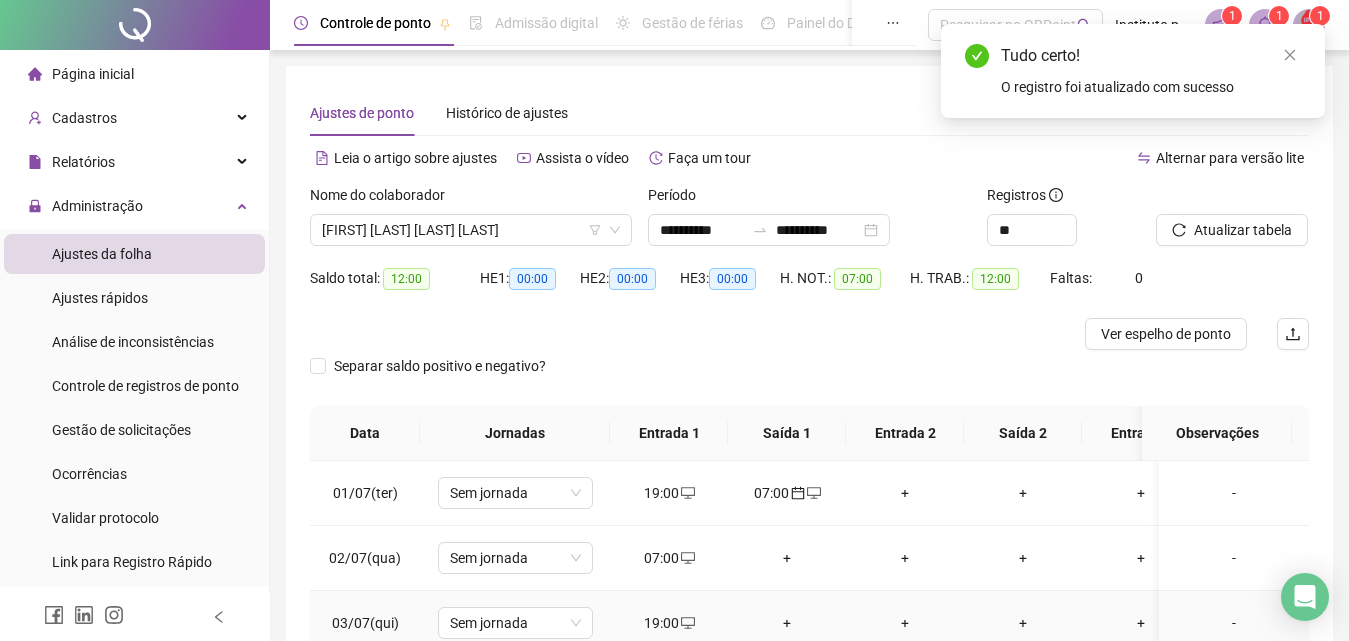 click on "19:00" at bounding box center [669, 623] 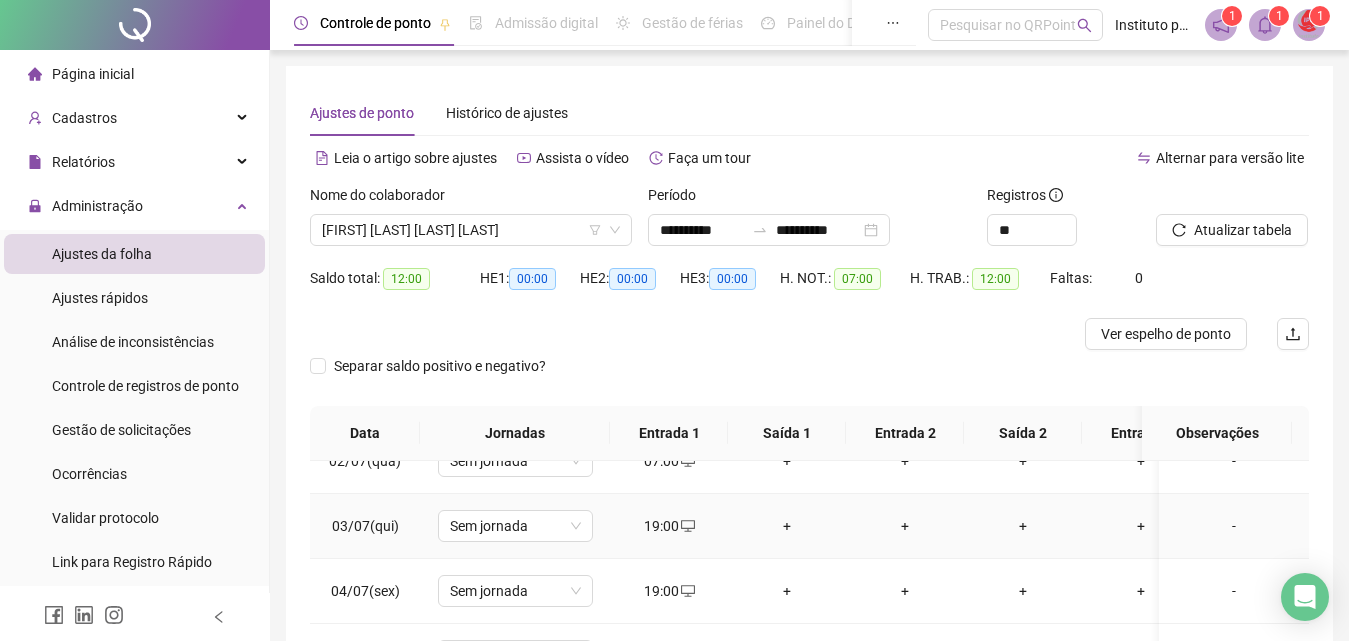 scroll, scrollTop: 100, scrollLeft: 0, axis: vertical 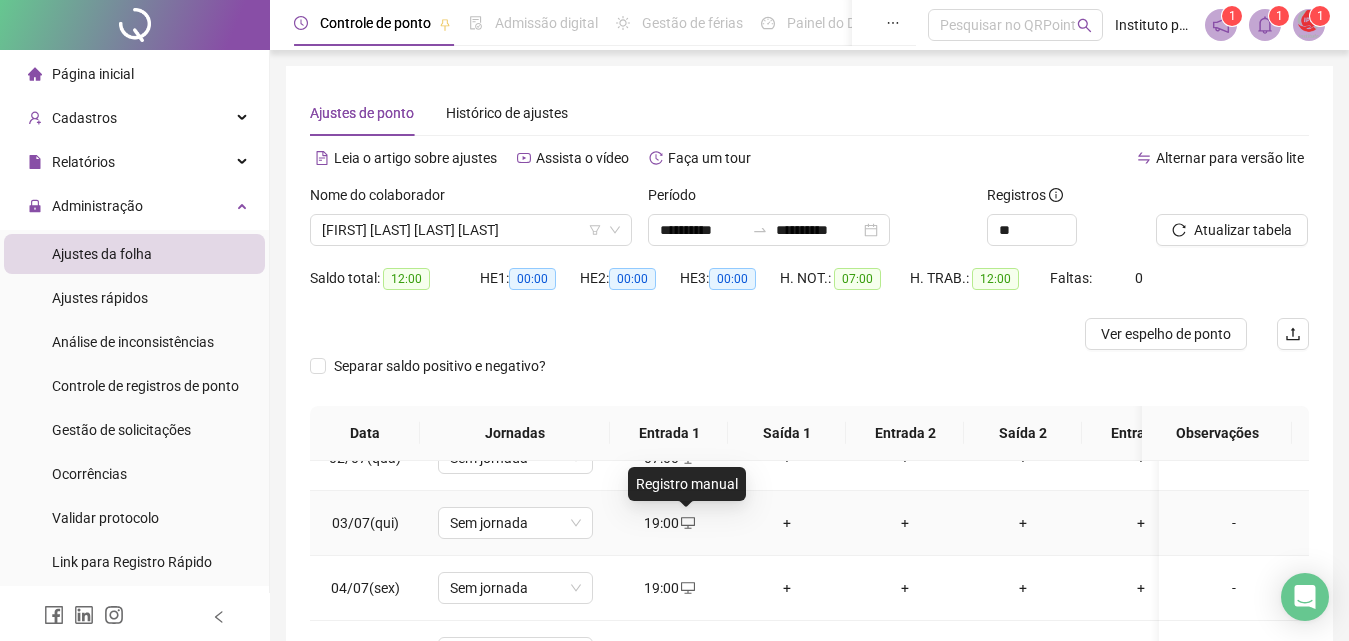 click 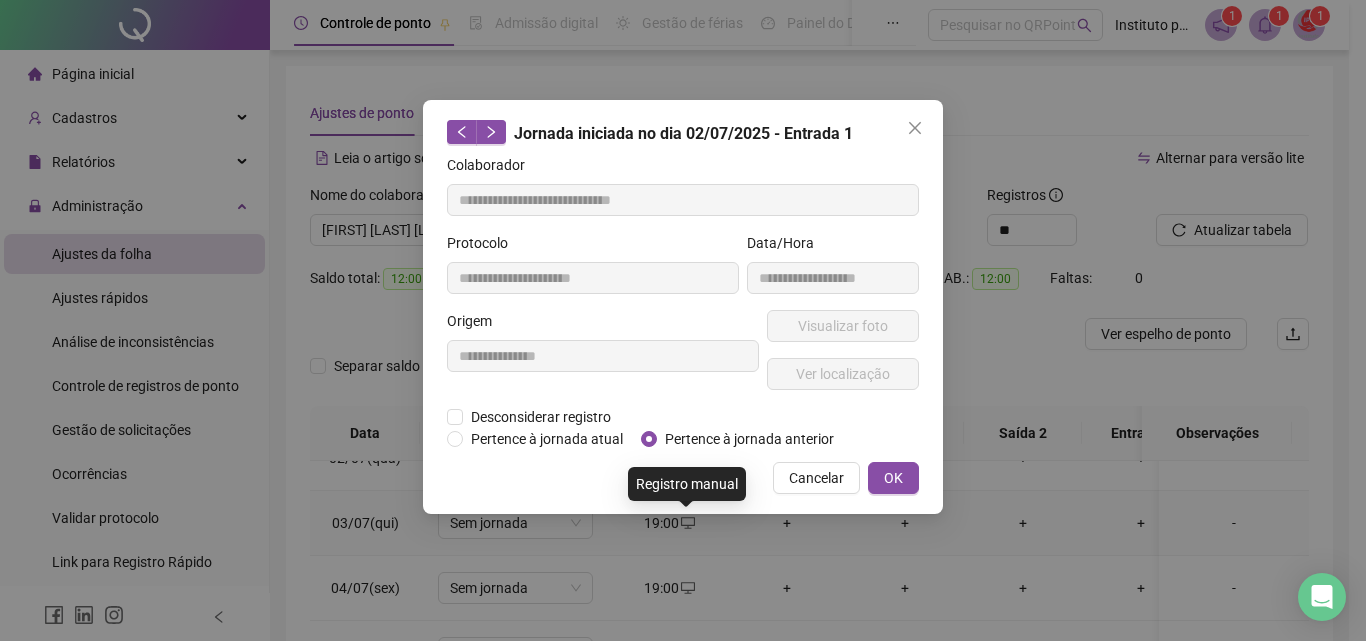 type on "**********" 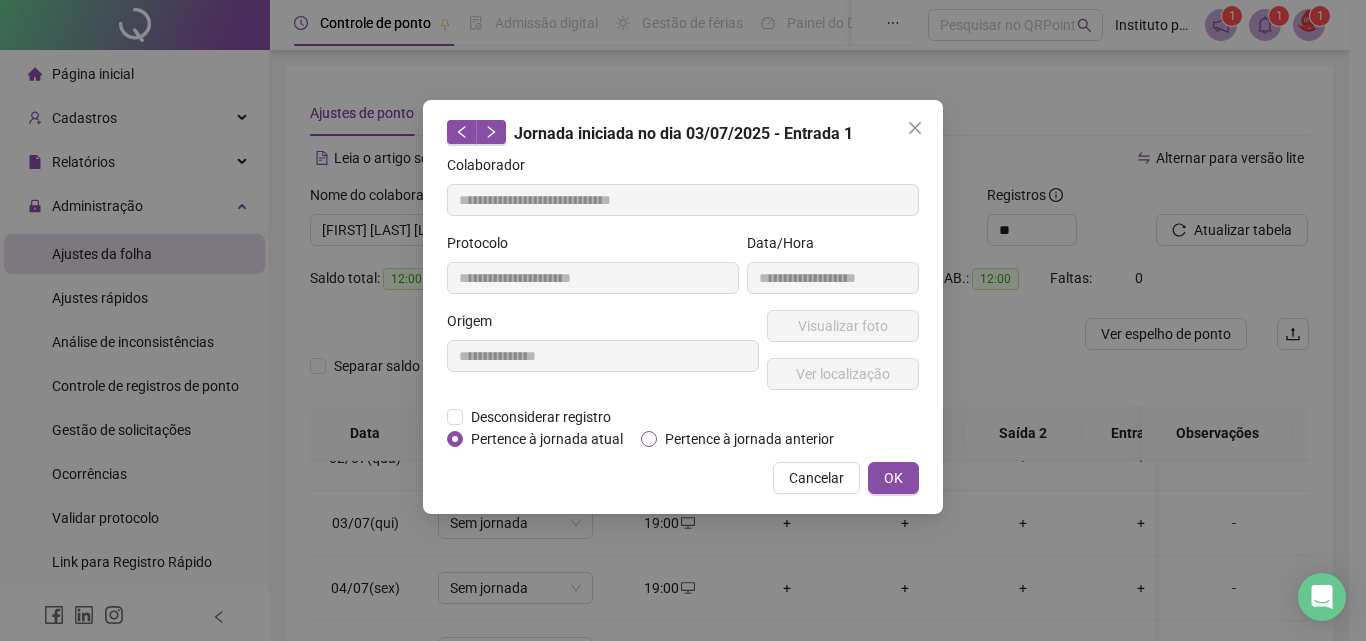 click on "Pertence à jornada anterior" at bounding box center (749, 439) 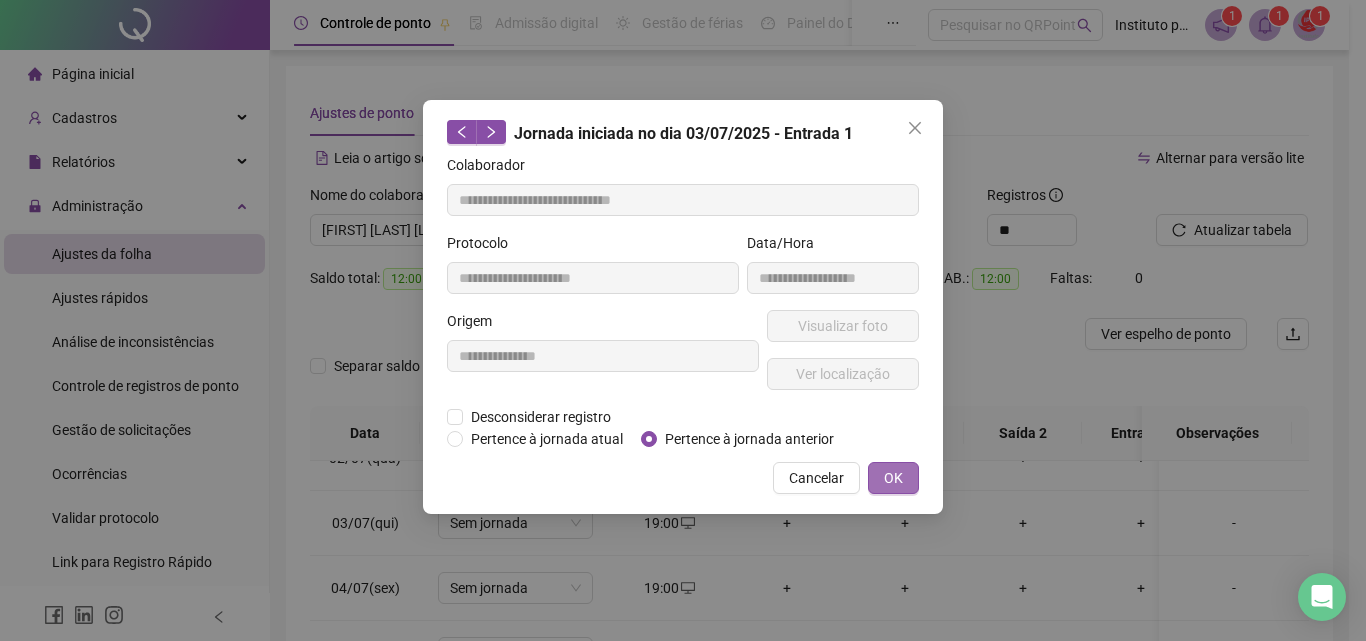 click on "OK" at bounding box center [893, 478] 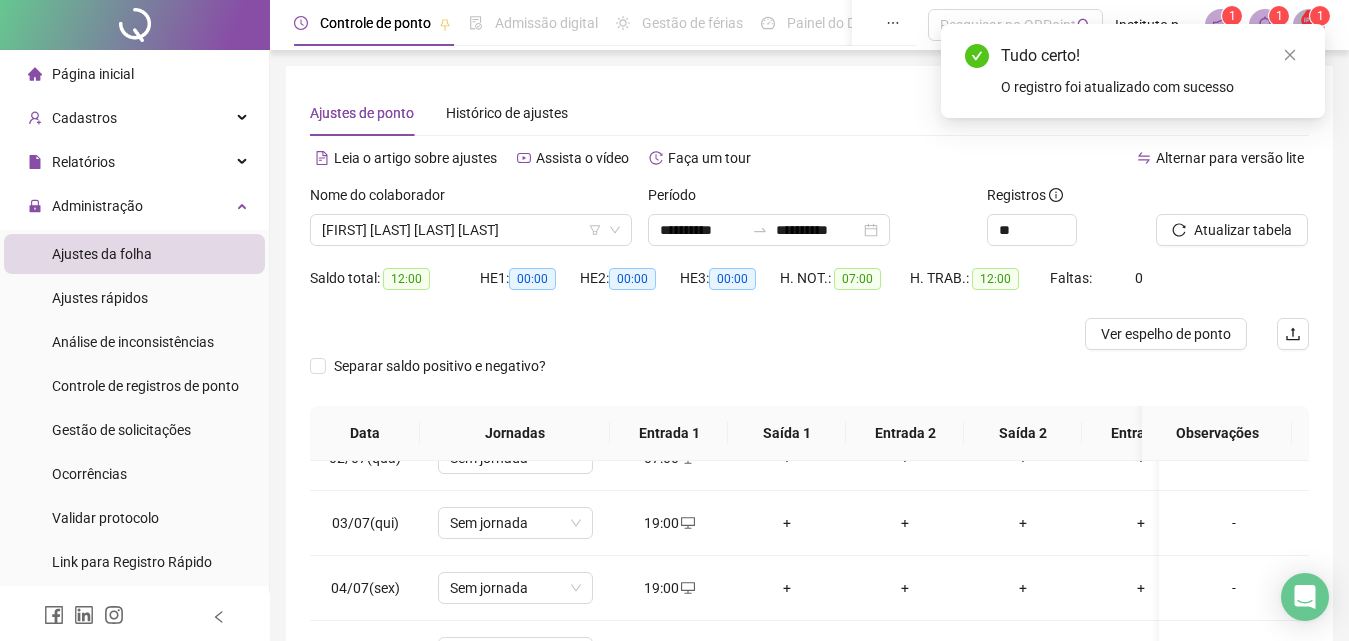 click on "Atualizar tabela" at bounding box center [1243, 230] 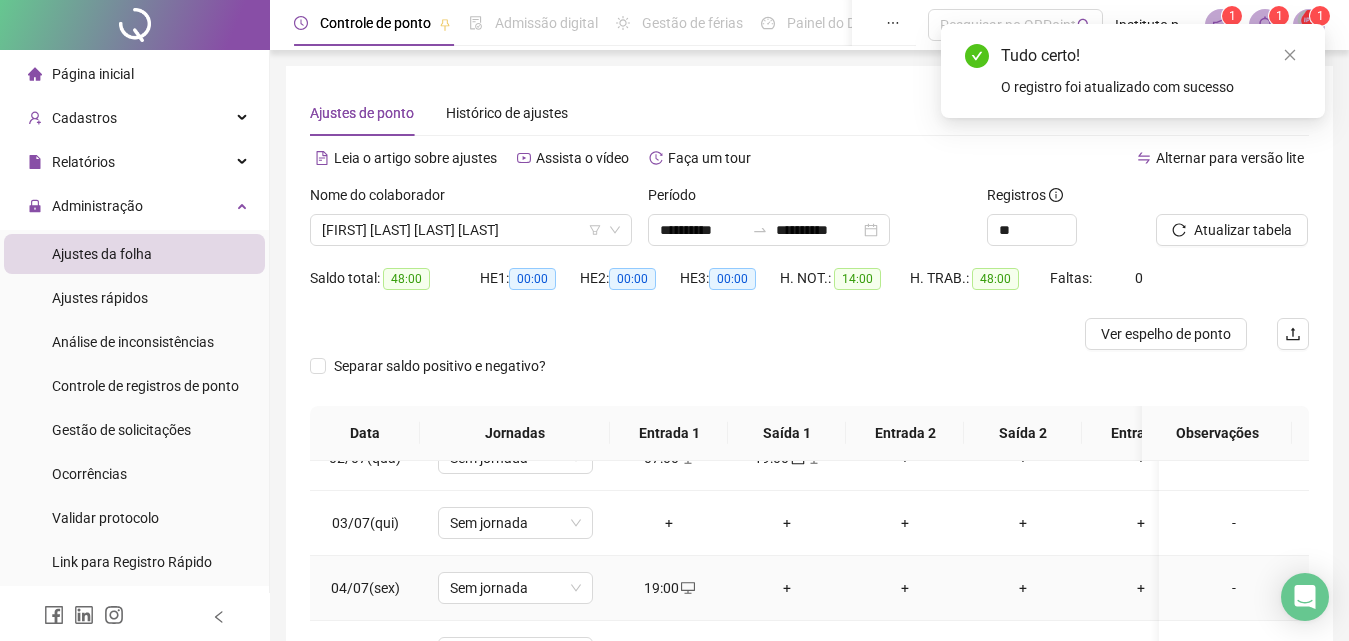 scroll, scrollTop: 0, scrollLeft: 0, axis: both 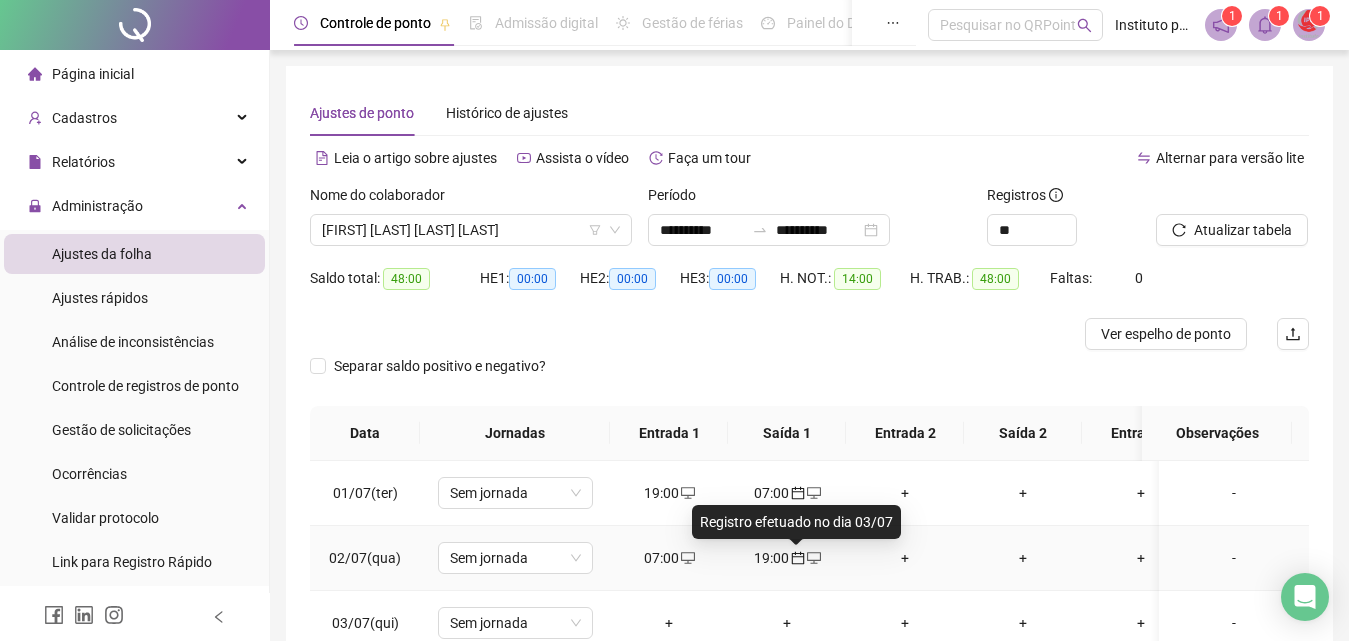 click 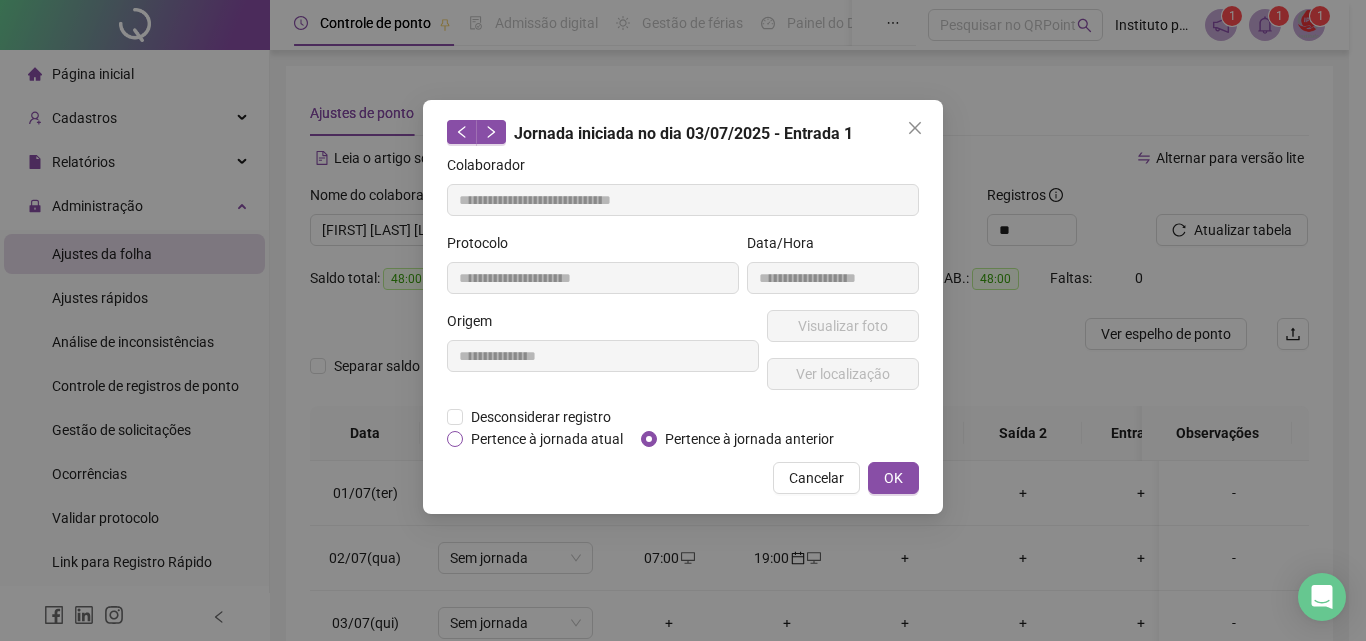 click on "Pertence à jornada atual" at bounding box center [547, 439] 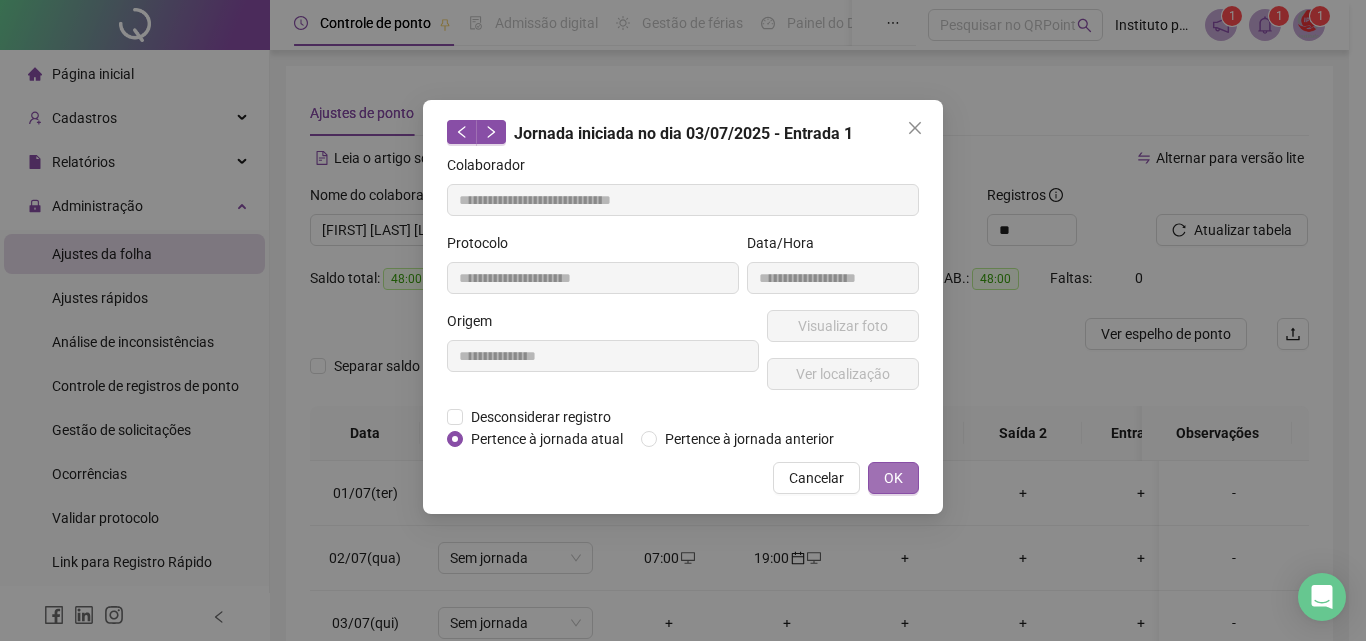 click on "OK" at bounding box center [893, 478] 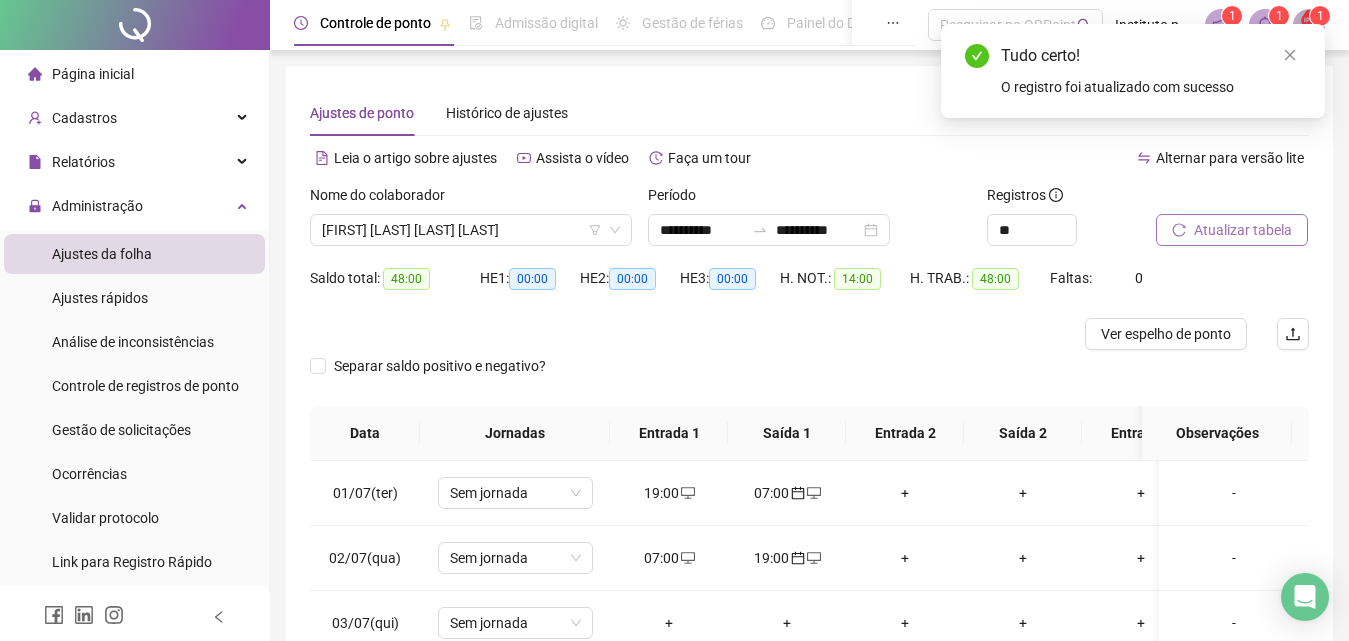click on "Atualizar tabela" at bounding box center (1243, 230) 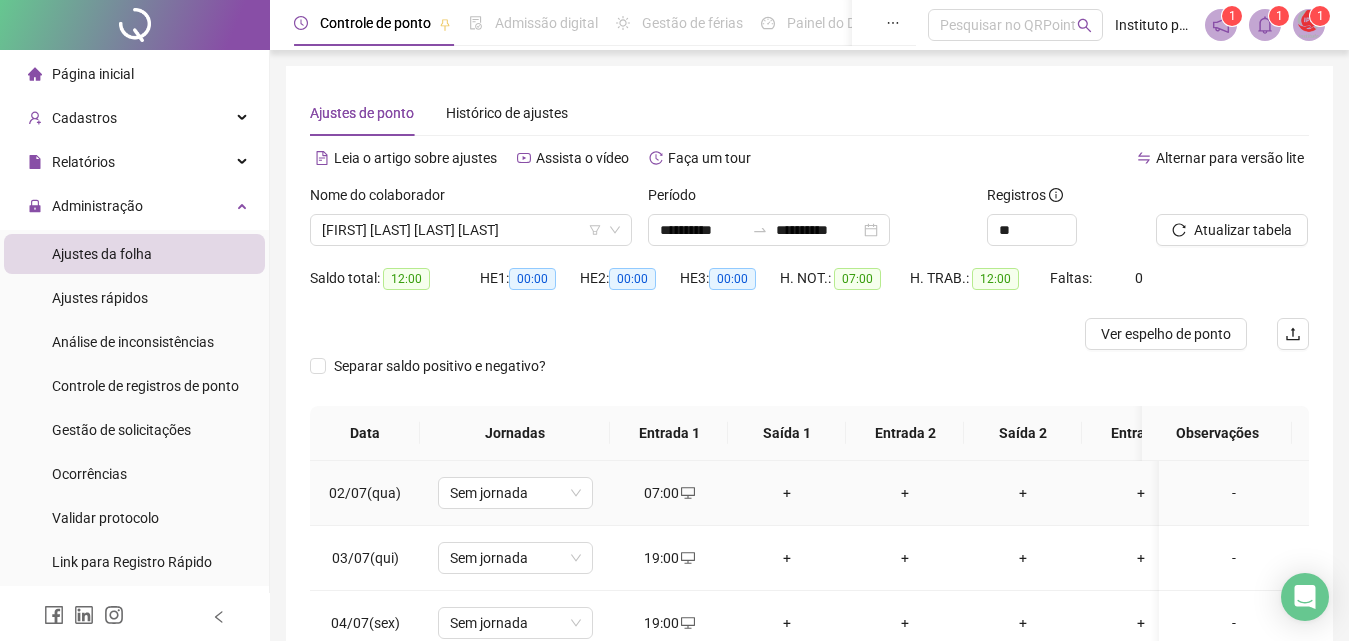 scroll, scrollTop: 100, scrollLeft: 0, axis: vertical 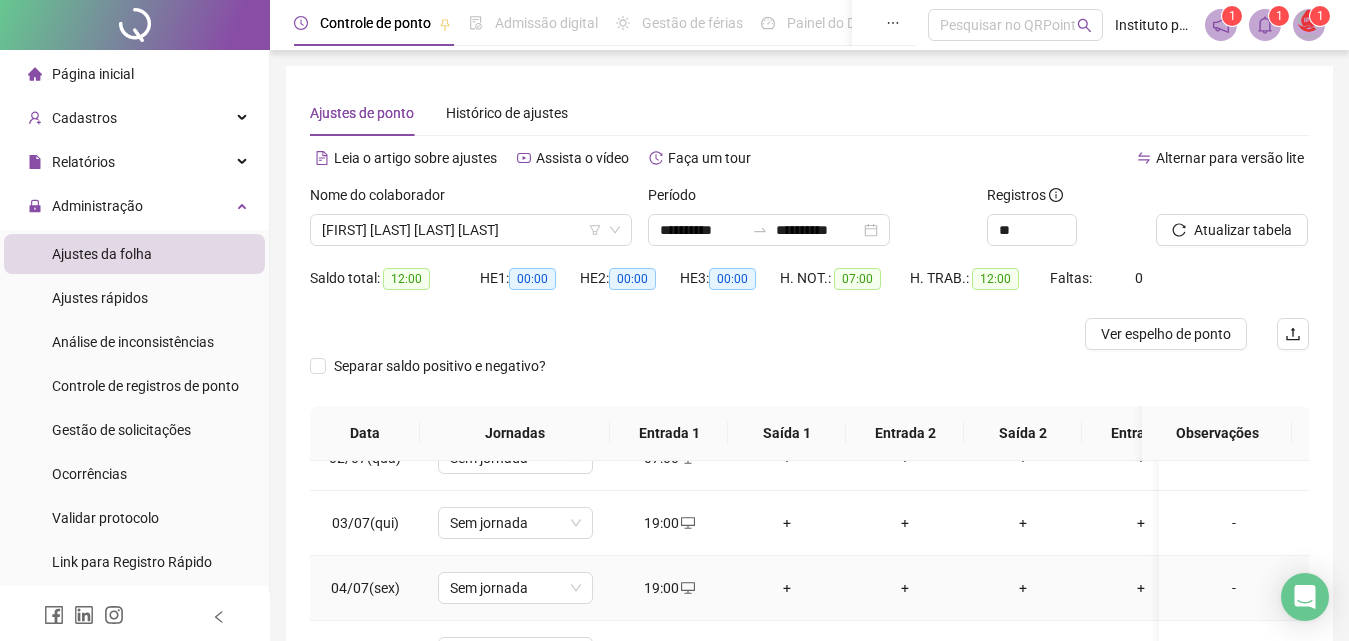 click 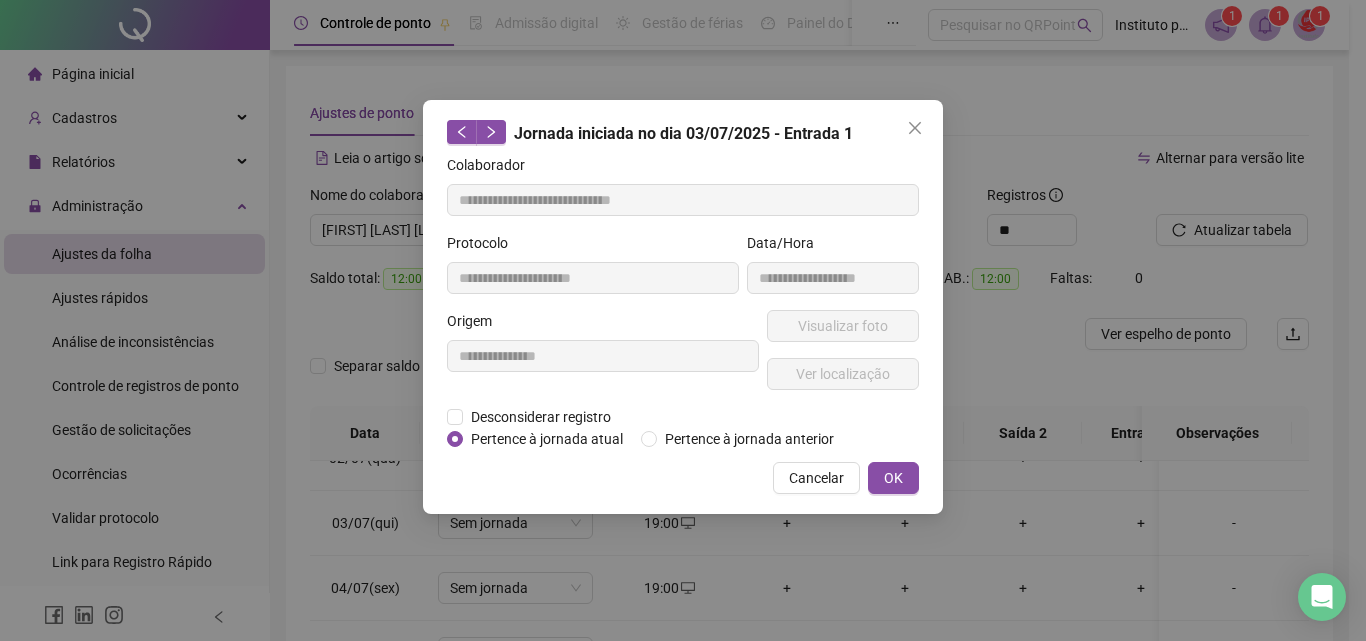 type on "**********" 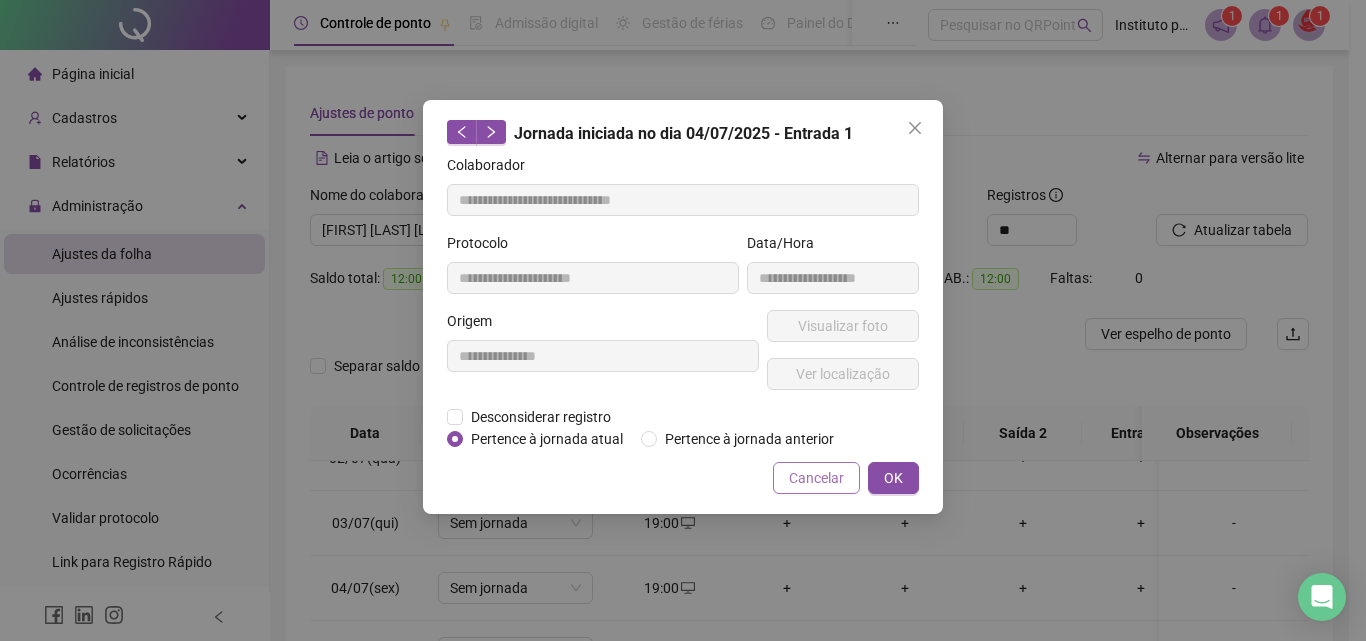 click on "Cancelar" at bounding box center [816, 478] 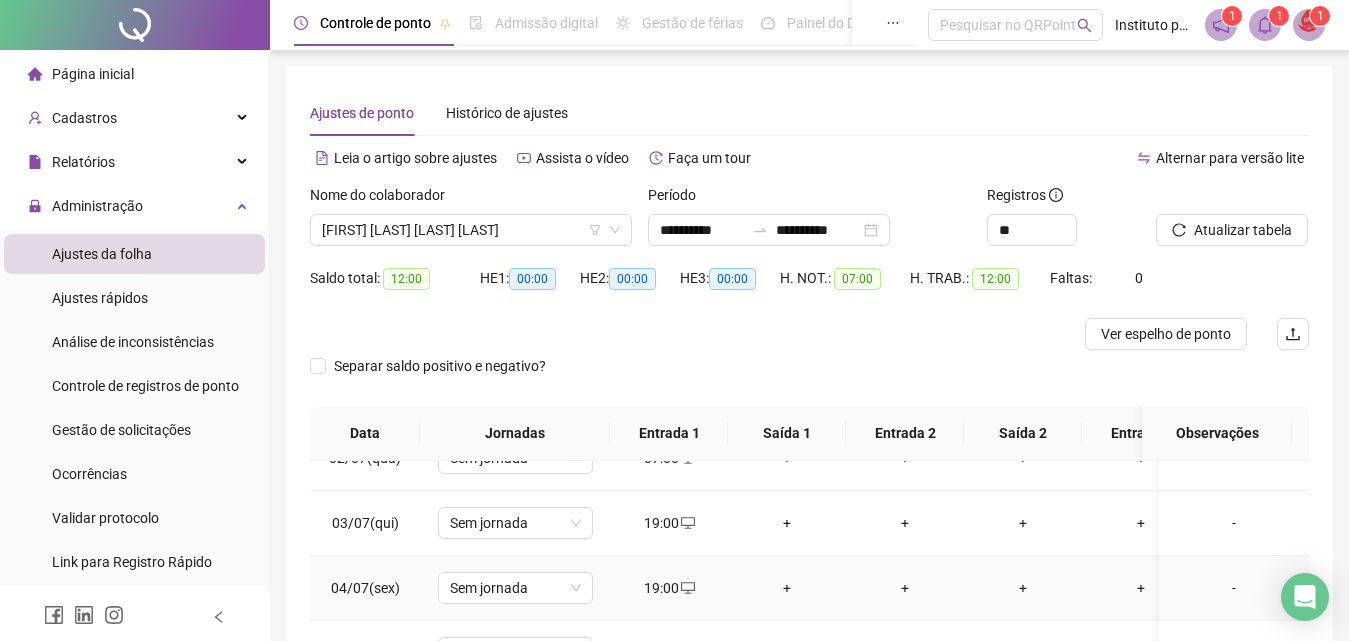 click on "+" at bounding box center [787, 588] 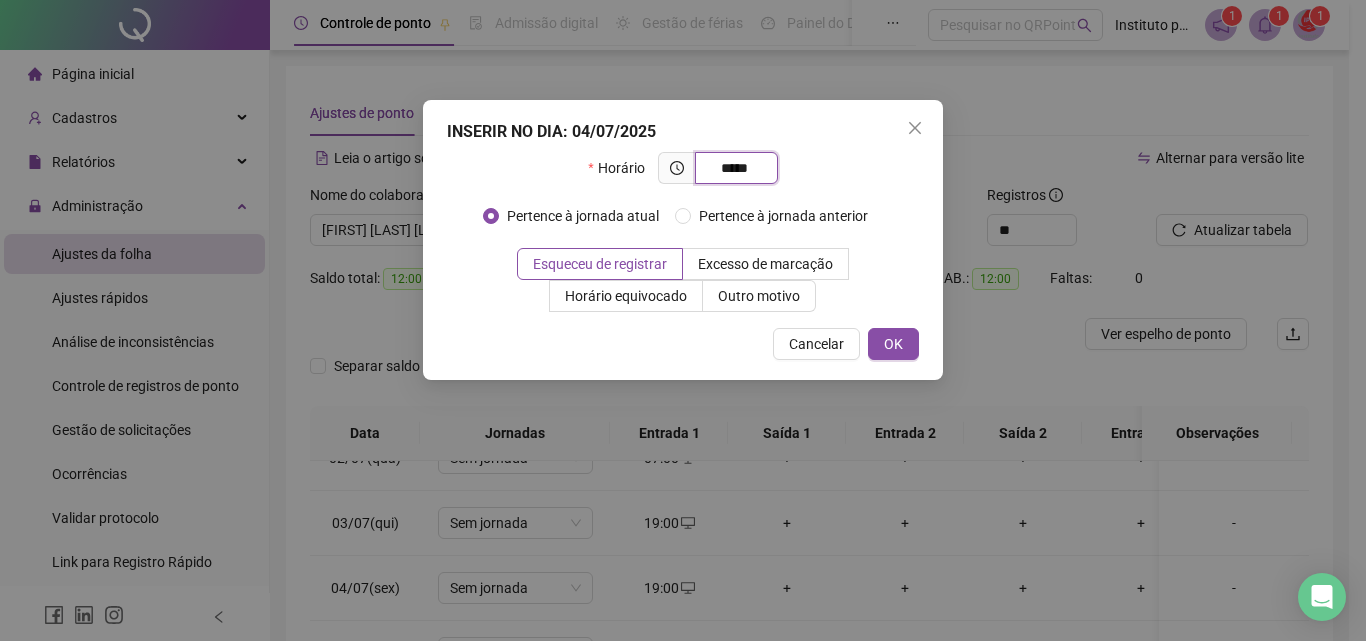 type on "*****" 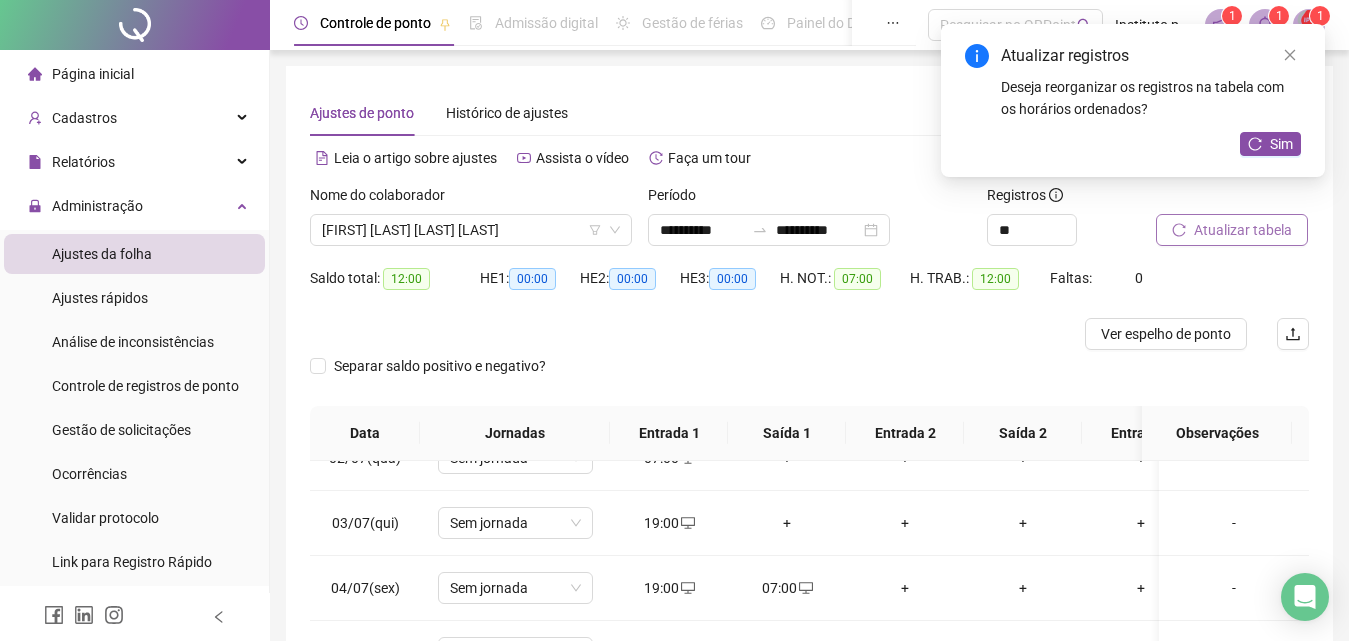 click on "Atualizar tabela" at bounding box center (1243, 230) 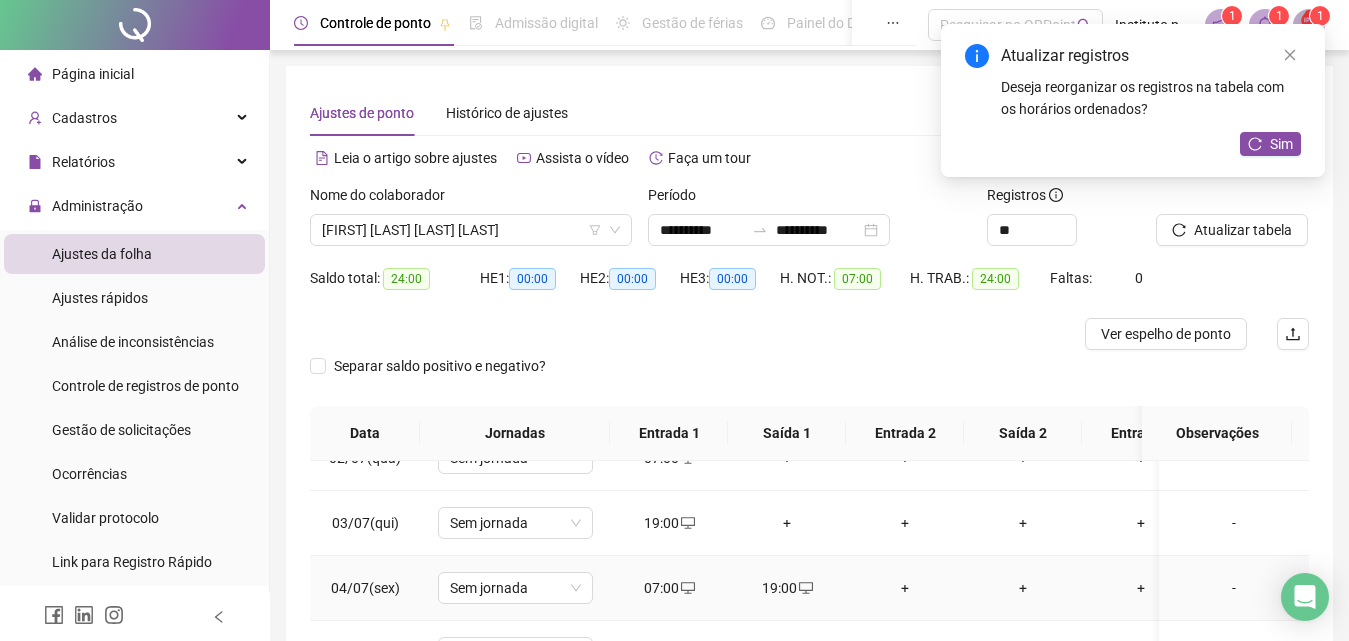 click 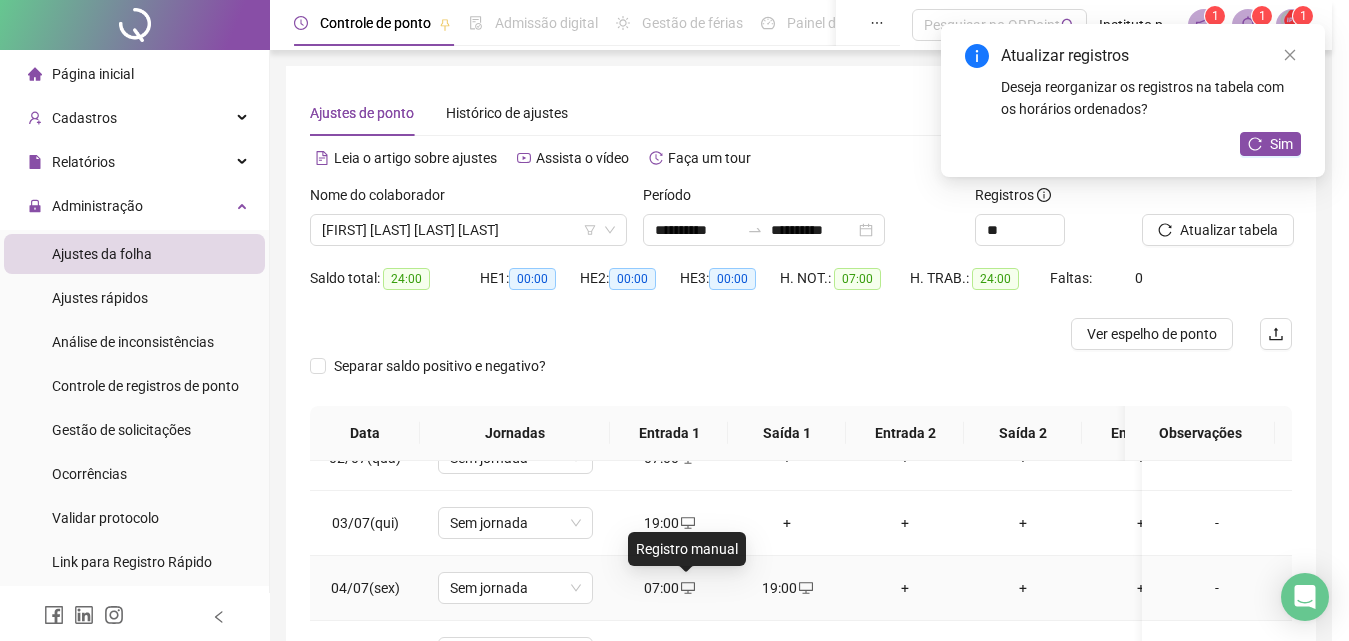type on "**********" 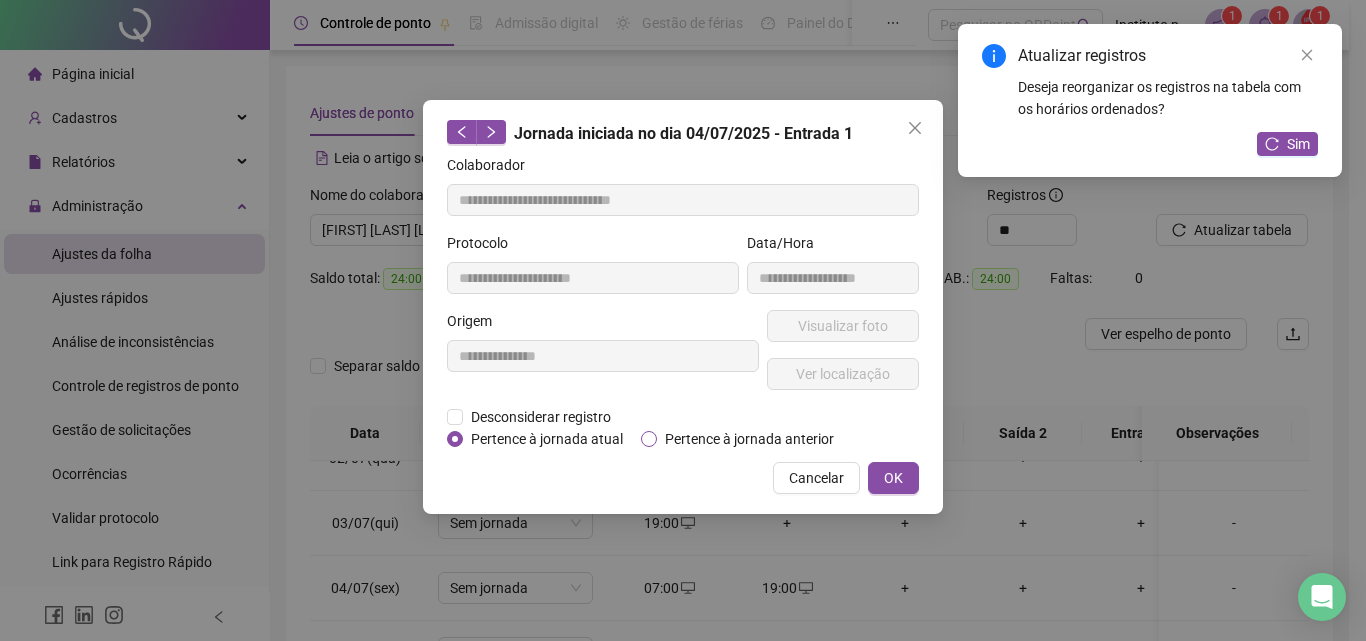 click on "Pertence à jornada anterior" at bounding box center (749, 439) 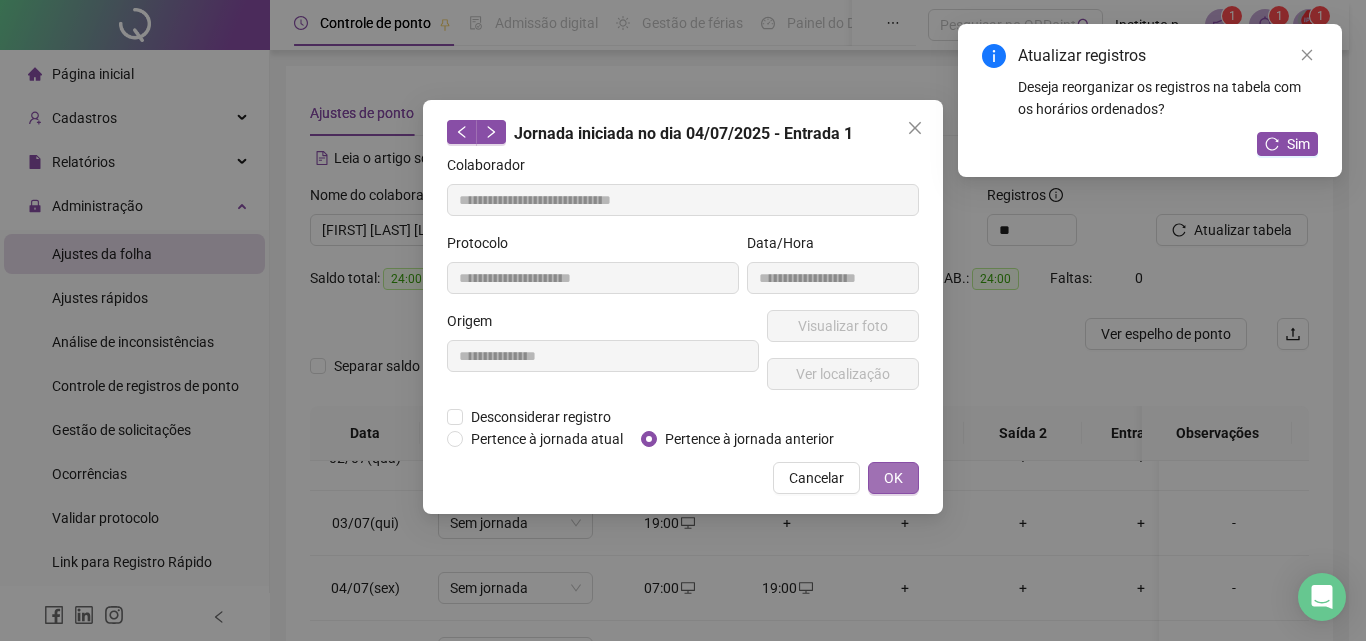 click on "OK" at bounding box center [893, 478] 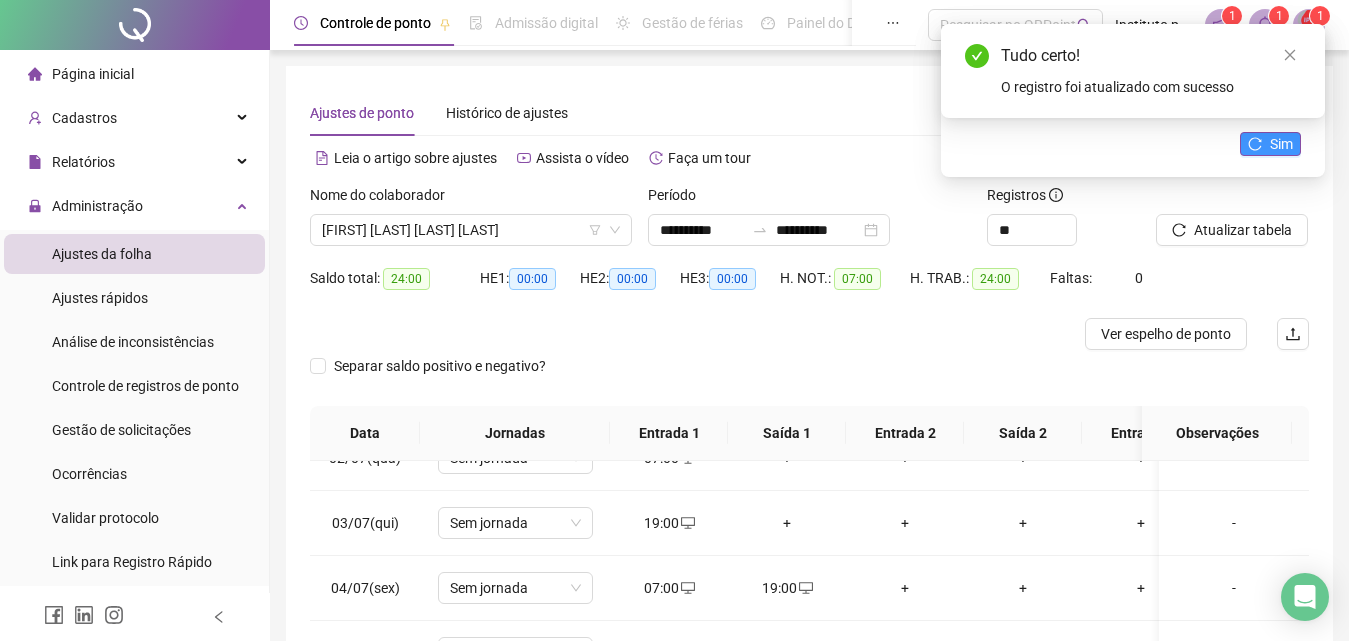 click on "Sim" at bounding box center (1270, 144) 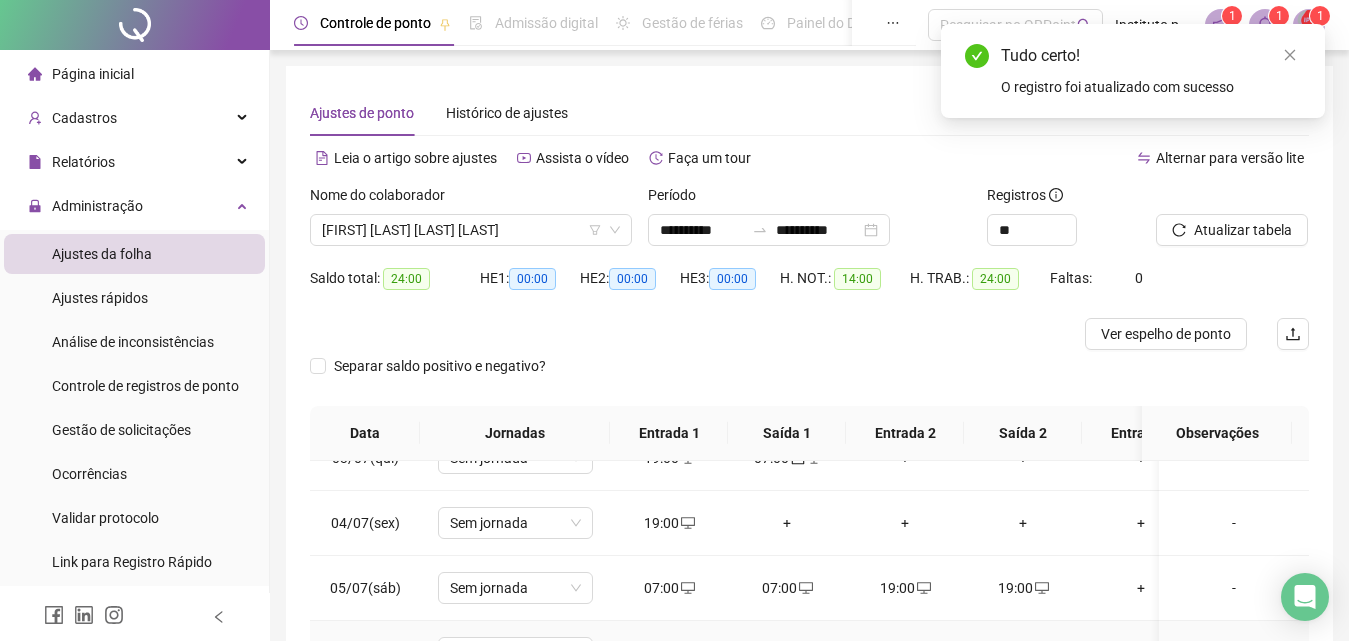 scroll, scrollTop: 200, scrollLeft: 0, axis: vertical 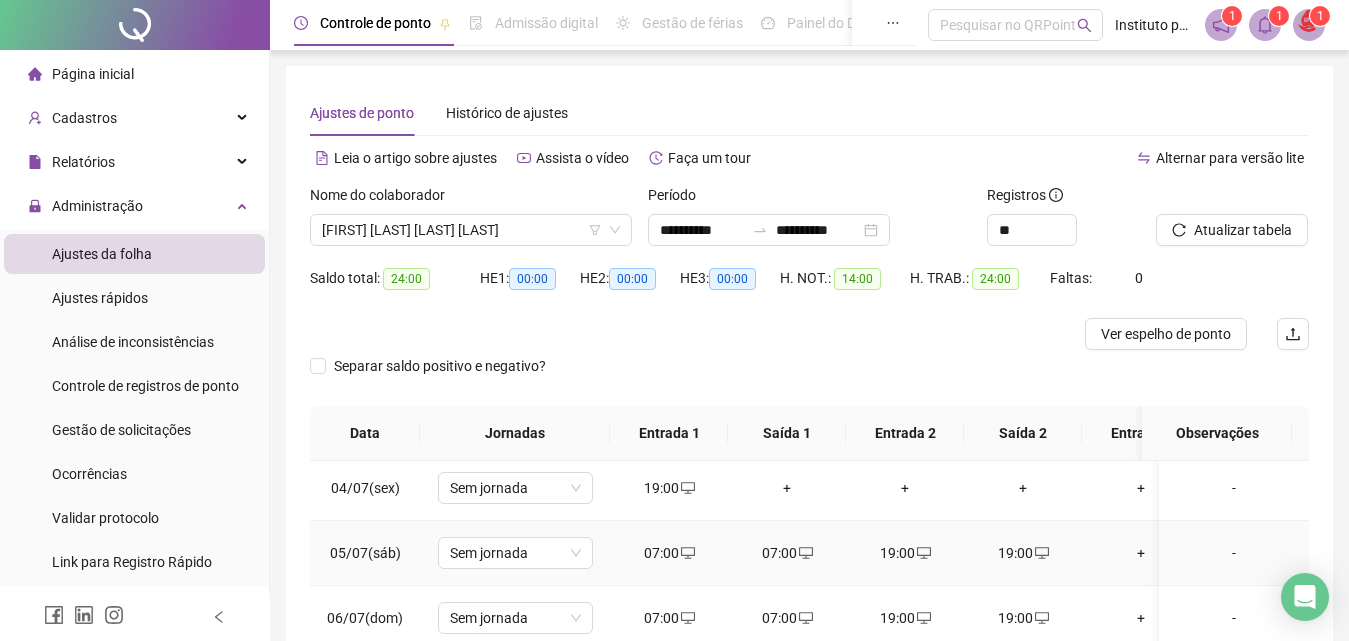 click on "07:00" at bounding box center [669, 553] 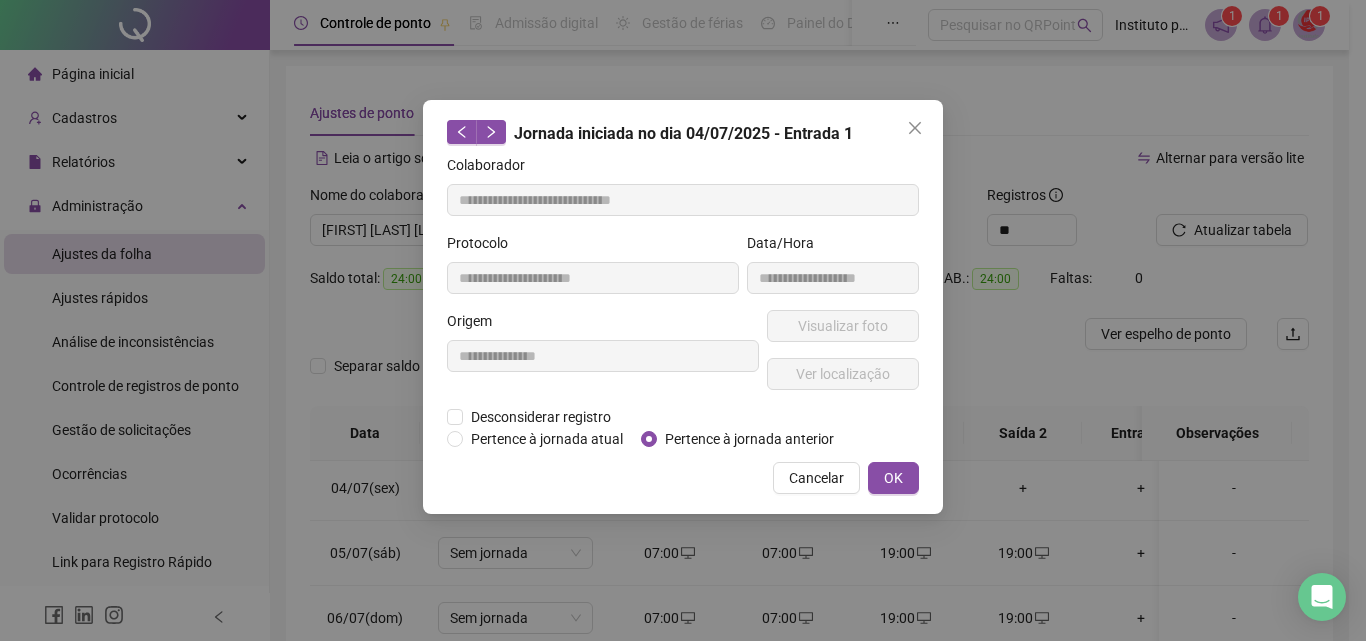 type on "**********" 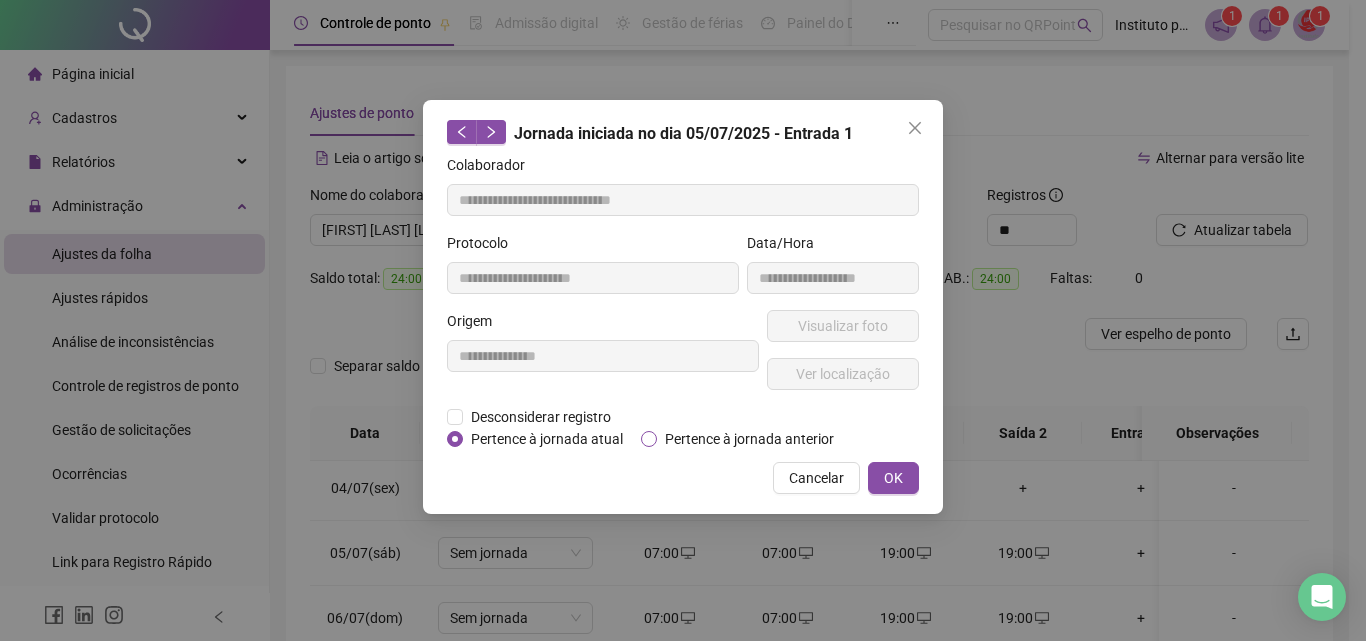 click on "Pertence à jornada anterior" at bounding box center [749, 439] 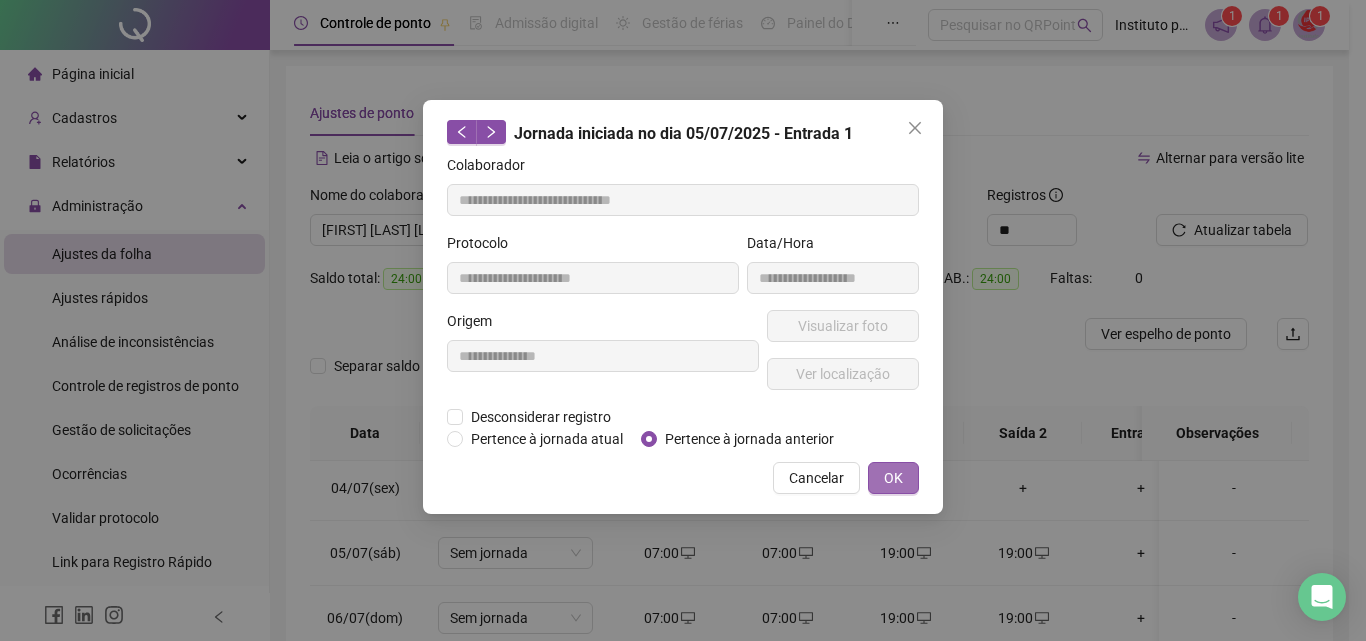 click on "OK" at bounding box center [893, 478] 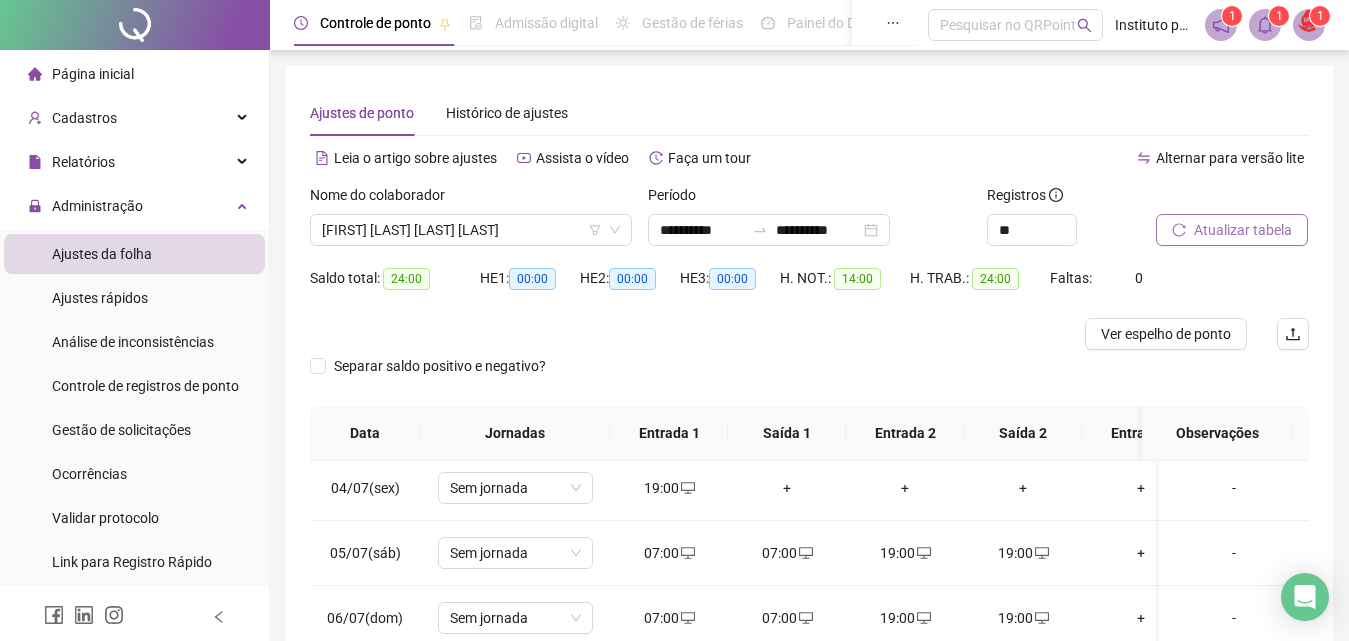 click on "Atualizar tabela" at bounding box center (1243, 230) 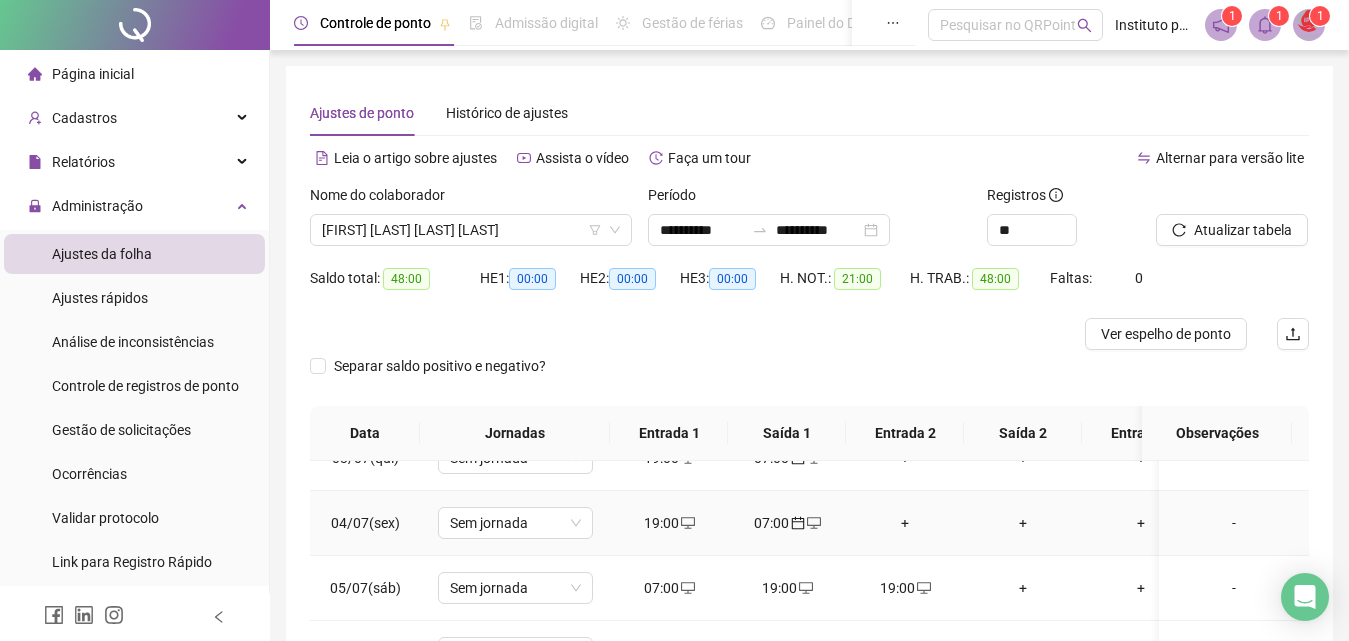 scroll, scrollTop: 200, scrollLeft: 0, axis: vertical 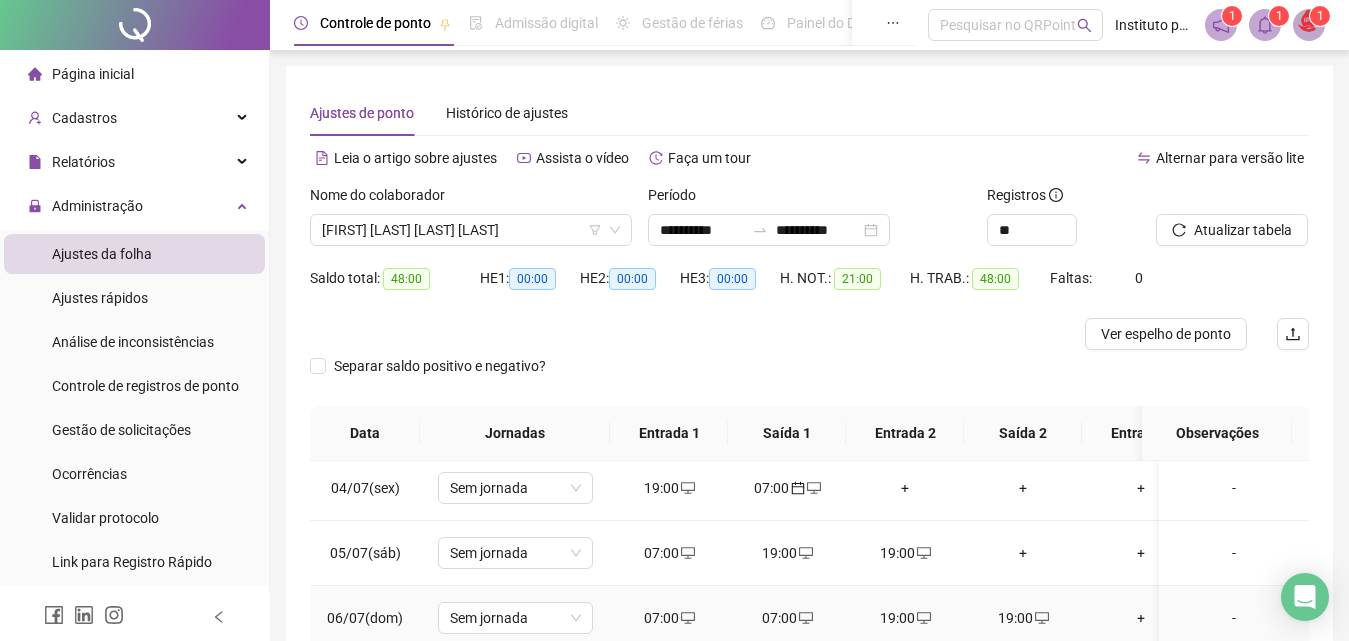 click 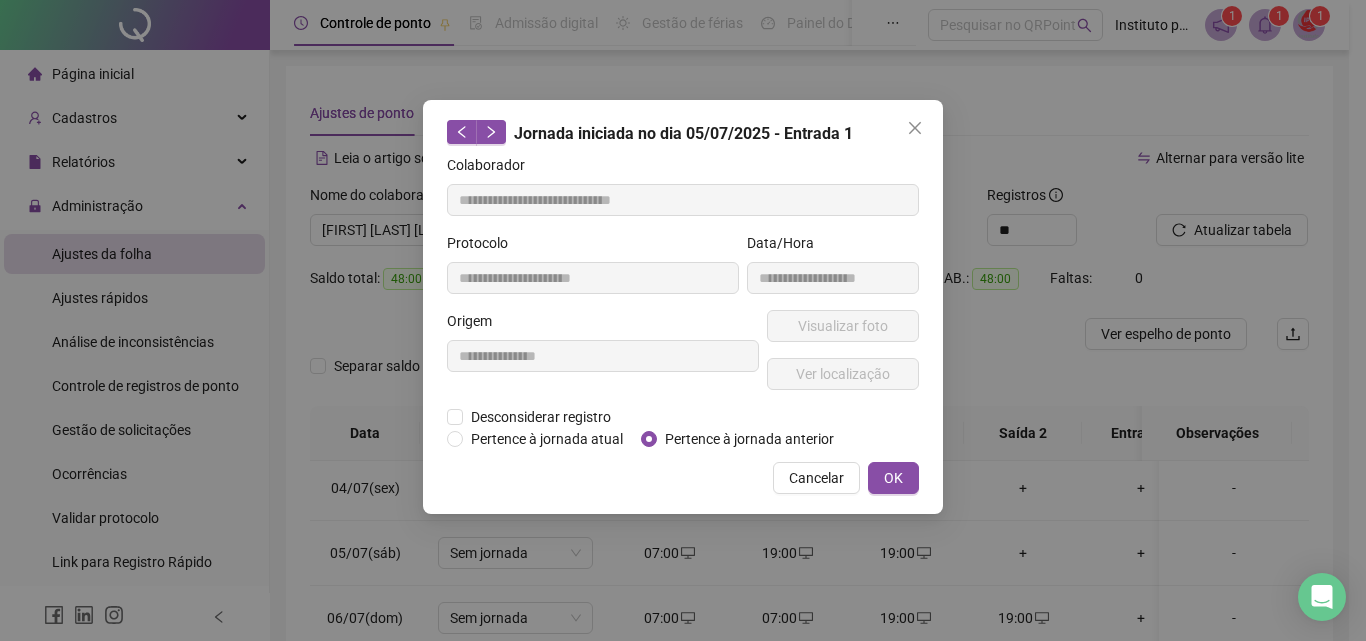 type on "**********" 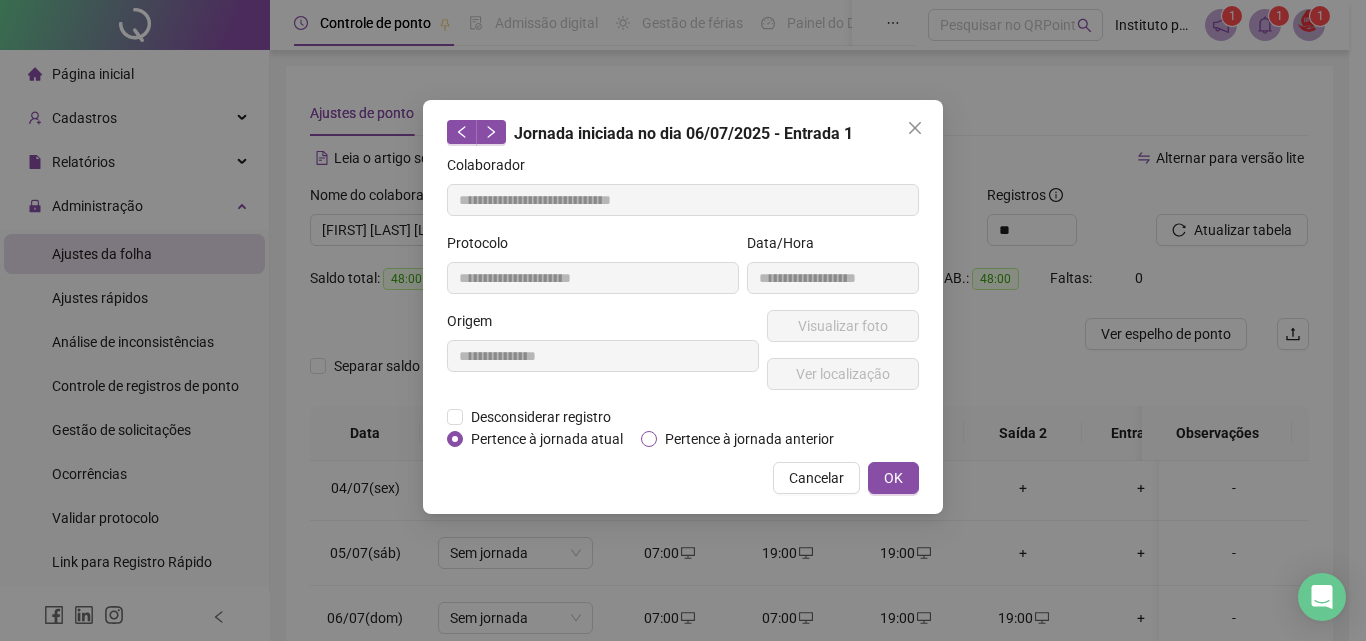 click on "Pertence à jornada anterior" at bounding box center (749, 439) 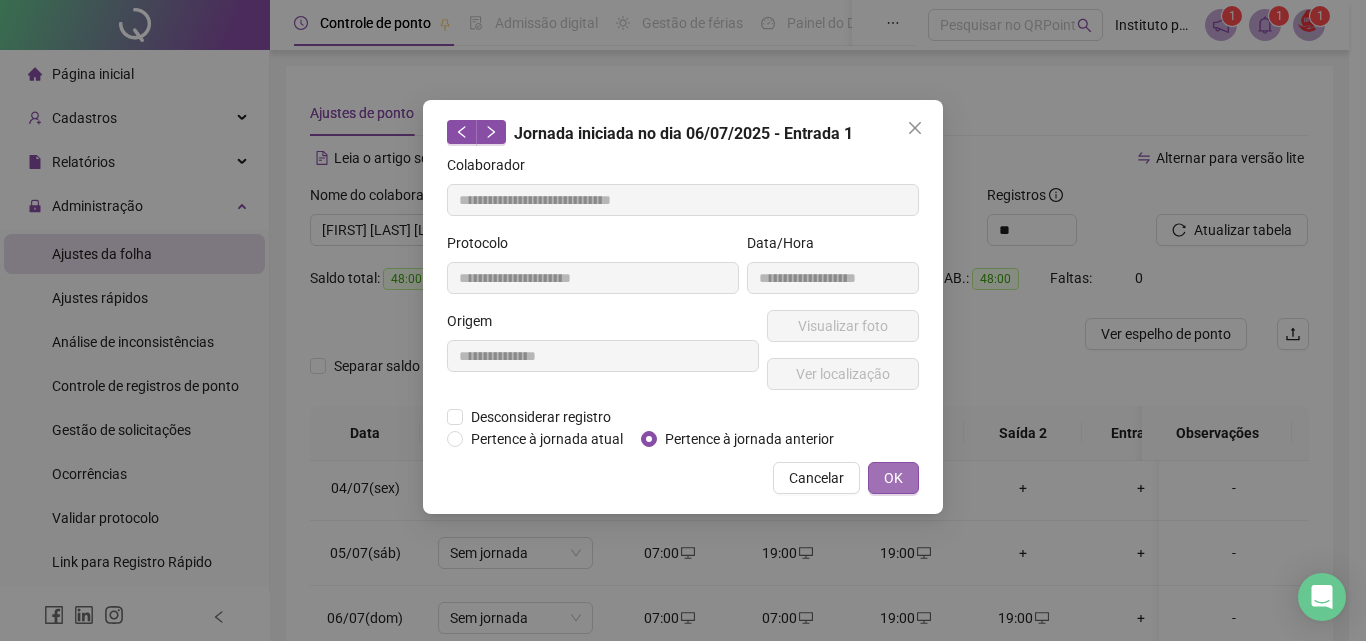 click on "OK" at bounding box center (893, 478) 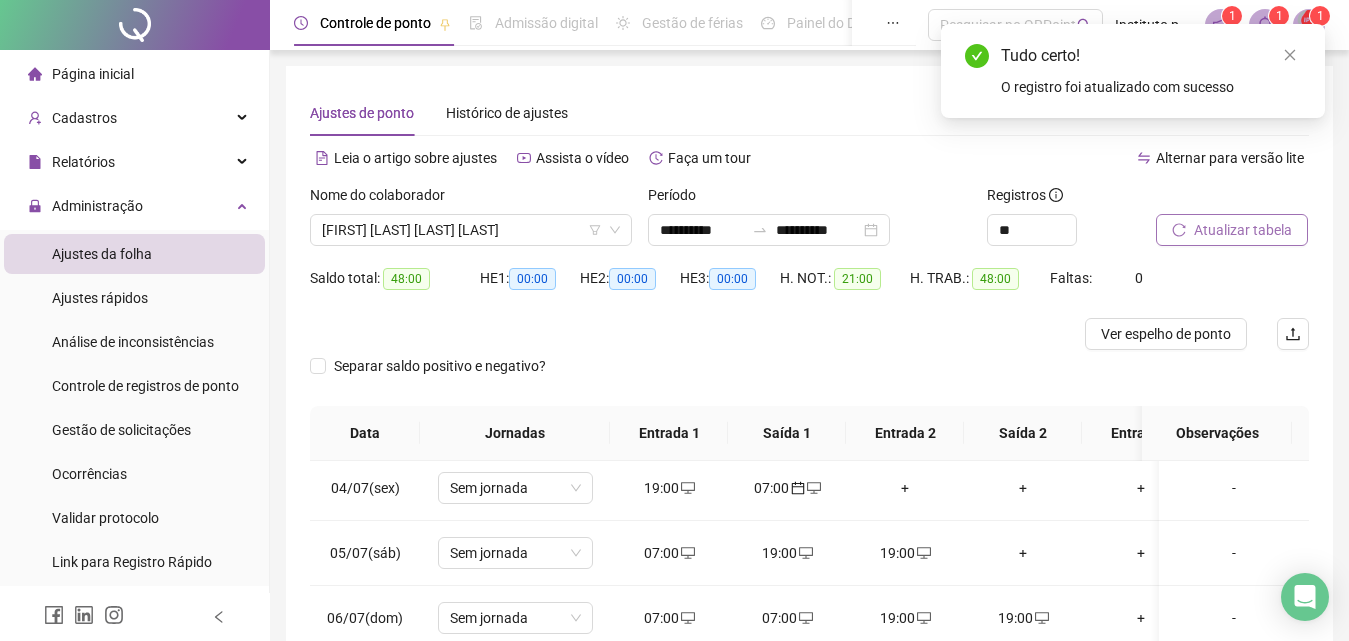 click on "Atualizar tabela" at bounding box center [1243, 230] 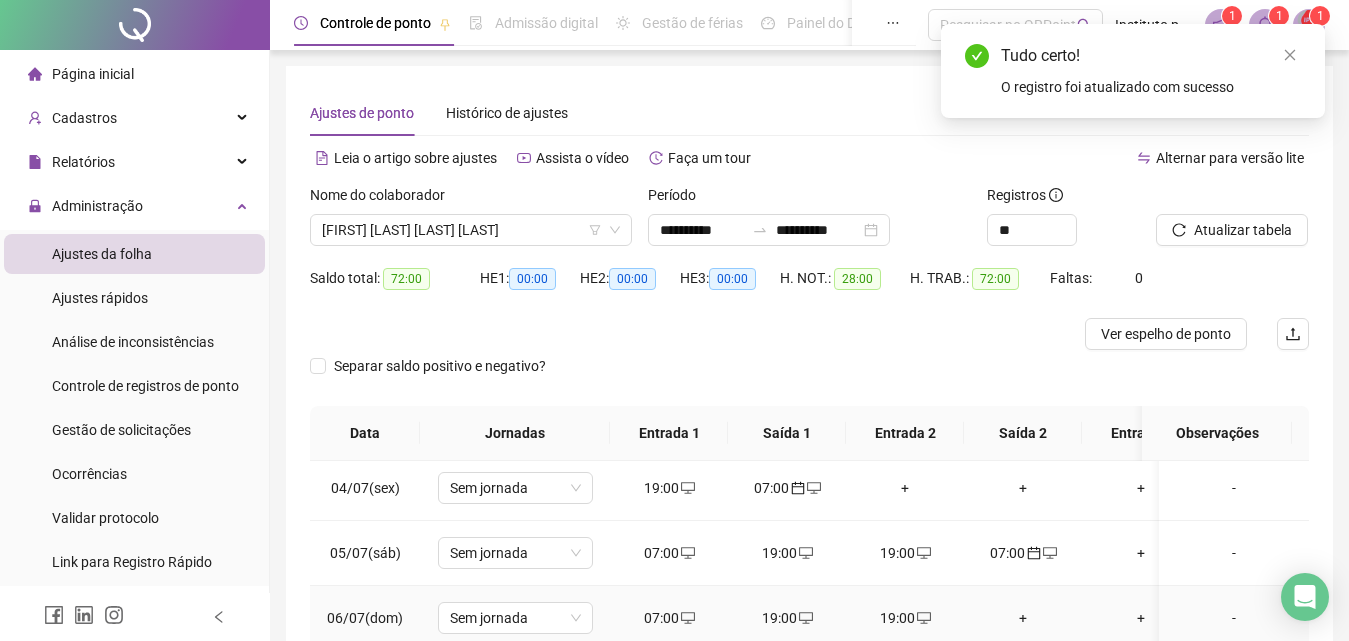 scroll, scrollTop: 300, scrollLeft: 0, axis: vertical 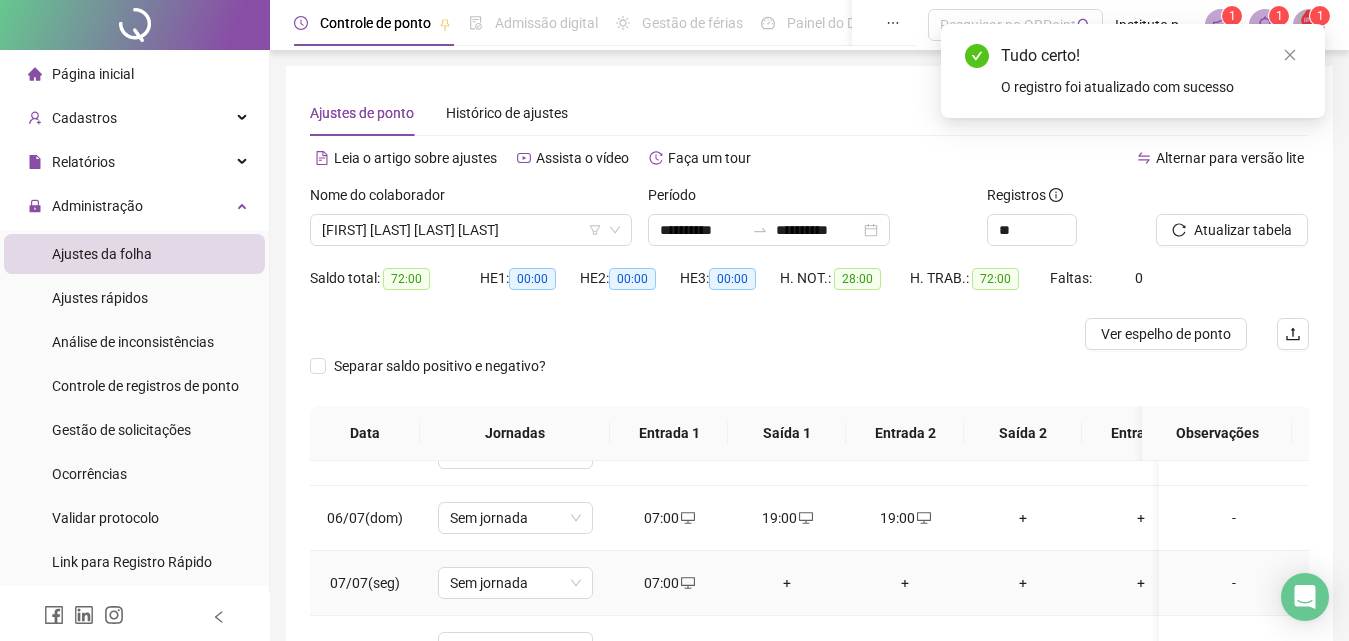click 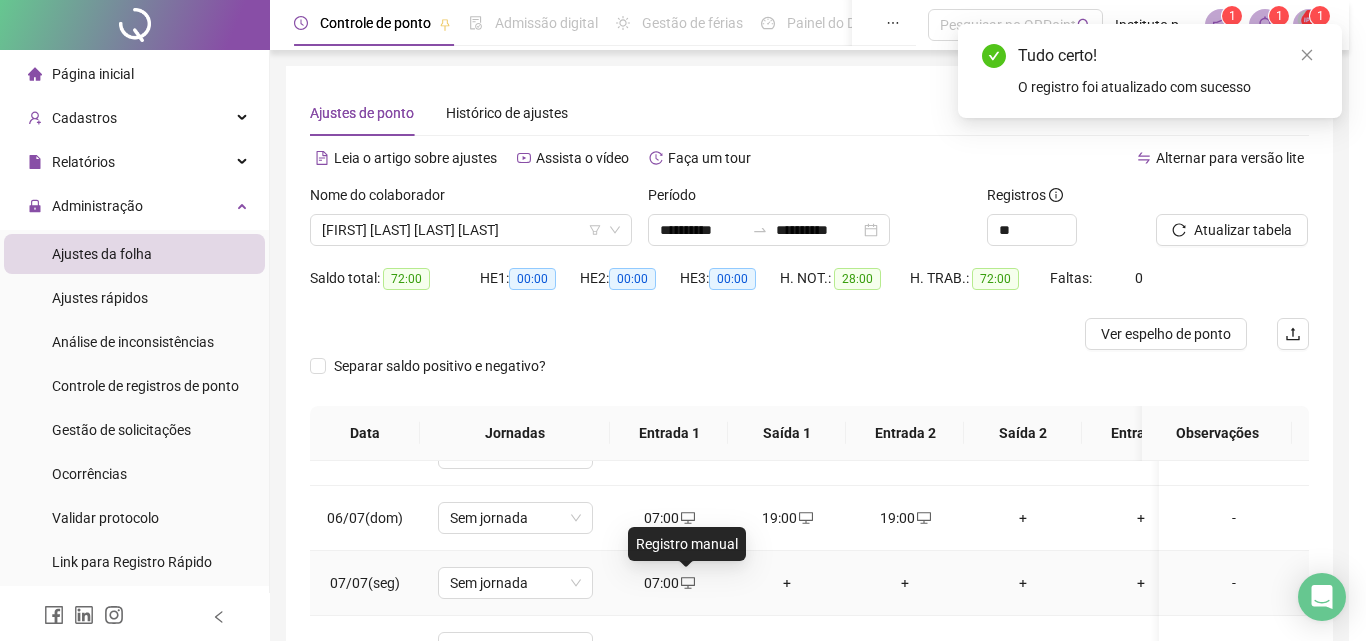 type on "**********" 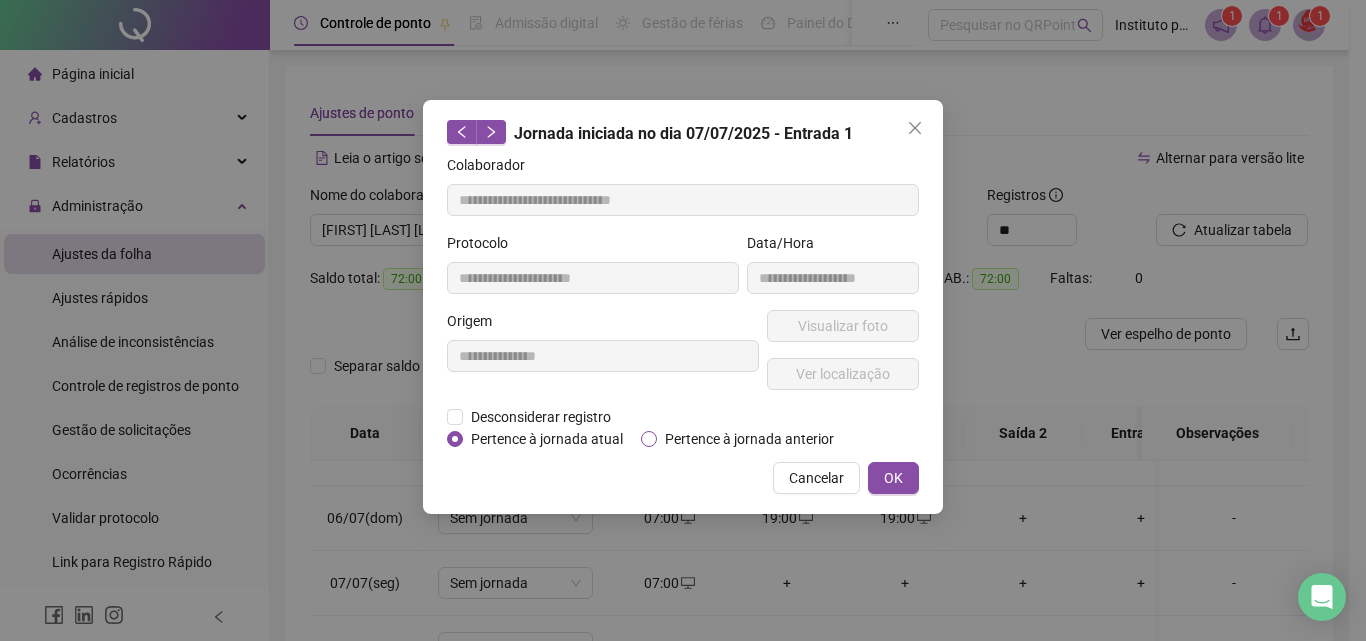 click on "Pertence à jornada anterior" at bounding box center [749, 439] 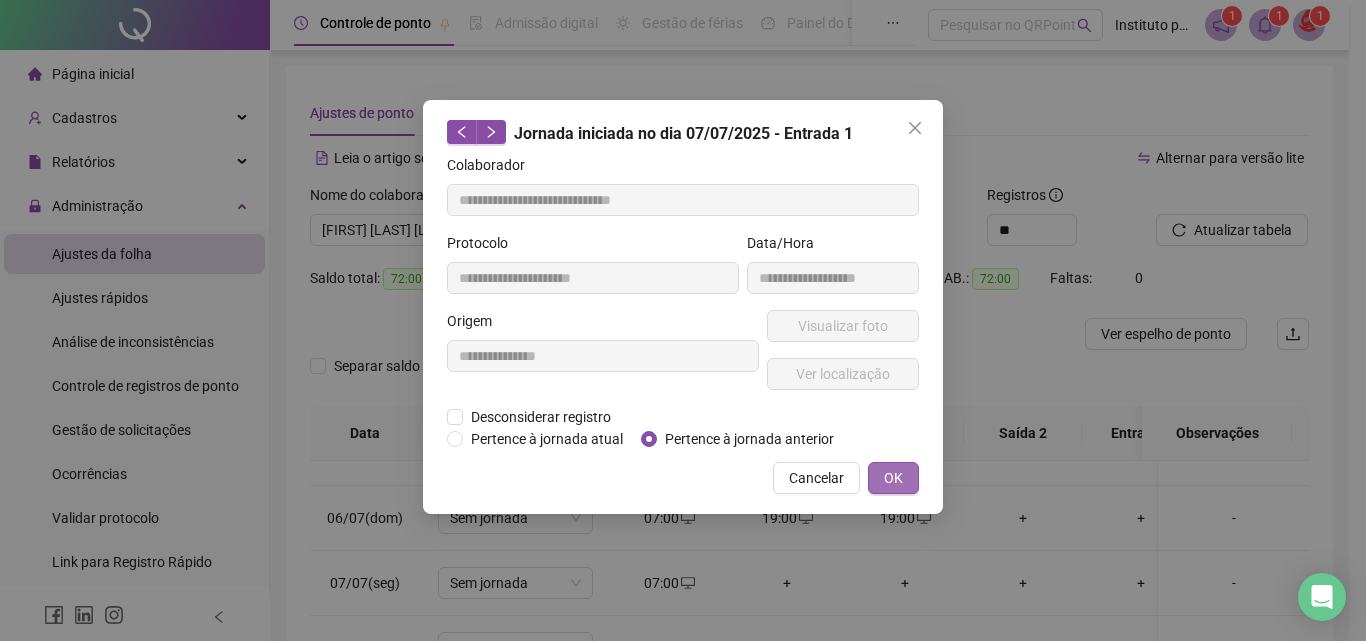 click on "OK" at bounding box center [893, 478] 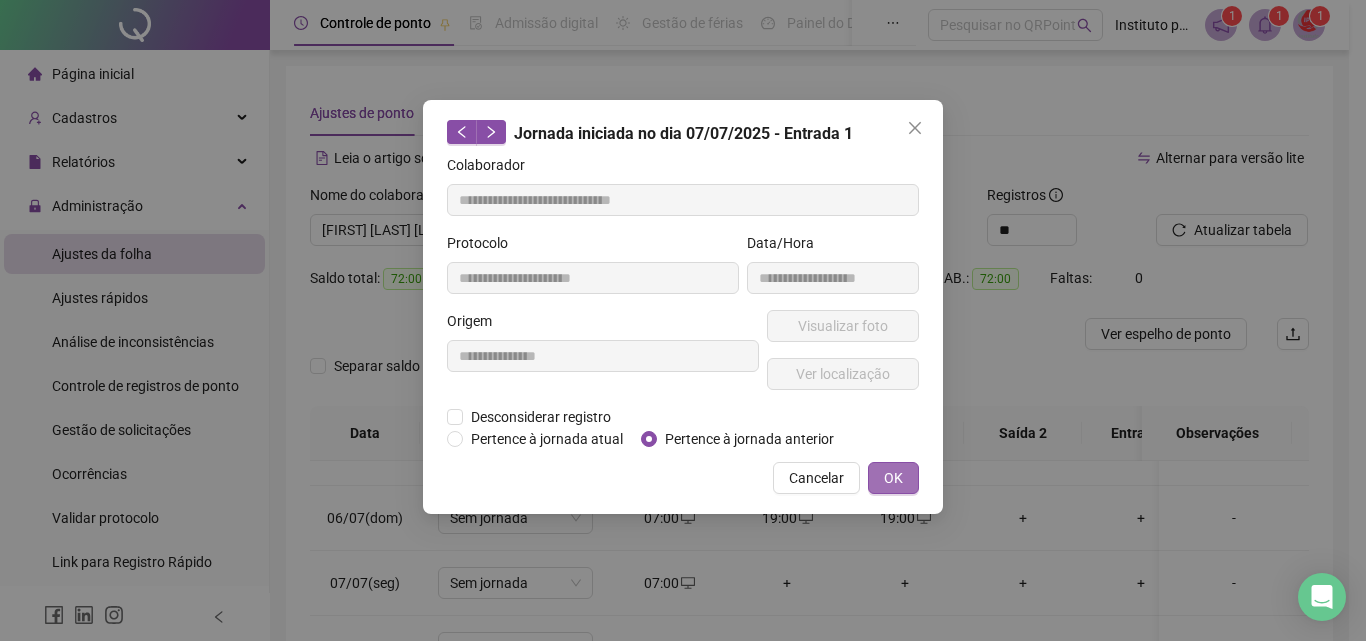 click on "OK" at bounding box center (893, 478) 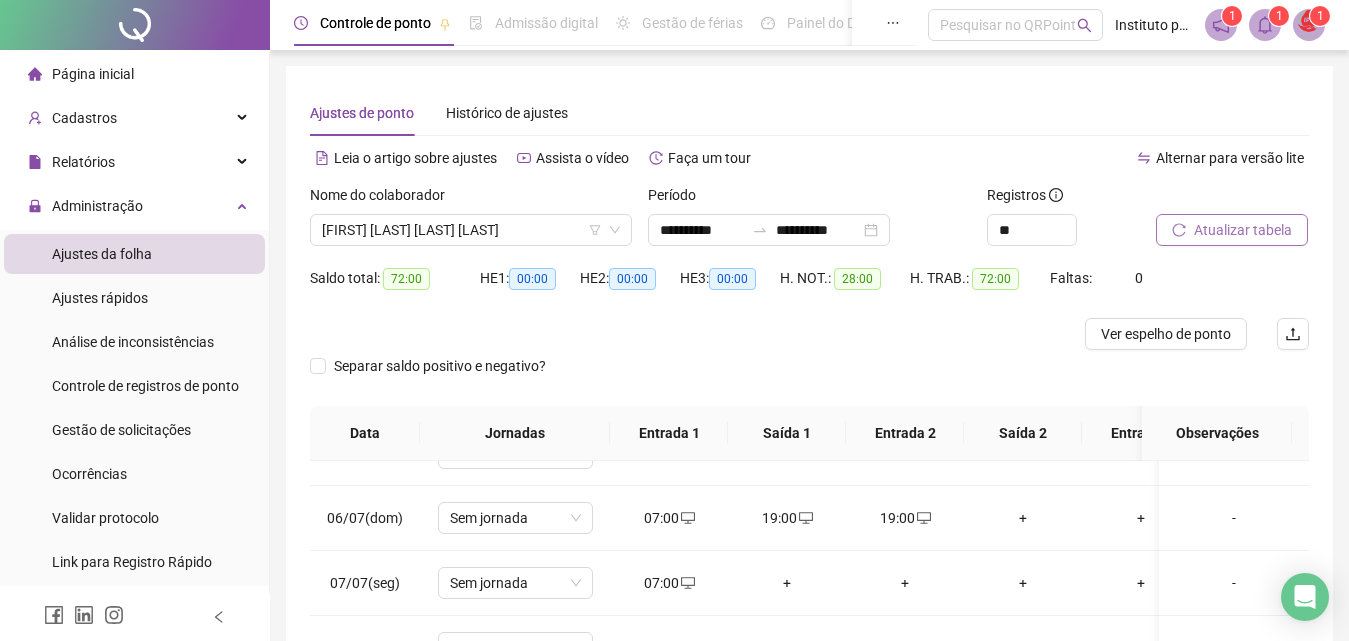 click on "Atualizar tabela" at bounding box center [1243, 230] 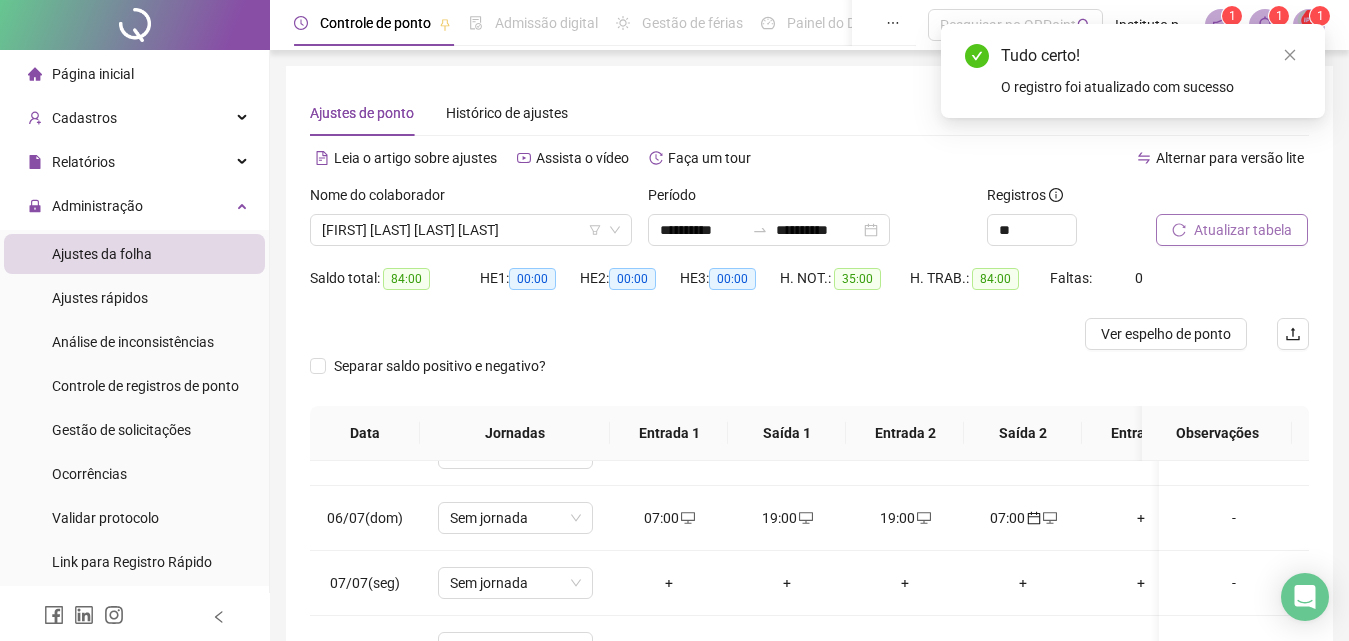 click on "Atualizar tabela" at bounding box center (1243, 230) 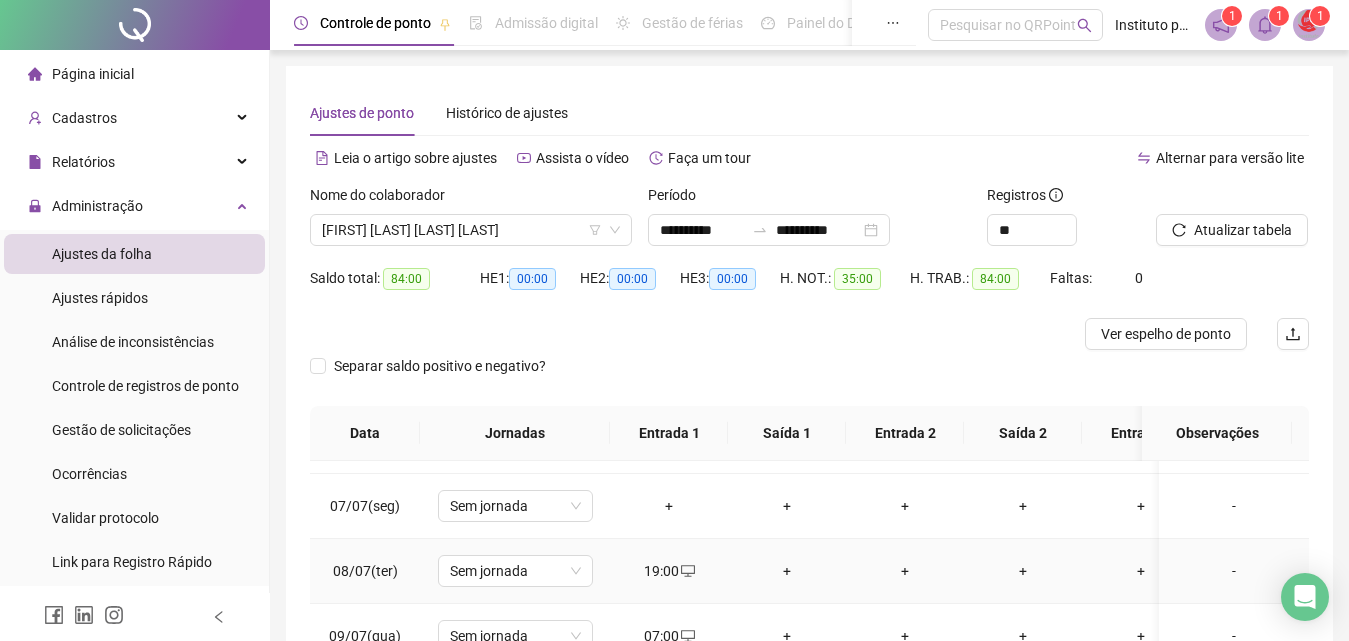 scroll, scrollTop: 400, scrollLeft: 0, axis: vertical 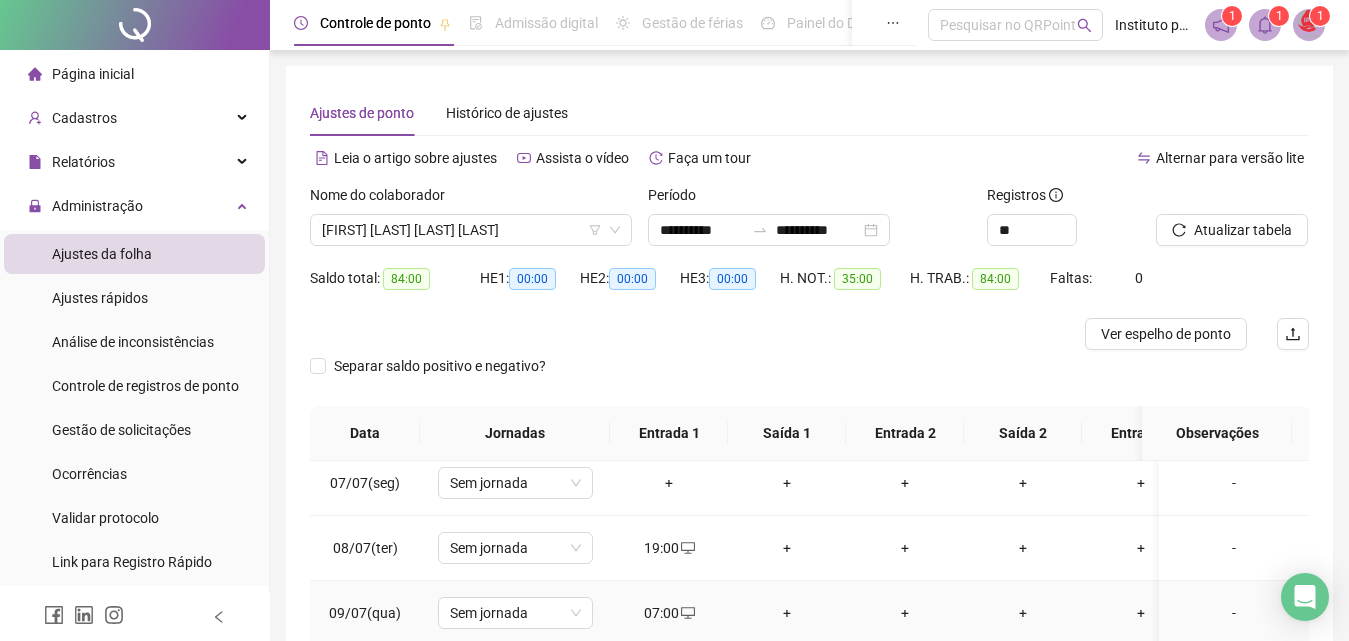 click on "07:00" at bounding box center [669, 613] 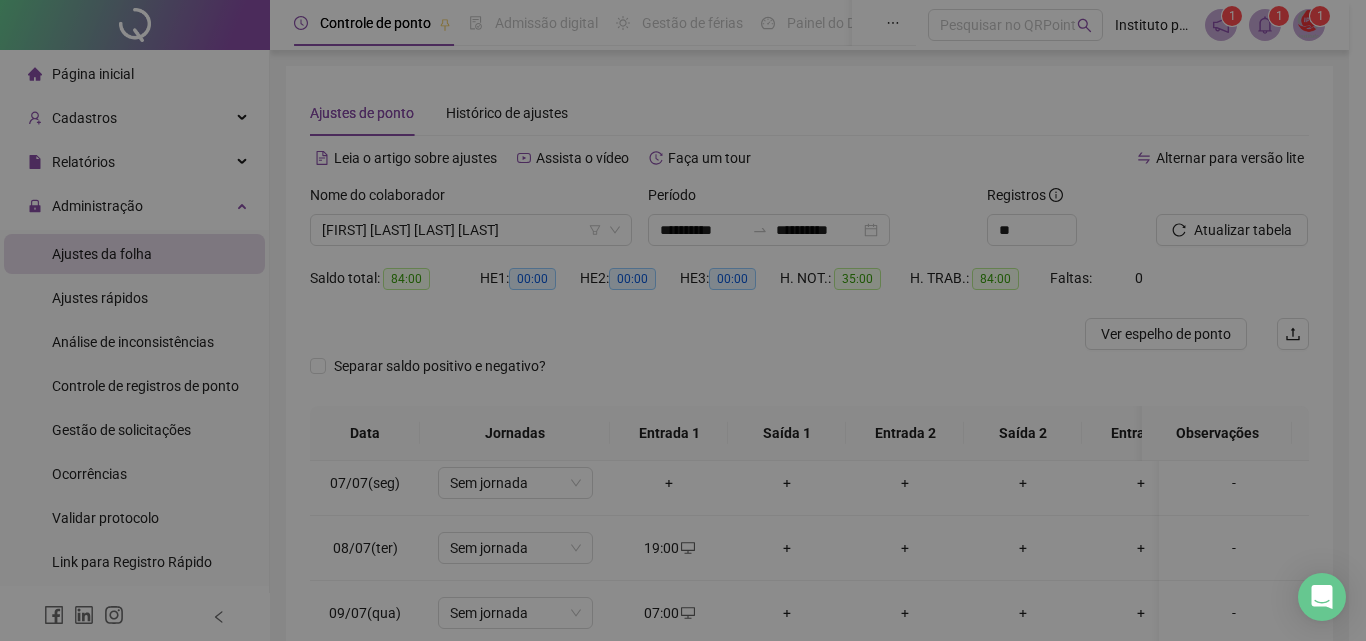 type on "**********" 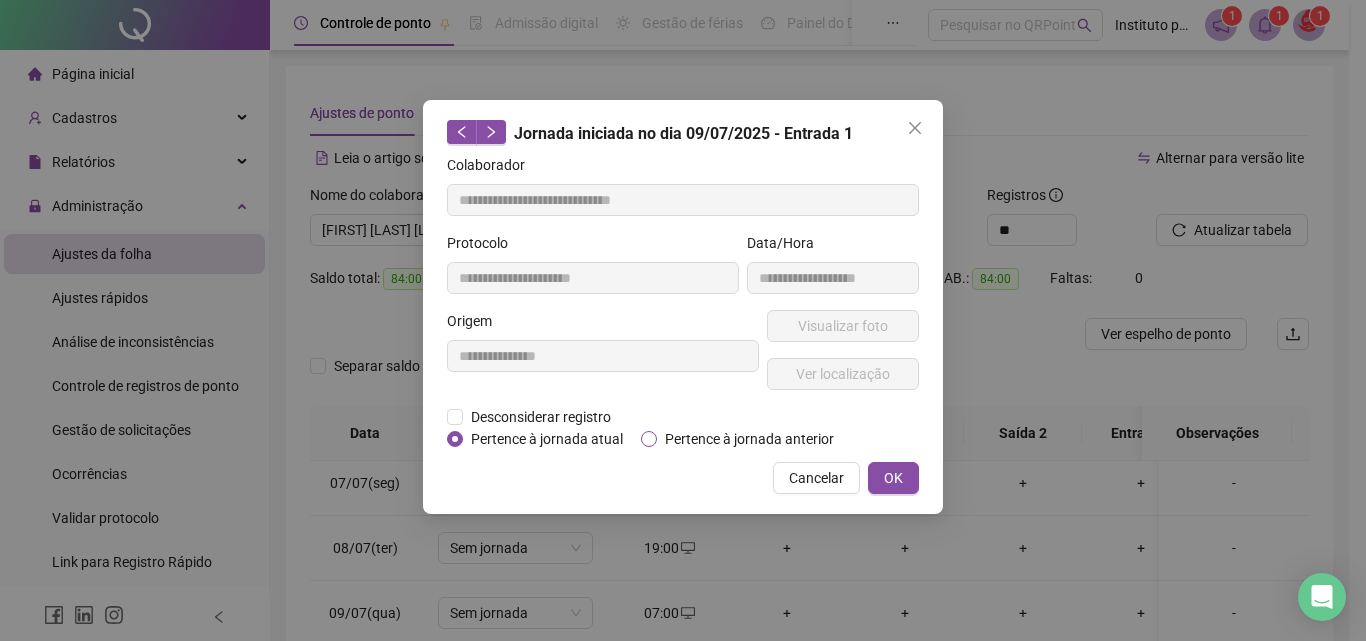 click on "Pertence à jornada anterior" at bounding box center [749, 439] 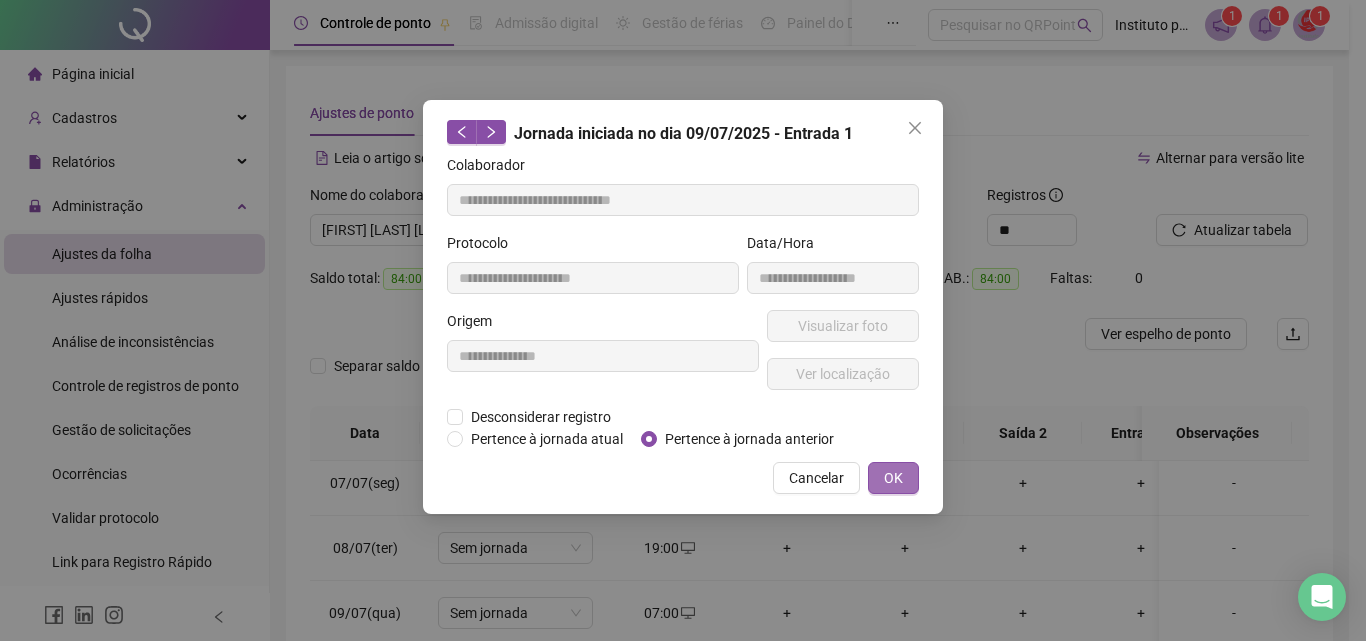 click on "OK" at bounding box center [893, 478] 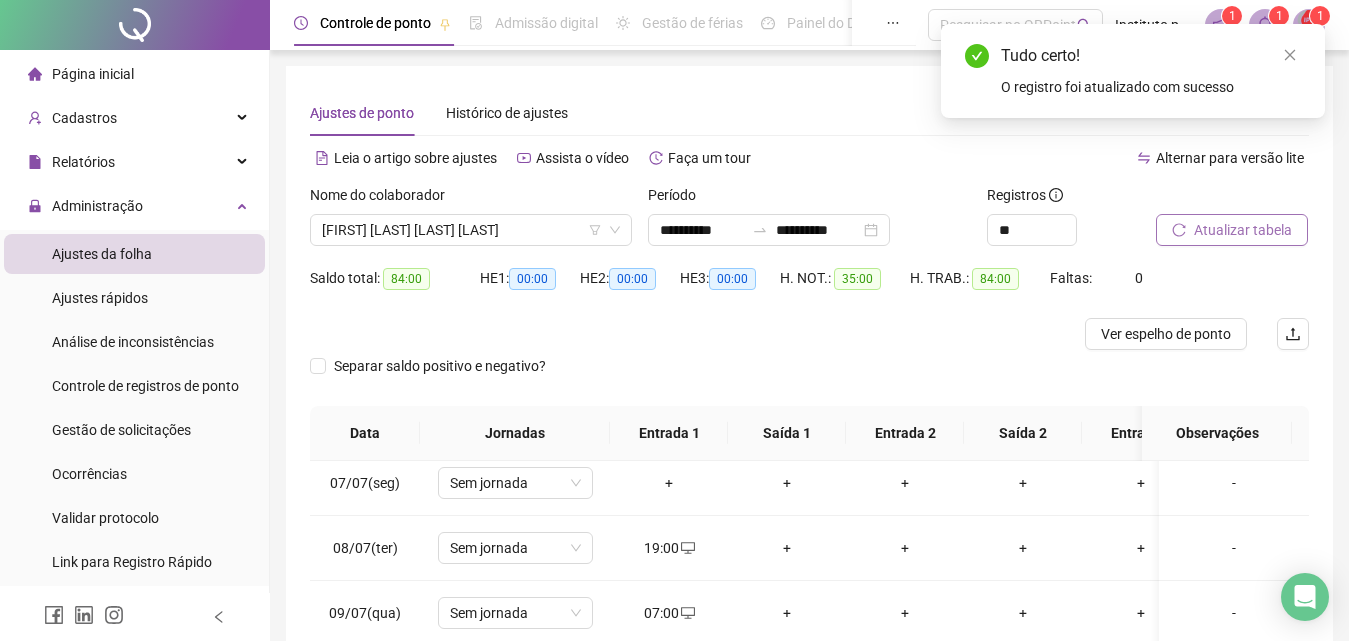 click on "Atualizar tabela" at bounding box center [1243, 230] 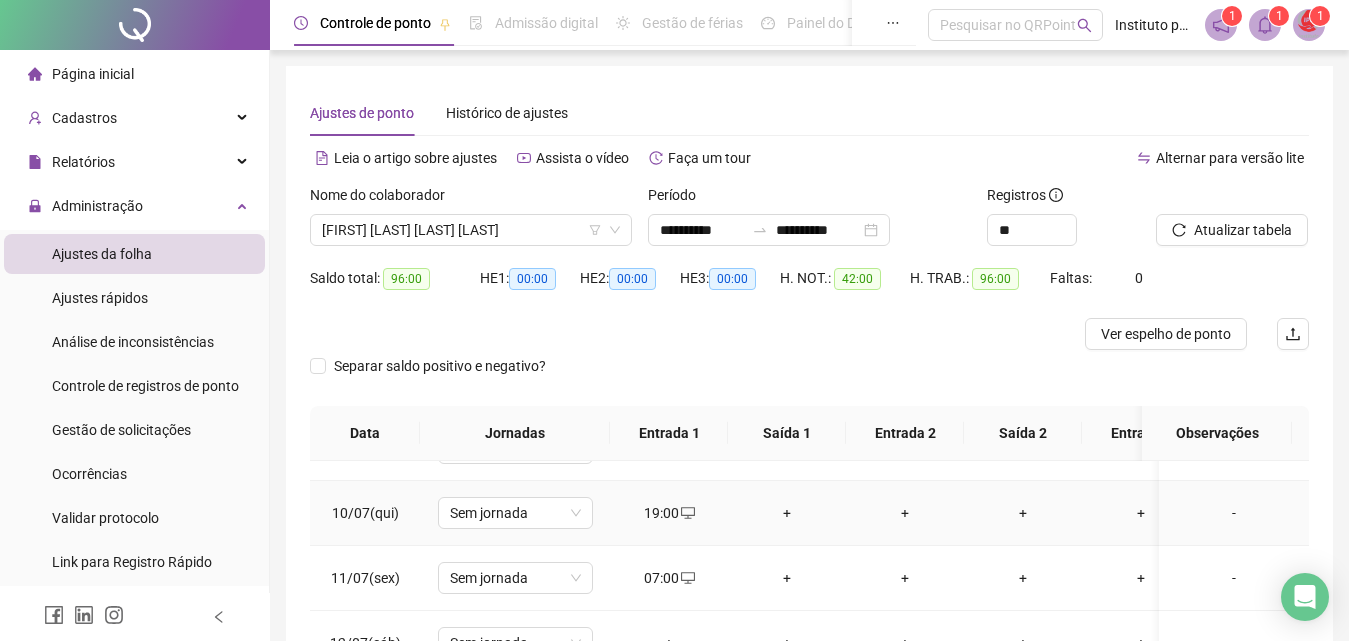 scroll, scrollTop: 600, scrollLeft: 0, axis: vertical 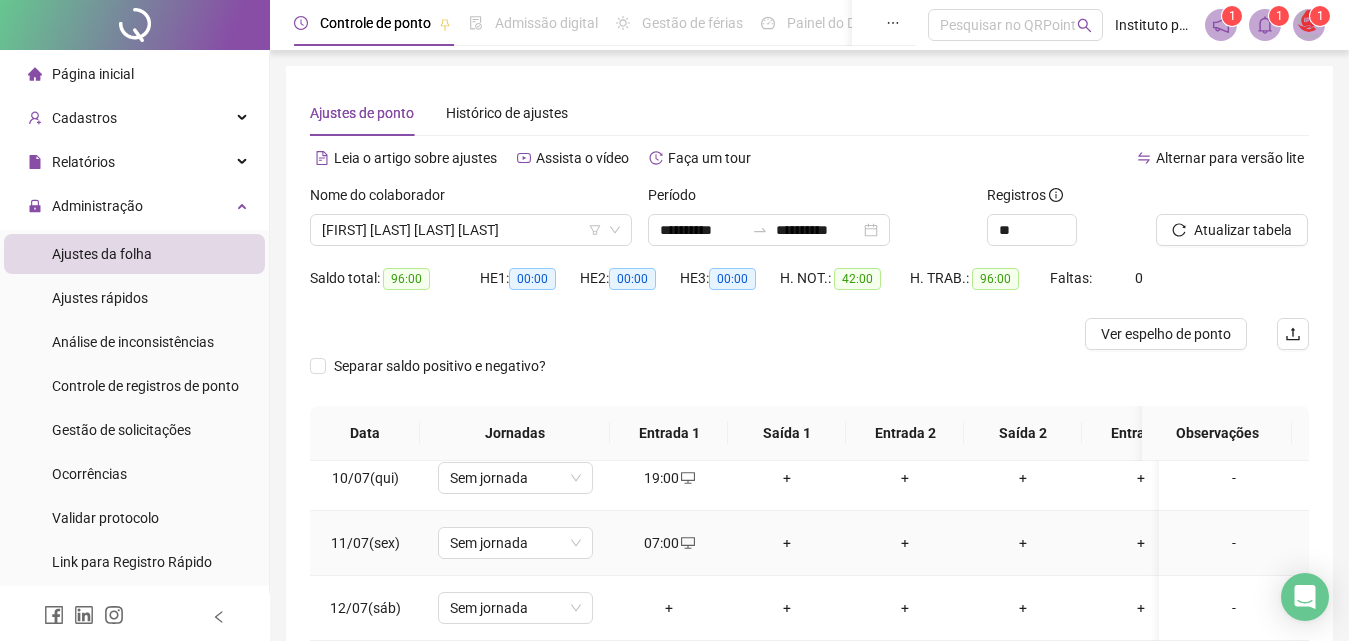 click on "07:00" at bounding box center [669, 543] 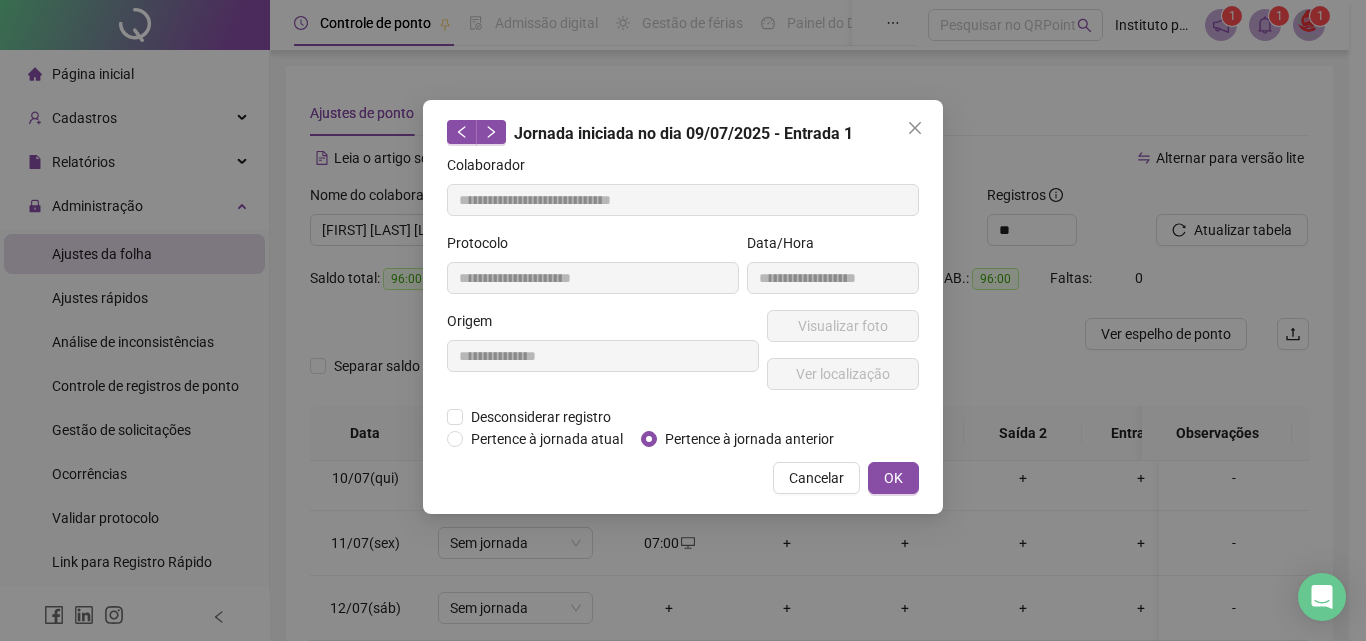 click on "Pertence à jornada anterior" at bounding box center [749, 439] 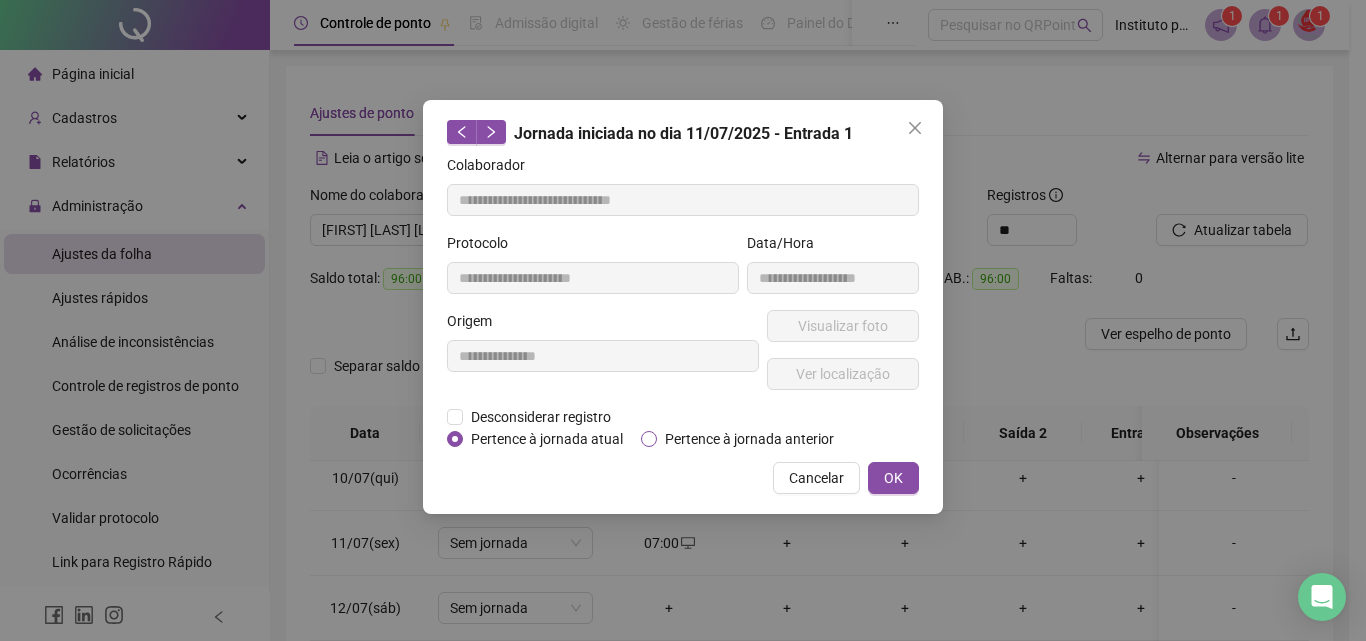 click on "Pertence à jornada anterior" at bounding box center (749, 439) 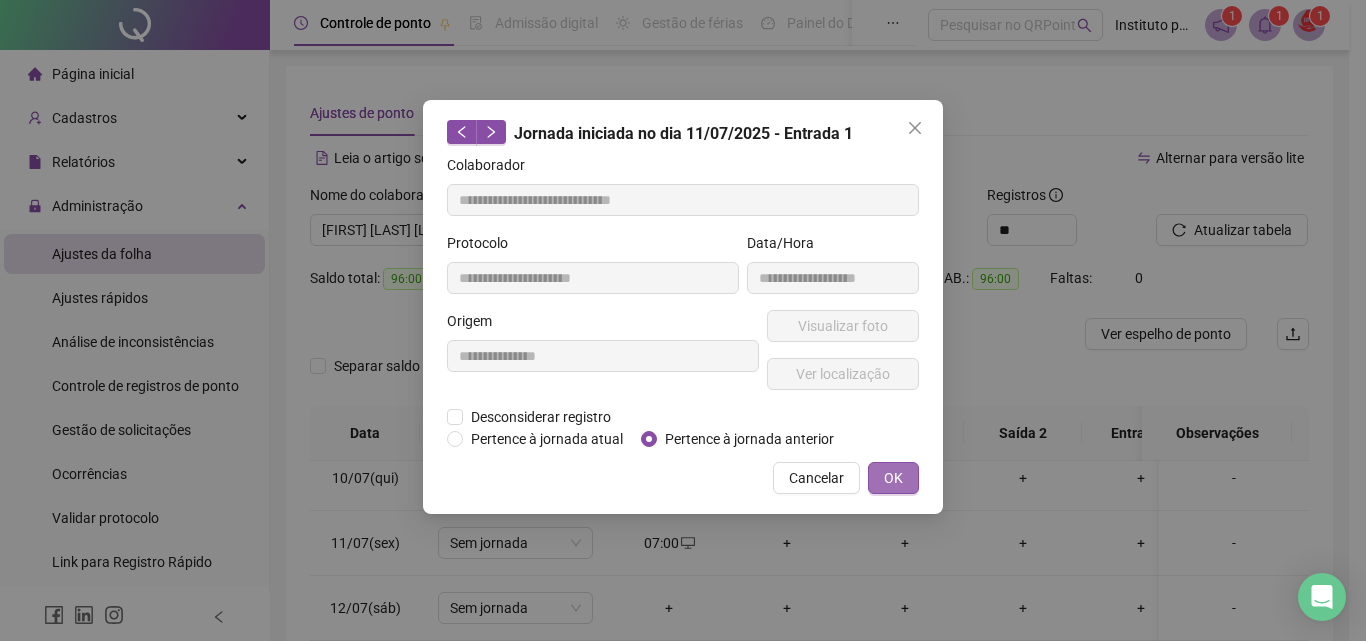 click on "OK" at bounding box center (893, 478) 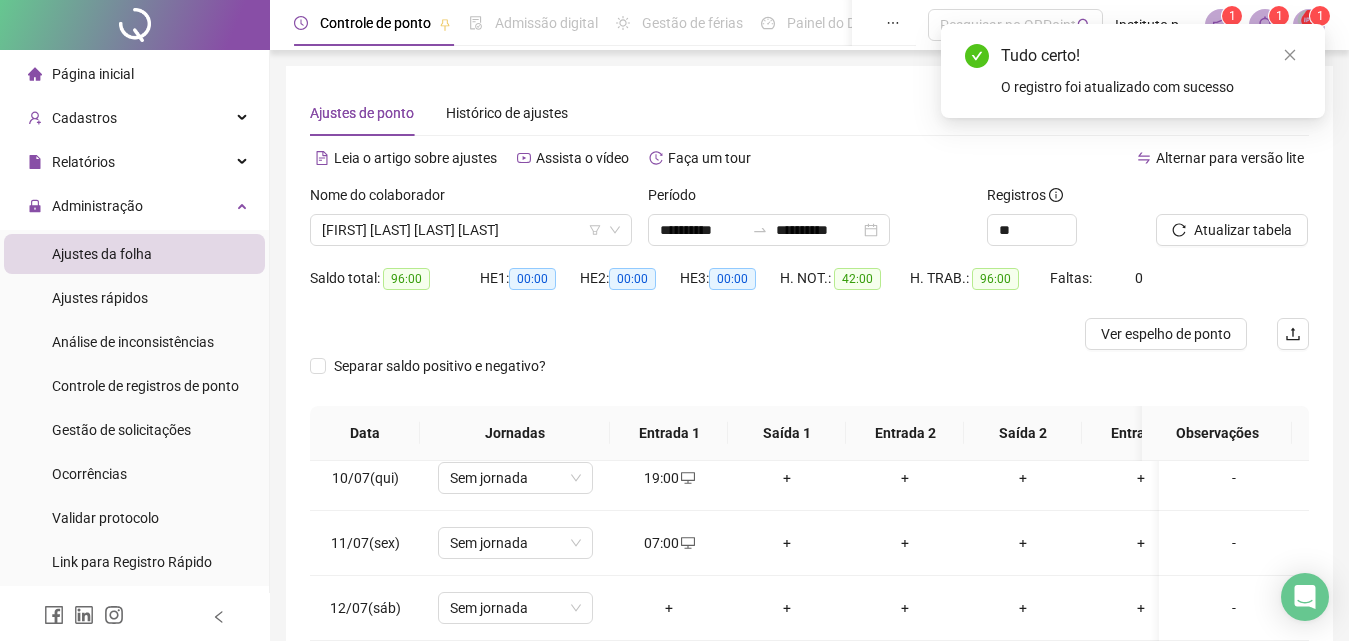click on "Atualizar tabela" at bounding box center (1232, 223) 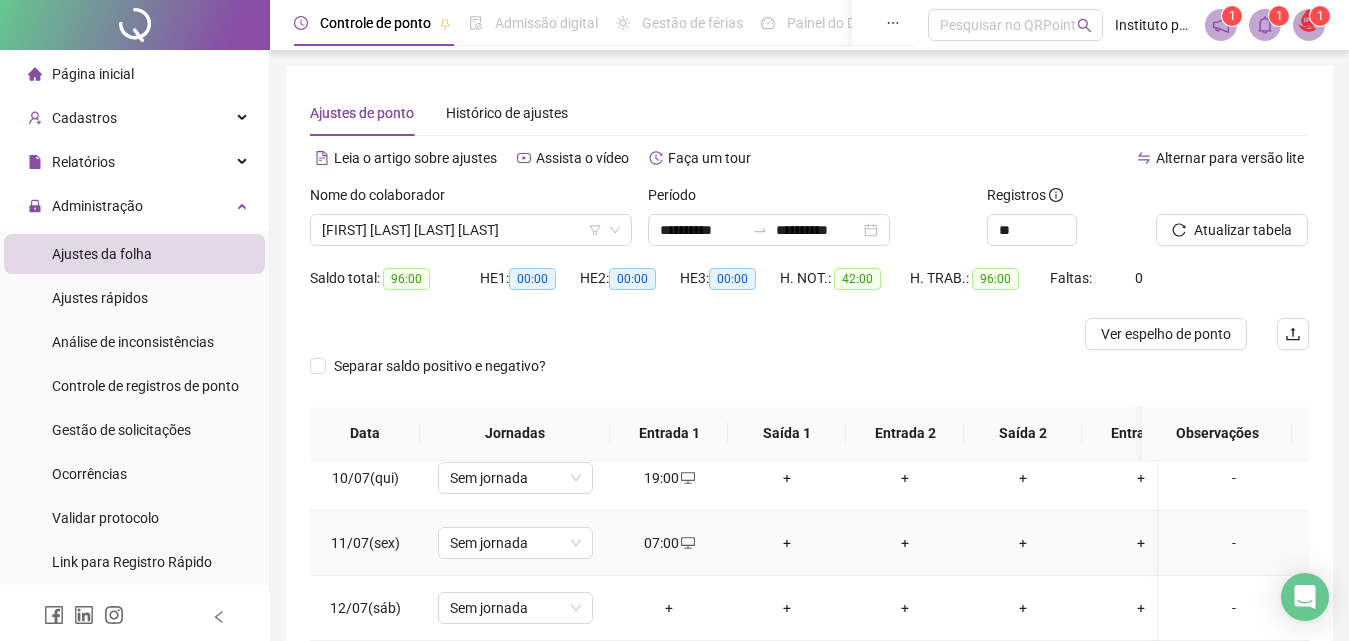 click on "07:00" at bounding box center [669, 543] 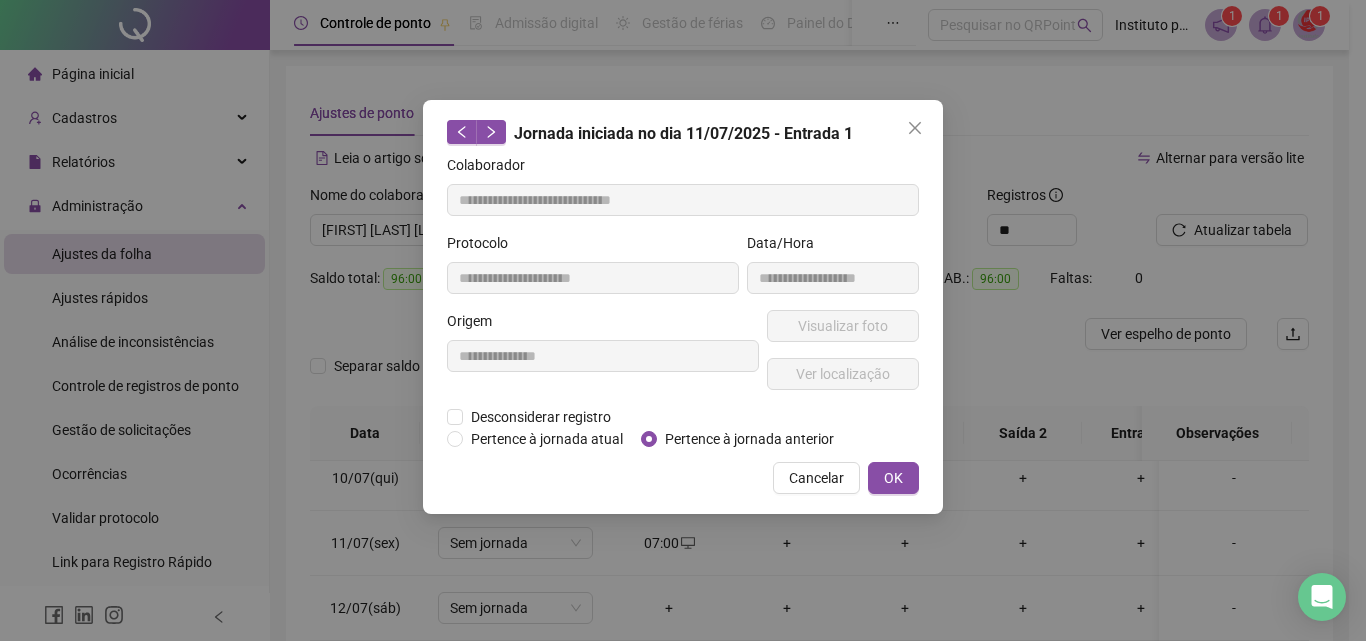click on "Pertence à jornada anterior" at bounding box center [749, 439] 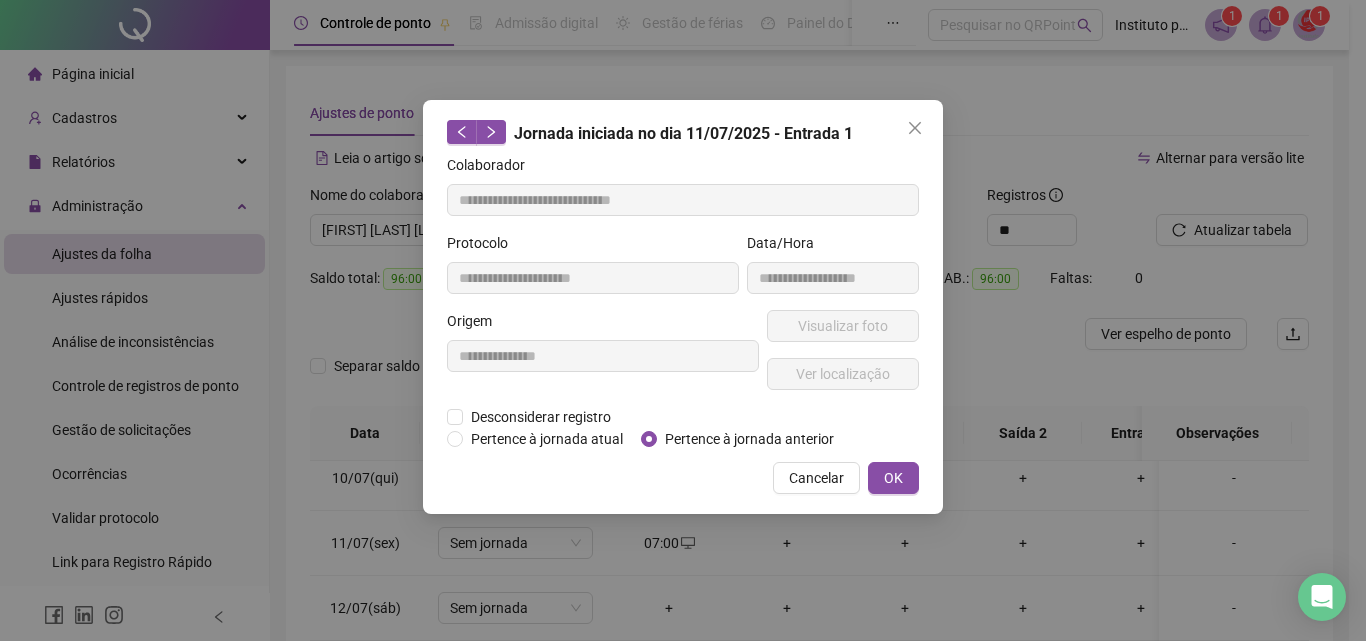 drag, startPoint x: 897, startPoint y: 472, endPoint x: 1056, endPoint y: 358, distance: 195.64508 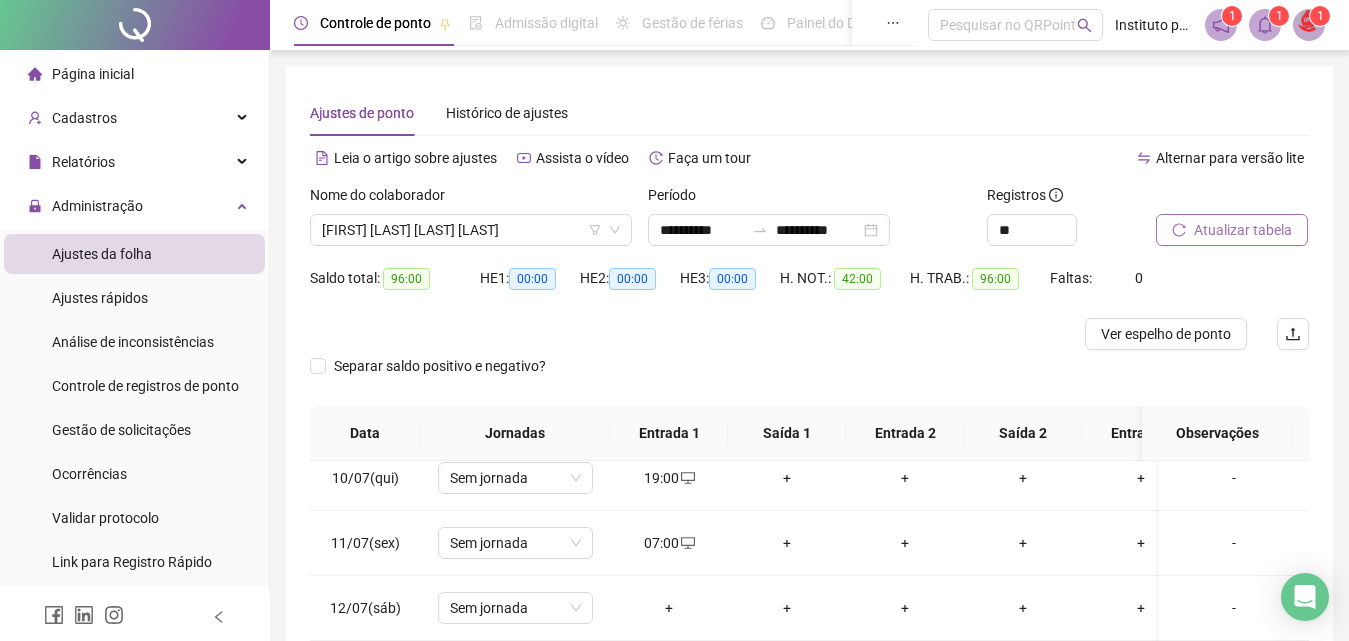 click on "Atualizar tabela" at bounding box center [1243, 230] 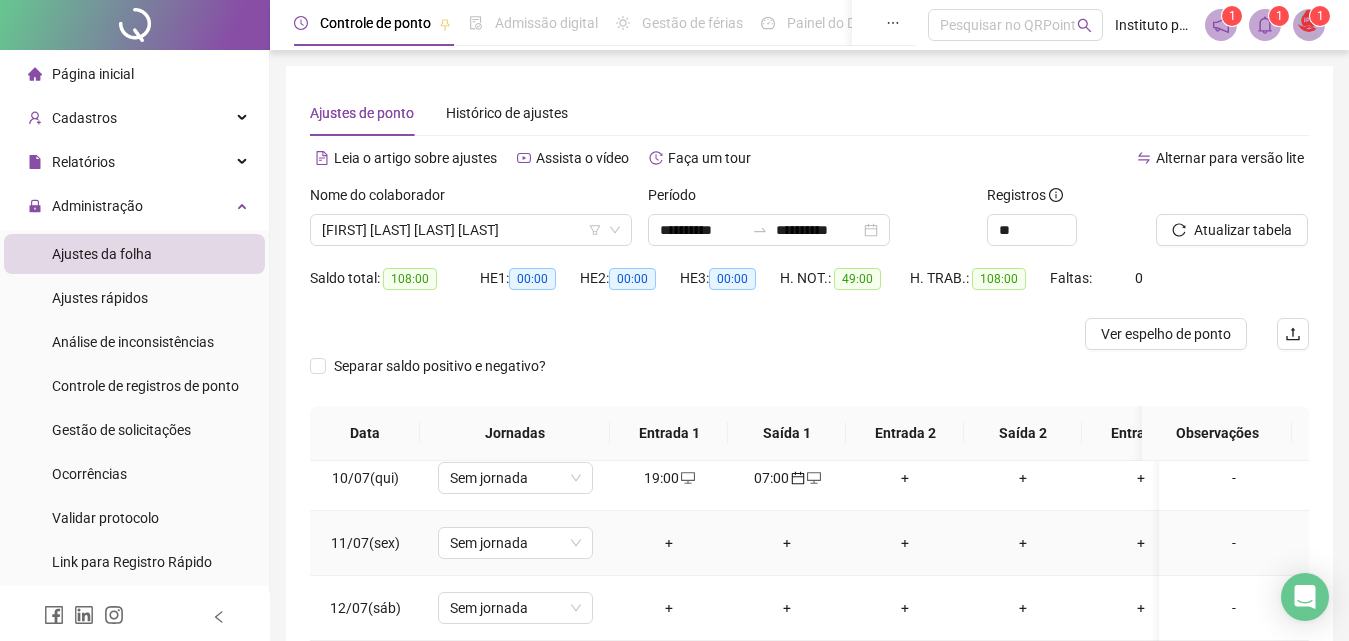scroll, scrollTop: 100, scrollLeft: 0, axis: vertical 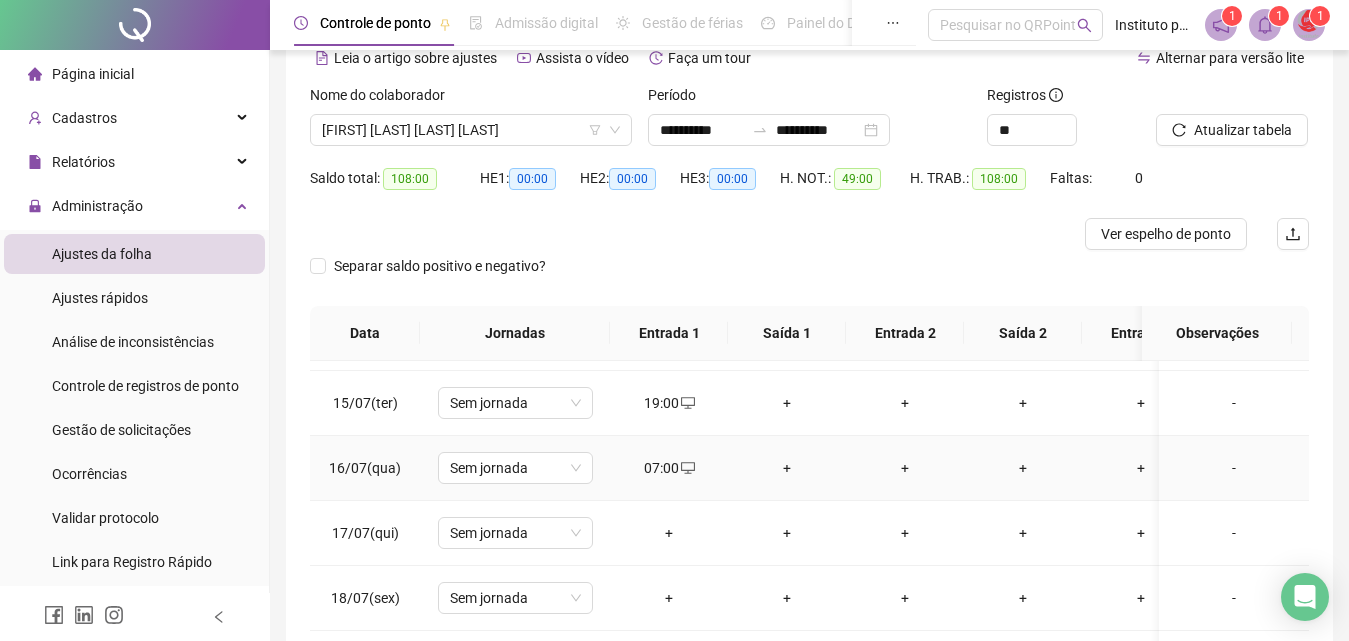 click on "07:00" at bounding box center (669, 468) 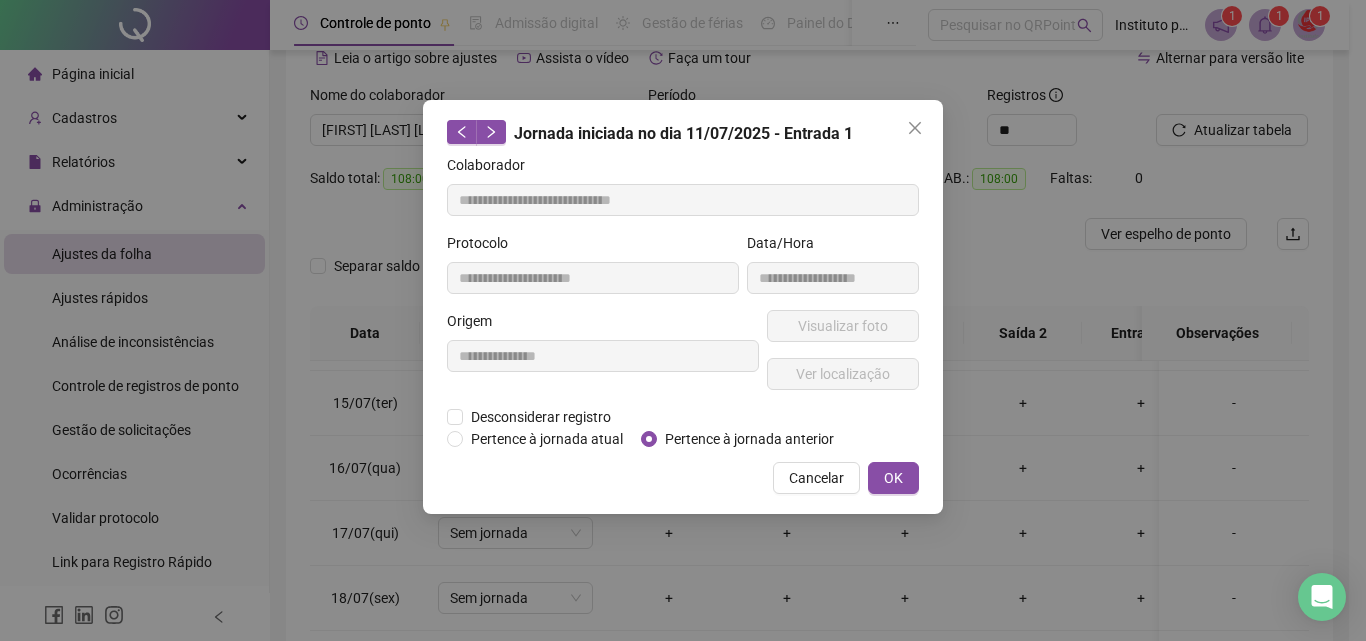 type on "**********" 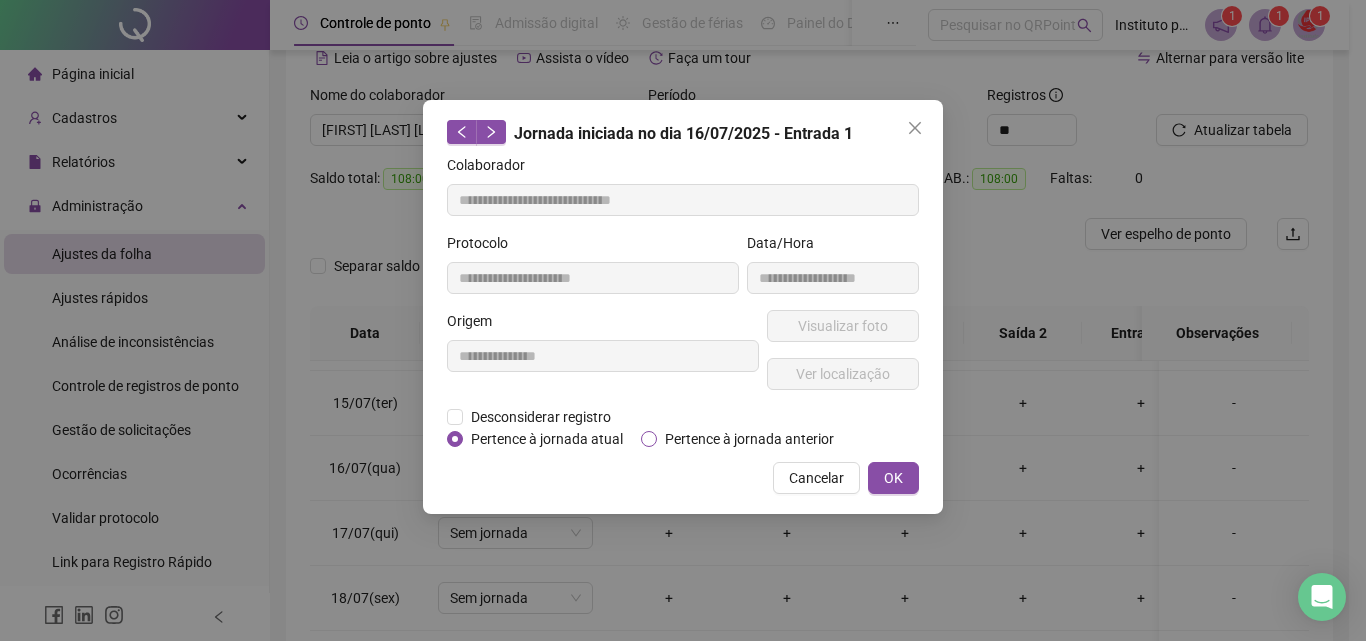 click on "Pertence à jornada anterior" at bounding box center (749, 439) 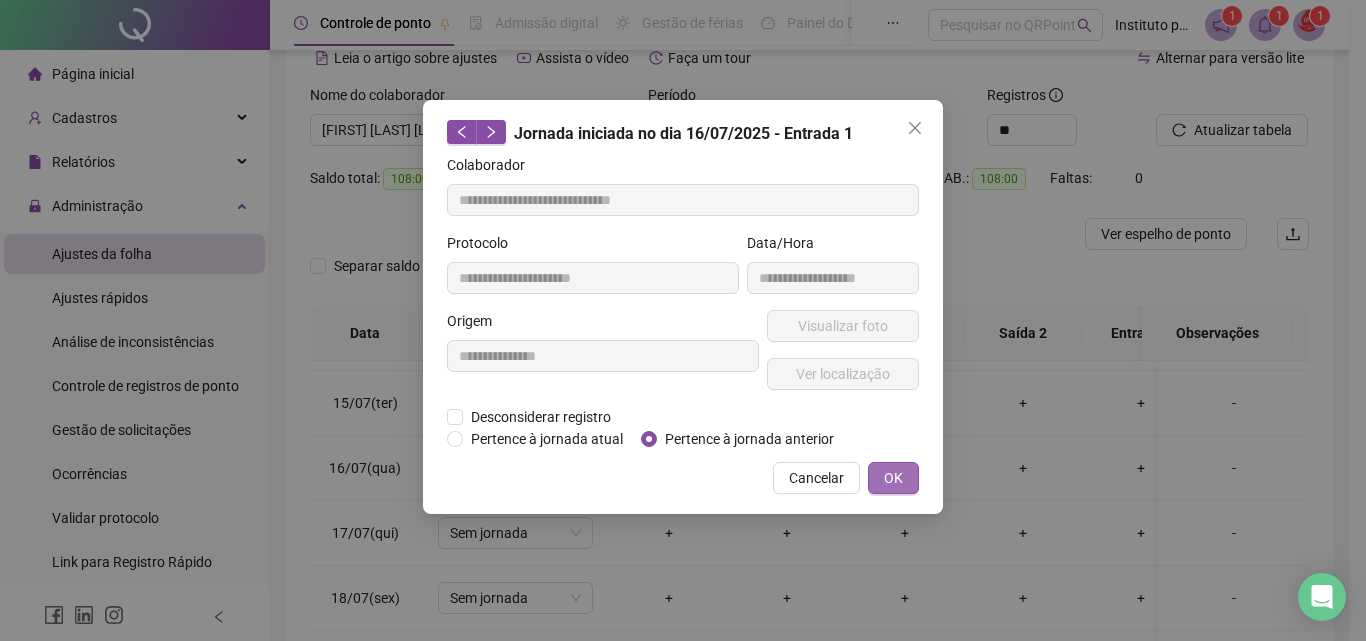 click on "OK" at bounding box center [893, 478] 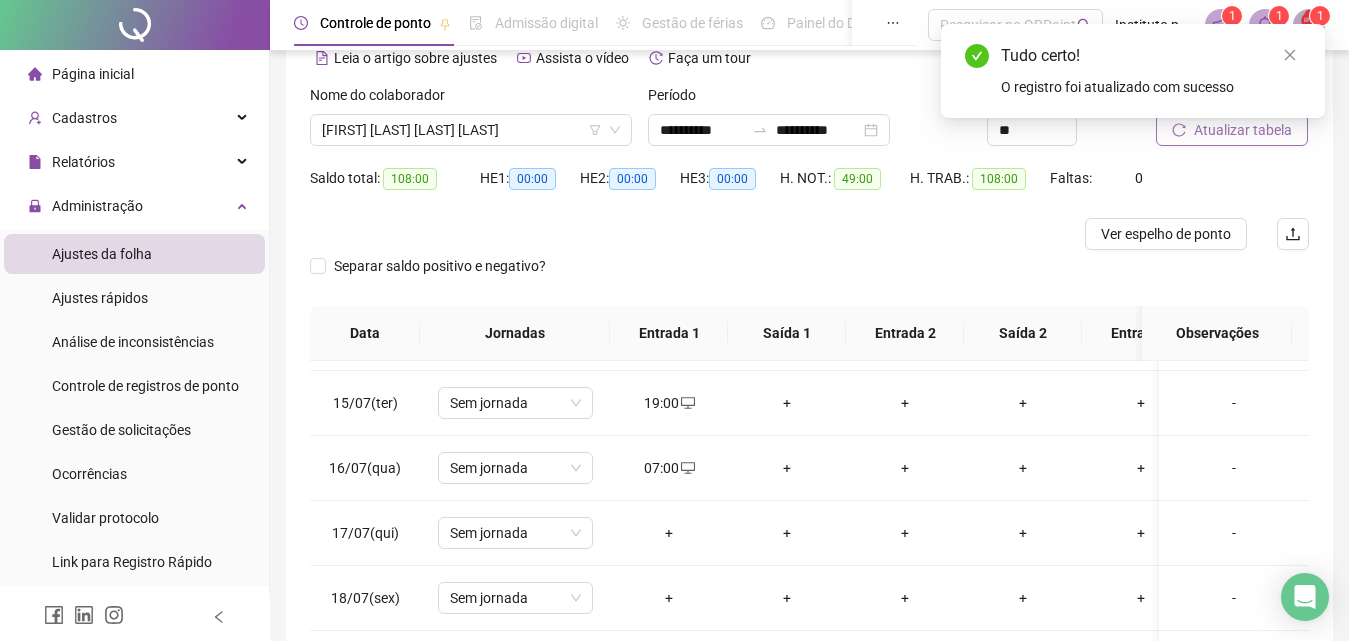click on "Atualizar tabela" at bounding box center [1243, 130] 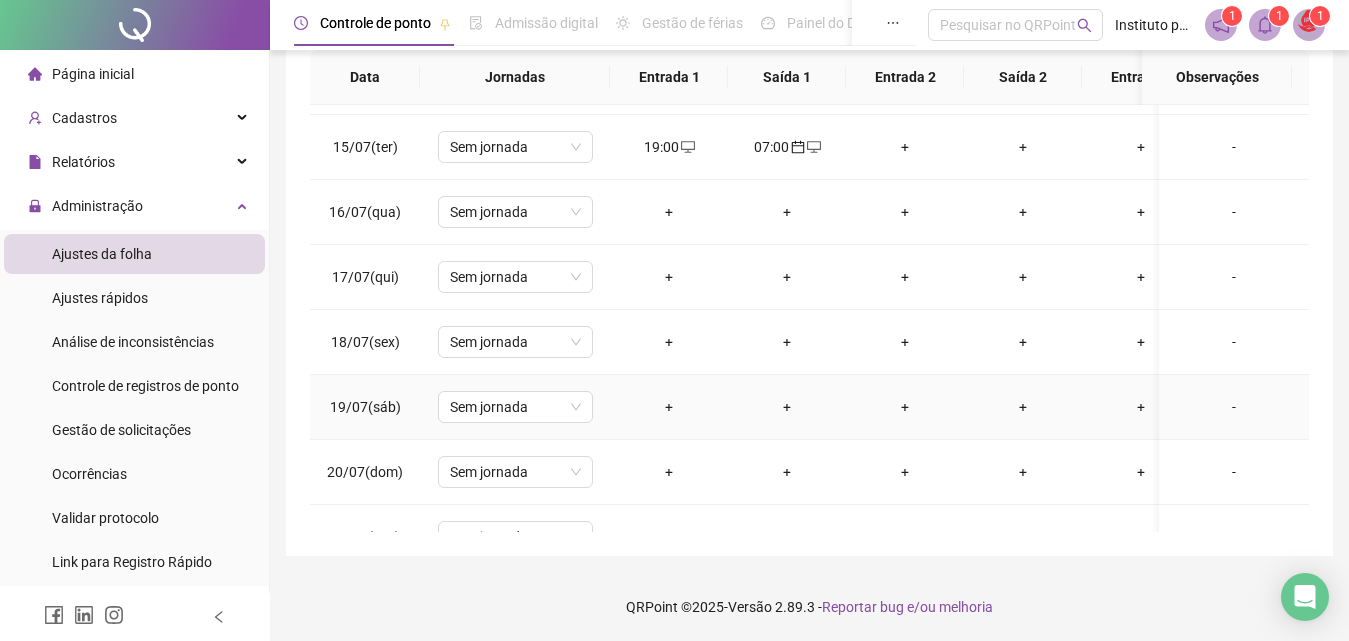 scroll, scrollTop: 357, scrollLeft: 0, axis: vertical 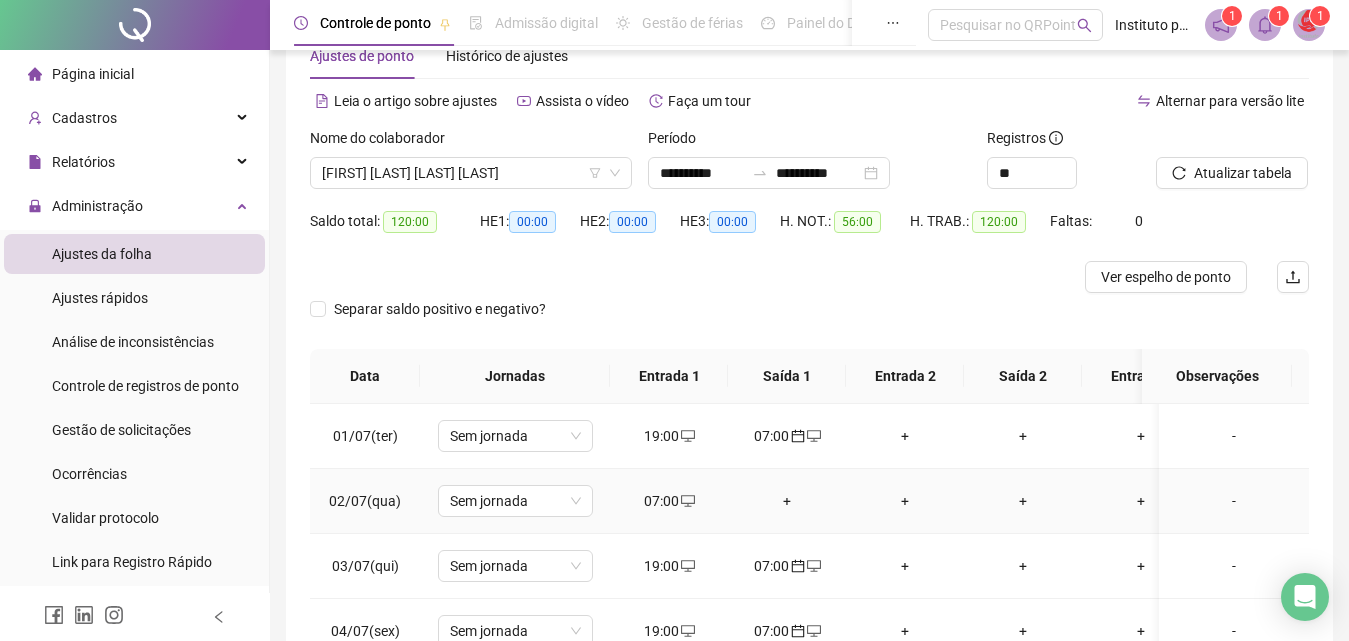 click on "07:00" at bounding box center (669, 501) 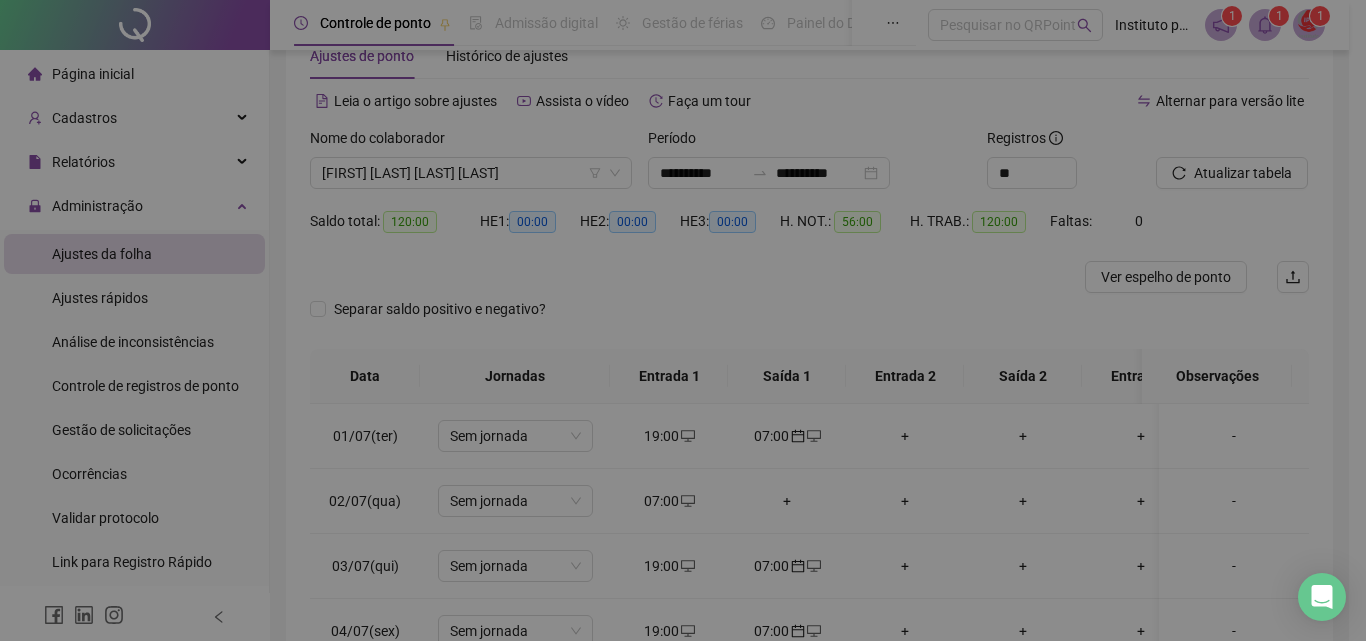 type on "**********" 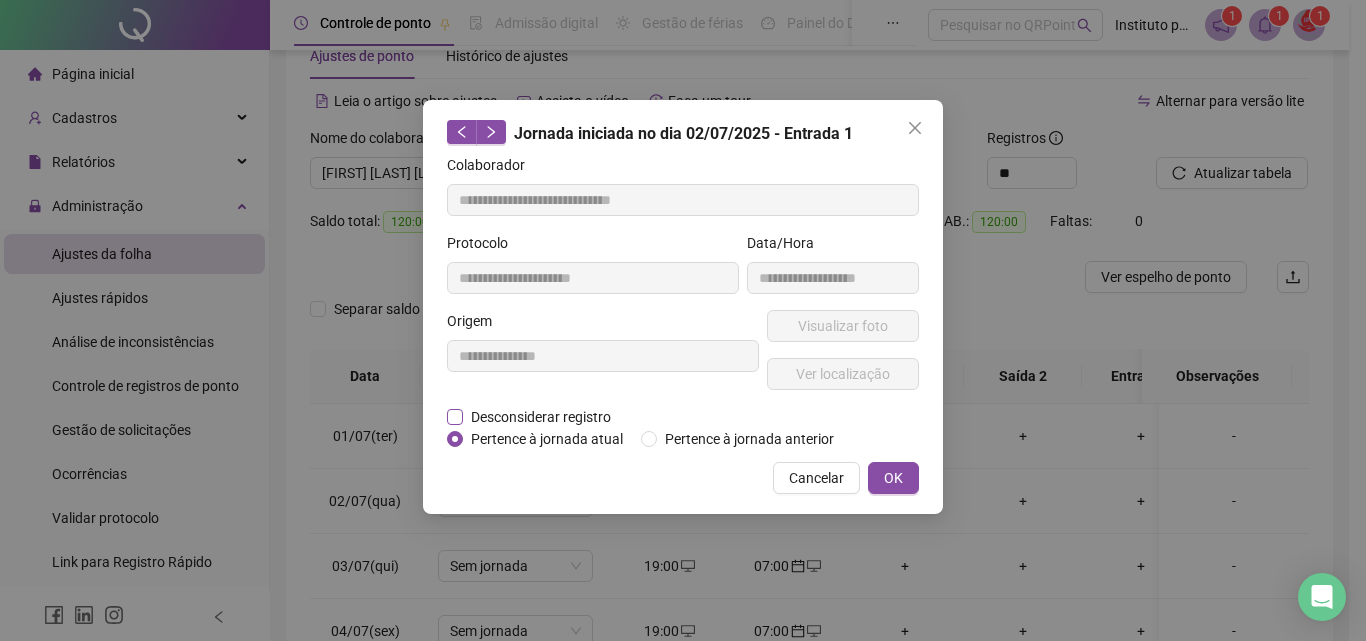 click on "Desconsiderar registro" at bounding box center (541, 417) 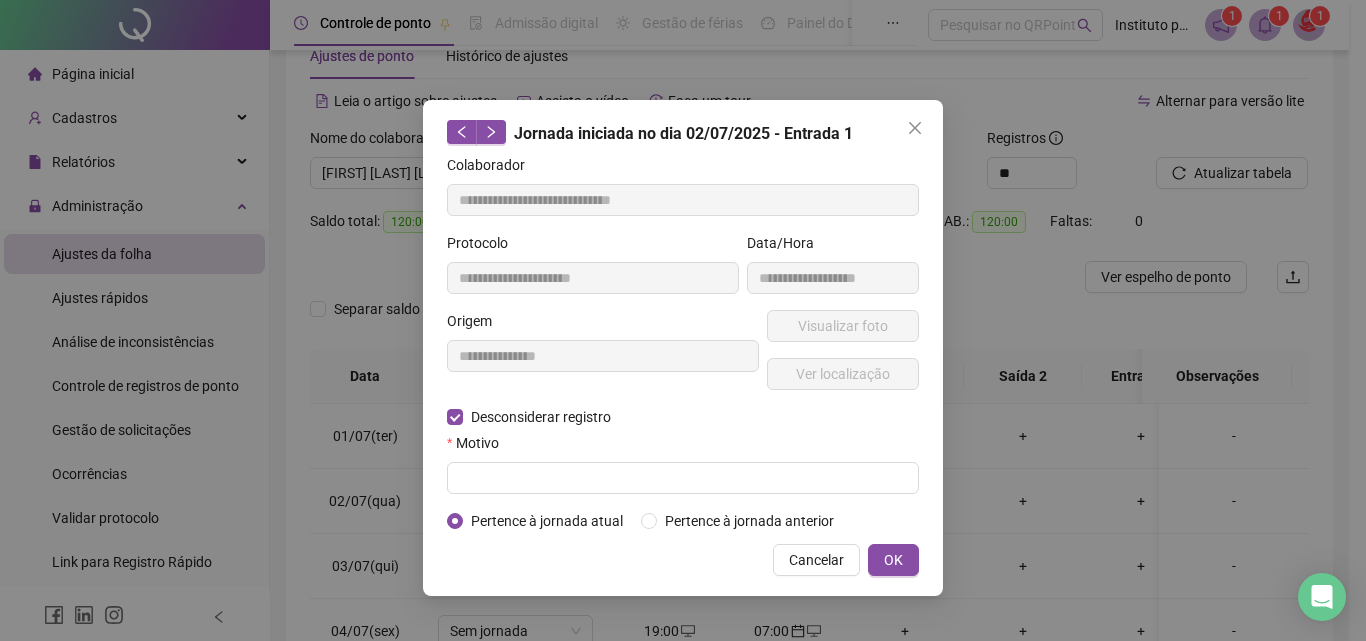 click on "Motivo" at bounding box center (683, 447) 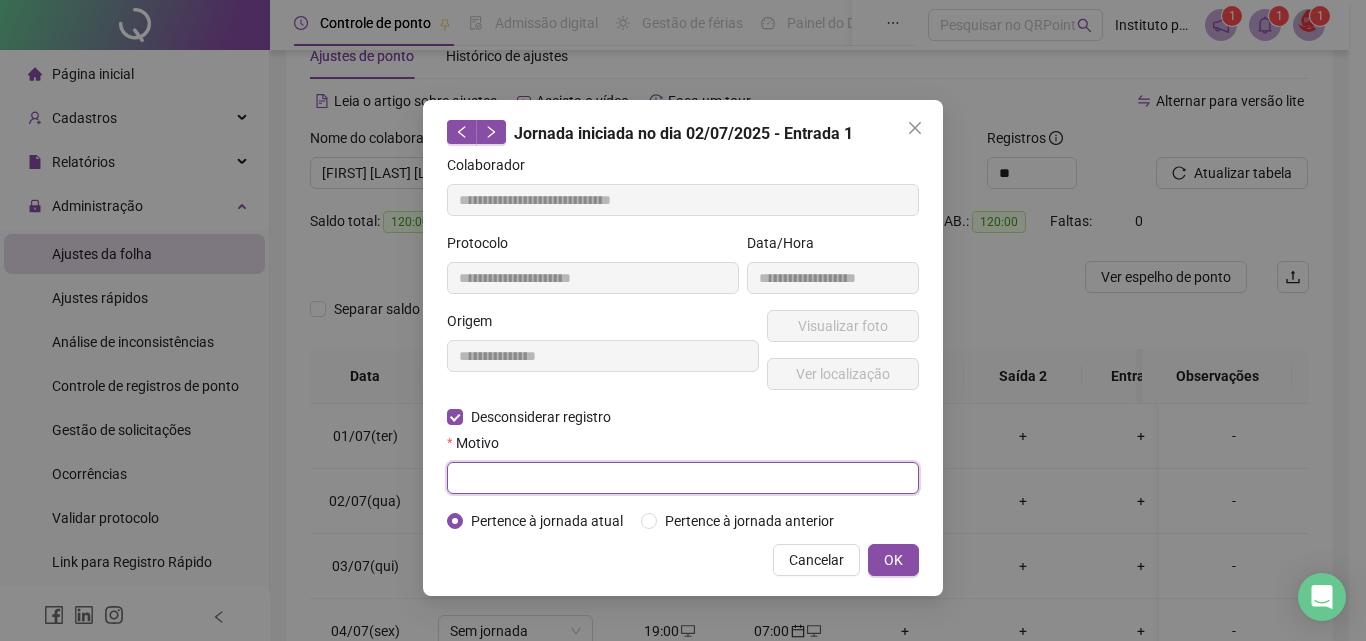 click at bounding box center (683, 478) 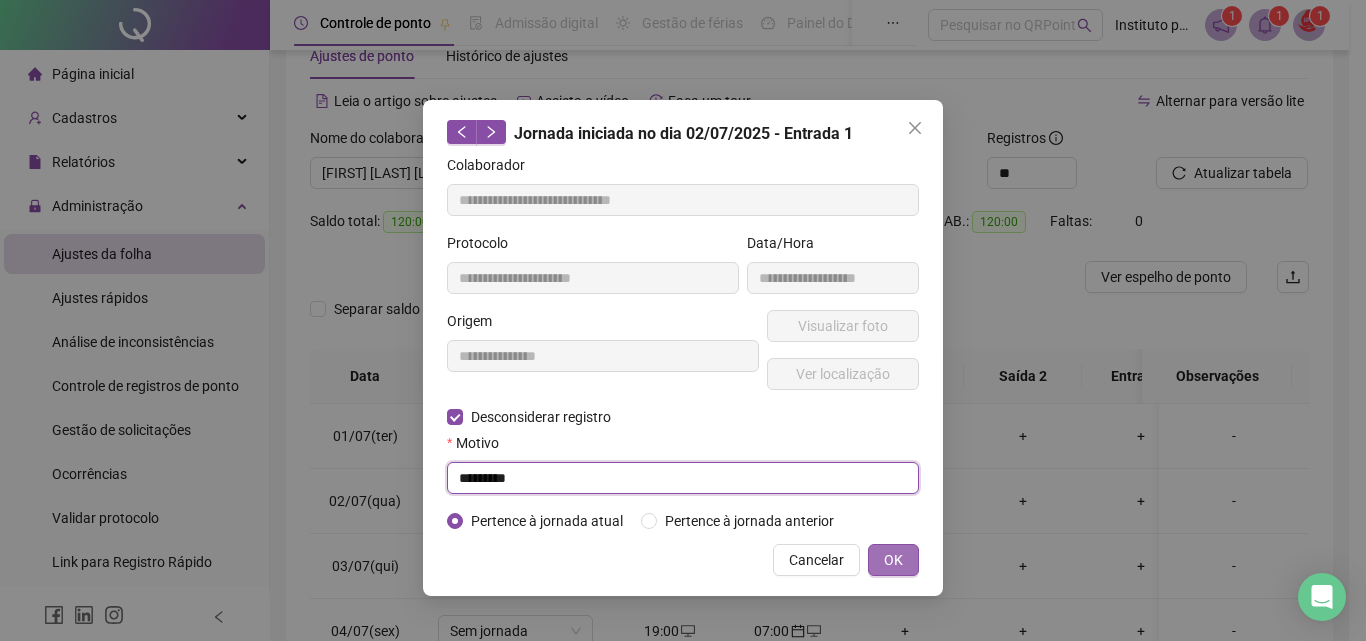 type on "*********" 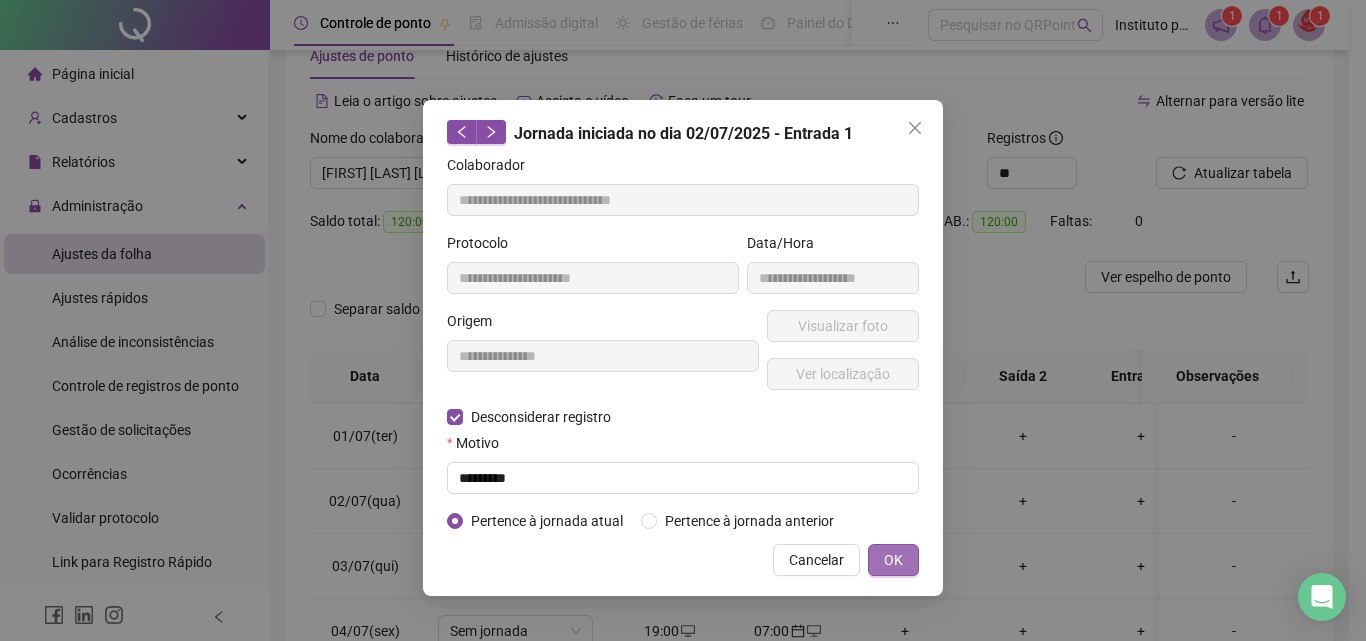 click on "OK" at bounding box center (893, 560) 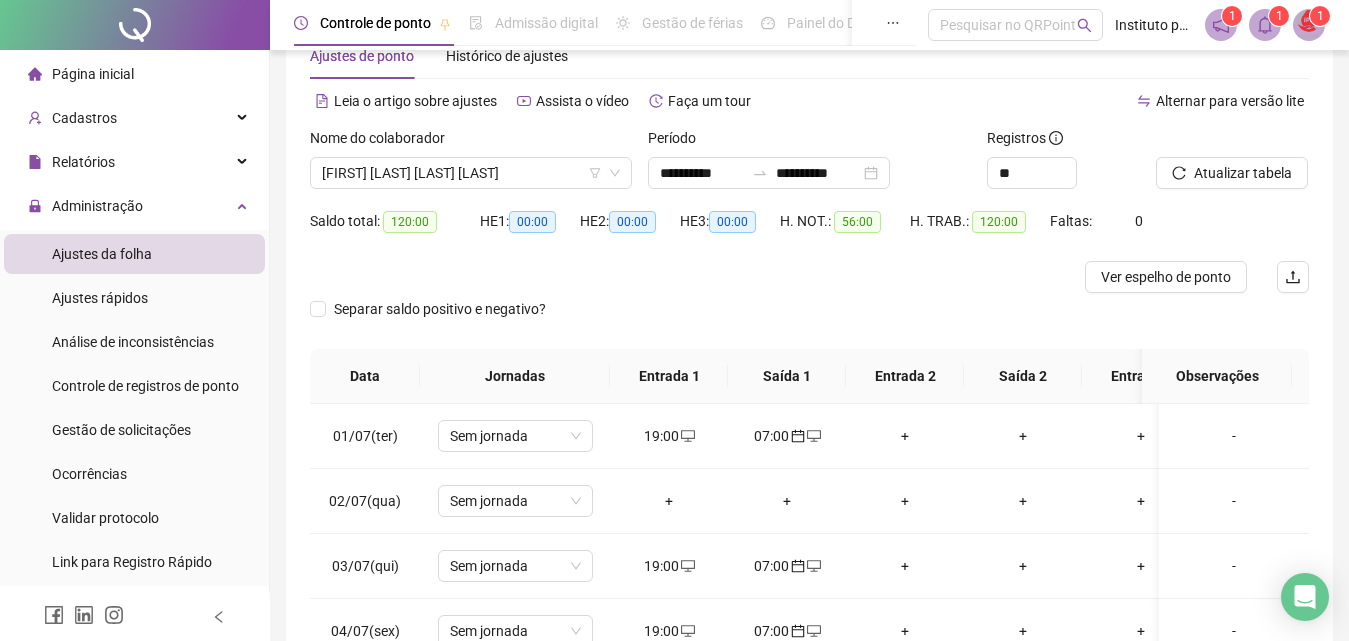 click on "H. NOT.:   56:00" at bounding box center [845, 221] 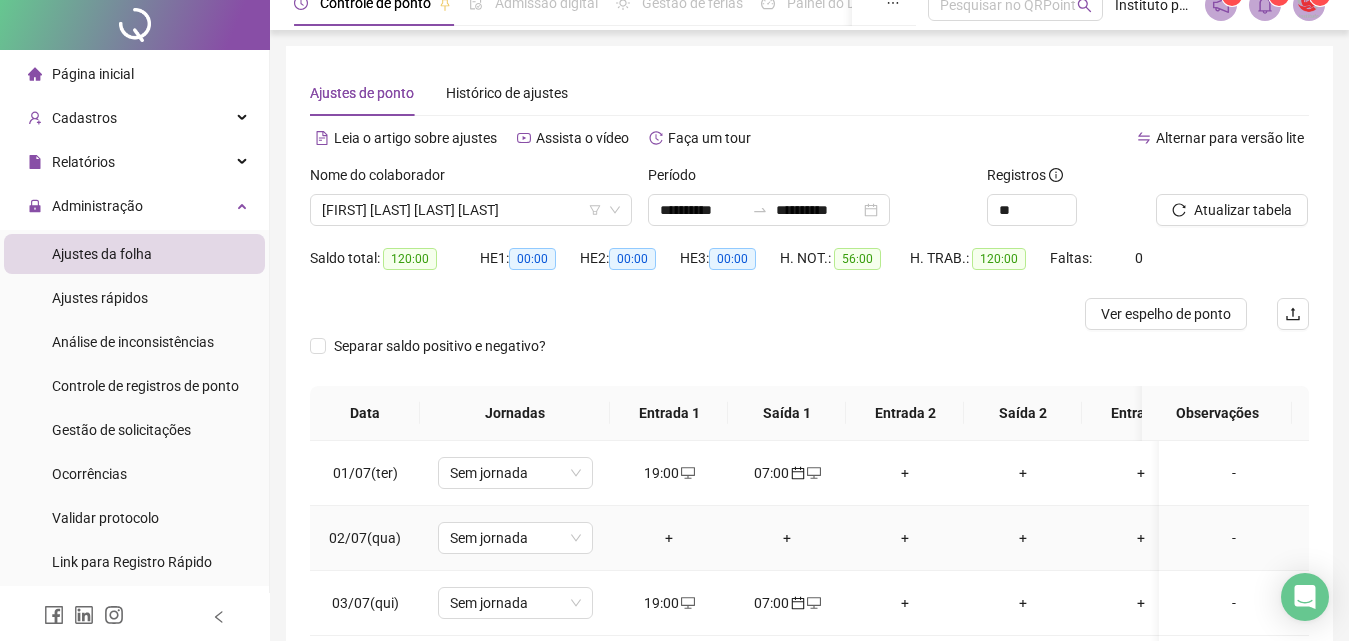 scroll, scrollTop: 0, scrollLeft: 0, axis: both 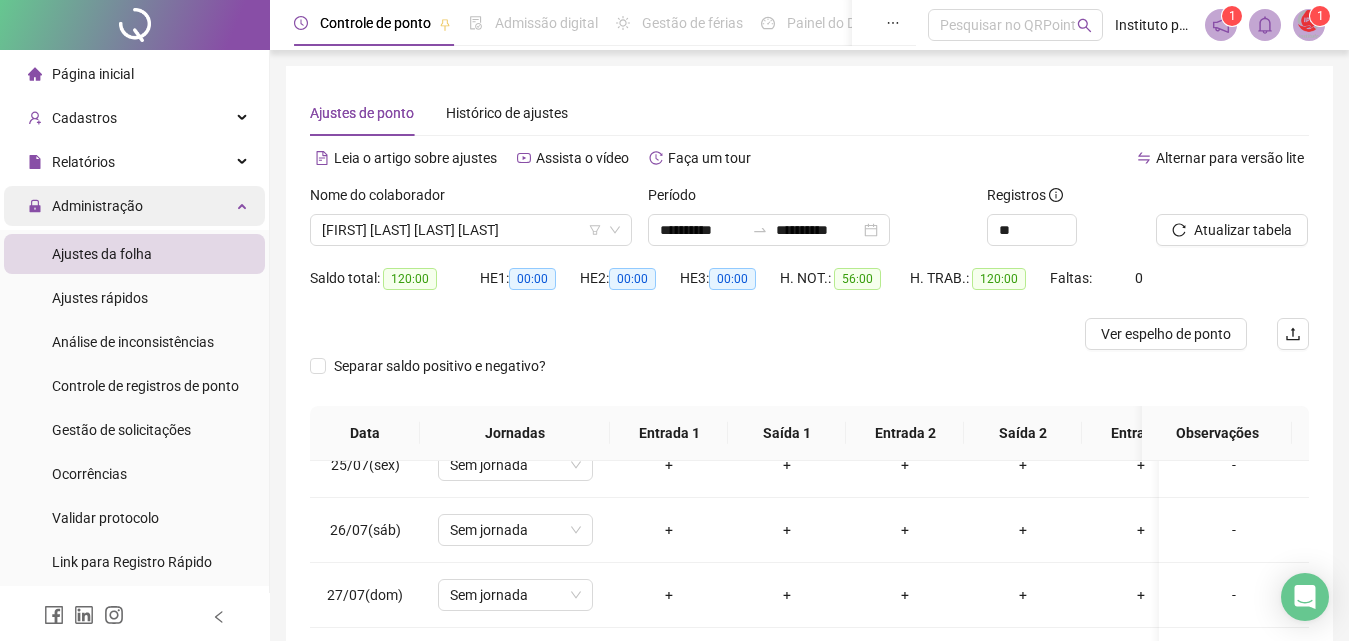 click on "Administração" at bounding box center (134, 206) 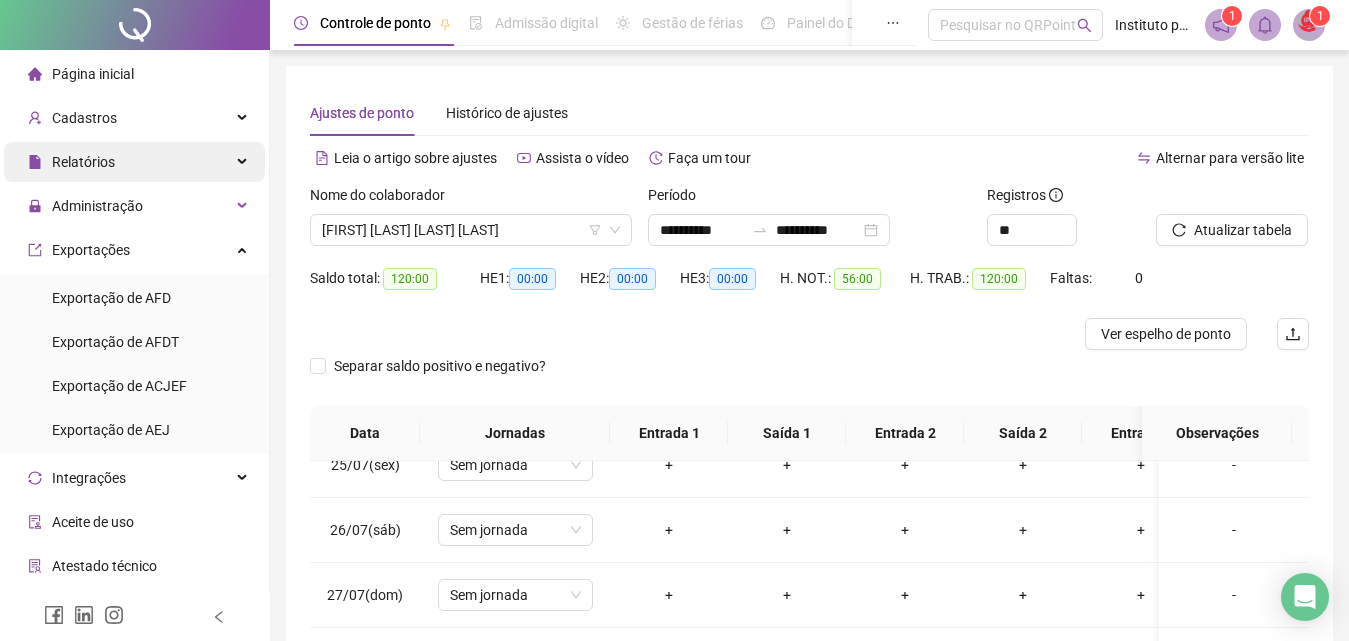 click on "Relatórios" at bounding box center [134, 162] 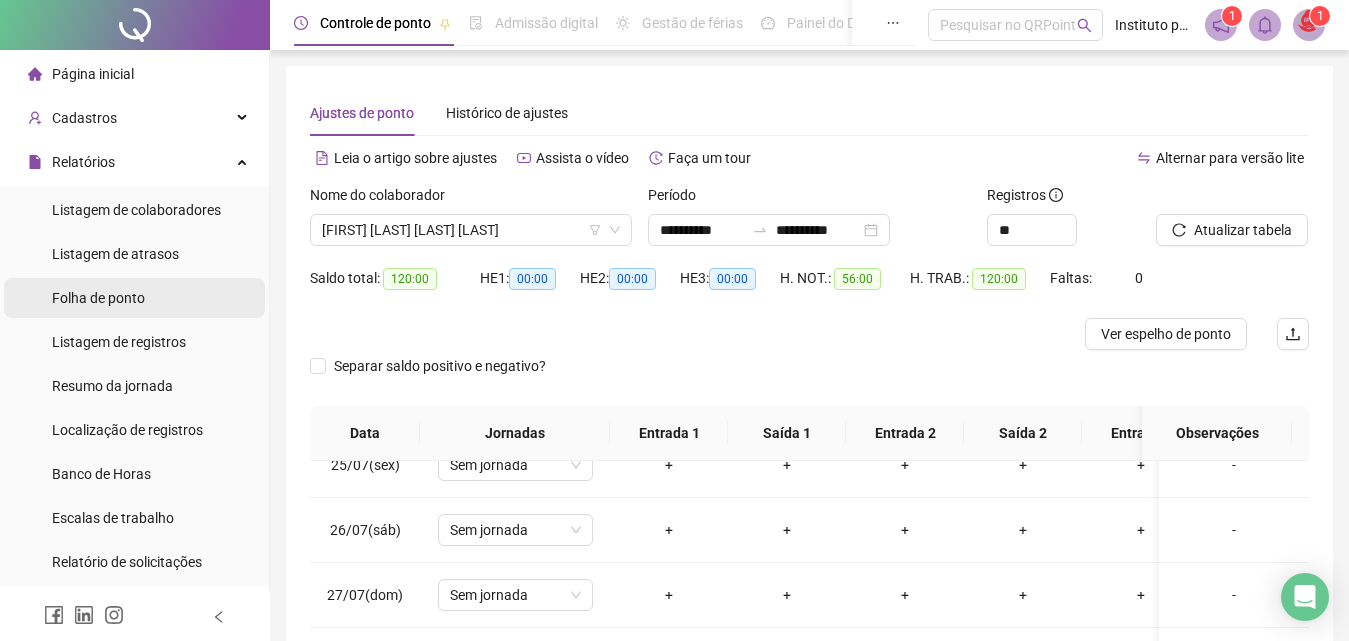 click on "Folha de ponto" at bounding box center [134, 298] 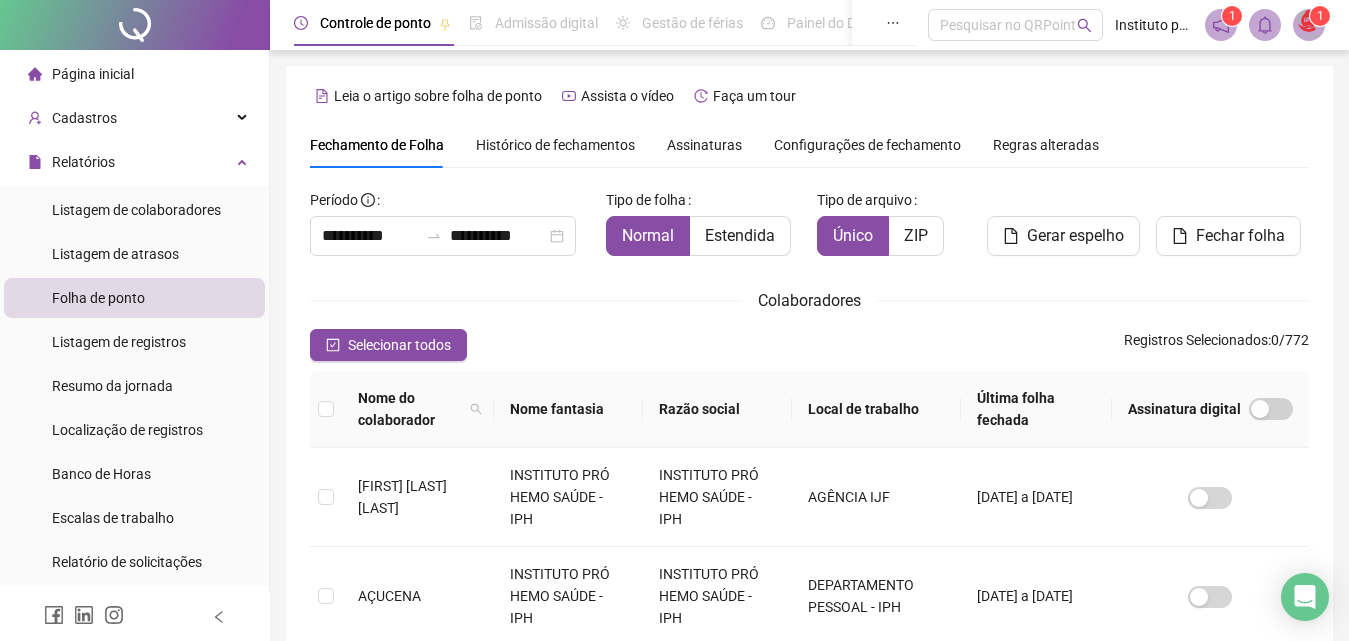 scroll, scrollTop: 89, scrollLeft: 0, axis: vertical 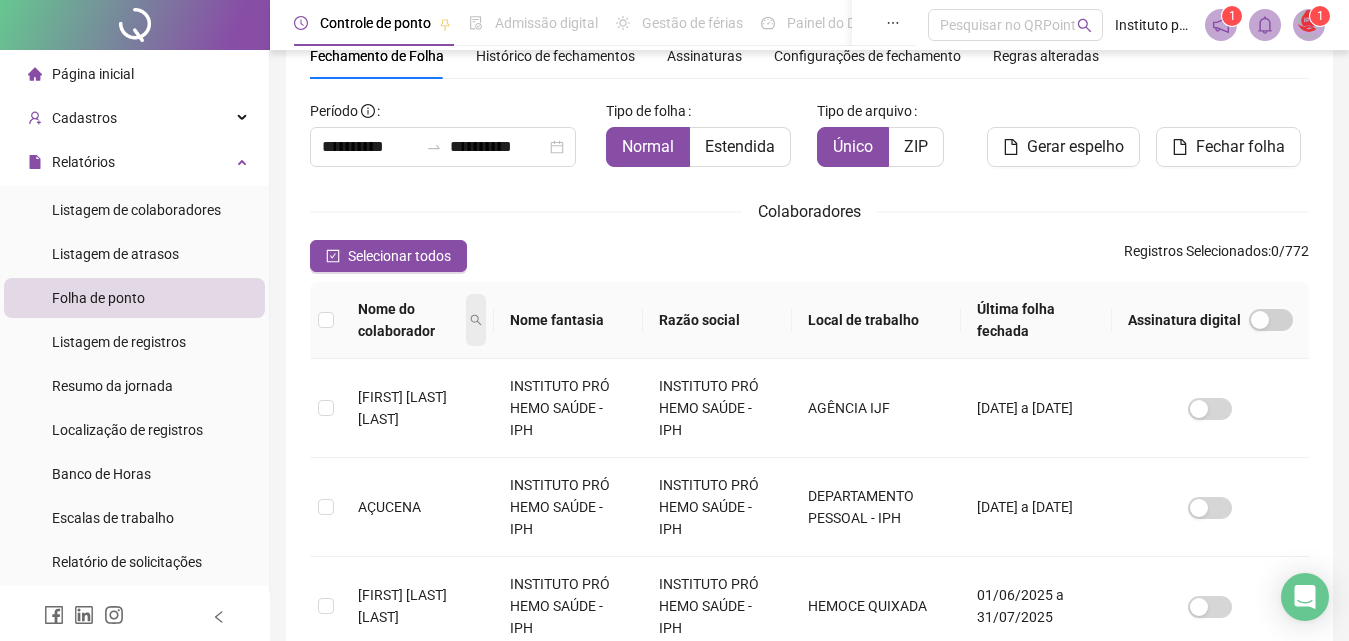 click at bounding box center (476, 320) 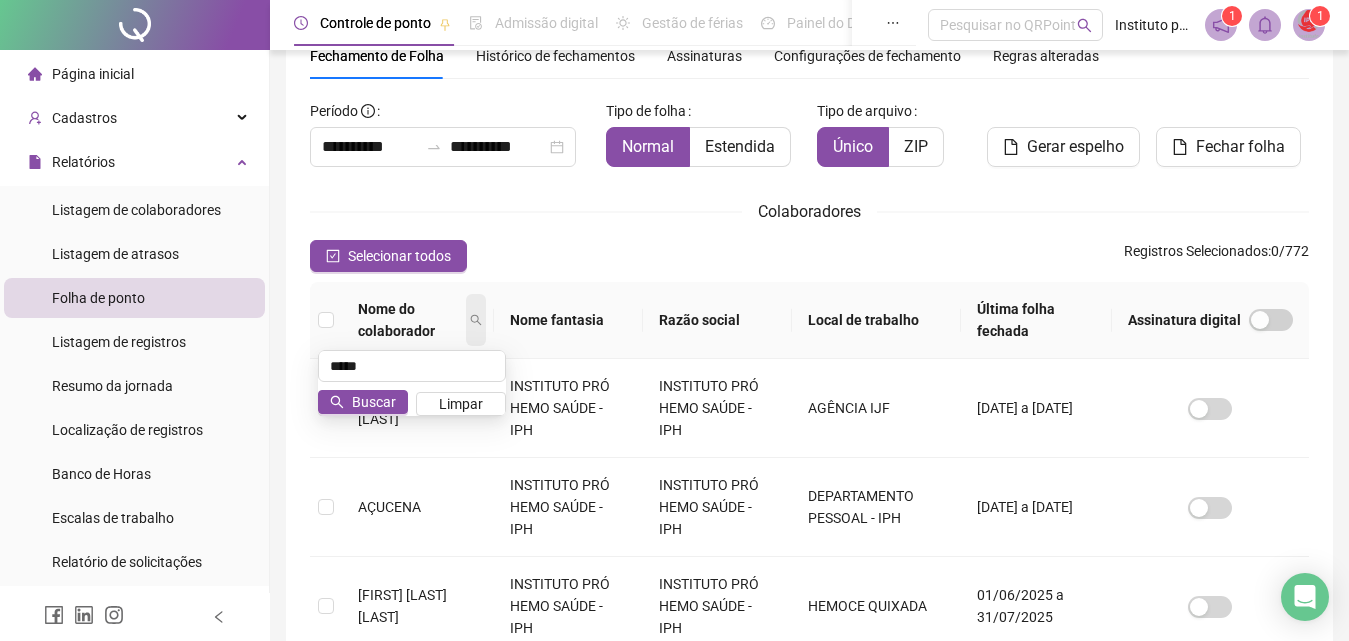 type on "*****" 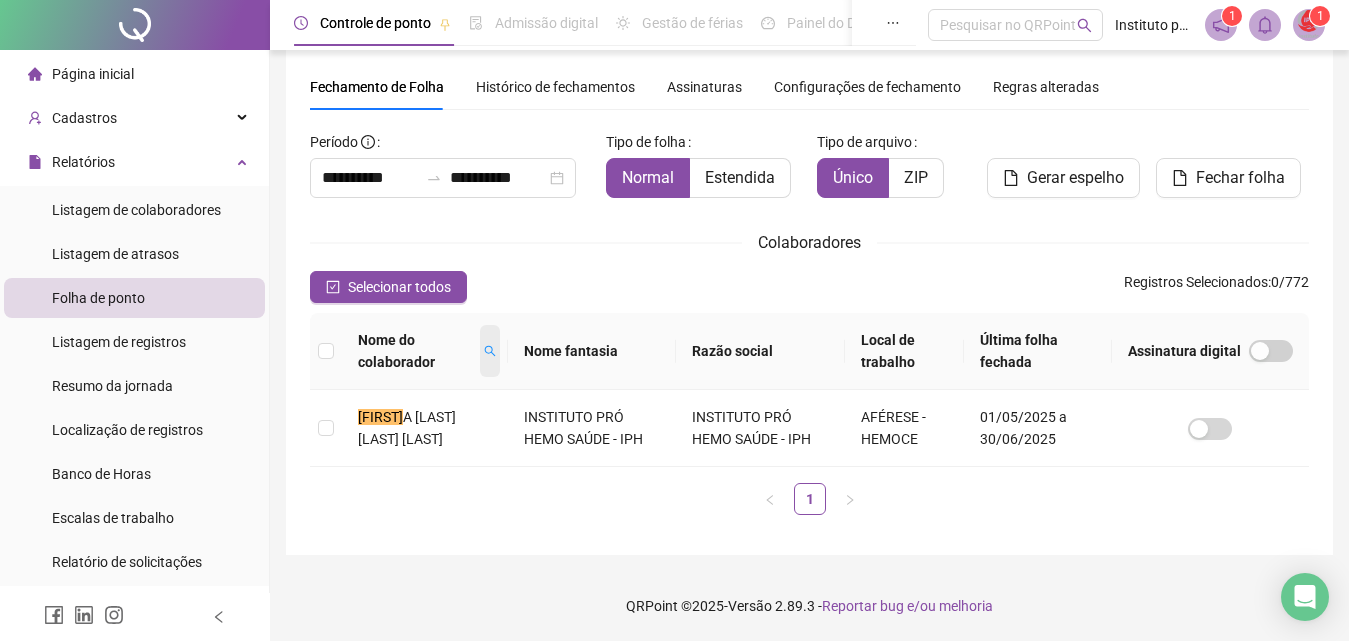 scroll, scrollTop: 58, scrollLeft: 0, axis: vertical 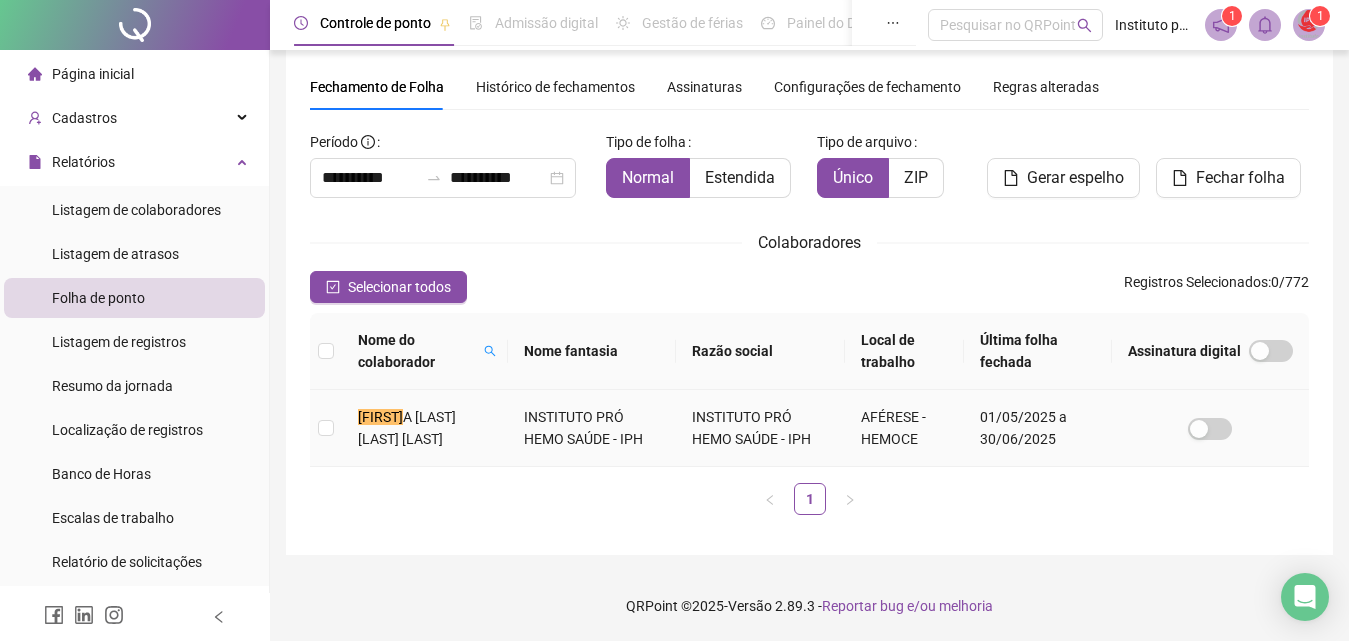 drag, startPoint x: 475, startPoint y: 434, endPoint x: 340, endPoint y: 424, distance: 135.36986 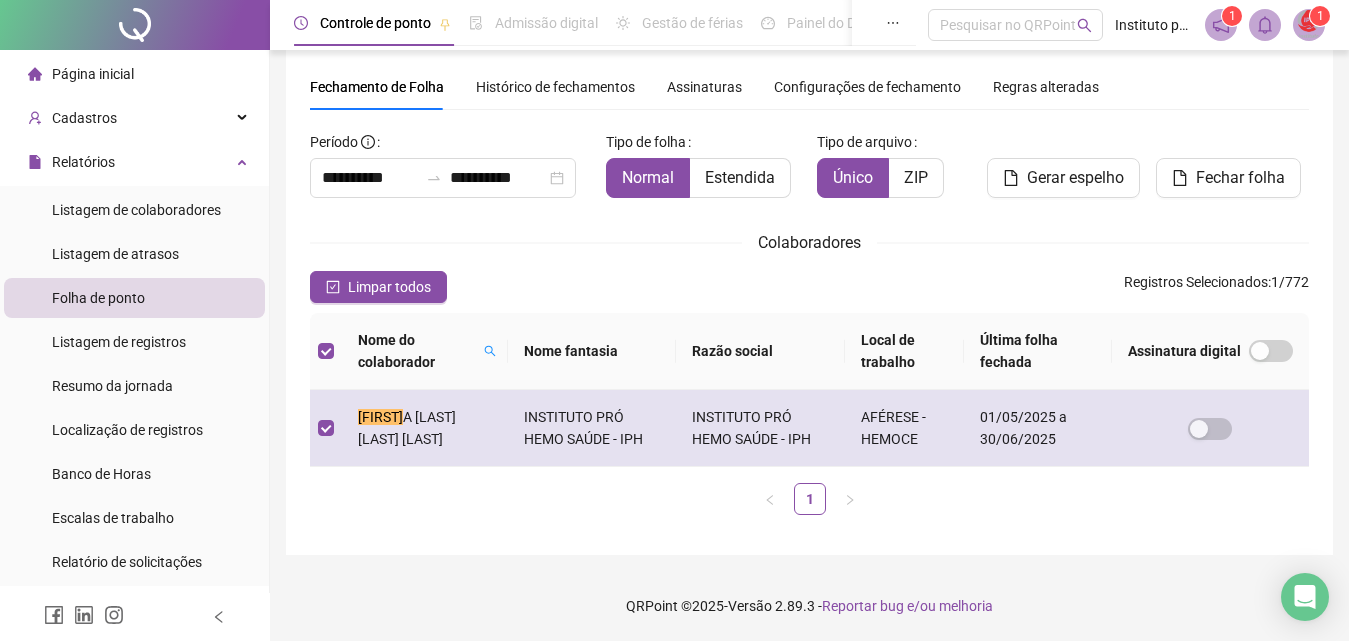 copy on "[FIRST] [LAST] [LAST] [LAST]" 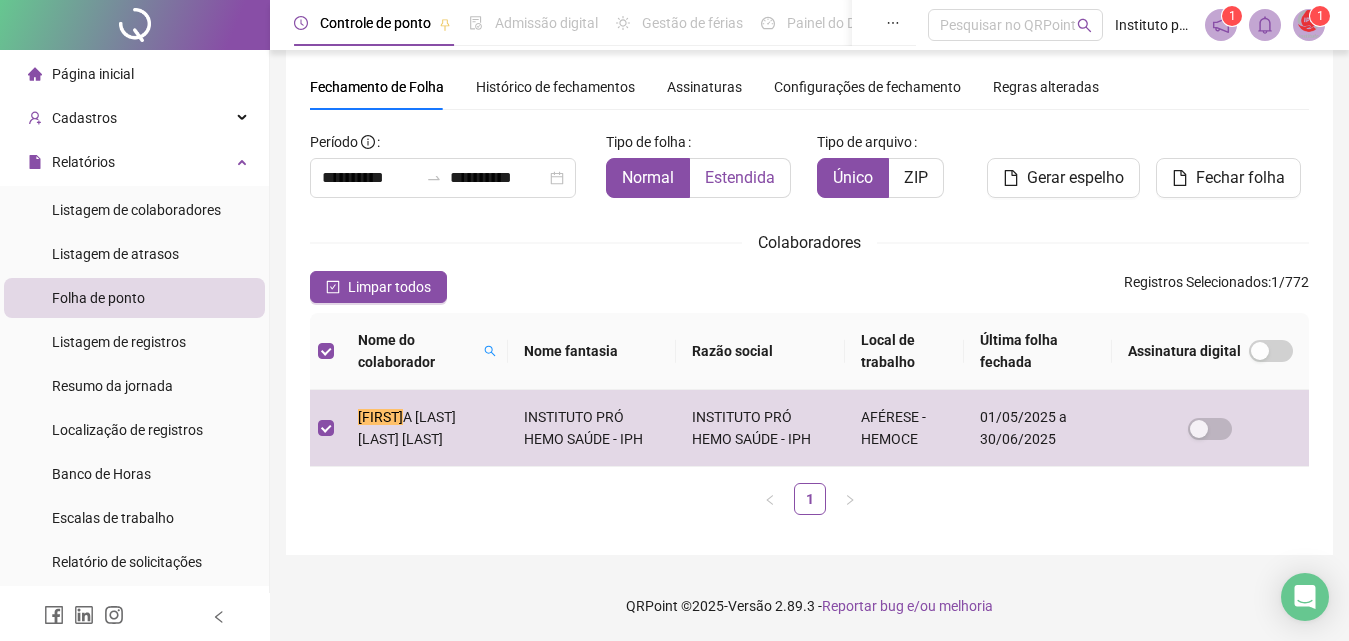 click on "Estendida" at bounding box center (740, 177) 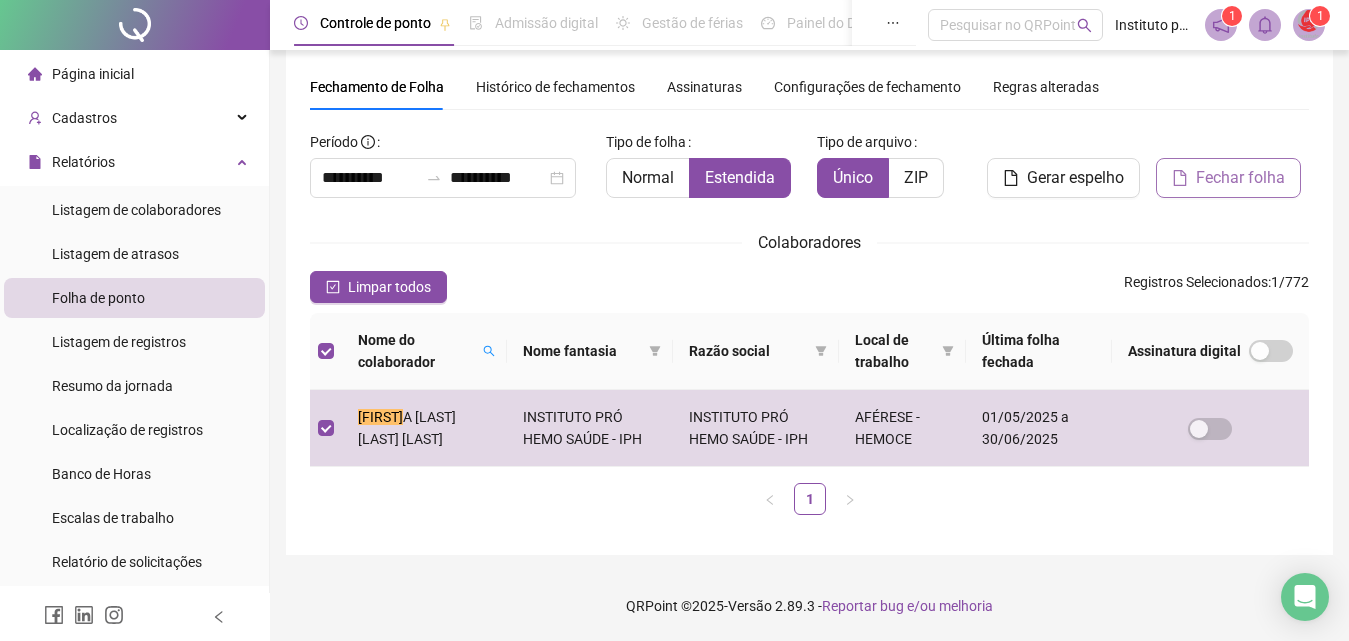 click on "Fechar folha" at bounding box center [1240, 178] 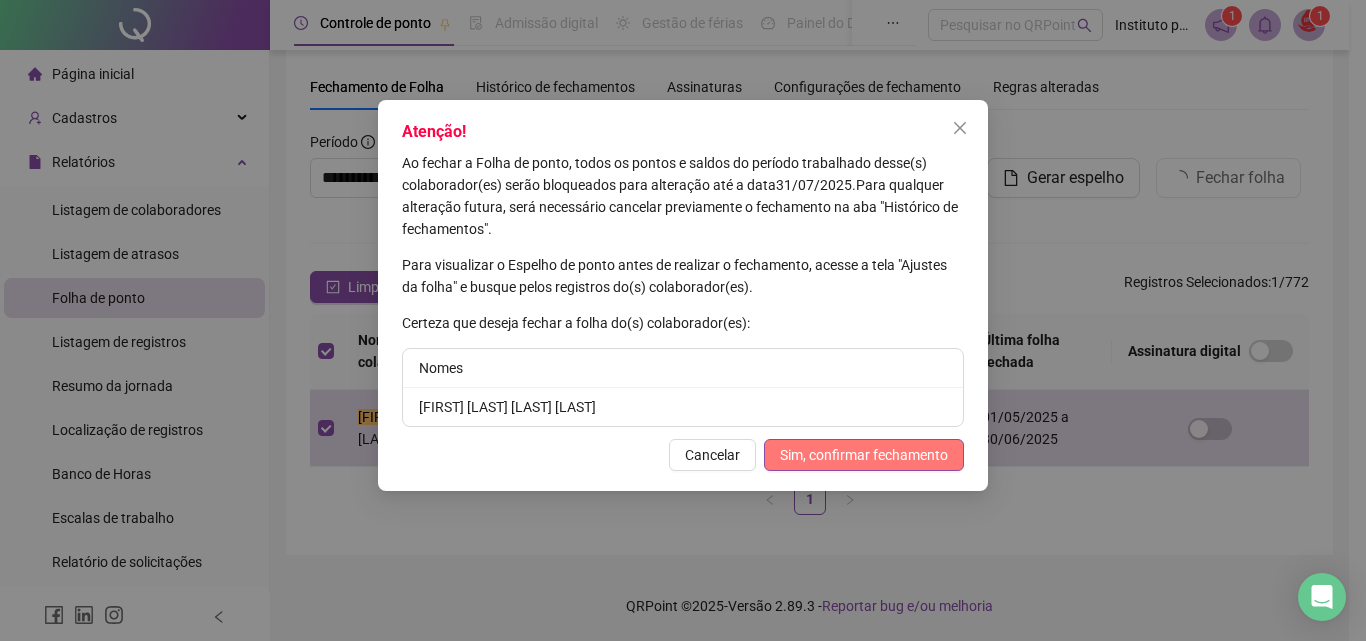 click on "Sim, confirmar fechamento" at bounding box center [864, 455] 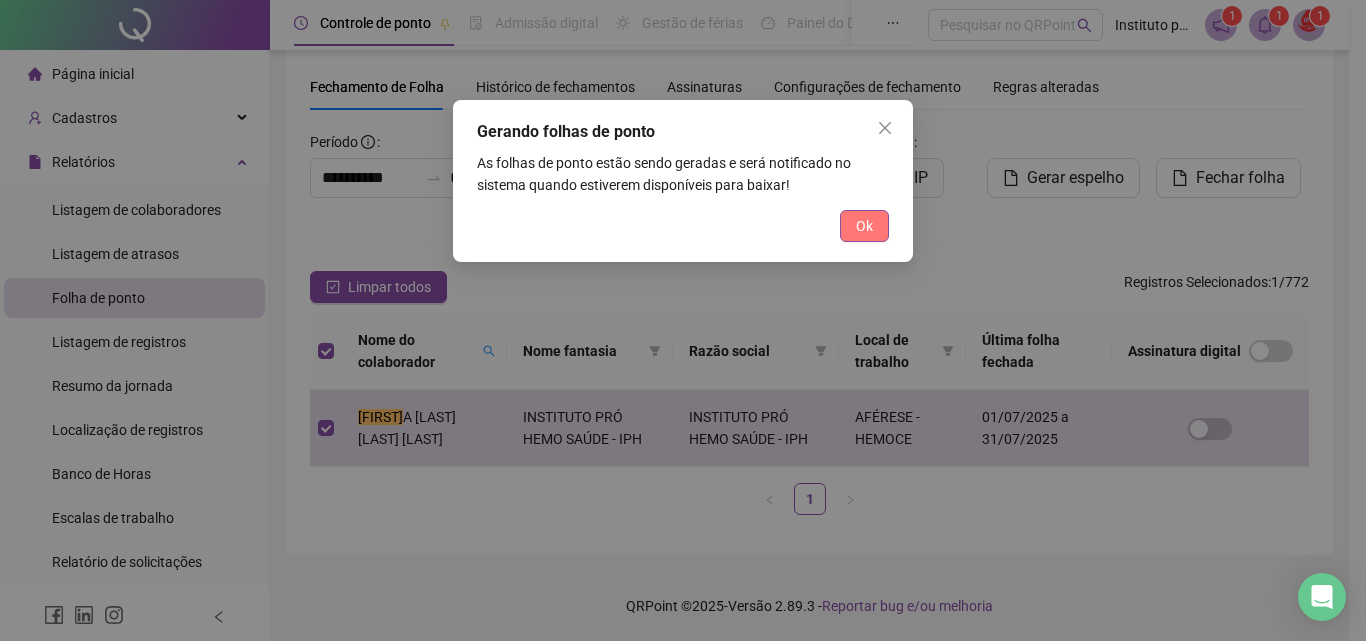 click on "Ok" at bounding box center (864, 226) 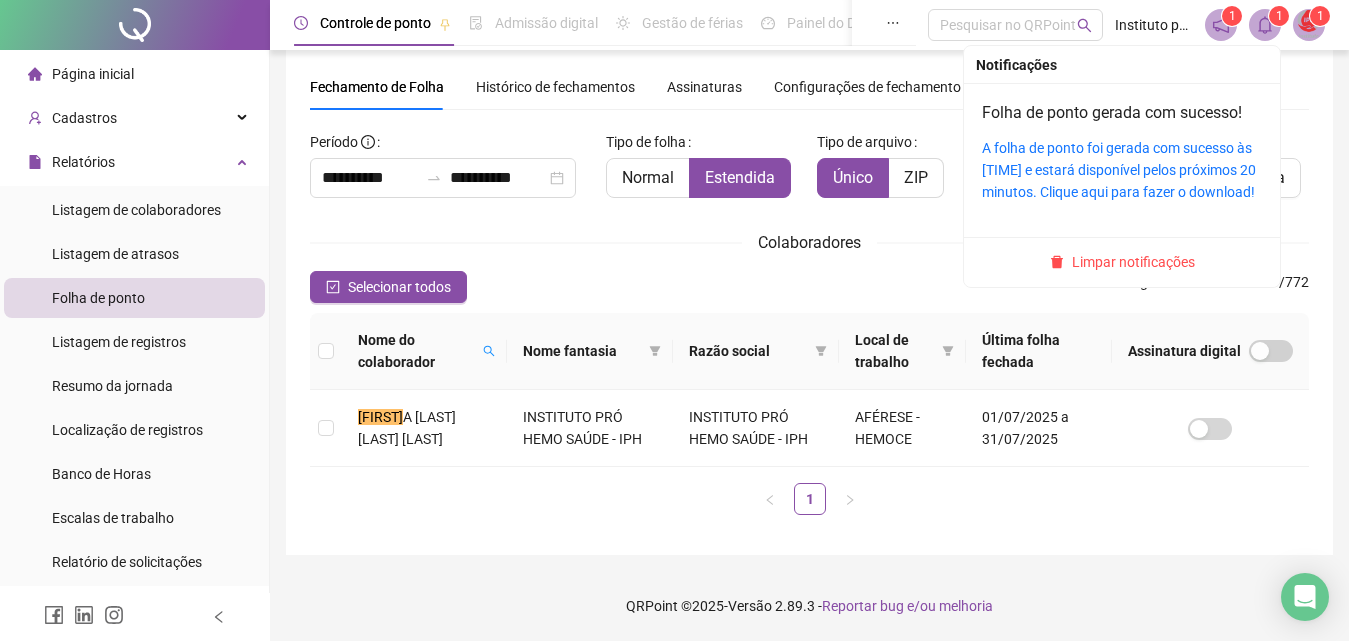 click on "1" at bounding box center [1279, 16] 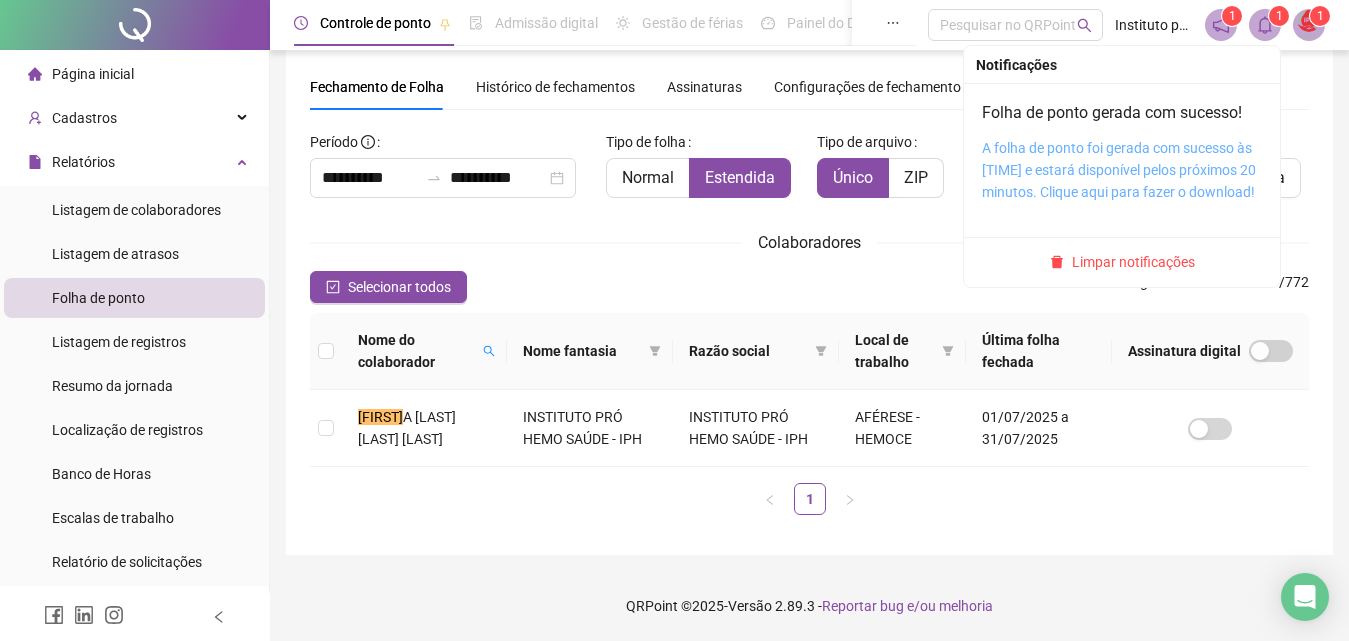 click on "A folha de ponto foi gerada com sucesso às [TIME] e estará disponível pelos próximos 20 minutos.
Clique aqui para fazer o download!" at bounding box center (1119, 170) 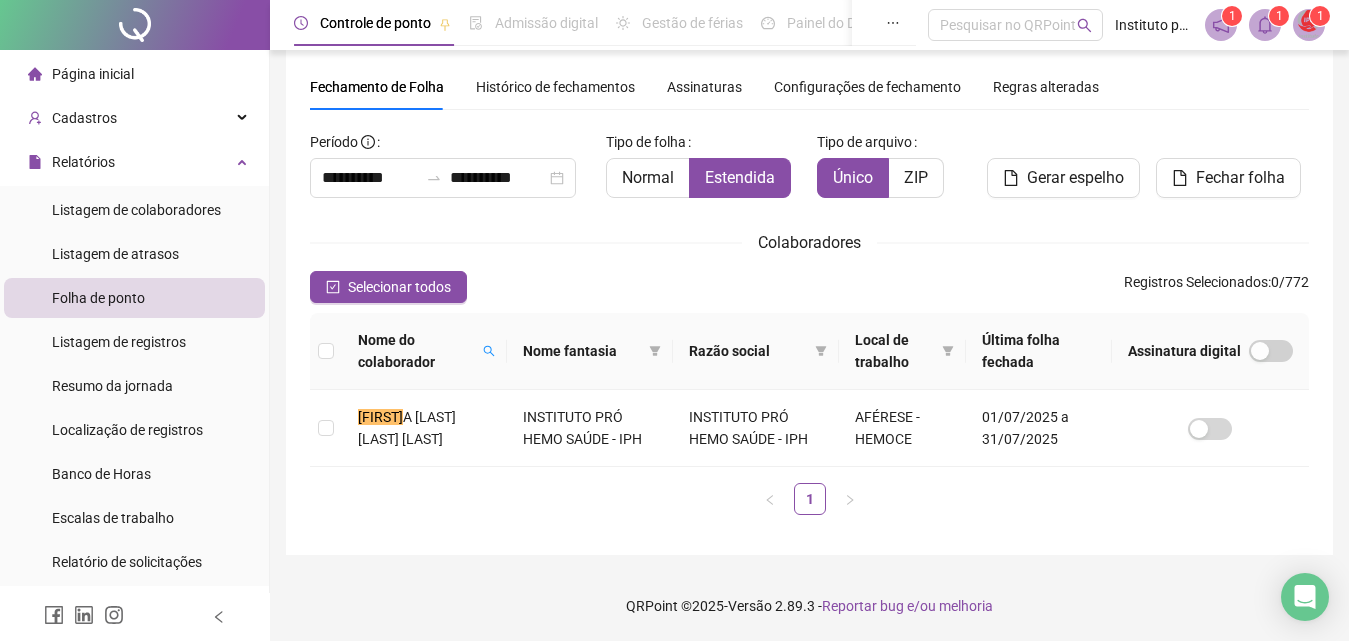 click on "Histórico de fechamentos" at bounding box center [555, 87] 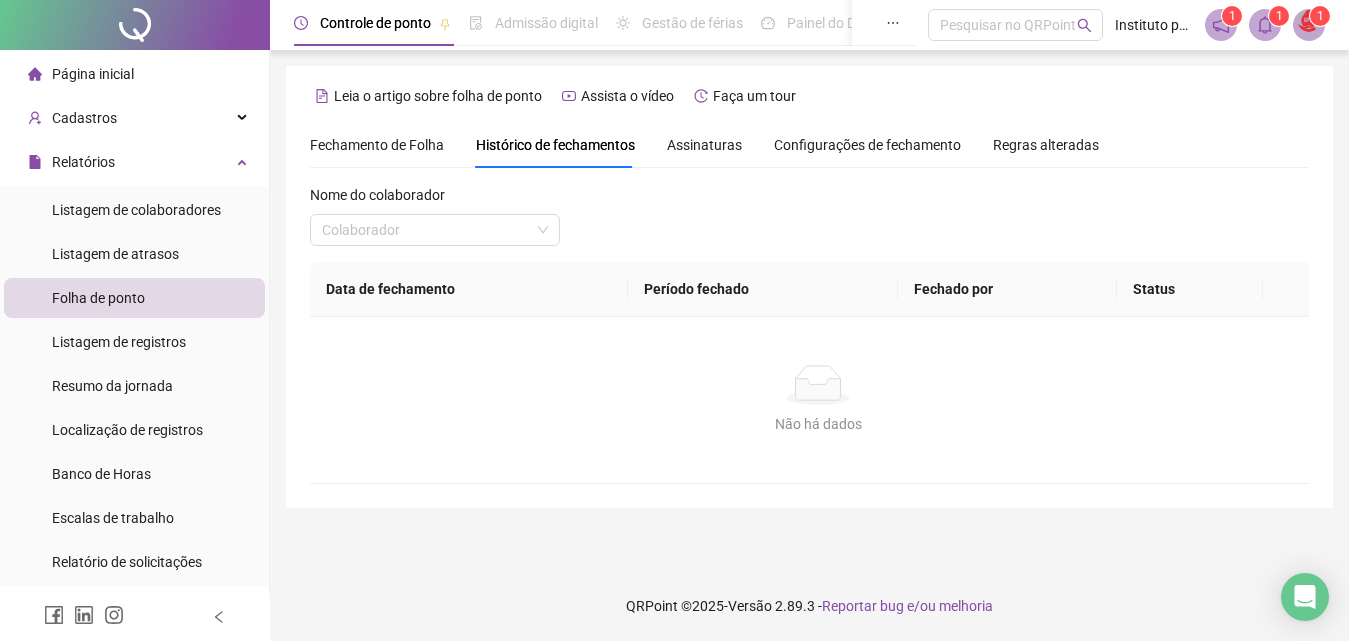 scroll, scrollTop: 0, scrollLeft: 0, axis: both 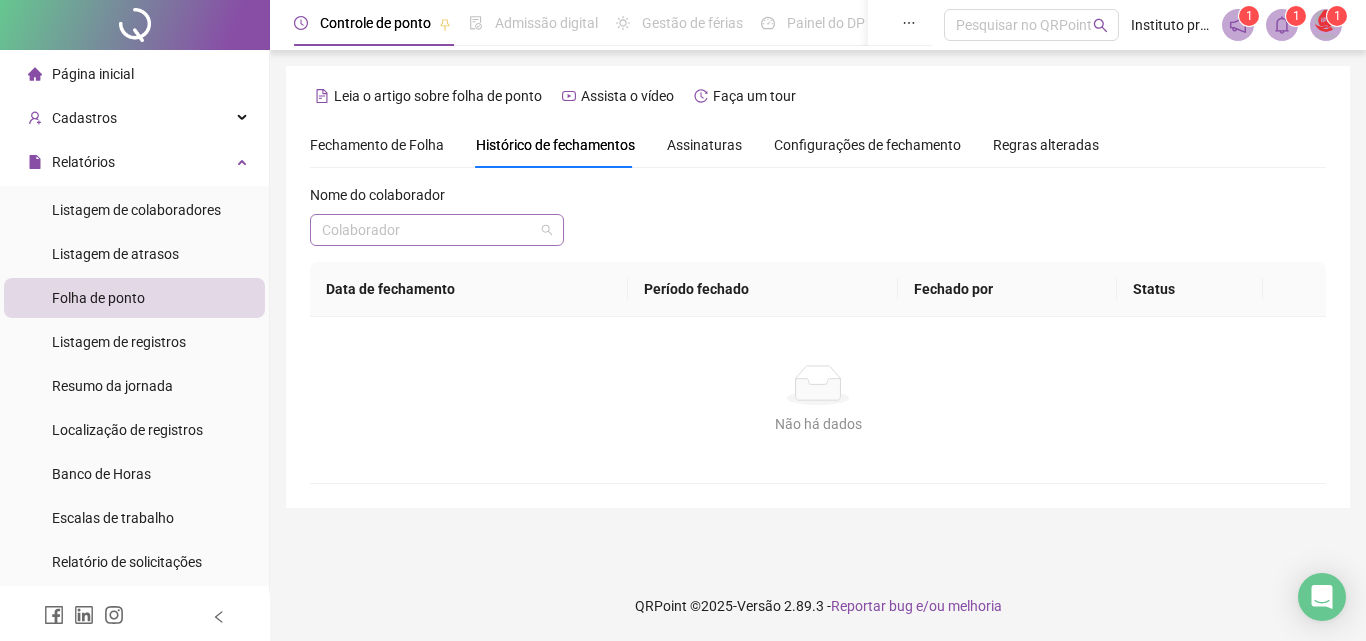 click at bounding box center (428, 230) 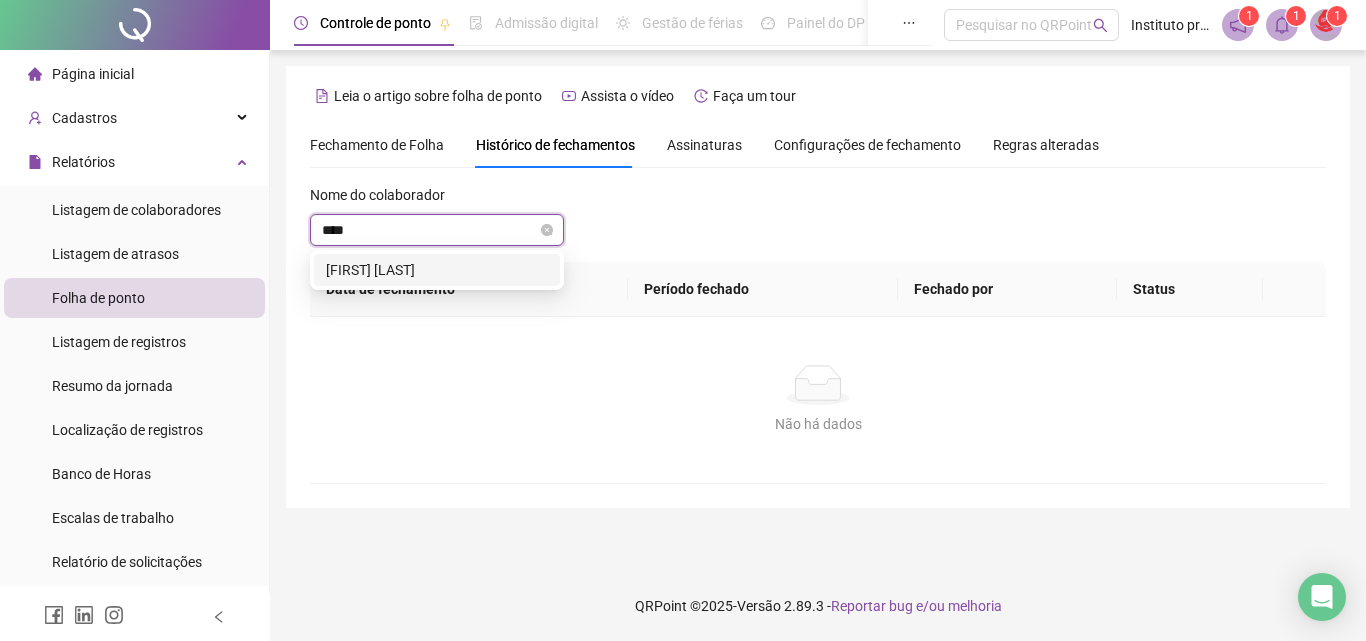 type on "*****" 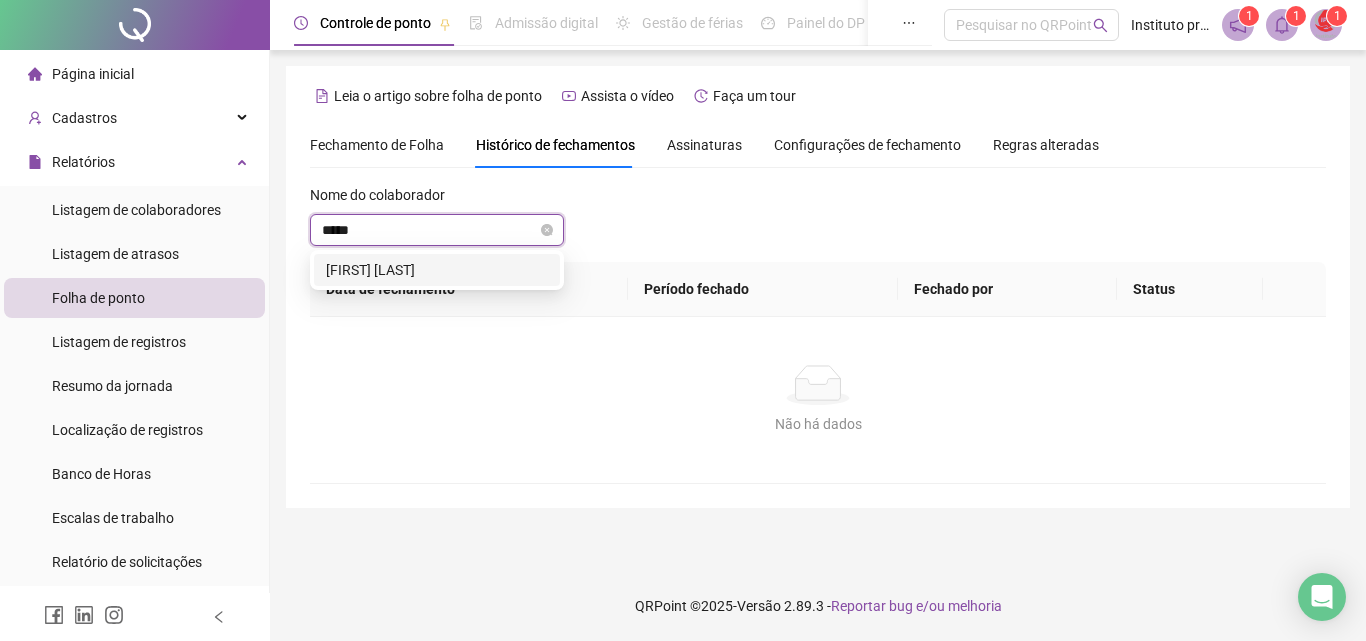 type 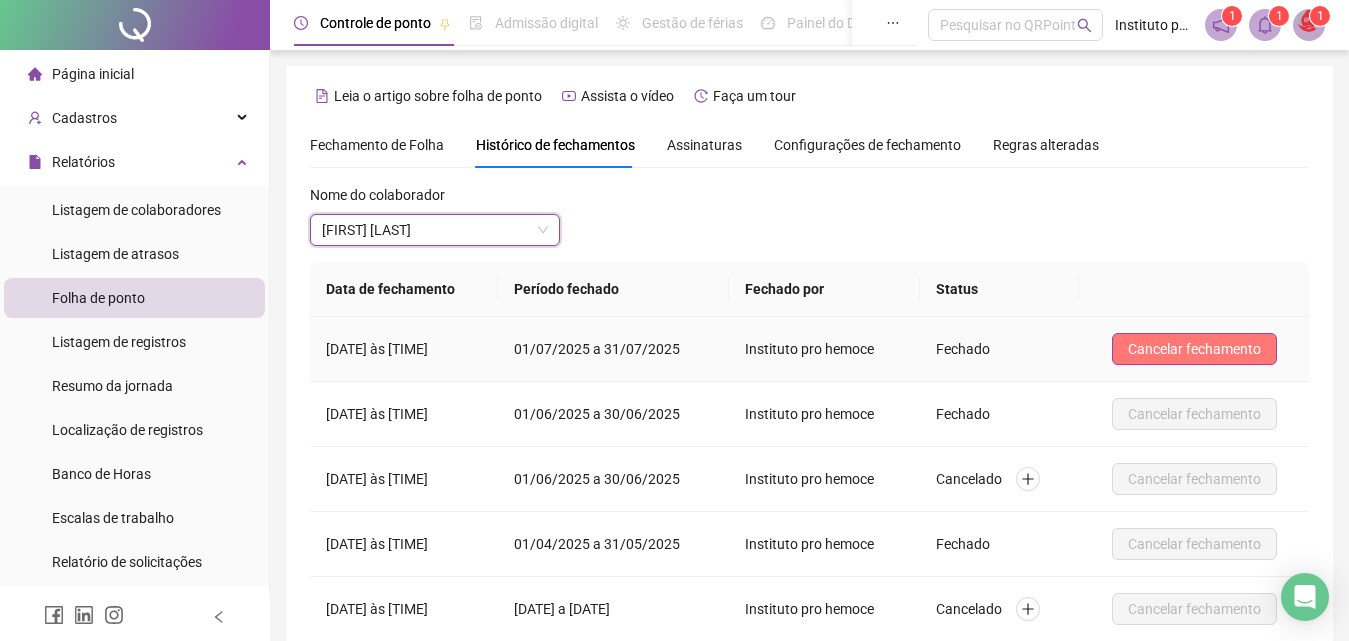 click on "Cancelar fechamento" at bounding box center (1194, 349) 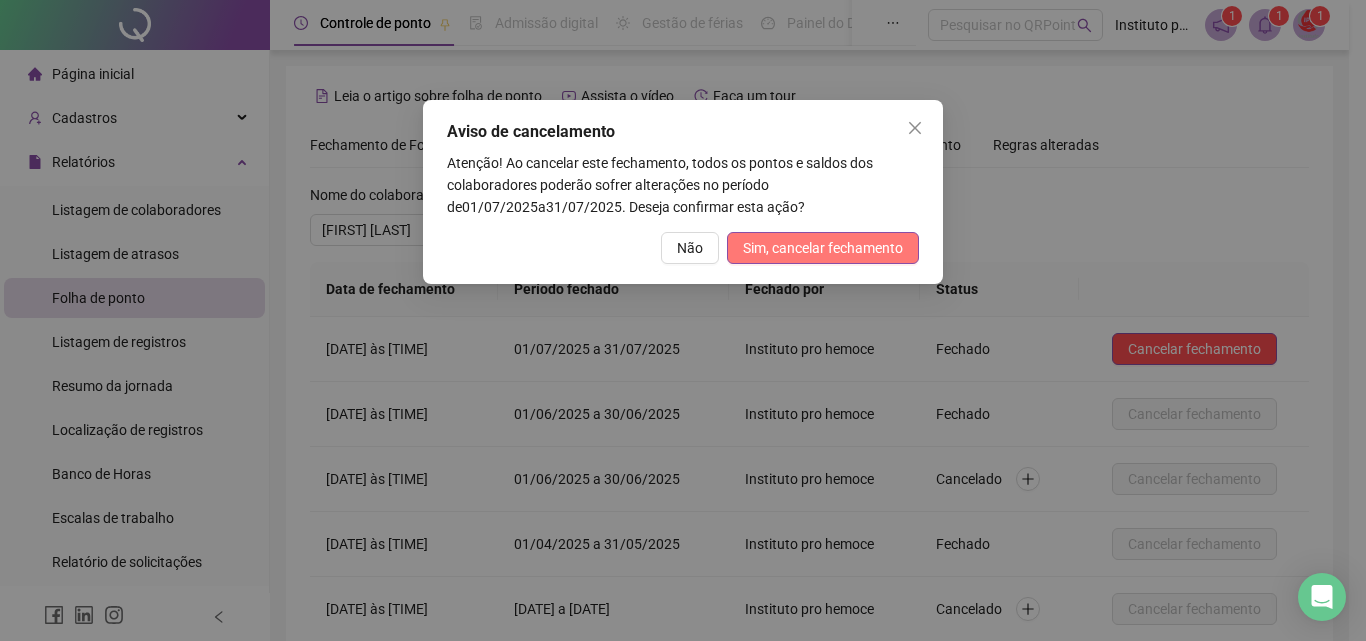 click on "Sim, cancelar fechamento" at bounding box center [823, 248] 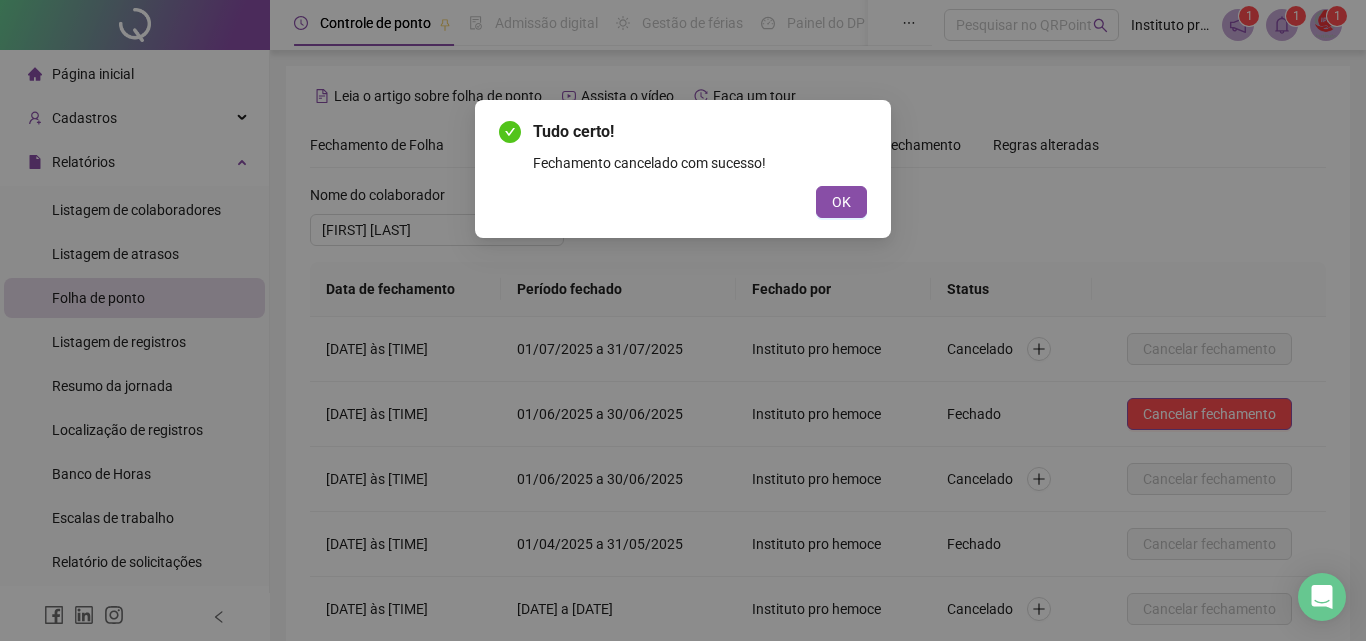 drag, startPoint x: 820, startPoint y: 192, endPoint x: 771, endPoint y: 176, distance: 51.546097 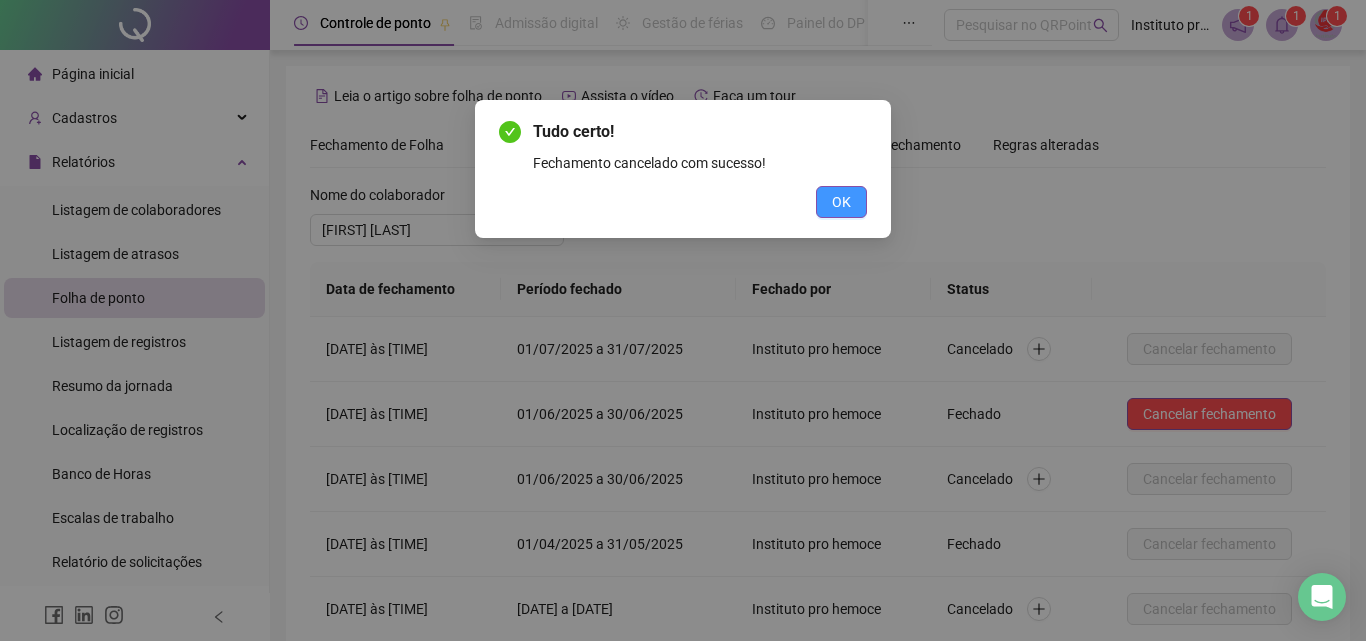 click on "OK" at bounding box center (841, 202) 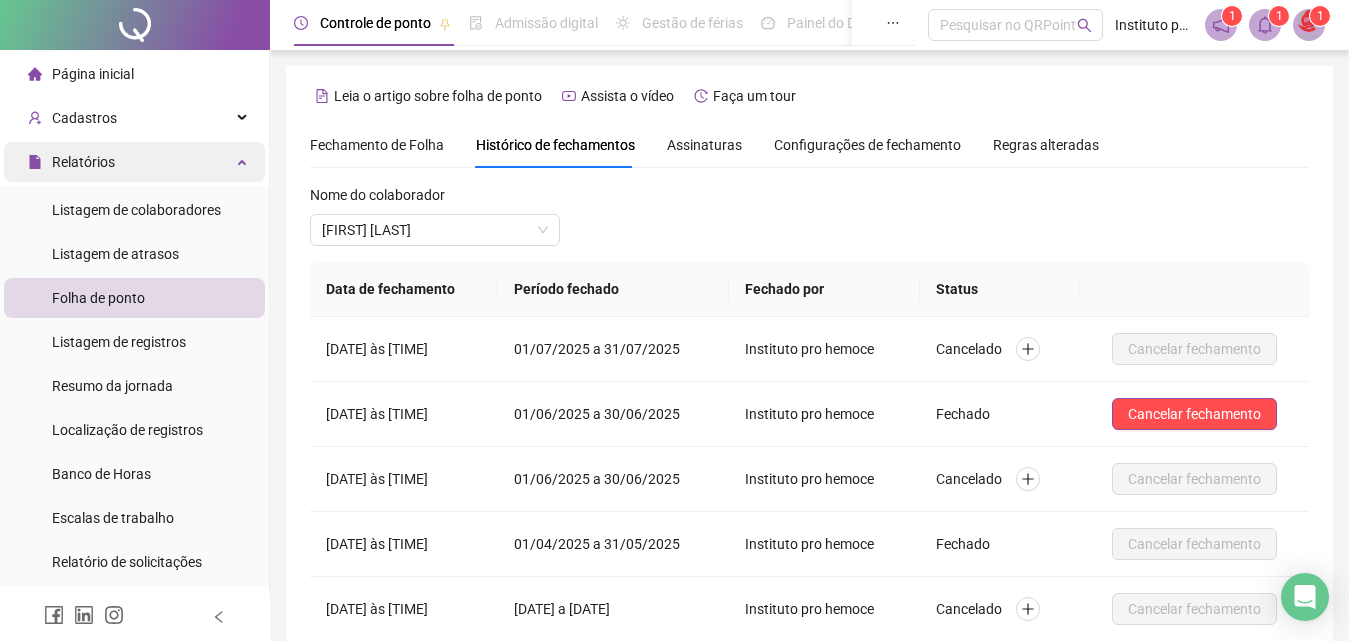 click on "Relatórios" at bounding box center (134, 162) 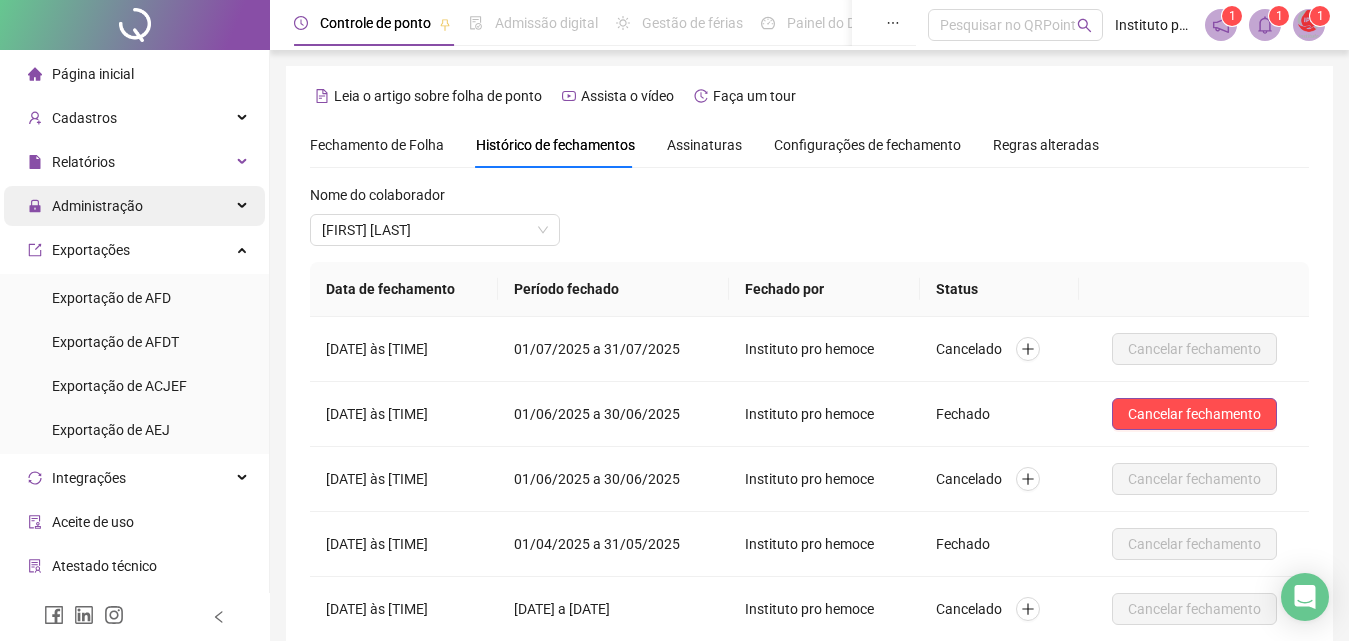 click on "Administração" at bounding box center (134, 206) 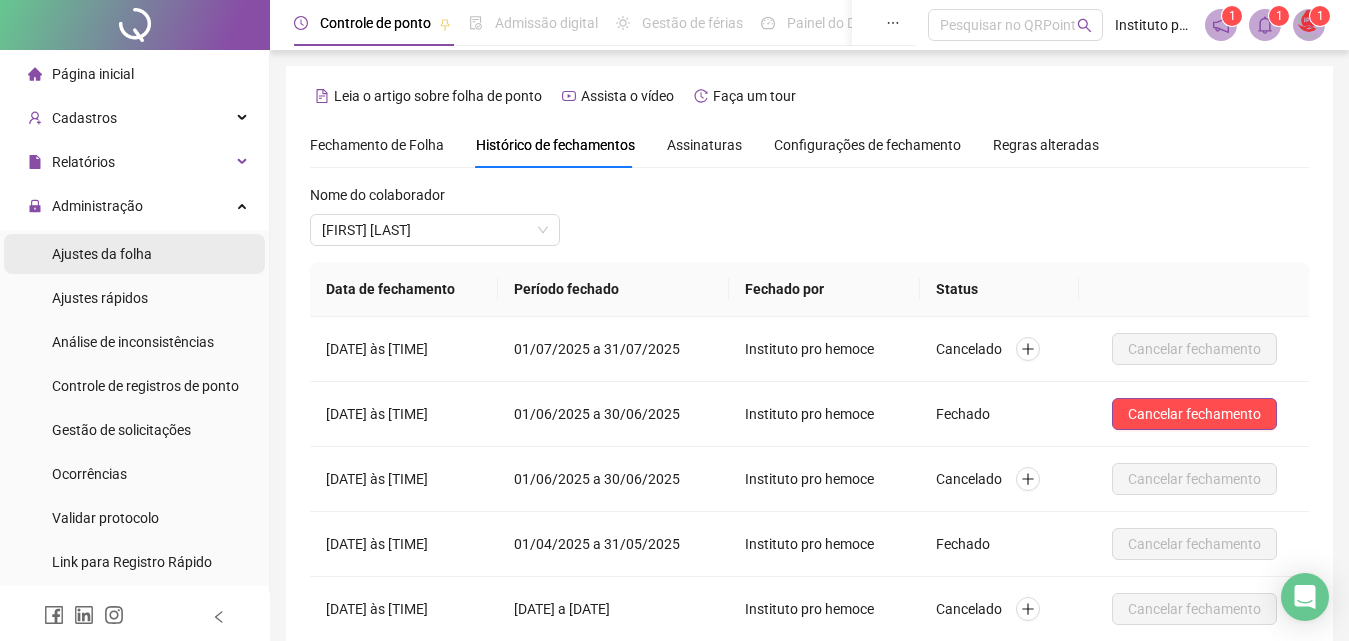 click on "Ajustes da folha" at bounding box center (134, 254) 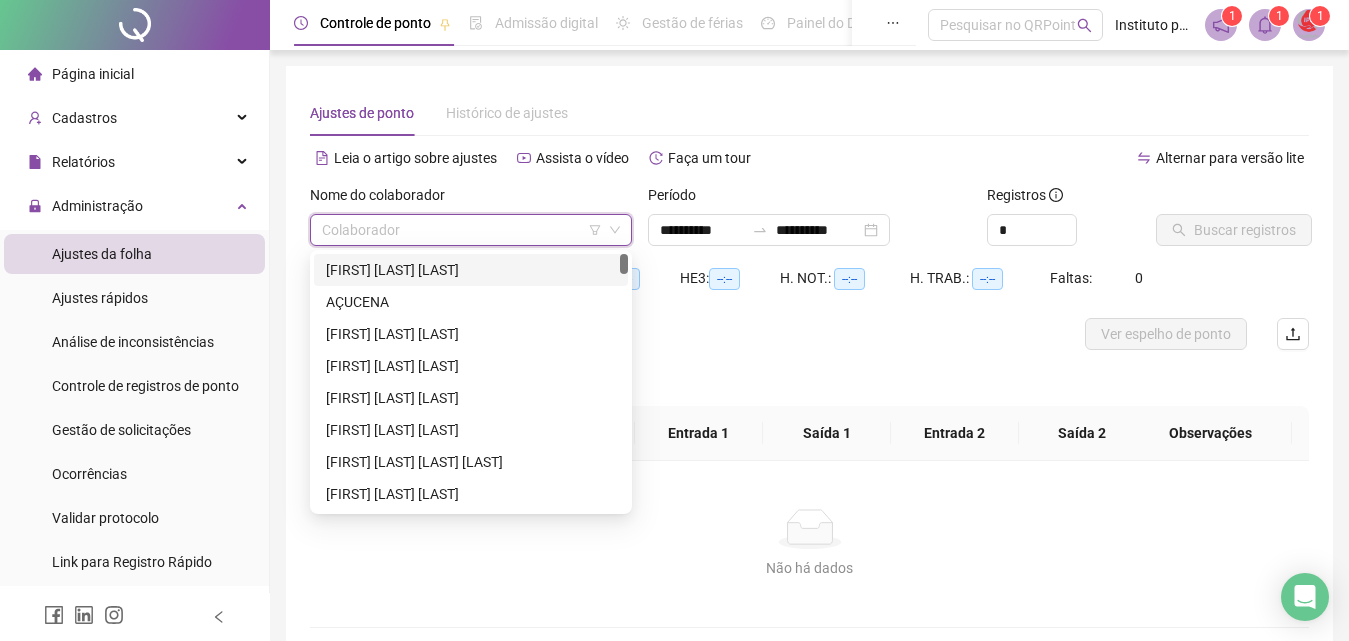 click at bounding box center [462, 230] 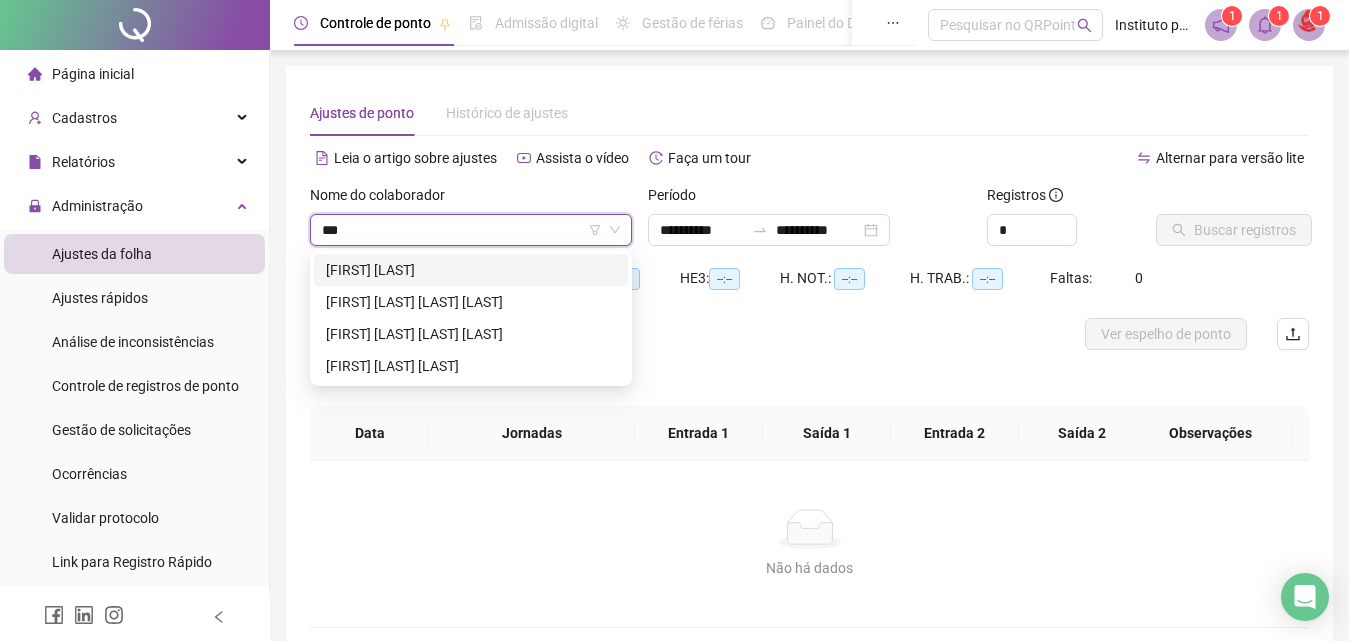 type on "****" 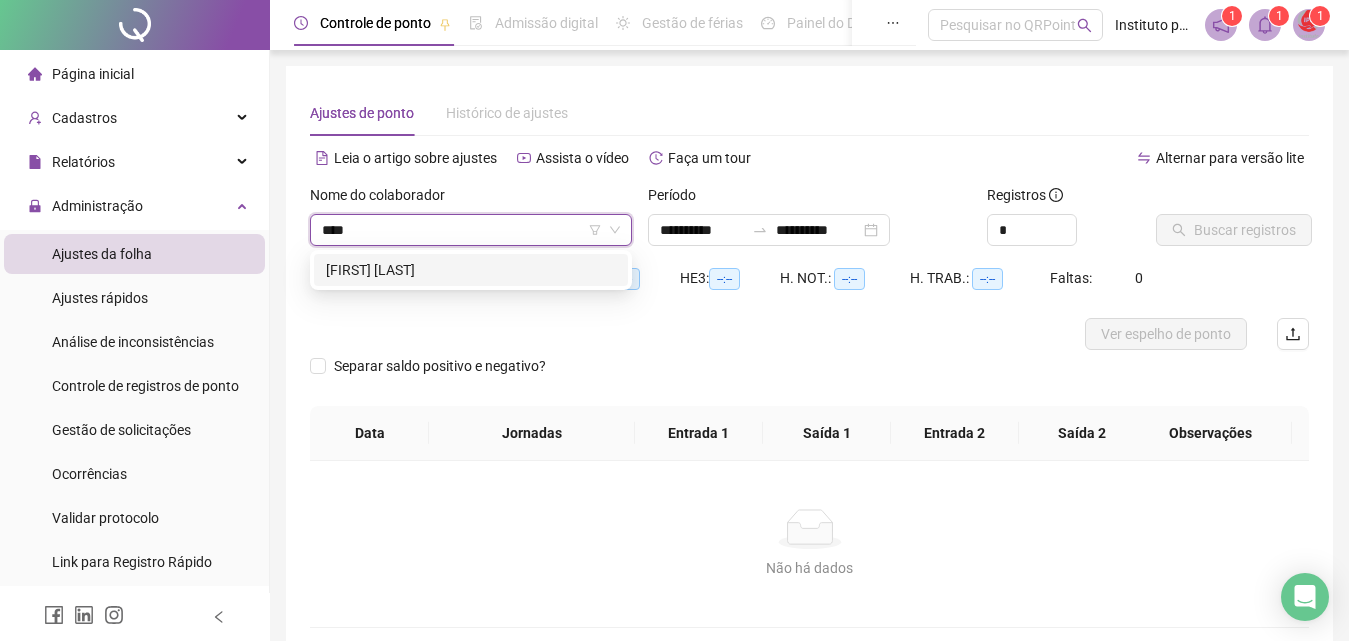 type 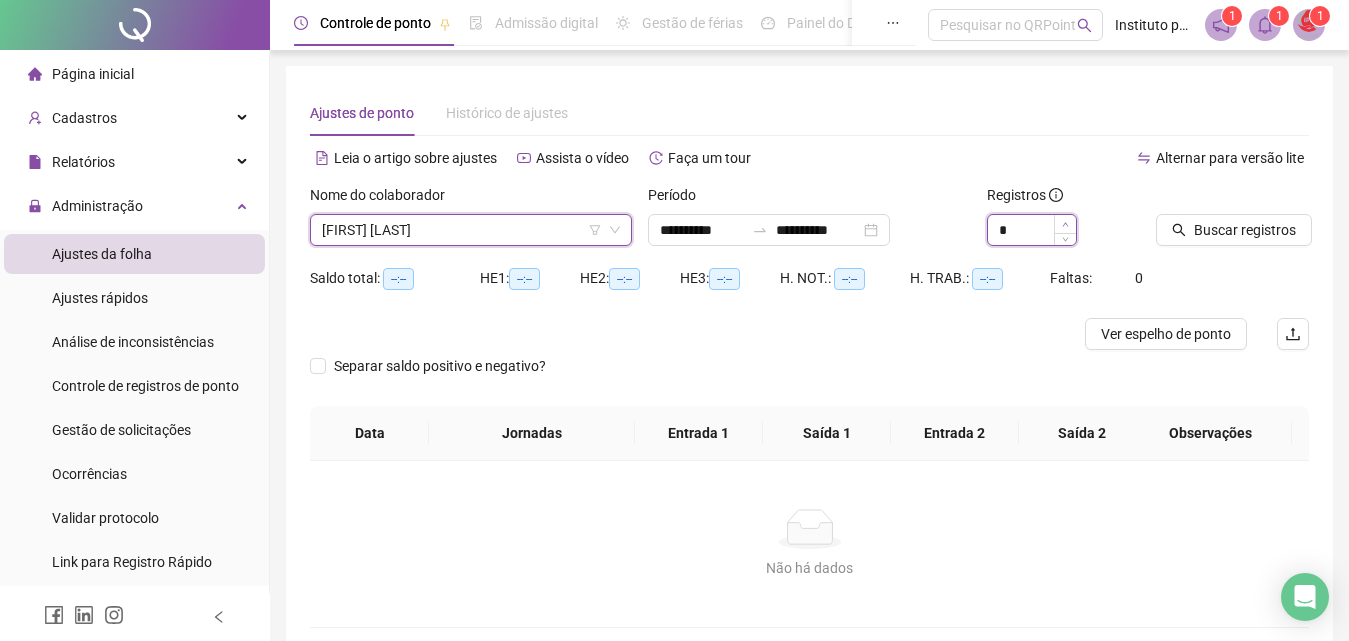click at bounding box center (1065, 224) 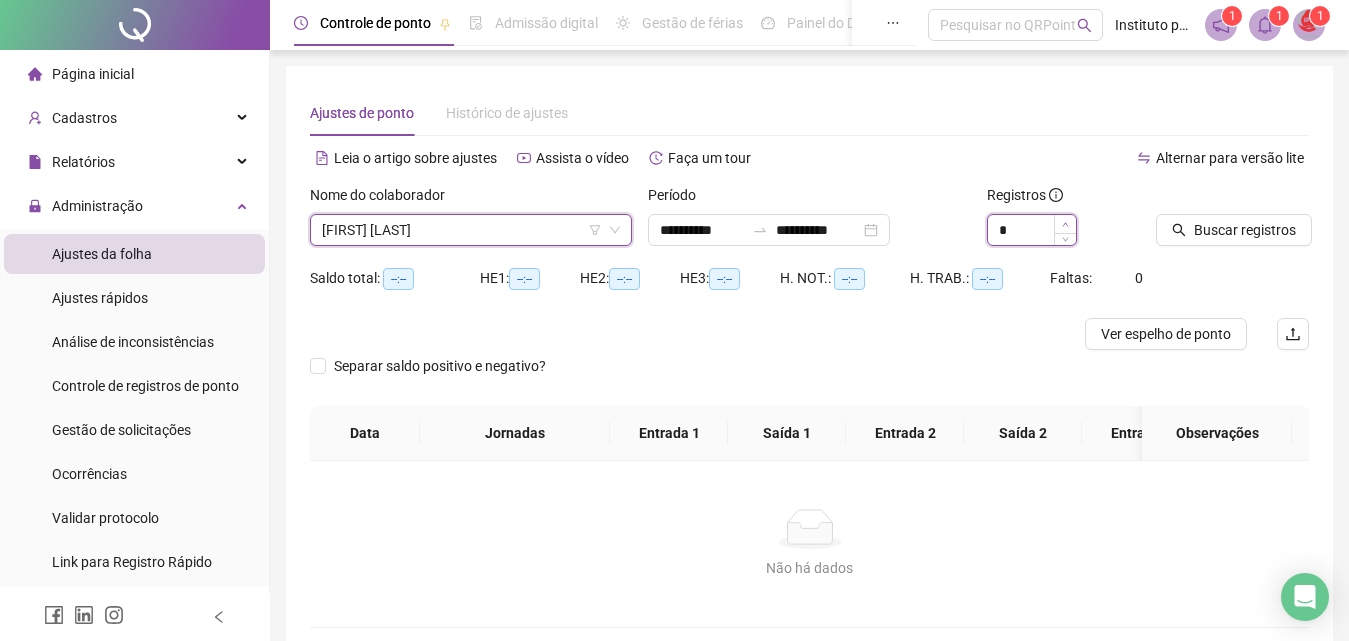 click at bounding box center [1065, 224] 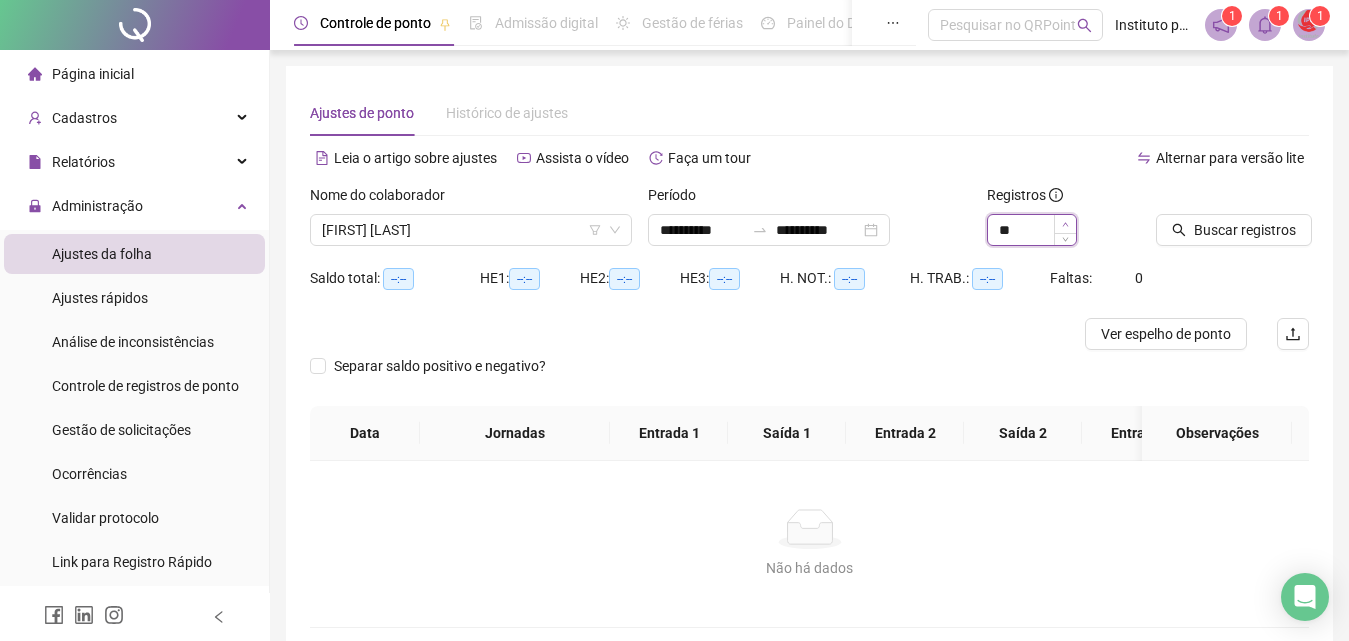 click at bounding box center (1065, 224) 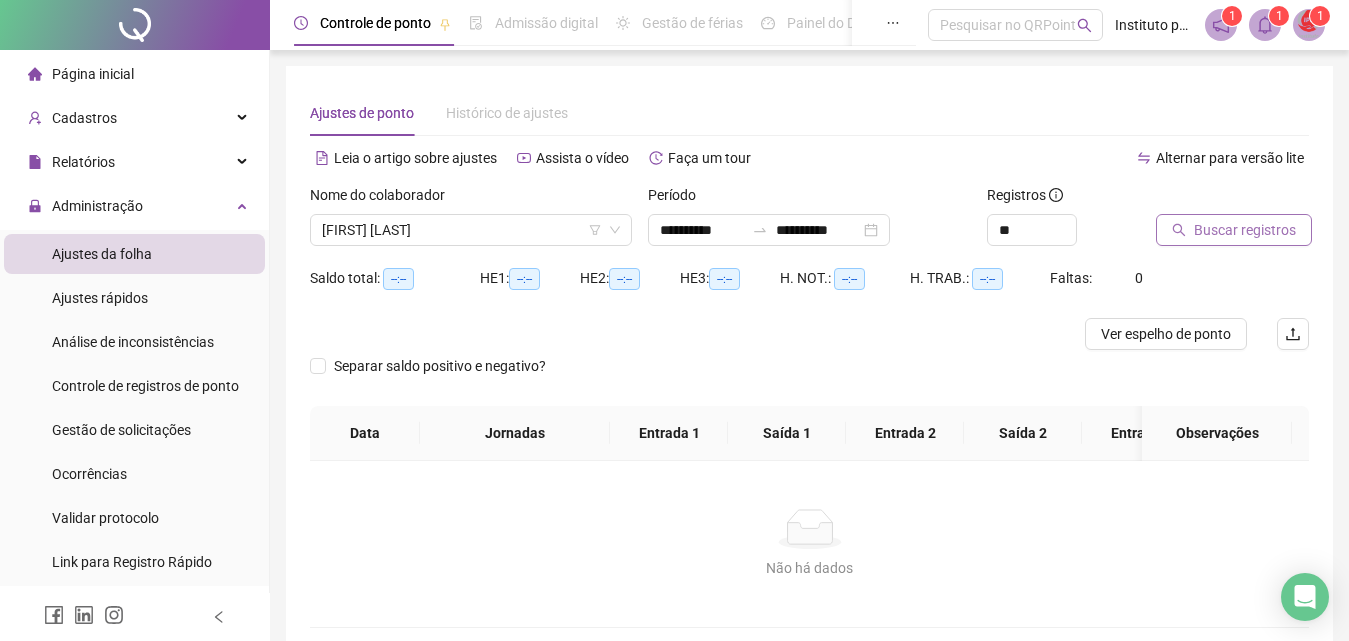 click on "Buscar registros" at bounding box center (1234, 230) 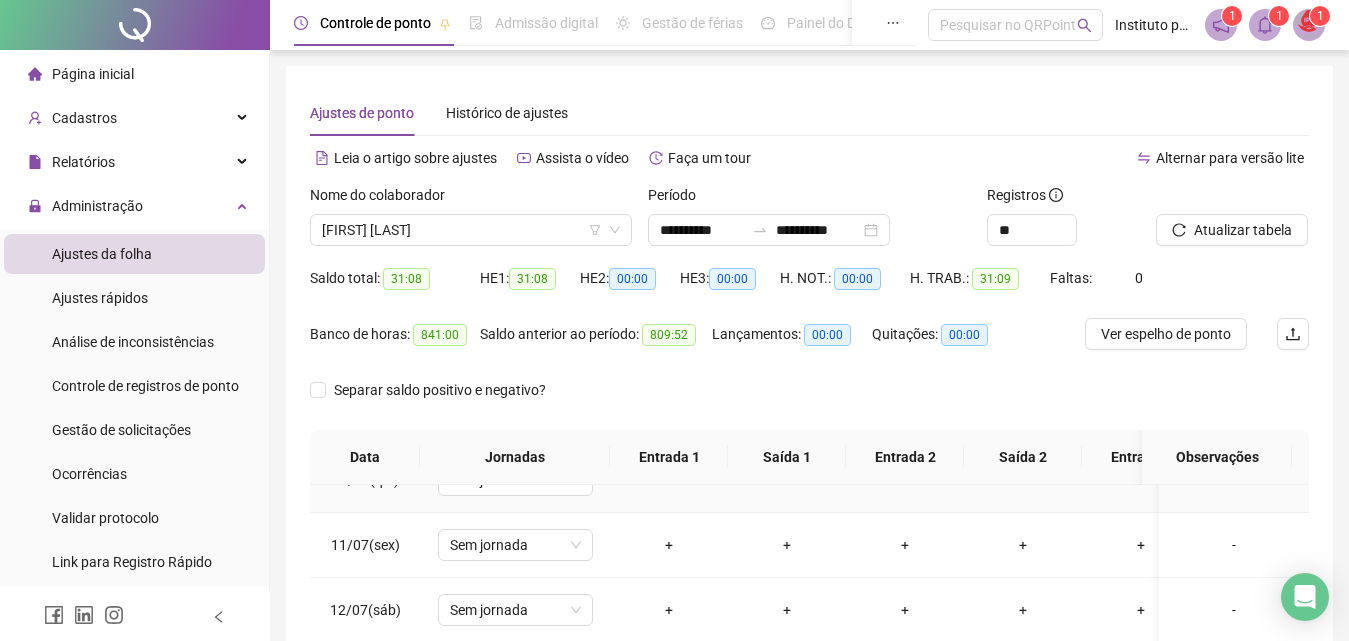 scroll, scrollTop: 500, scrollLeft: 0, axis: vertical 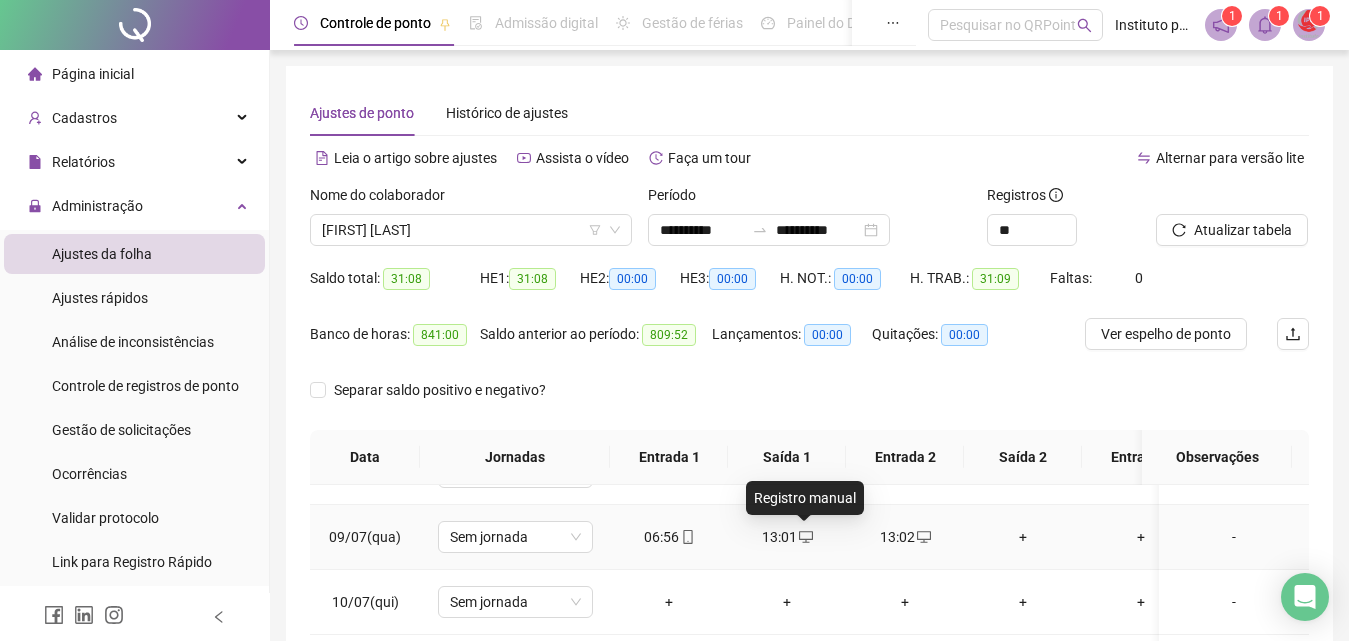 click 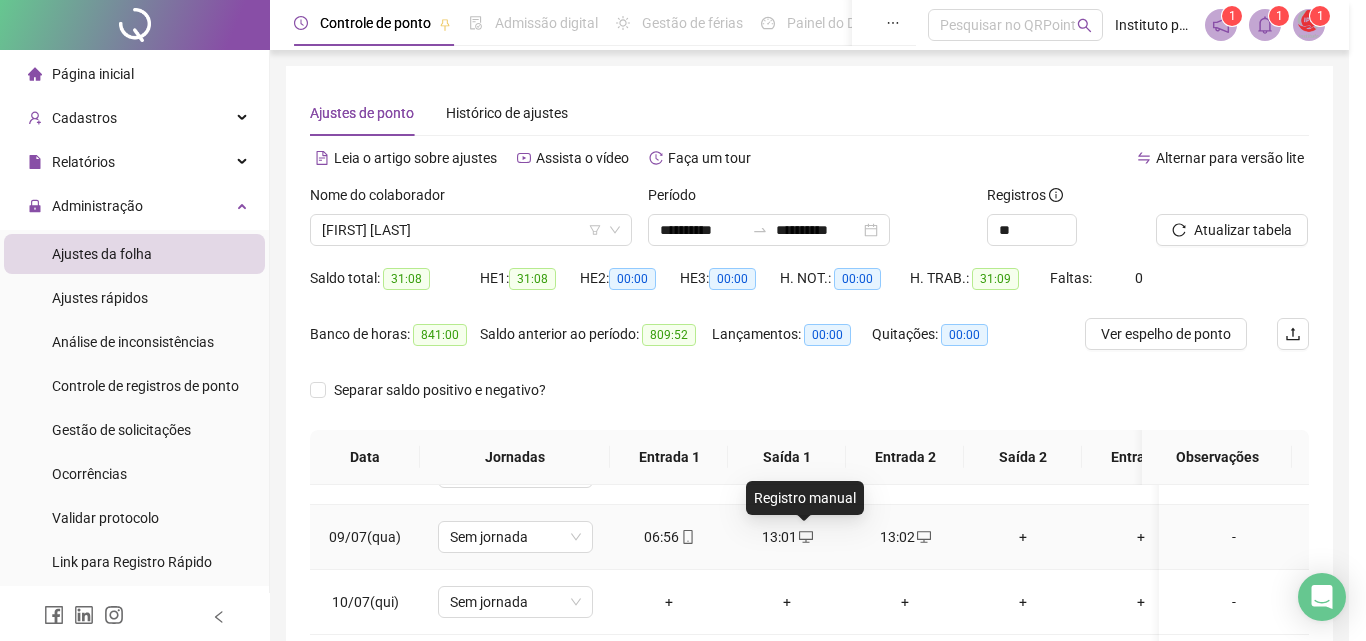 type on "**********" 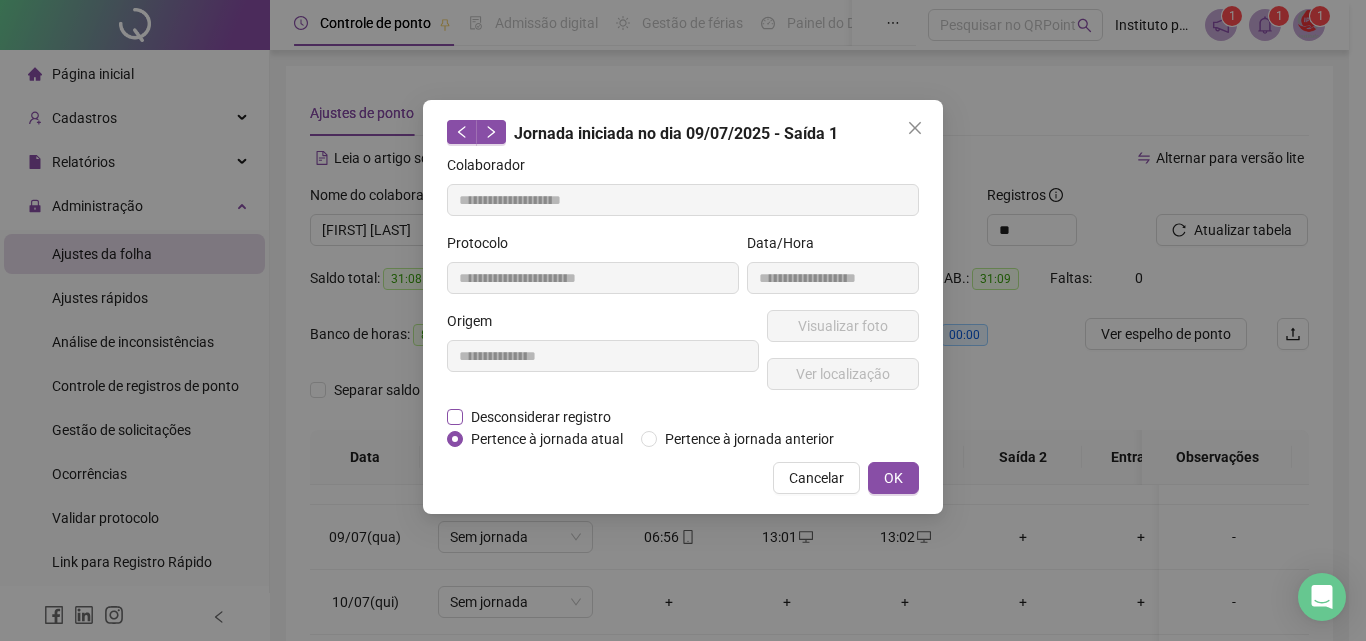 drag, startPoint x: 584, startPoint y: 410, endPoint x: 578, endPoint y: 421, distance: 12.529964 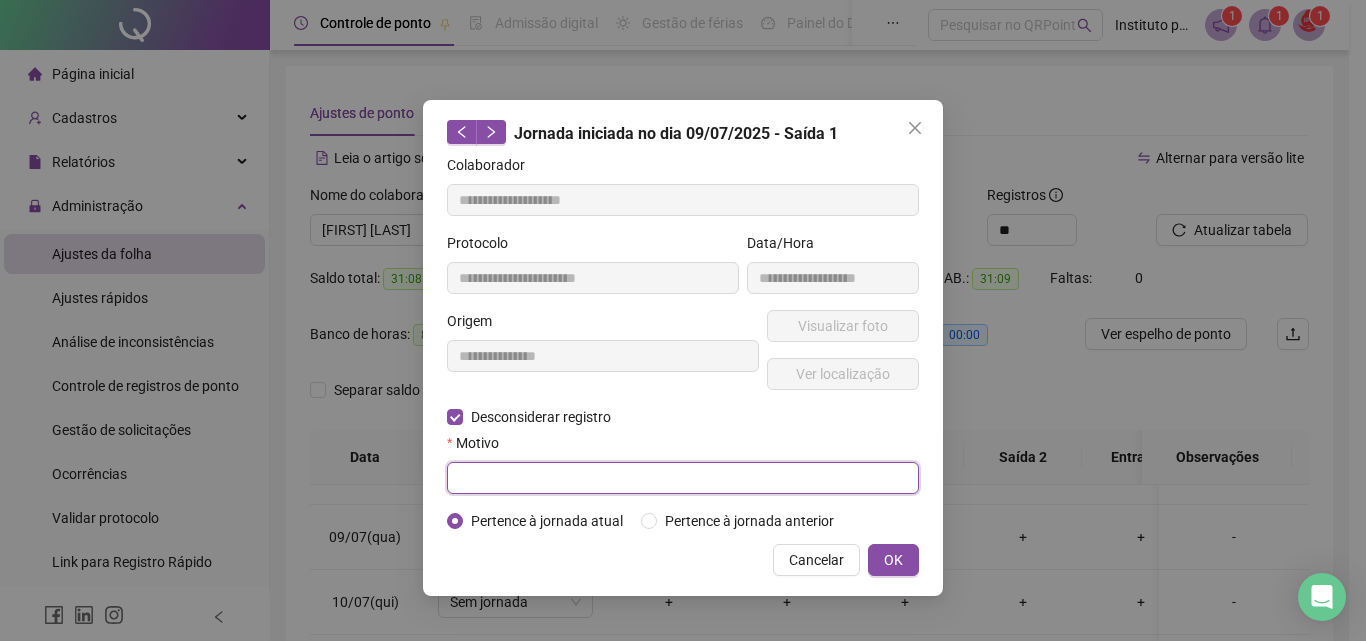 click at bounding box center [683, 478] 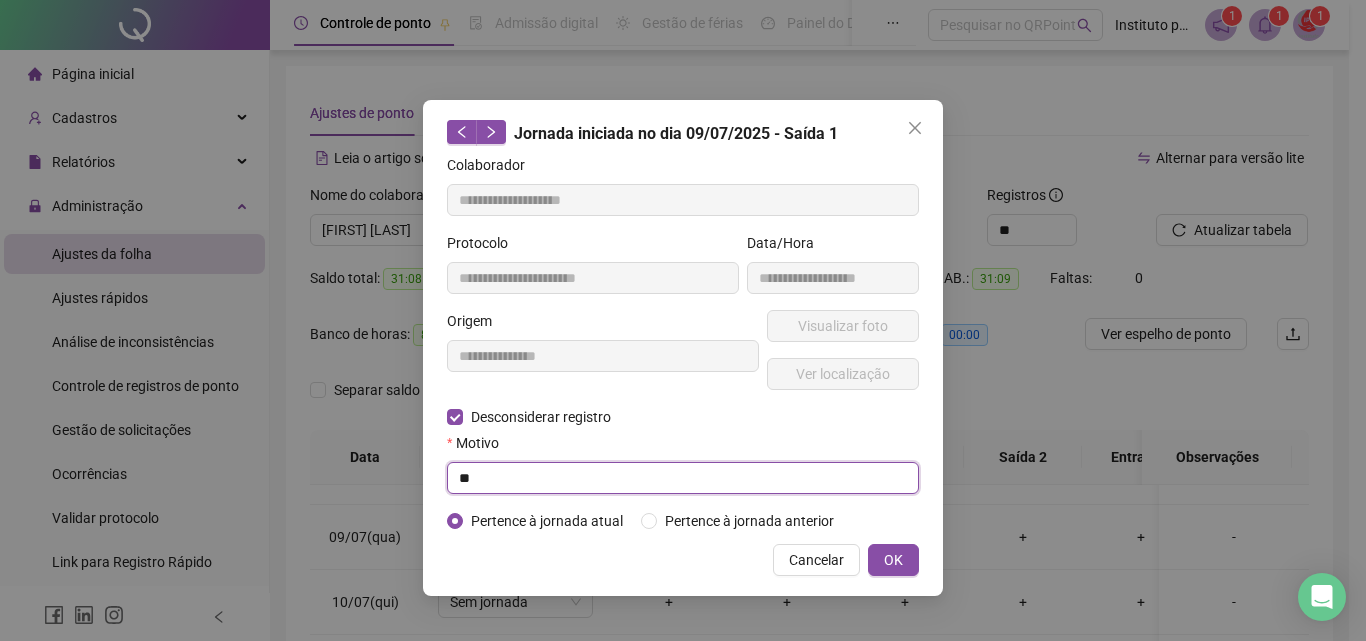 type on "*" 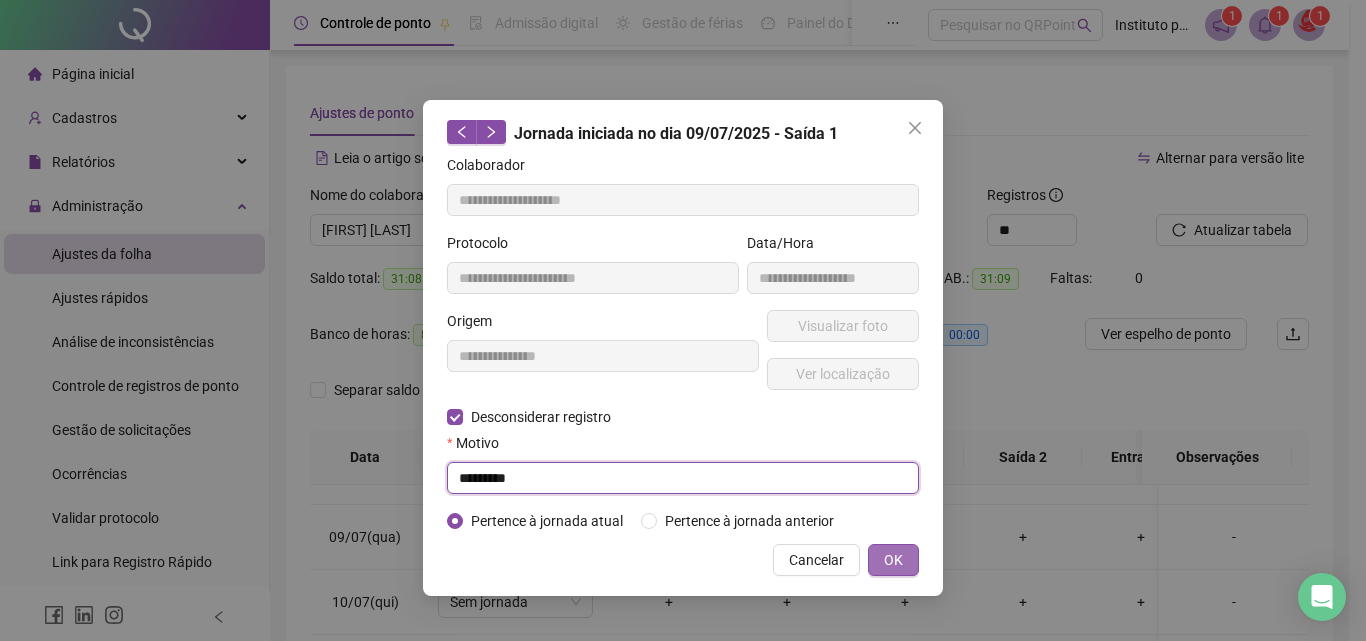 type on "*********" 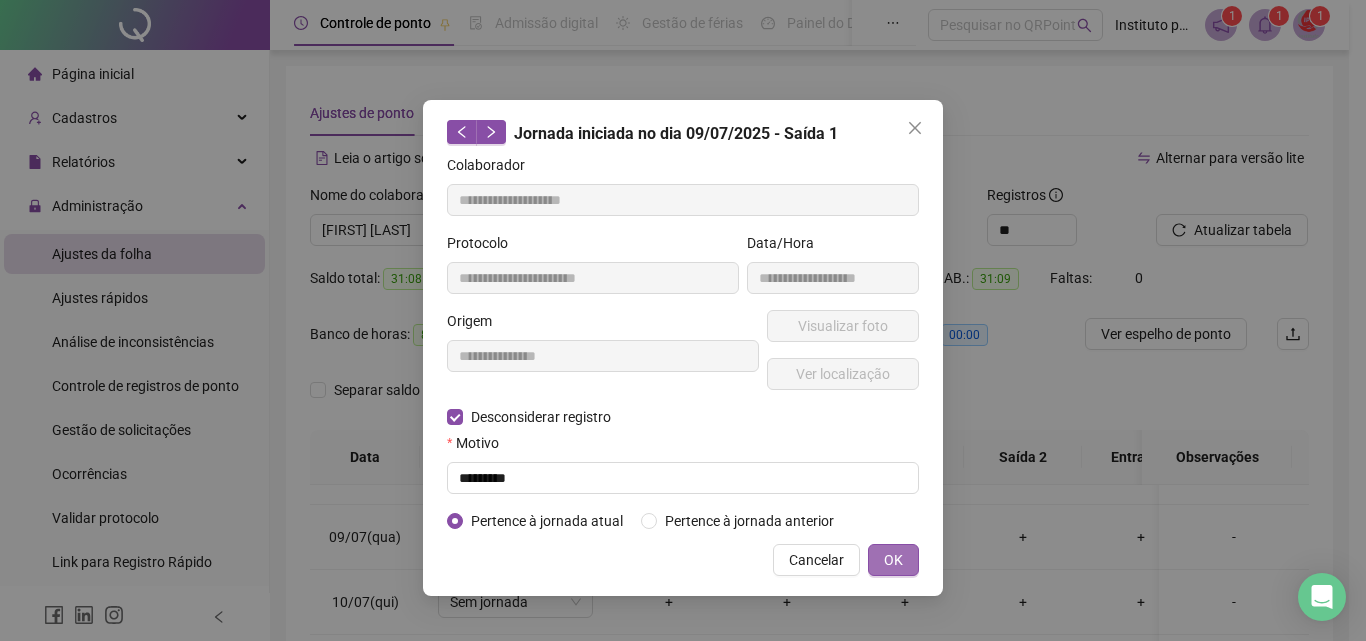 click on "OK" at bounding box center (893, 560) 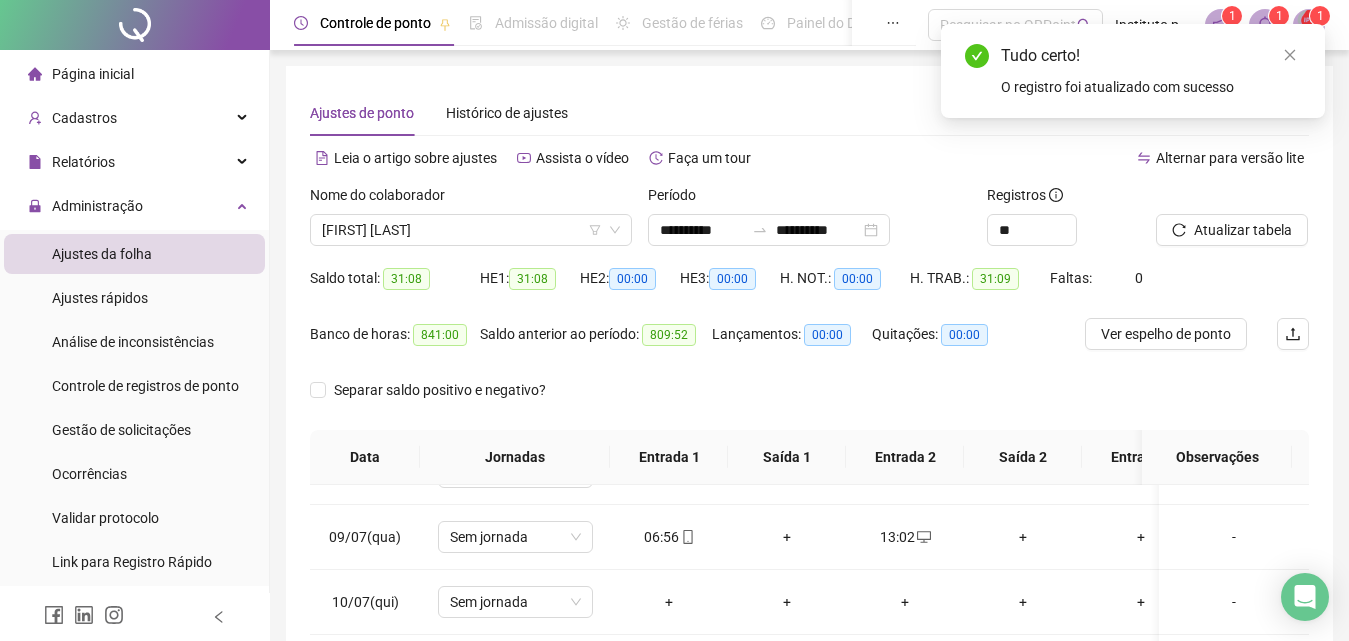 click on "Atualizar tabela" at bounding box center [1232, 230] 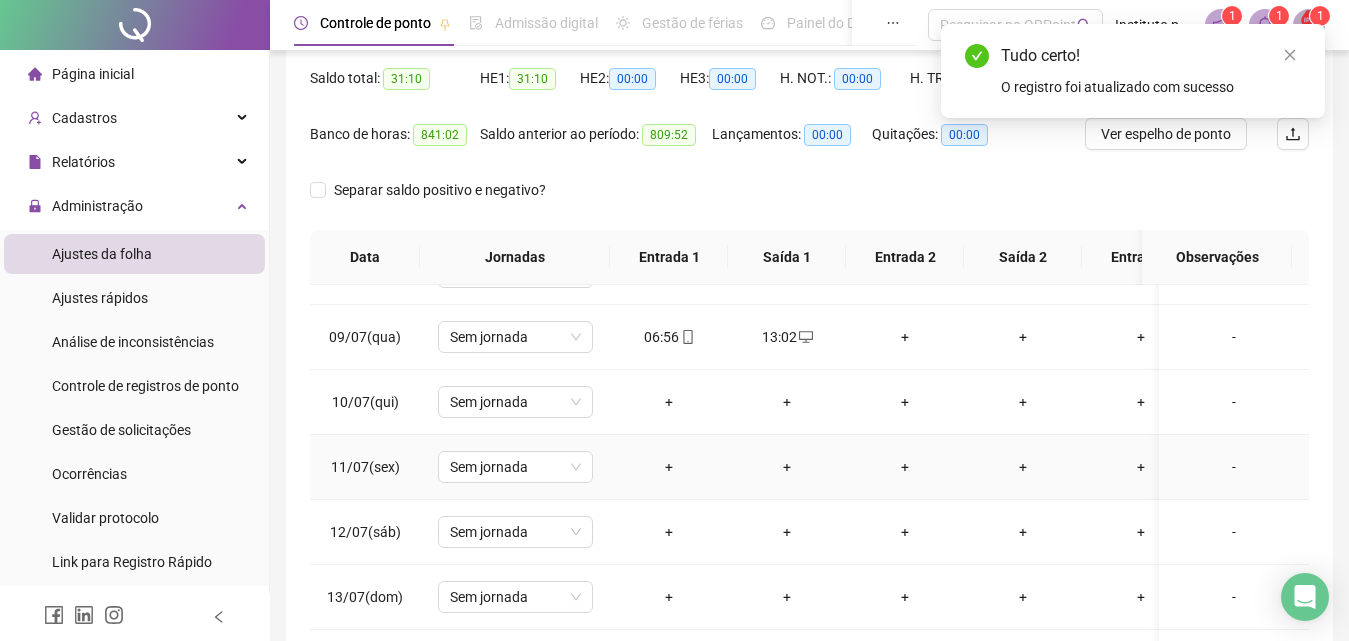 scroll, scrollTop: 381, scrollLeft: 0, axis: vertical 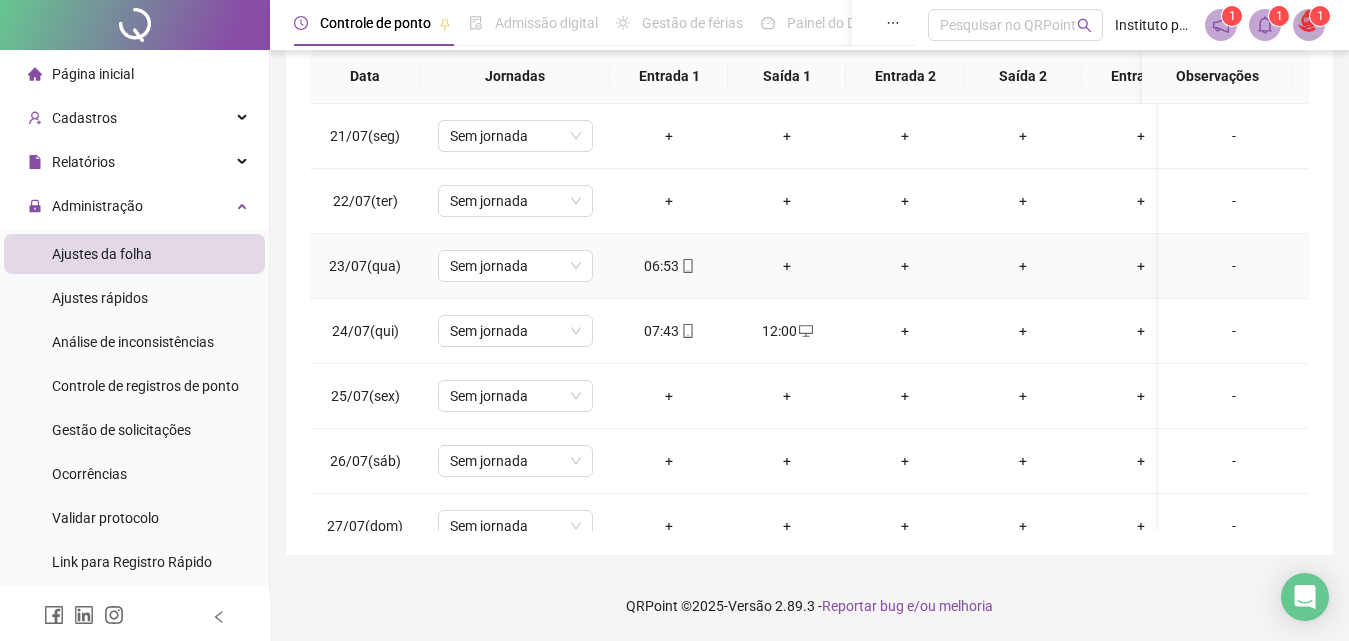 click on "+" at bounding box center (787, 266) 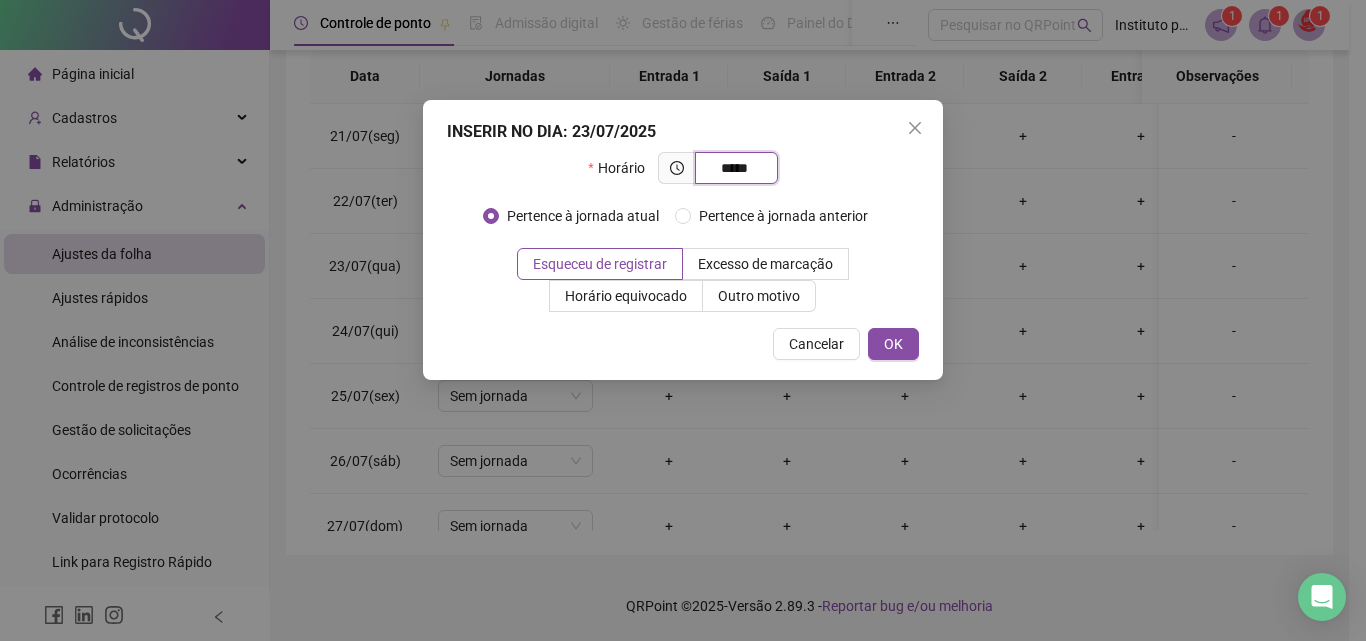 type on "*****" 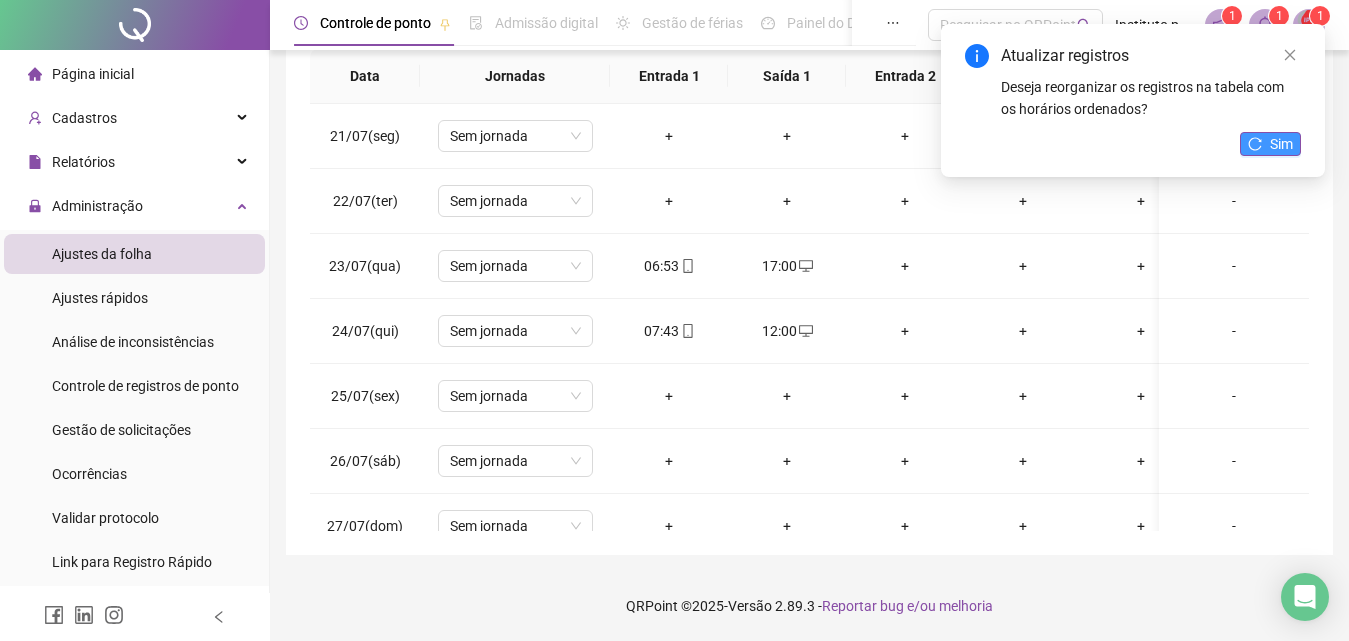 click on "Sim" at bounding box center [1270, 144] 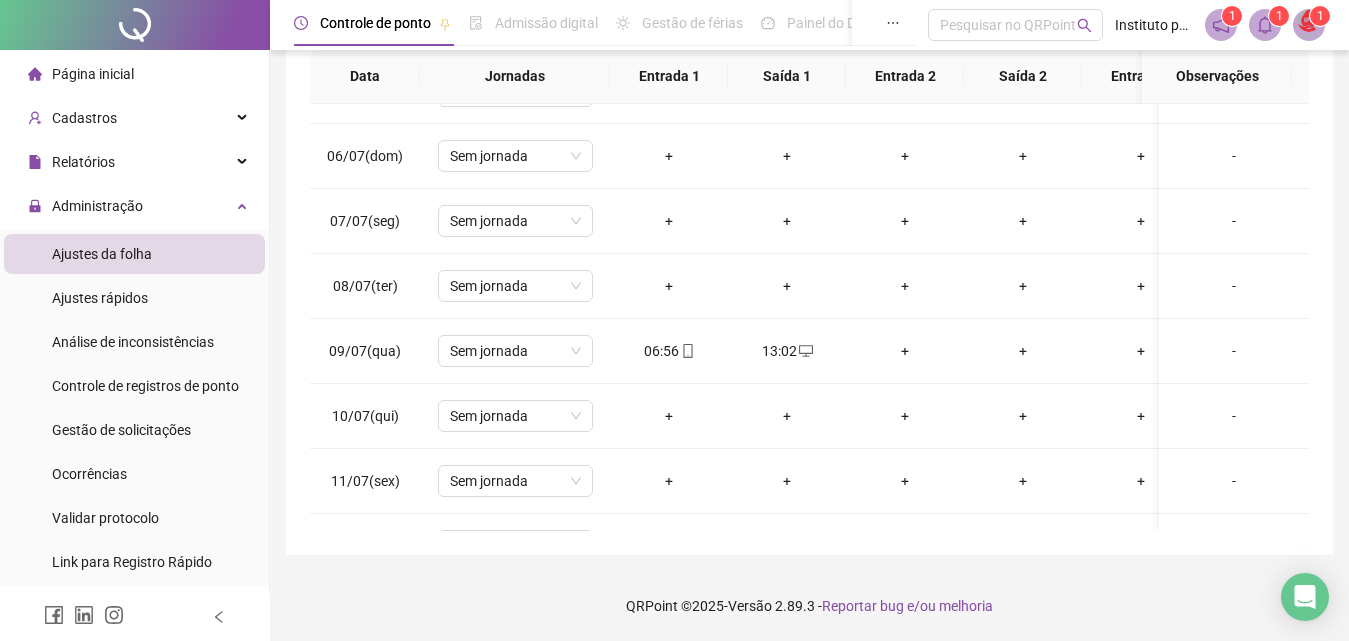 scroll, scrollTop: 0, scrollLeft: 0, axis: both 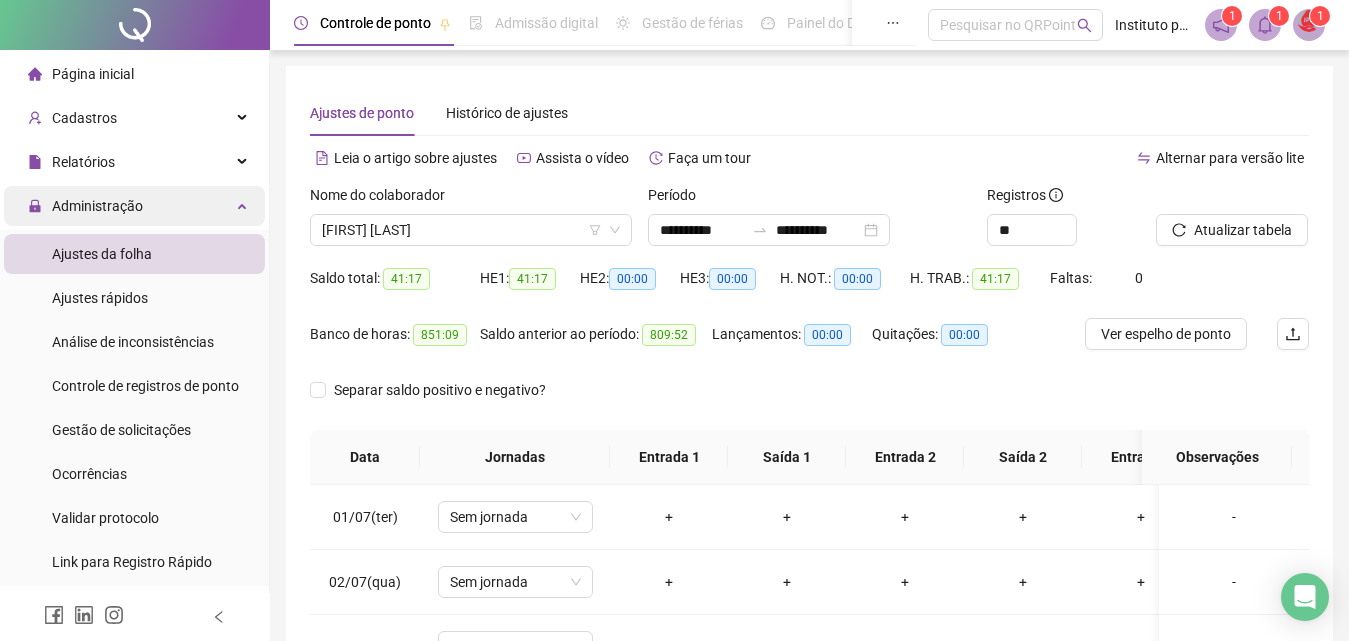 click on "Administração" at bounding box center (134, 206) 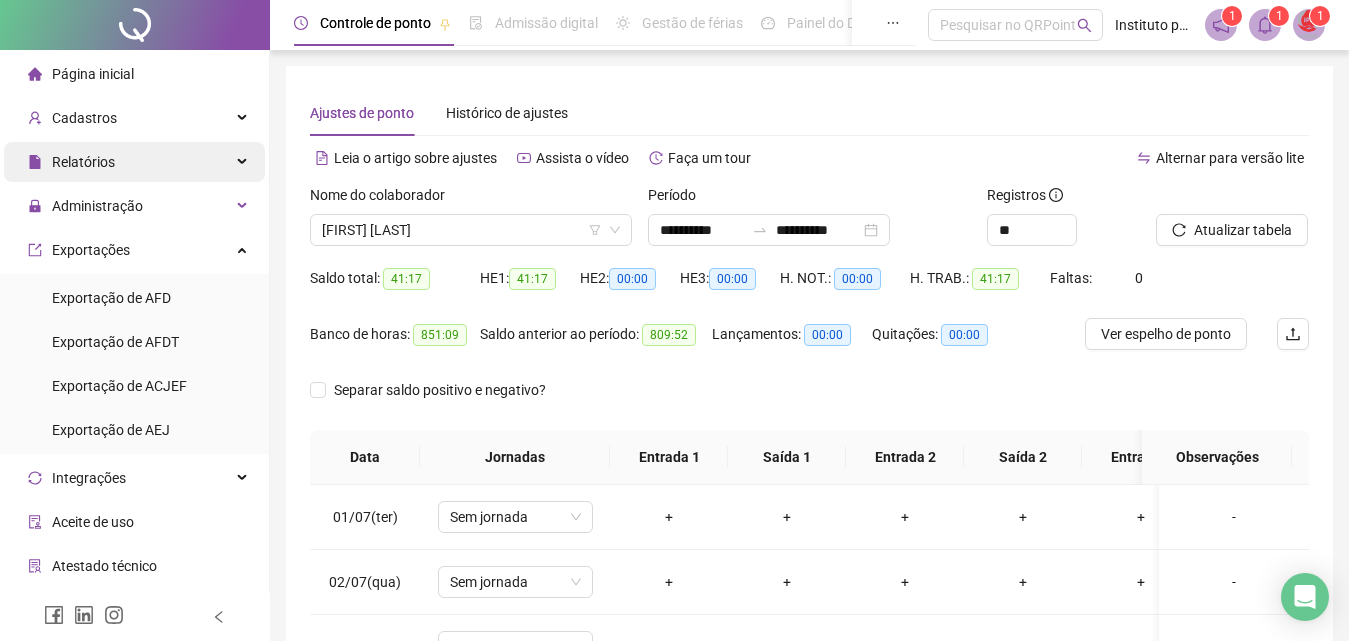 click on "Relatórios" at bounding box center (134, 162) 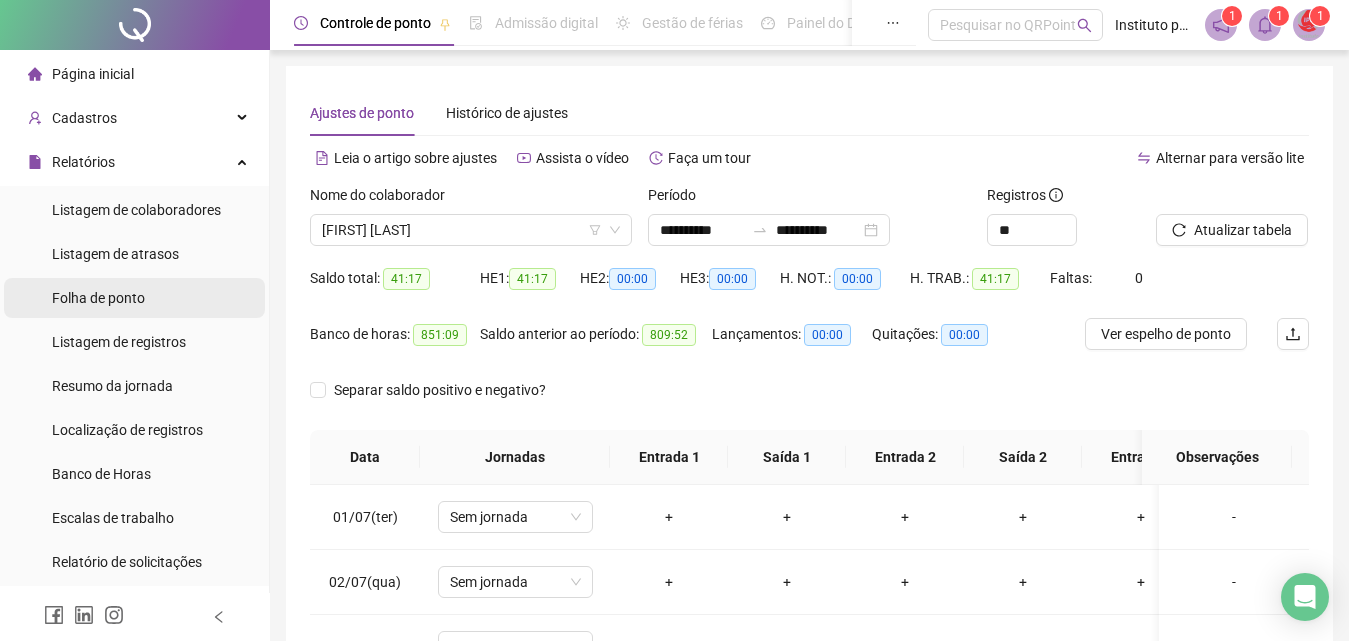 click on "Folha de ponto" at bounding box center [134, 298] 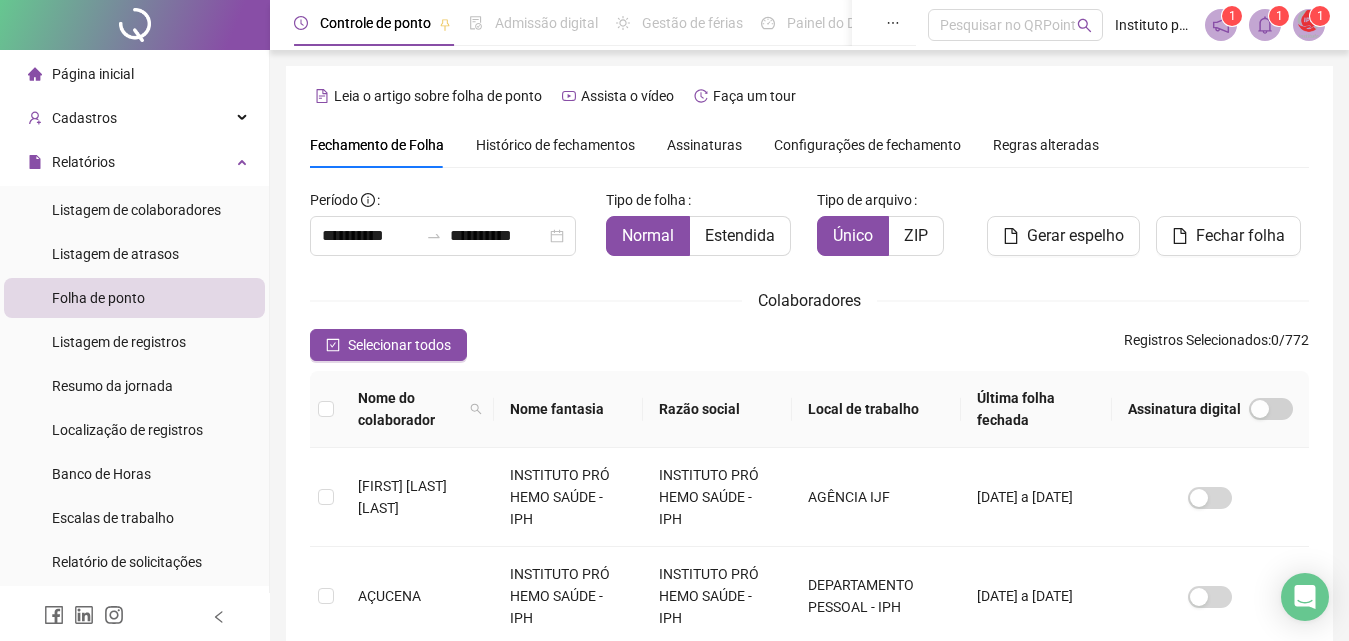 scroll, scrollTop: 89, scrollLeft: 0, axis: vertical 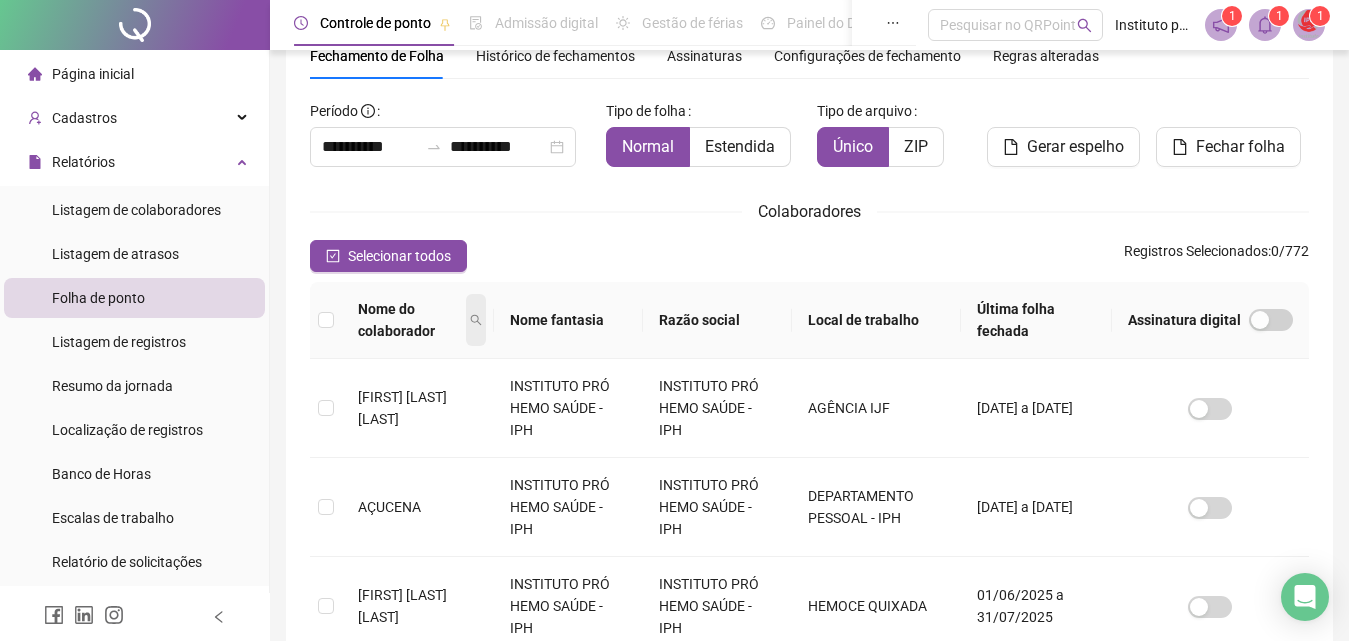click 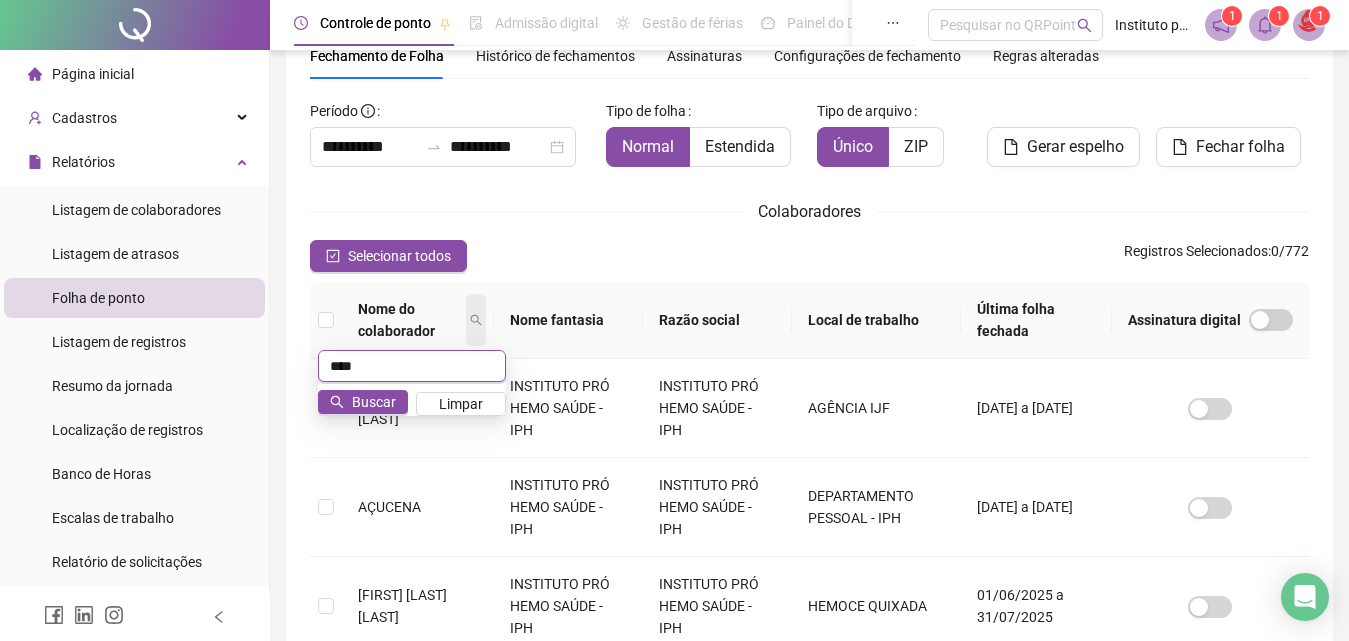 type on "****" 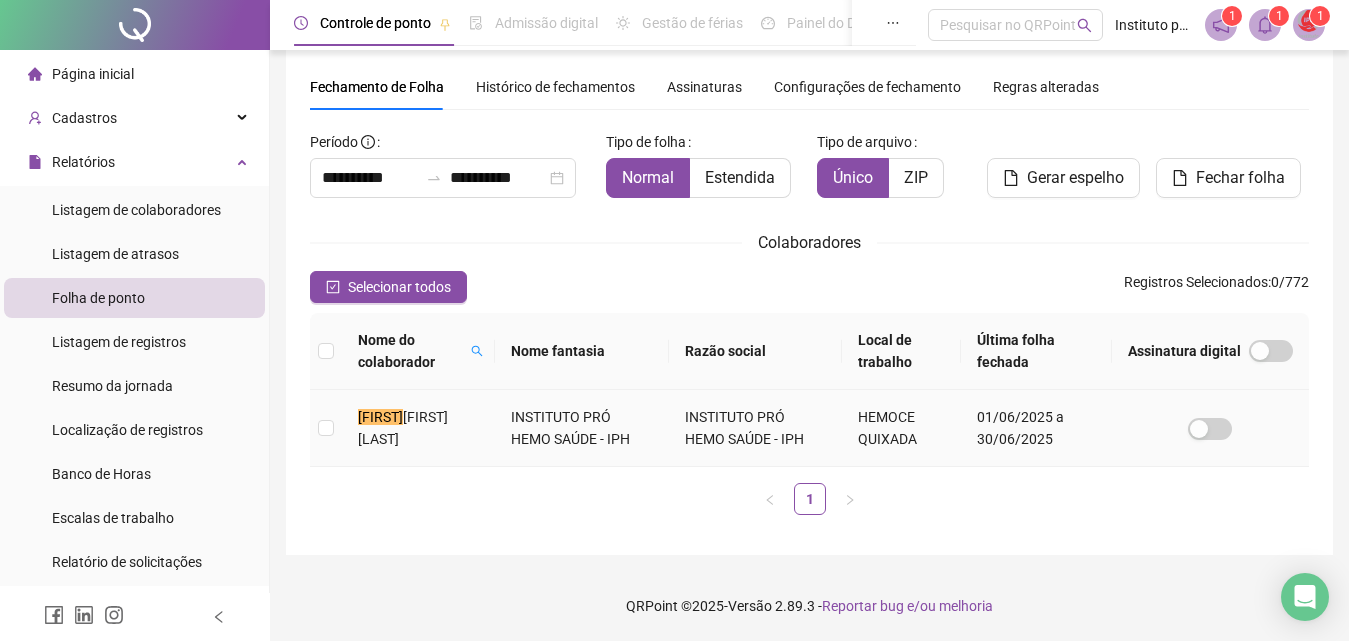 drag, startPoint x: 391, startPoint y: 423, endPoint x: 351, endPoint y: 403, distance: 44.72136 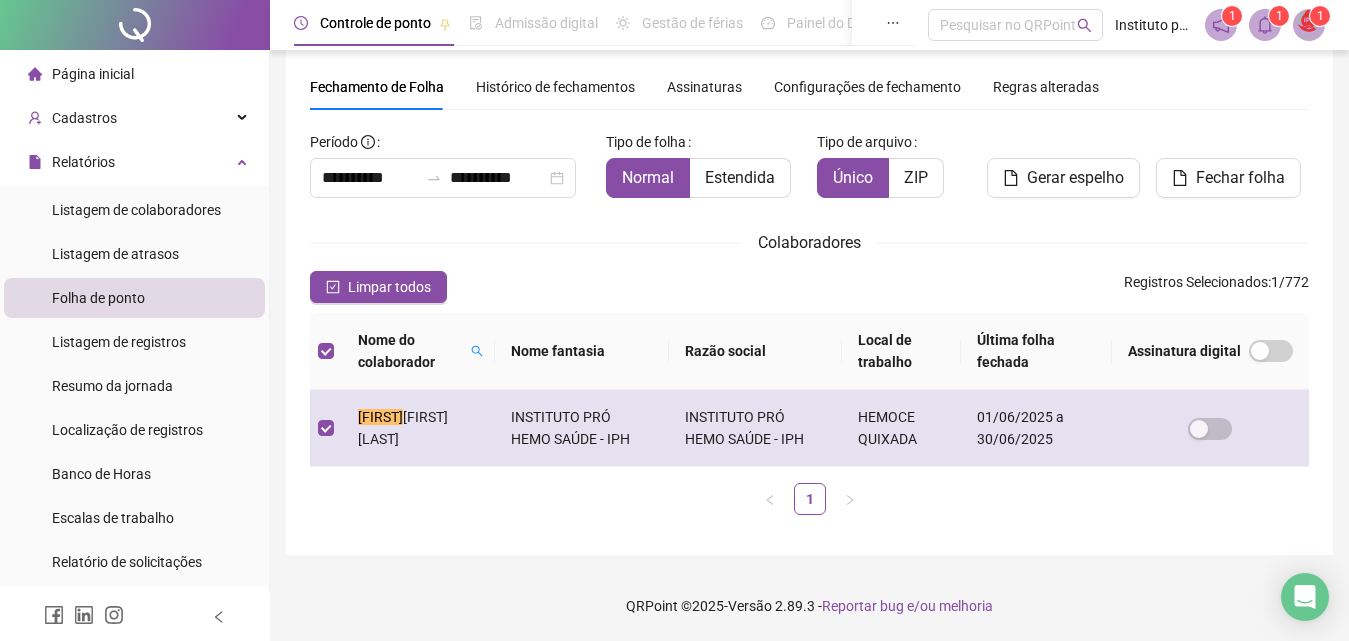 copy on "[FIRST] [LAST] [LAST]" 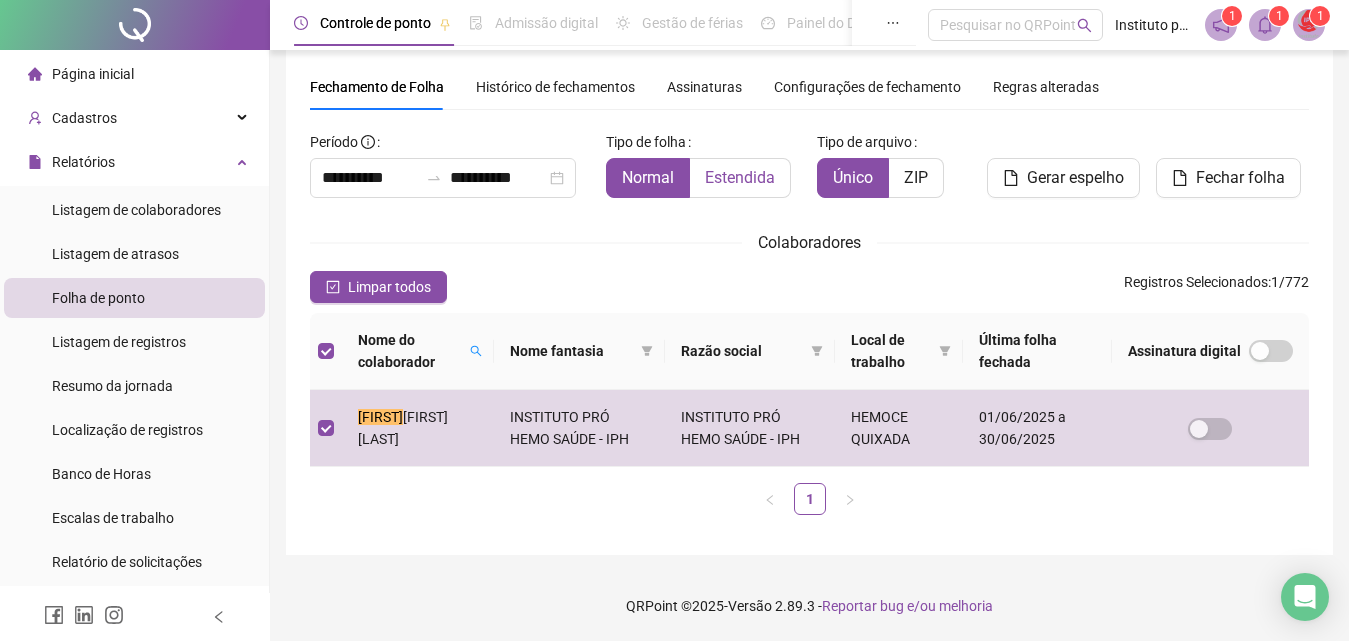 click on "Estendida" at bounding box center (740, 177) 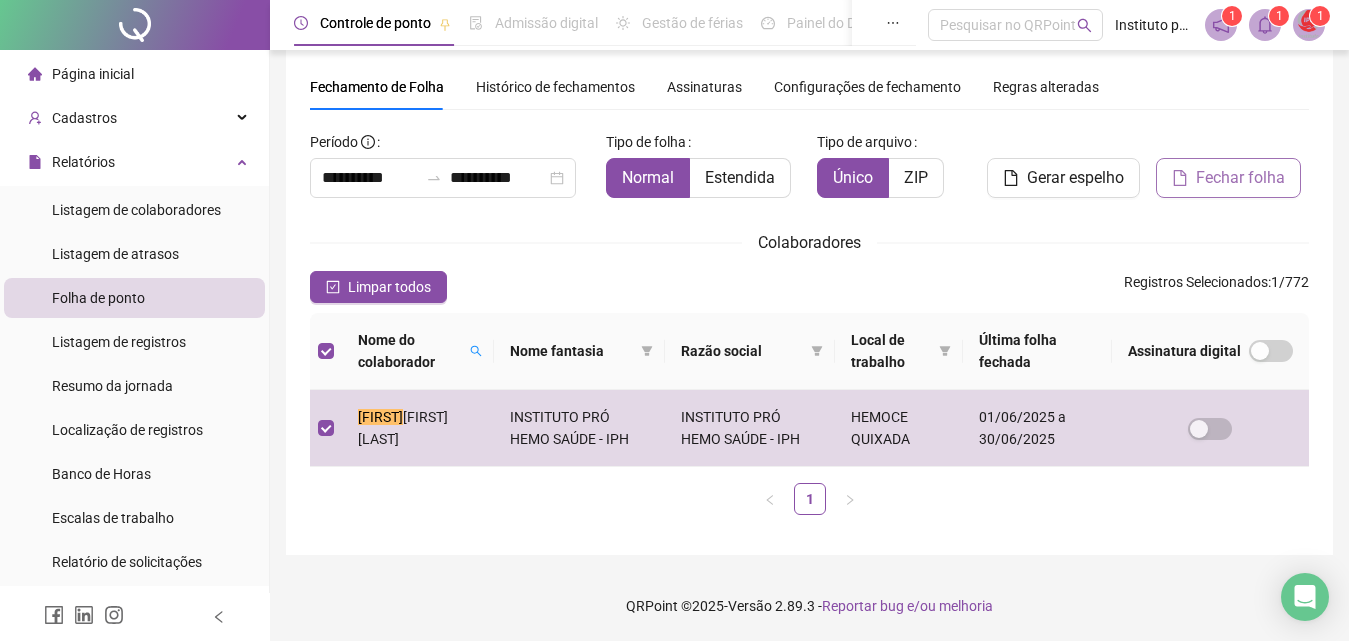 click on "Fechar folha" at bounding box center (1228, 178) 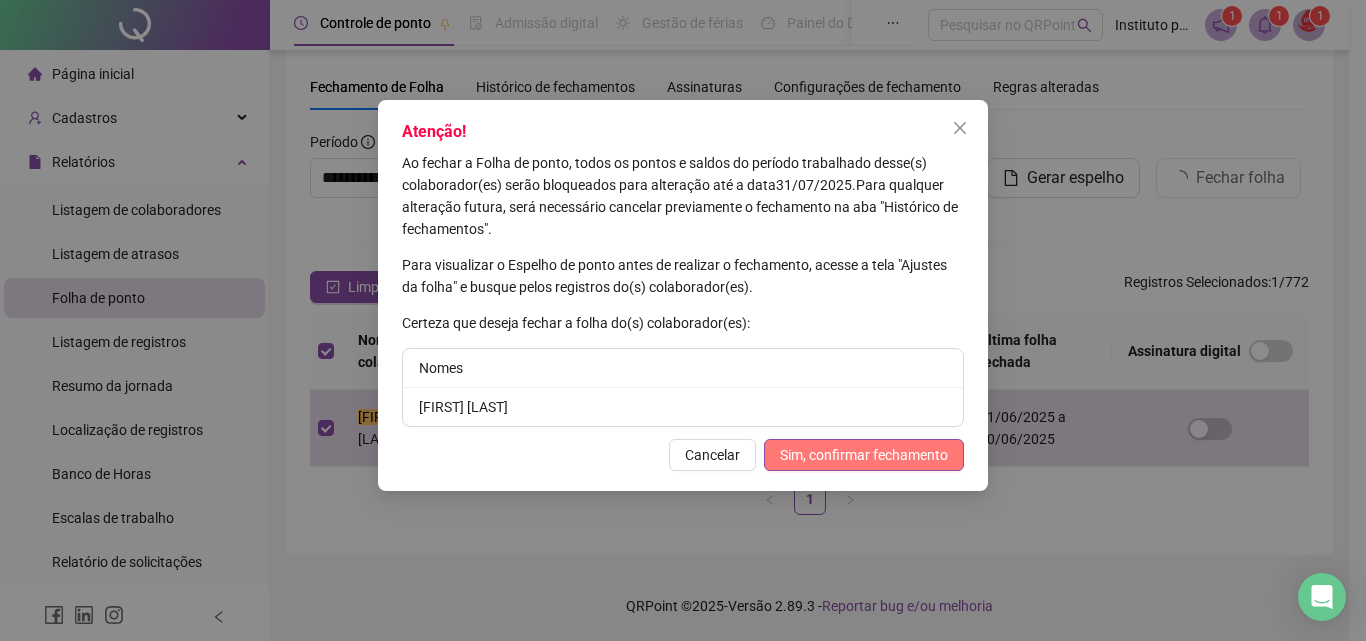 click on "Sim, confirmar fechamento" at bounding box center [864, 455] 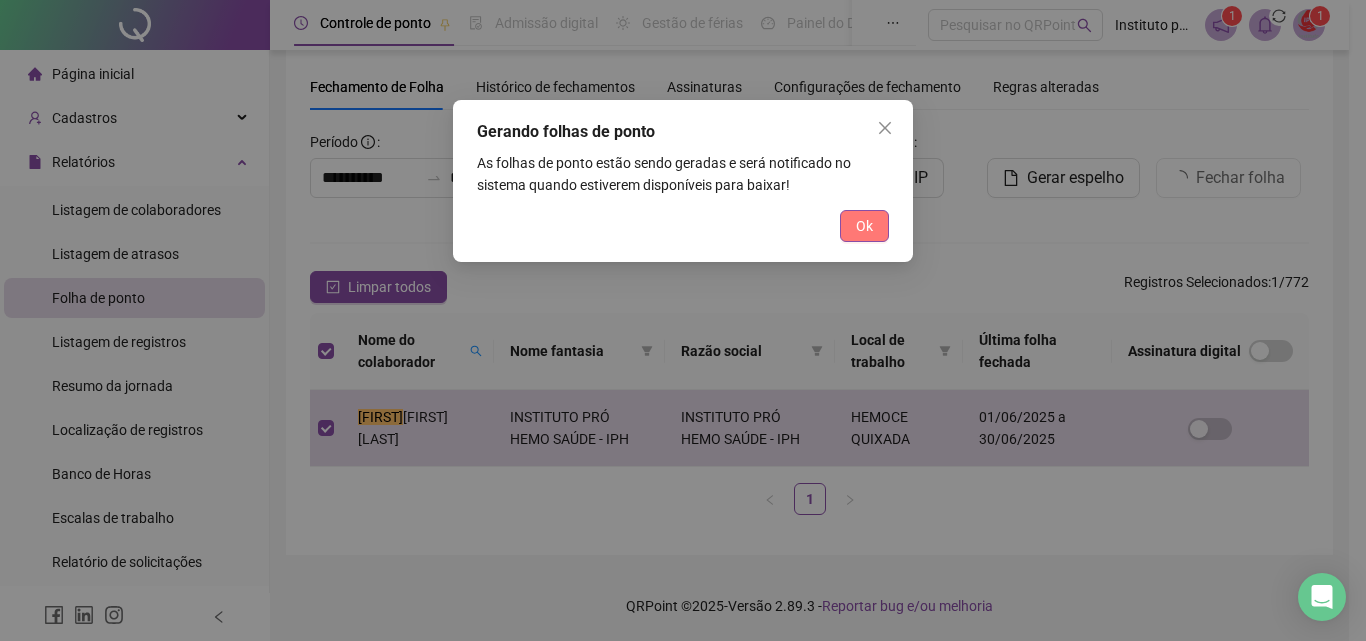 click on "Ok" at bounding box center (864, 226) 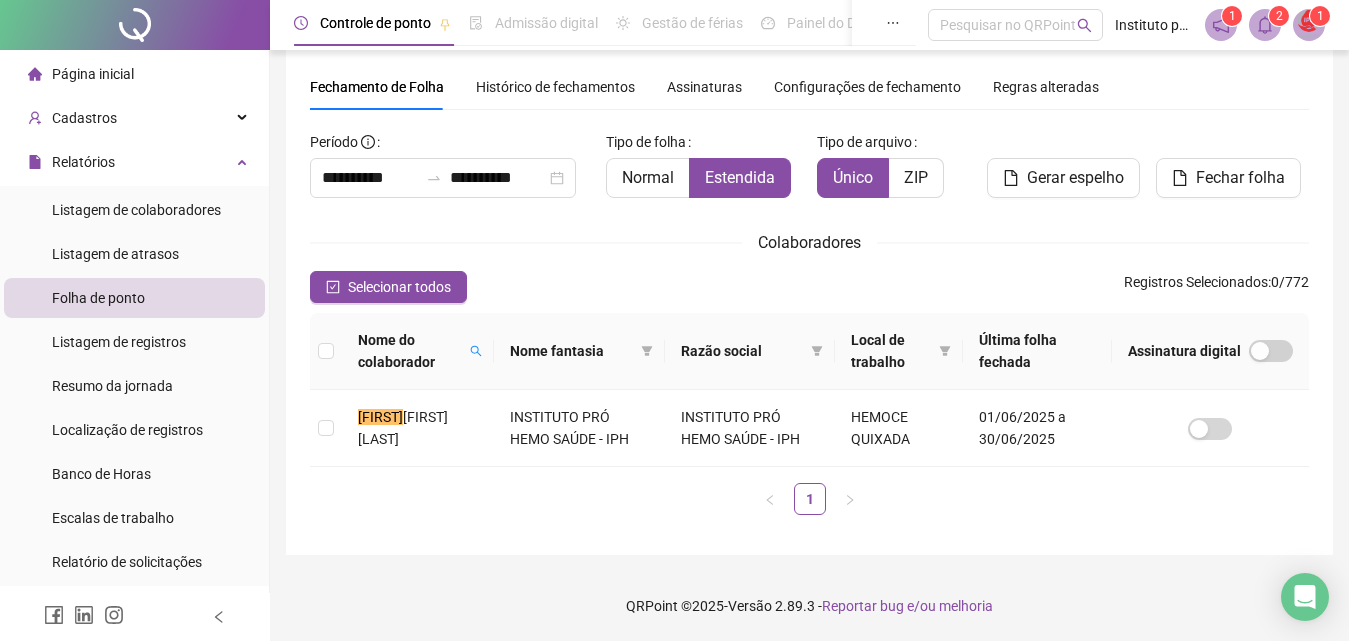click at bounding box center [1265, 25] 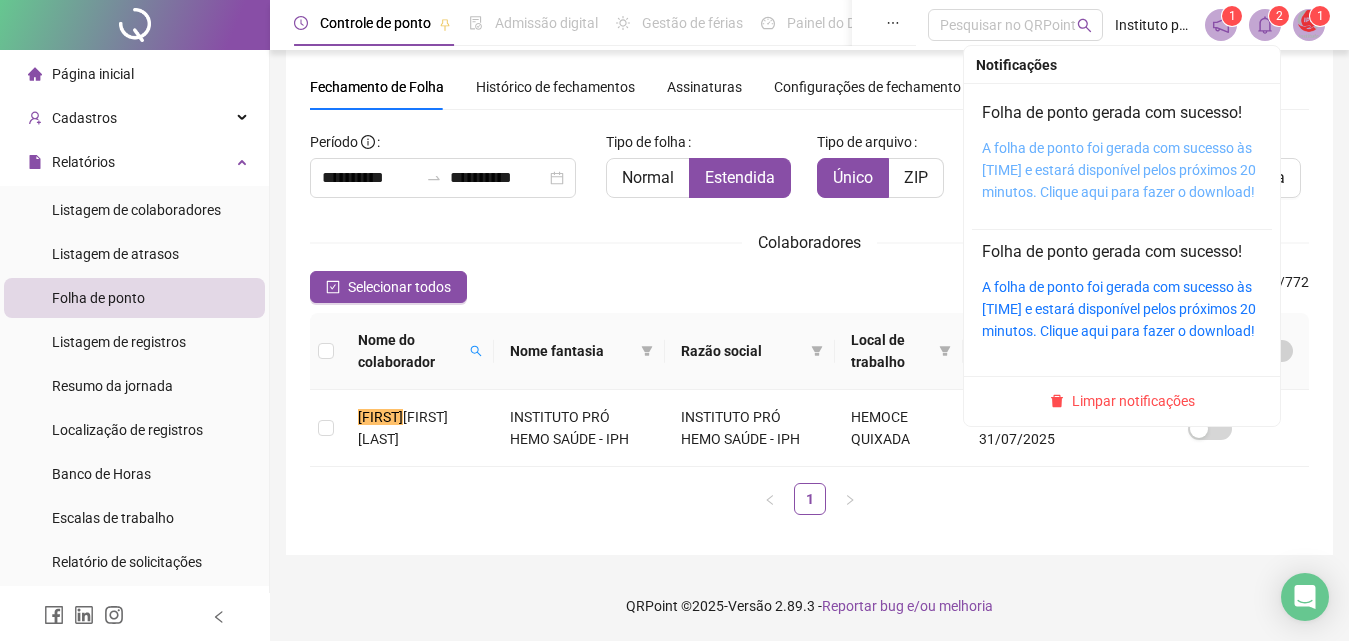 click on "A folha de ponto foi gerada com sucesso às [TIME] e estará disponível pelos próximos 20 minutos.
Clique aqui para fazer o download!" at bounding box center (1119, 170) 